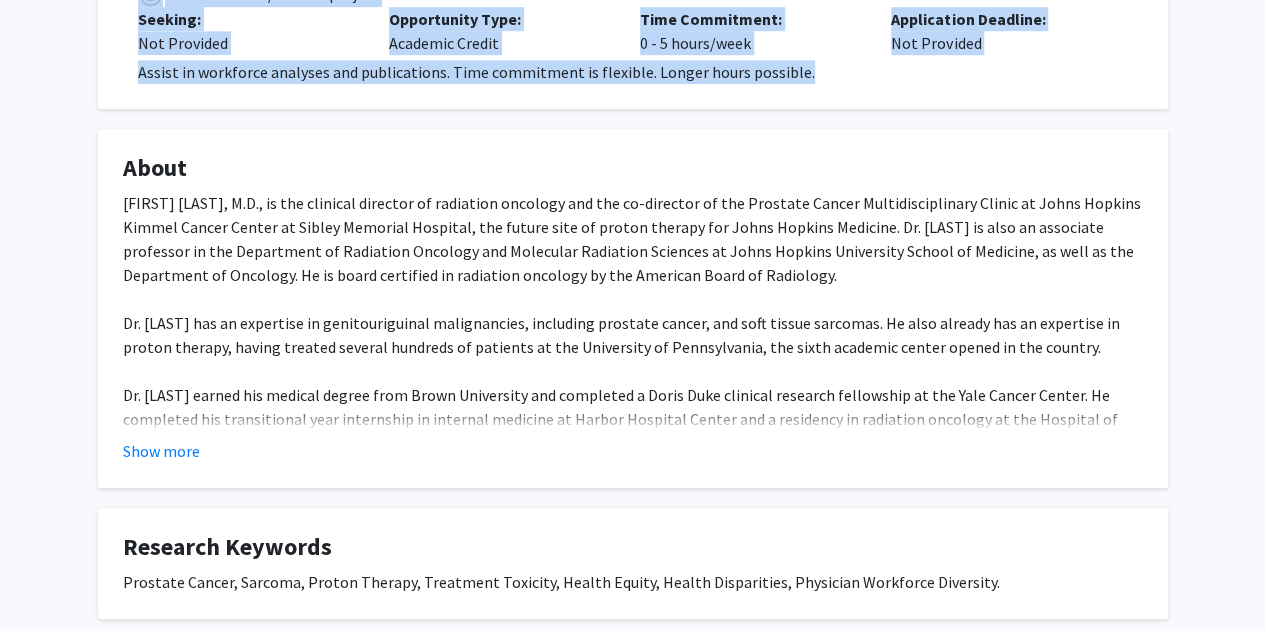 scroll, scrollTop: 645, scrollLeft: 0, axis: vertical 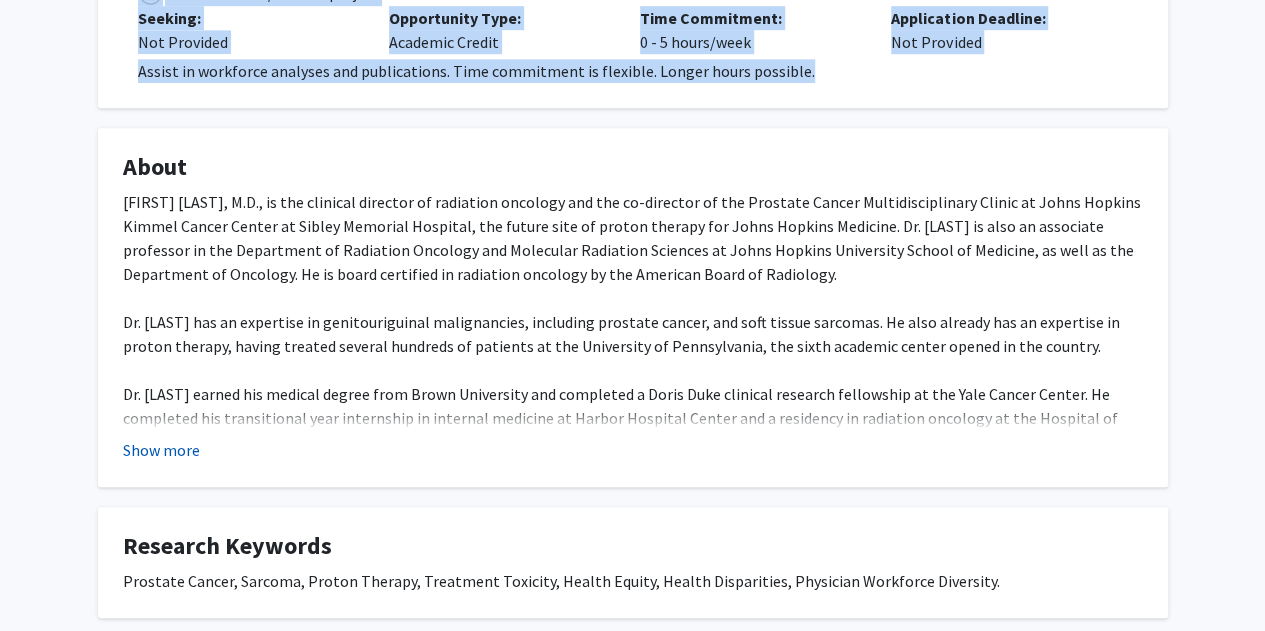 click on "Show more" 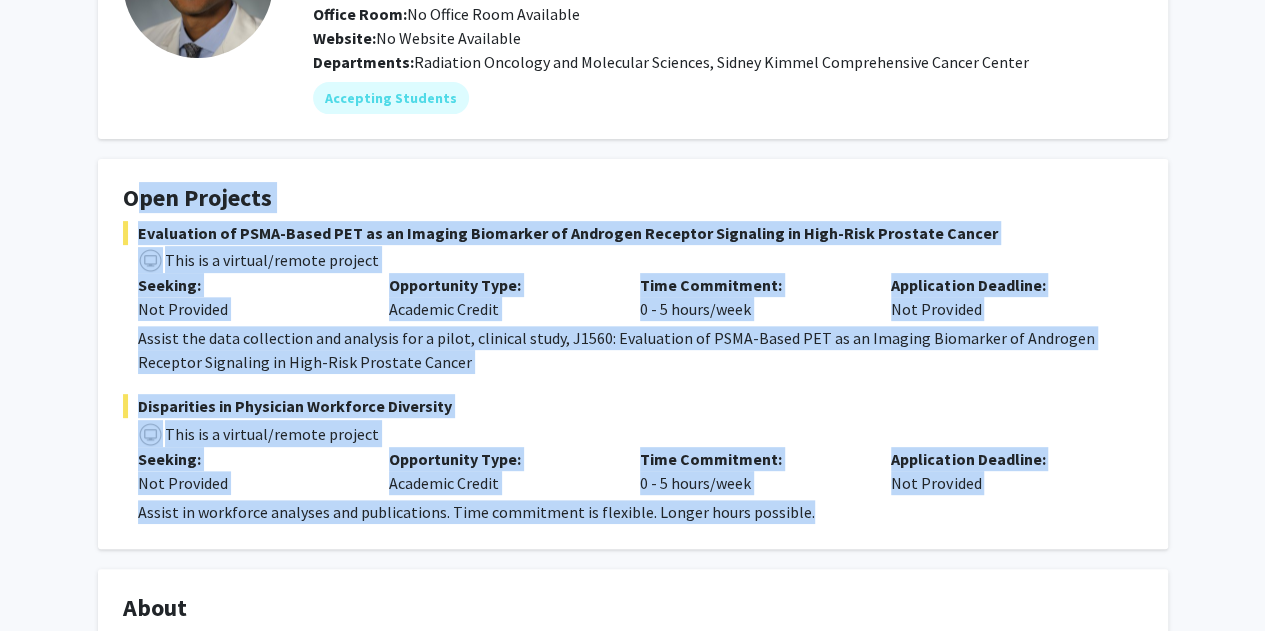 scroll, scrollTop: 0, scrollLeft: 0, axis: both 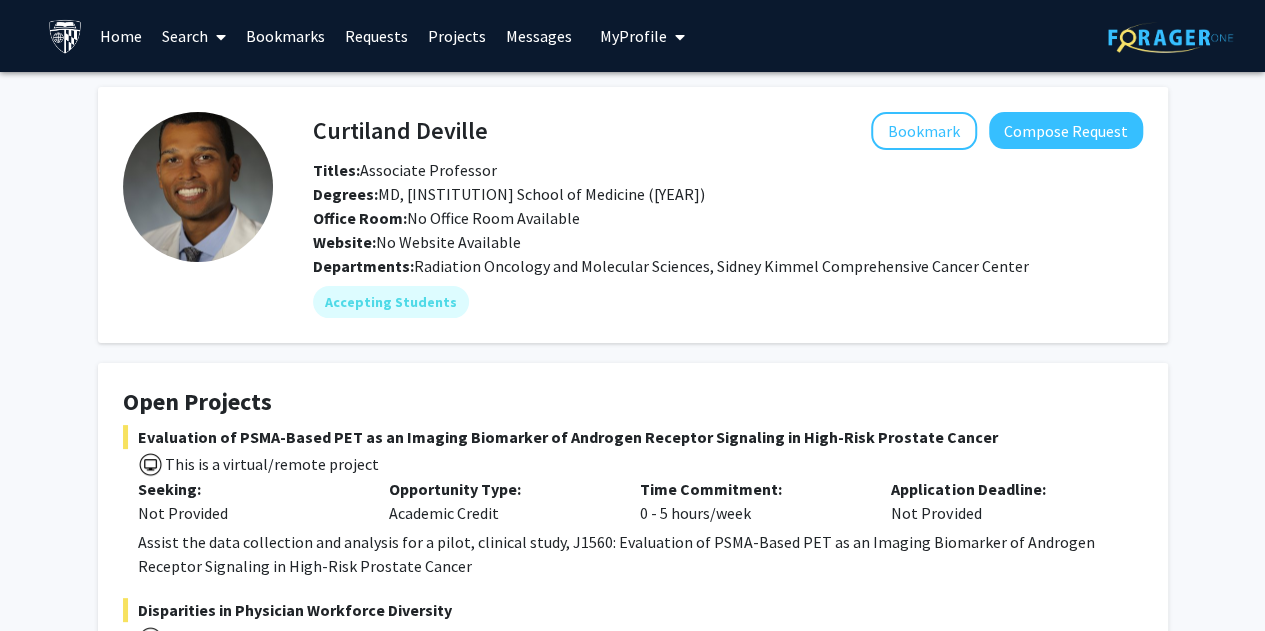 click on "Search" at bounding box center (194, 36) 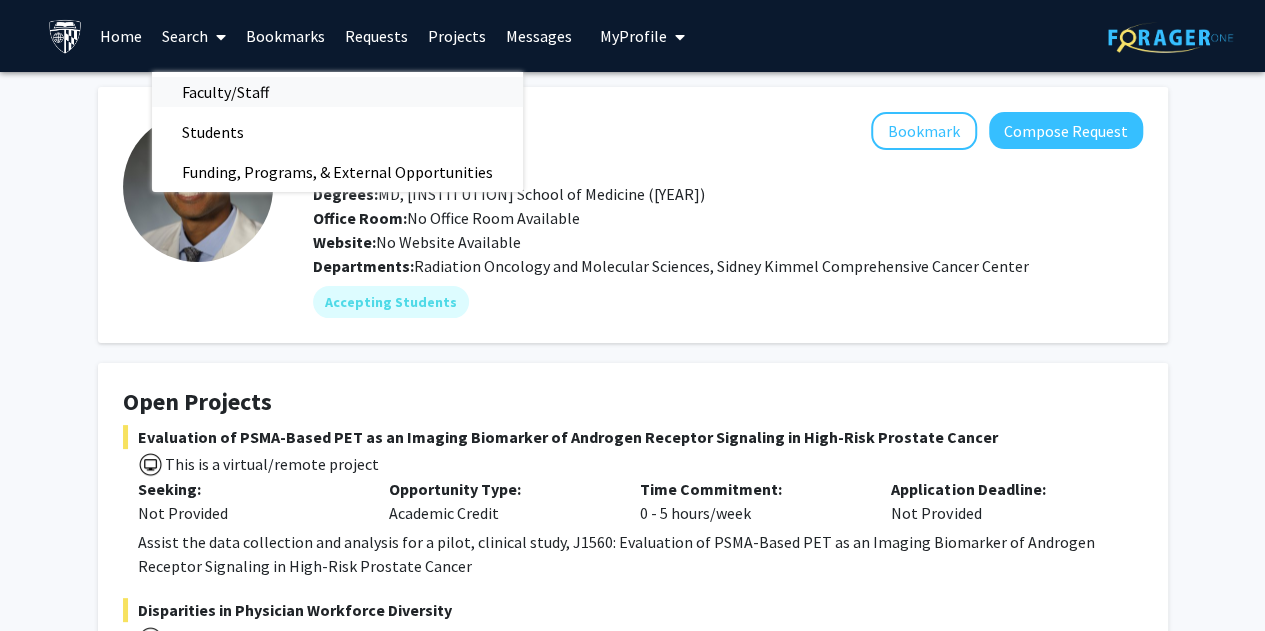 click on "Faculty/Staff" at bounding box center [225, 92] 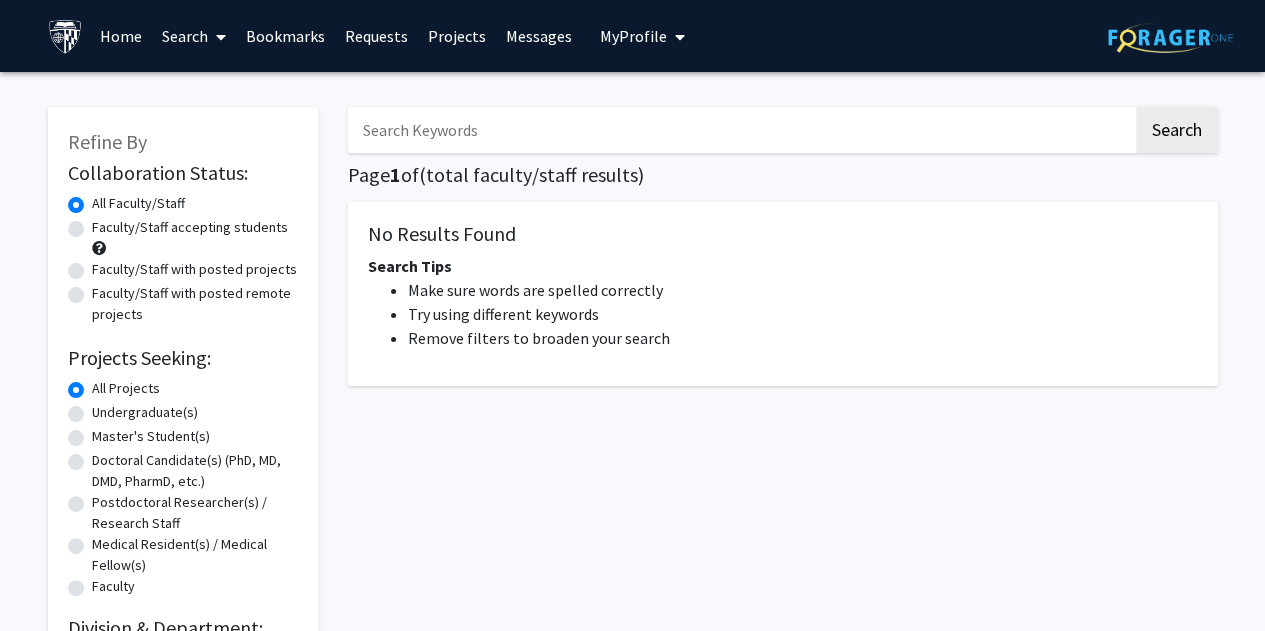click at bounding box center [740, 130] 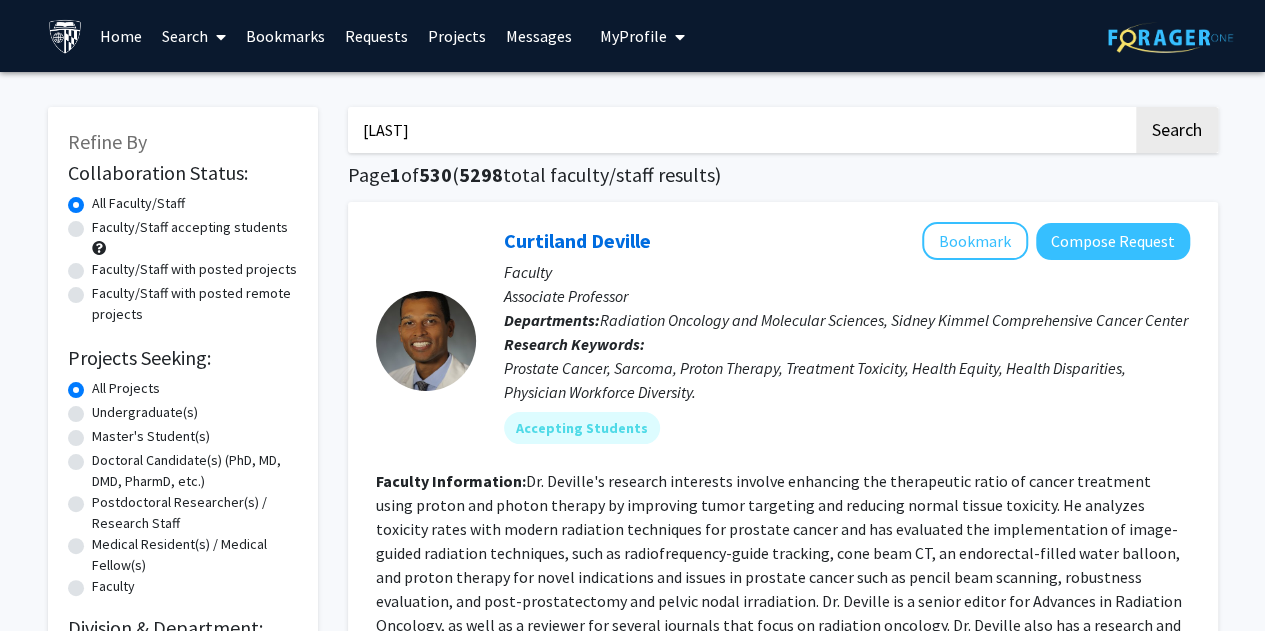 type on "prashant" 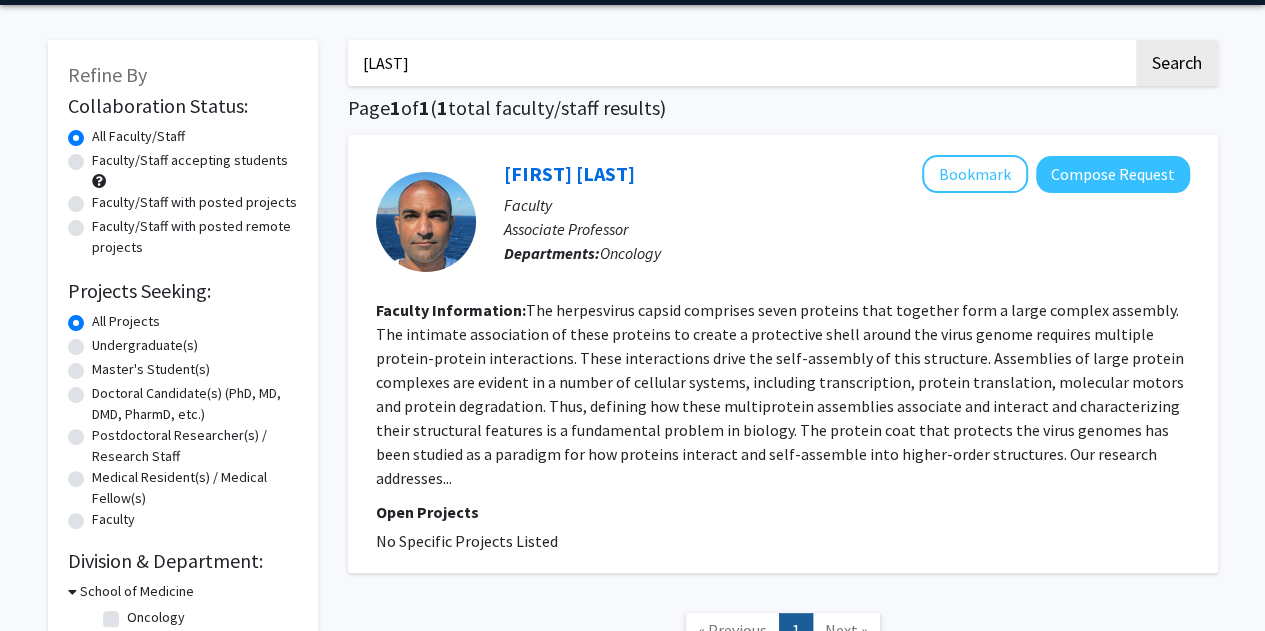 scroll, scrollTop: 66, scrollLeft: 0, axis: vertical 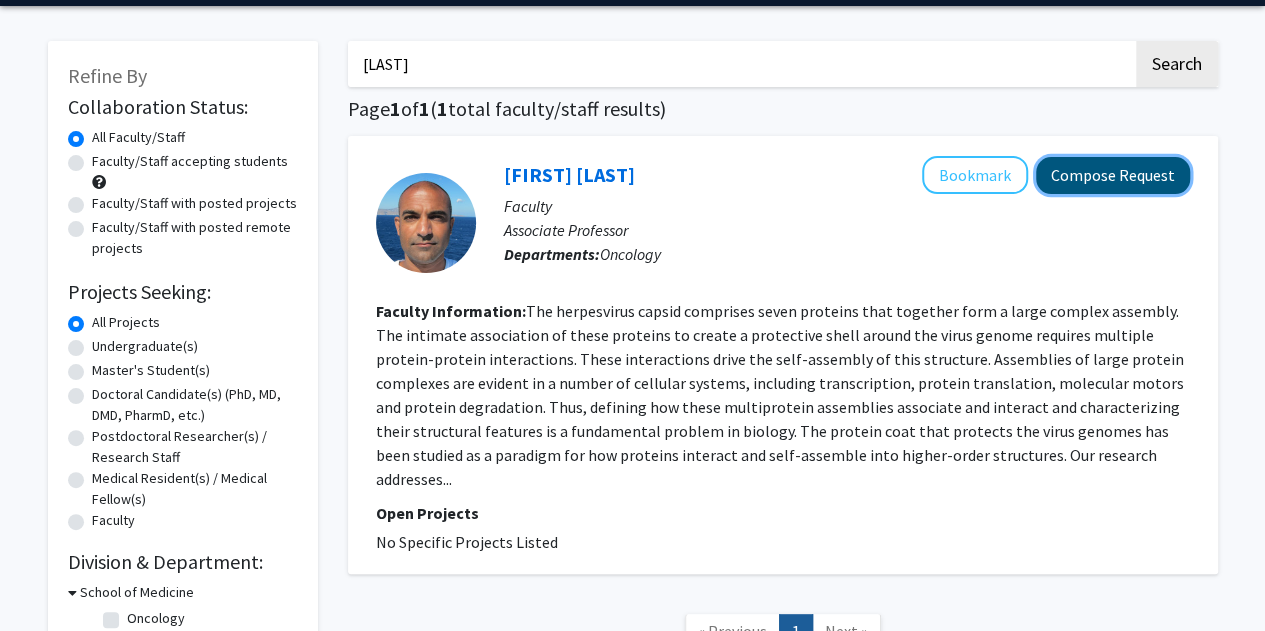 click on "Compose Request" 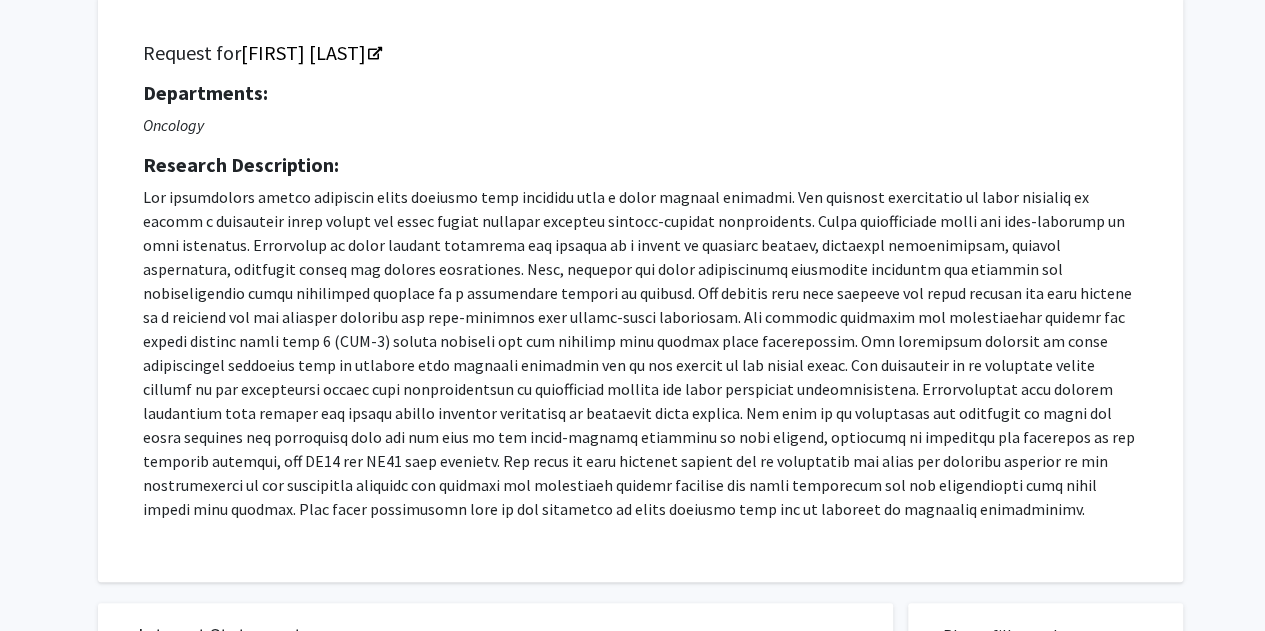 scroll, scrollTop: 131, scrollLeft: 0, axis: vertical 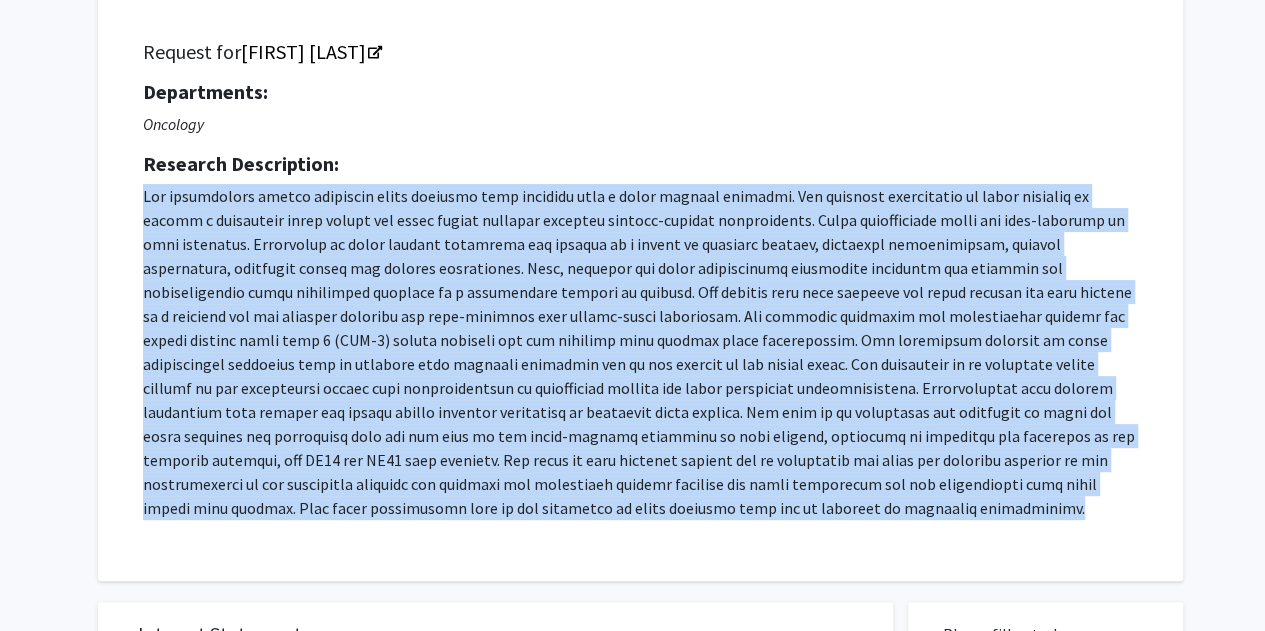 drag, startPoint x: 140, startPoint y: 190, endPoint x: 370, endPoint y: 530, distance: 410.48752 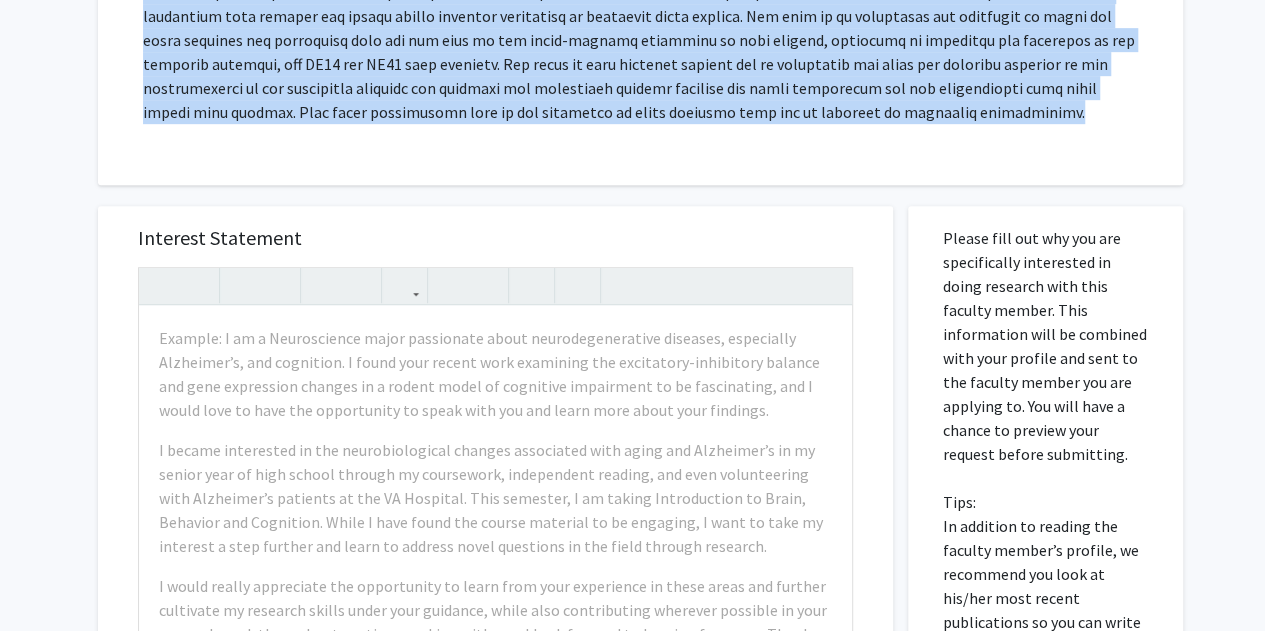 scroll, scrollTop: 528, scrollLeft: 0, axis: vertical 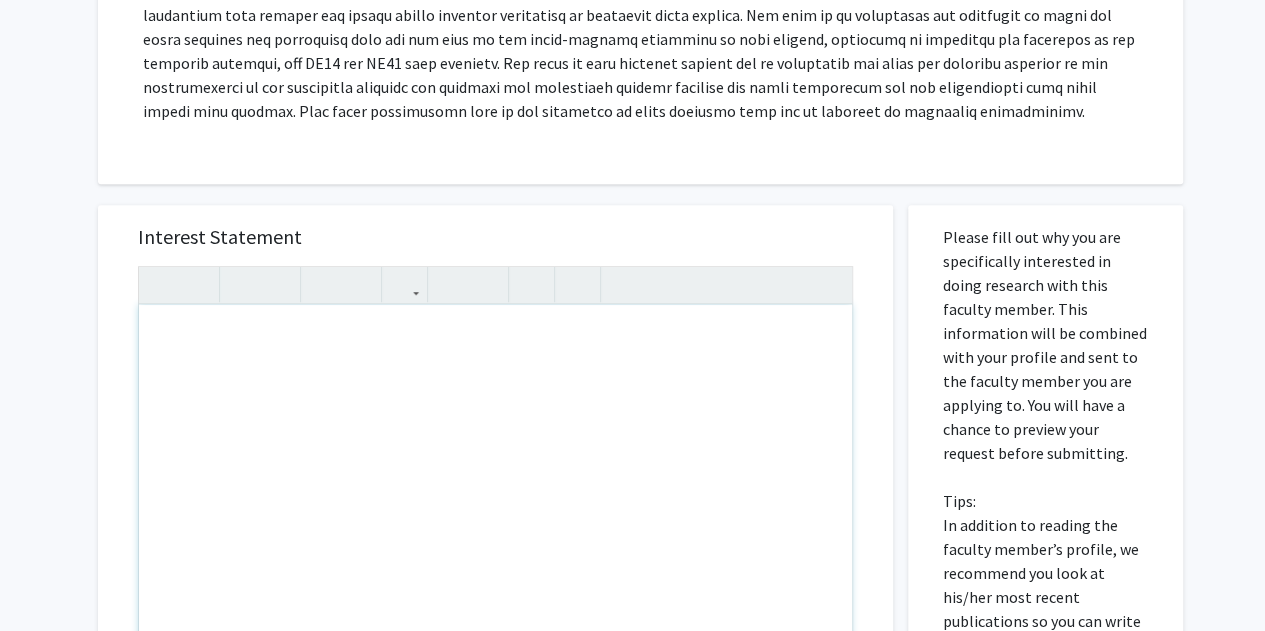 click at bounding box center (495, 534) 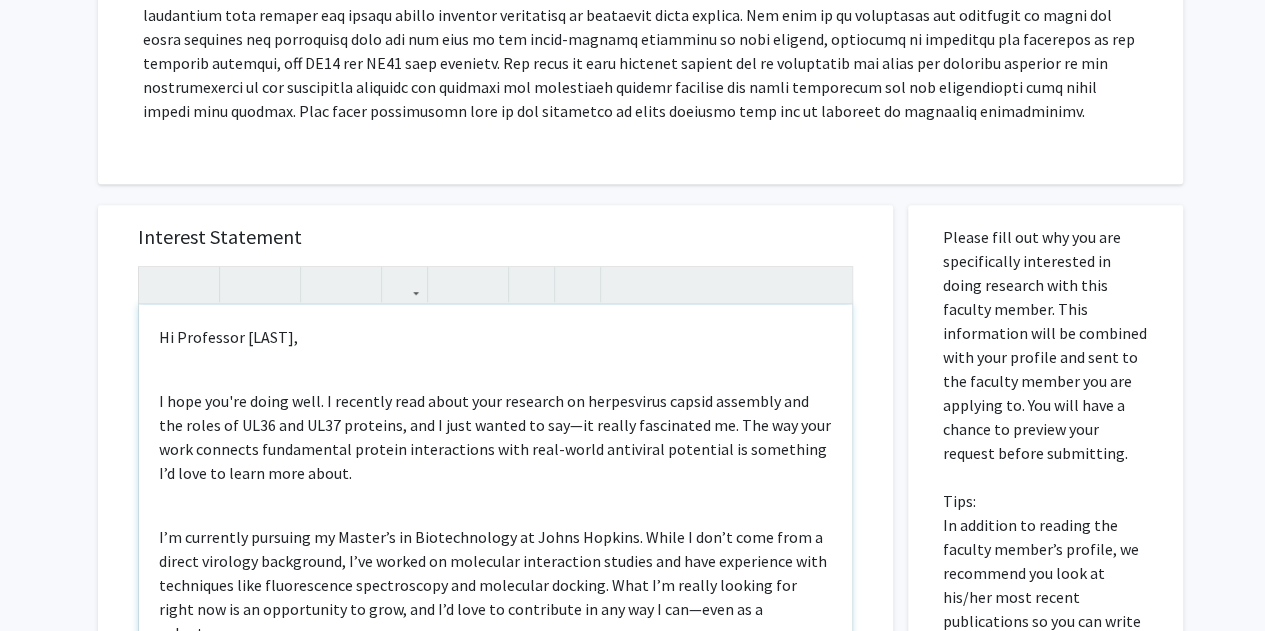 click on "Hi Professor [Last Name]," at bounding box center (495, 337) 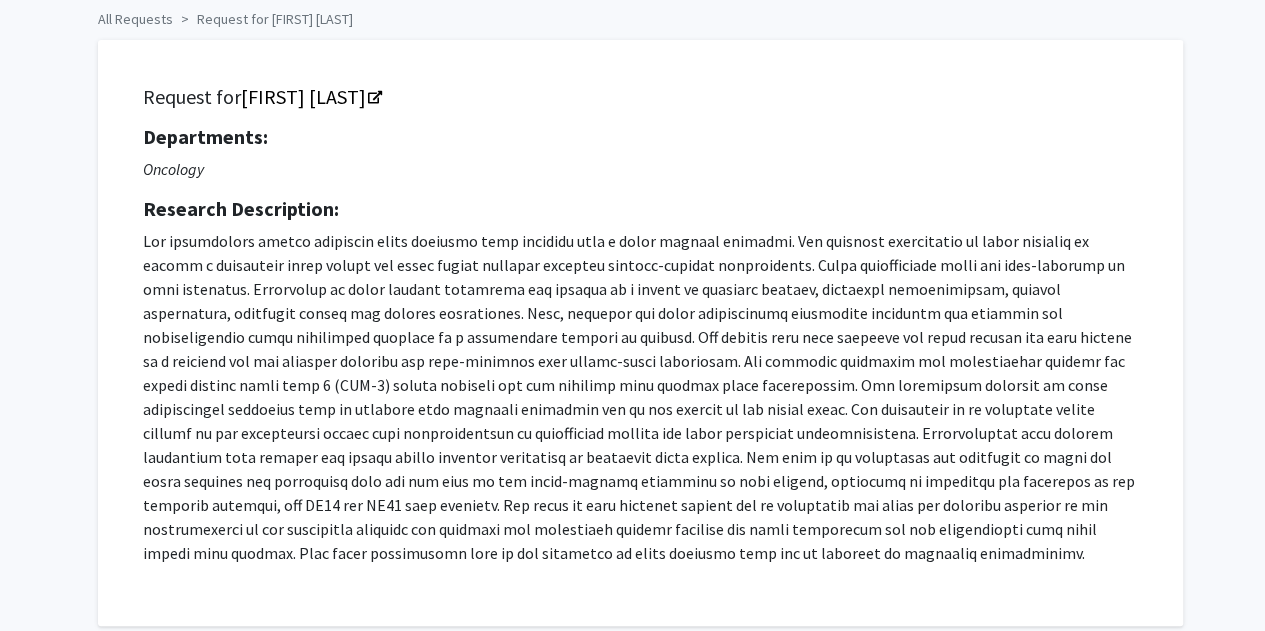 scroll, scrollTop: 0, scrollLeft: 0, axis: both 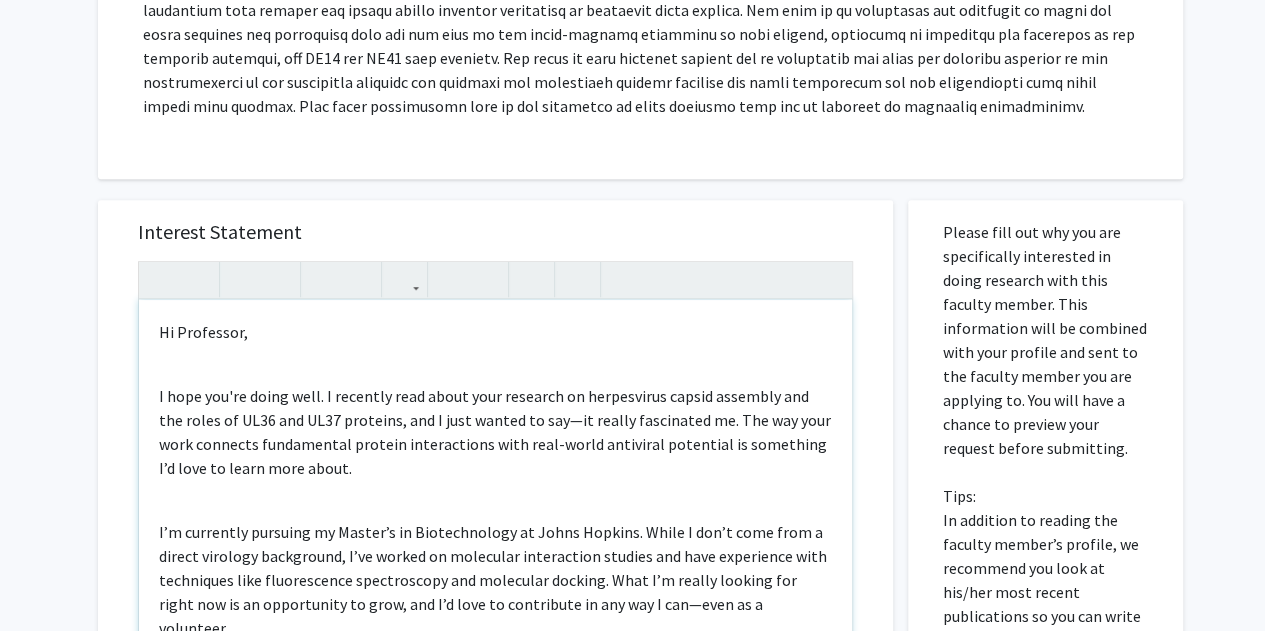 click on "I hope you're doing well. I recently read about your research on herpesvirus capsid assembly and the roles of UL36 and UL37 proteins, and I just wanted to say—it really fascinated me. The way your work connects fundamental protein interactions with real-world antiviral potential is something I’d love to learn more about." at bounding box center [495, 432] 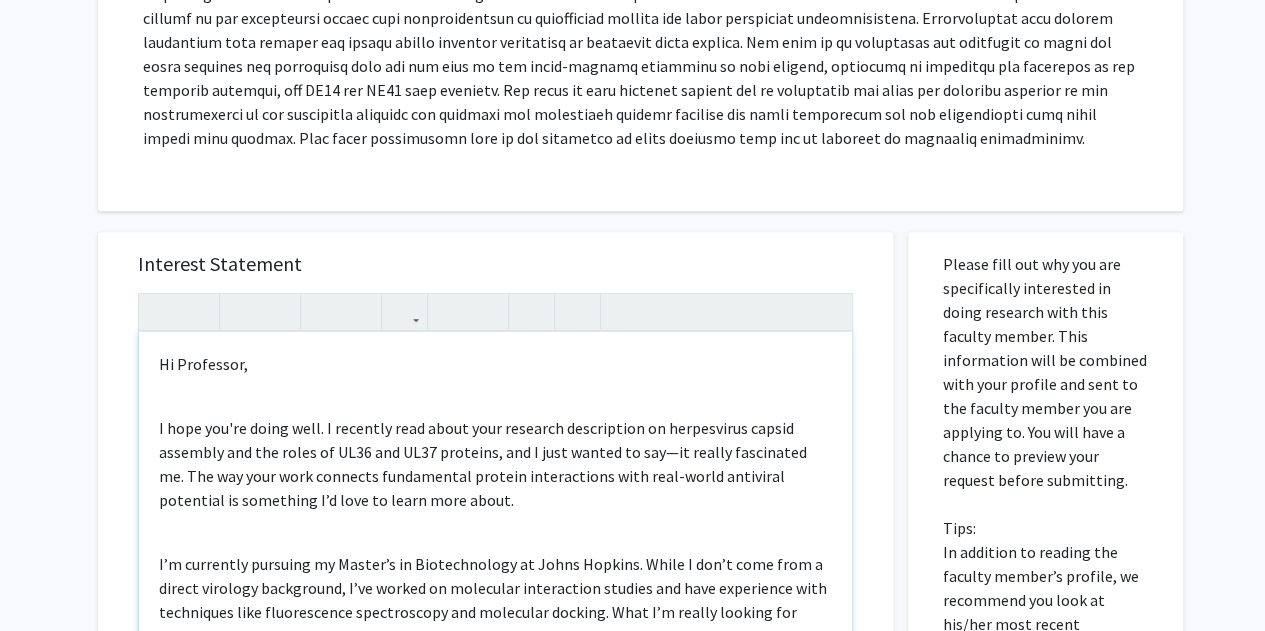 scroll, scrollTop: 510, scrollLeft: 0, axis: vertical 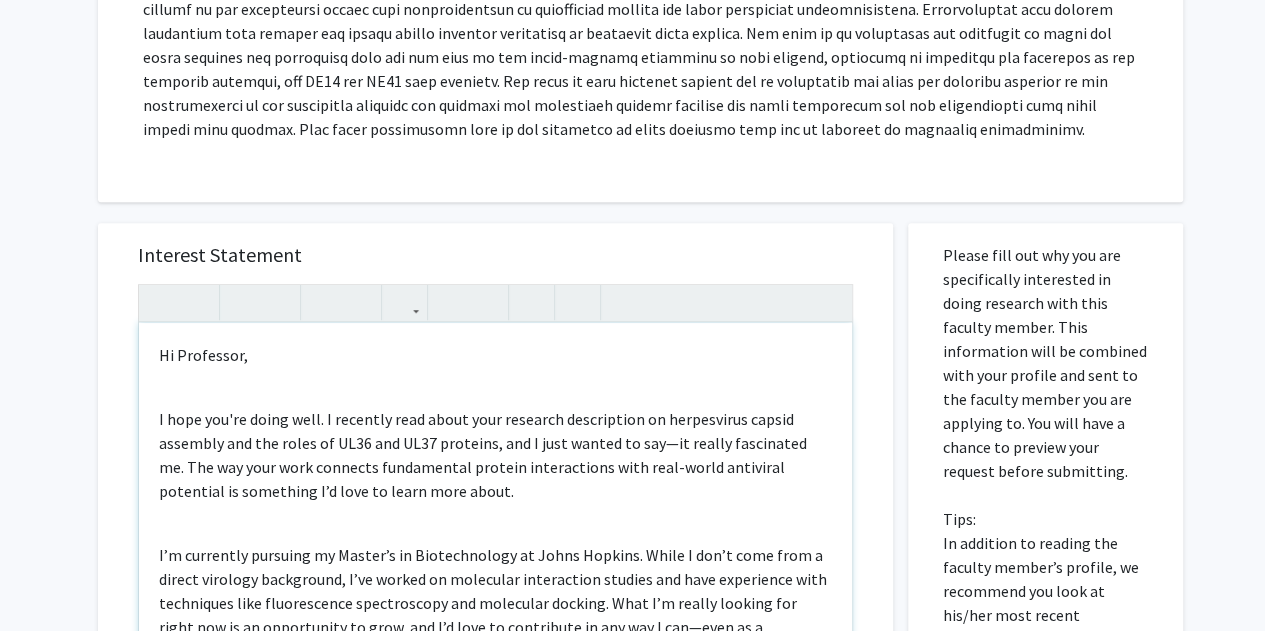 click on "I hope you're doing well. I recently read about your research description on herpesvirus capsid assembly and the roles of UL36 and UL37 proteins, and I just wanted to say—it really fascinated me. The way your work connects fundamental protein interactions with real-world antiviral potential is something I’d love to learn more about." at bounding box center [495, 455] 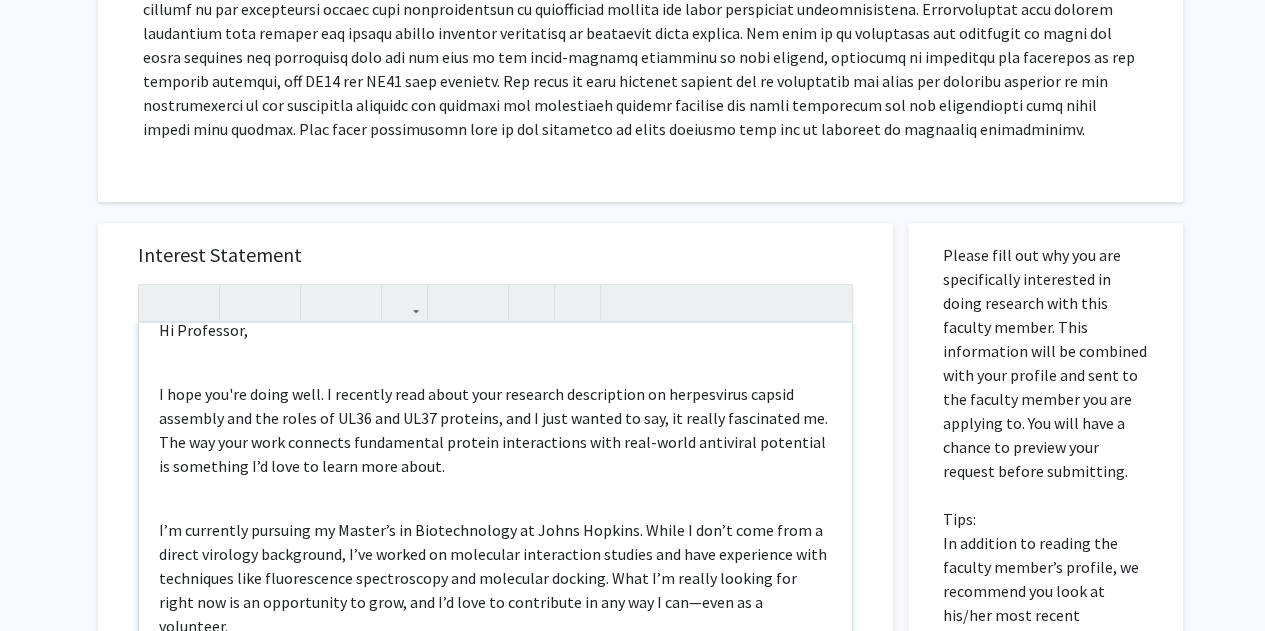 scroll, scrollTop: 24, scrollLeft: 0, axis: vertical 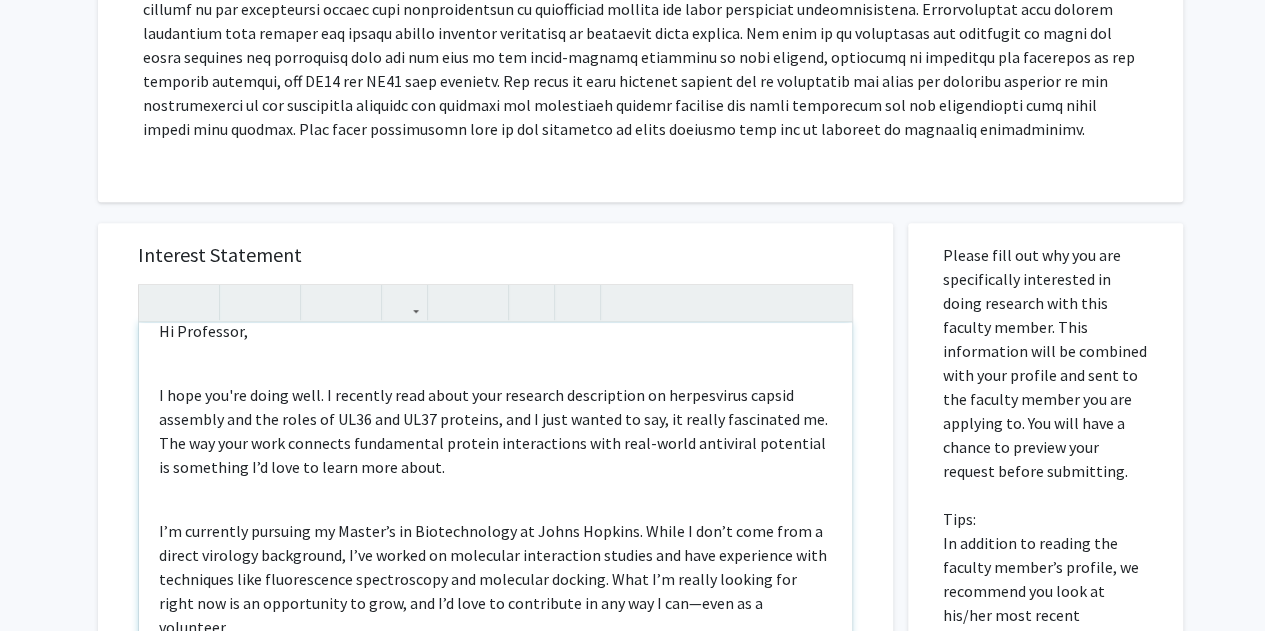 click on "Hi Professor, I hope you're doing well. I recently read about your research description on herpesvirus capsid assembly and the roles of UL36 and UL37 proteins, and I just wanted to say, it really fascinated me. The way your work connects fundamental protein interactions with real-world antiviral potential is something I’d love to learn more about. I’m currently pursuing my Master’s in Biotechnology at Johns Hopkins. While I don’t come from a direct virology background, I’ve worked on molecular interaction studies and have experience with techniques like fluorescence spectroscopy and molecular docking. What I’m really looking for right now is an opportunity to grow, and I’d love to contribute in any way I can—even as a volunteer. I understand research spaces are busy, and I may not have all the skills yet, but I’m genuinely eager to help, learn, and be part of something meaningful. Even if it’s small tasks or background work, I’d be grateful for the experience." at bounding box center (495, 552) 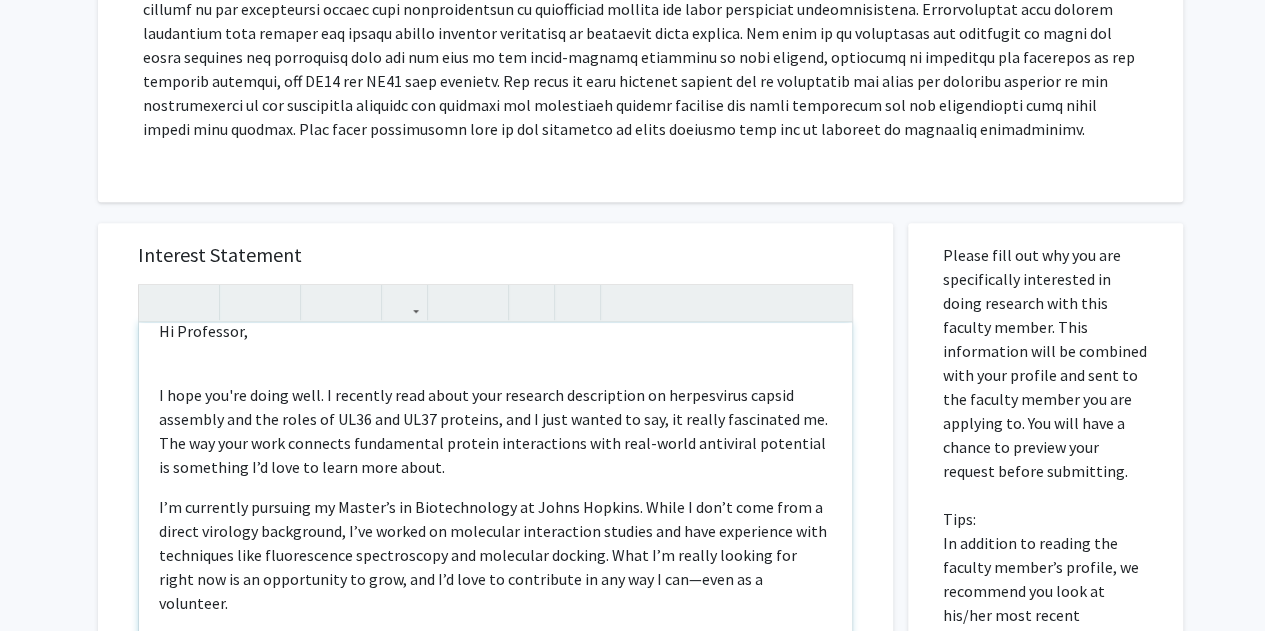 scroll, scrollTop: 69, scrollLeft: 0, axis: vertical 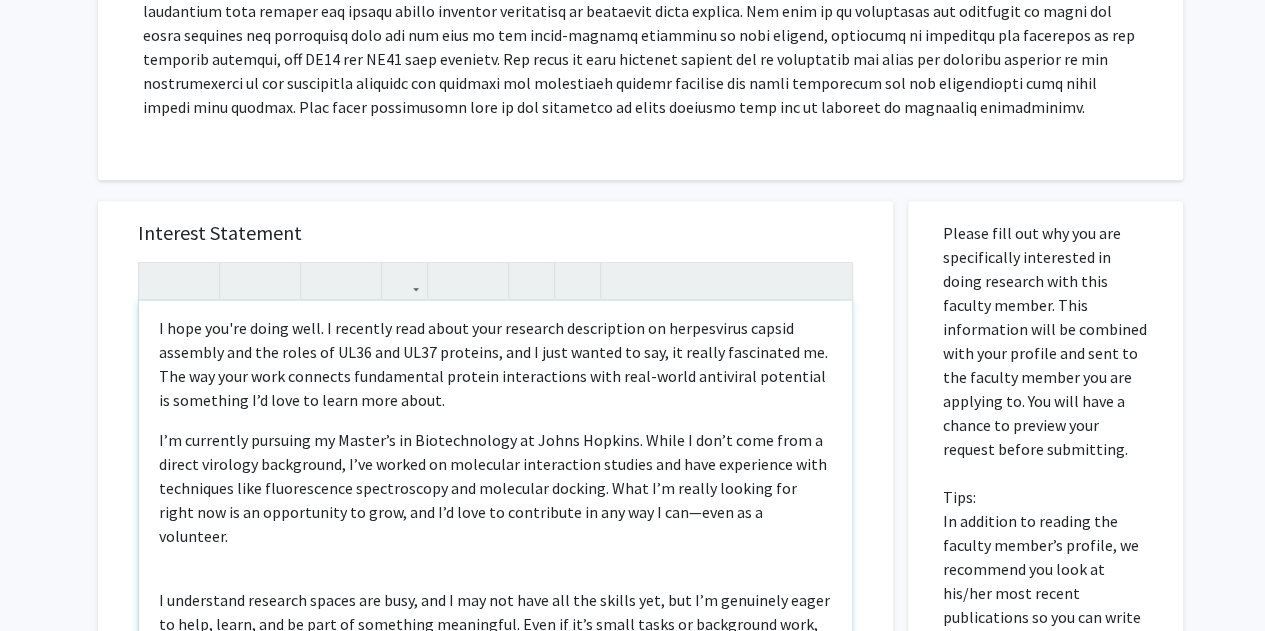 click on "I’m currently pursuing my Master’s in Biotechnology at Johns Hopkins. While I don’t come from a direct virology background, I’ve worked on molecular interaction studies and have experience with techniques like fluorescence spectroscopy and molecular docking. What I’m really looking for right now is an opportunity to grow, and I’d love to contribute in any way I can—even as a volunteer." at bounding box center (495, 488) 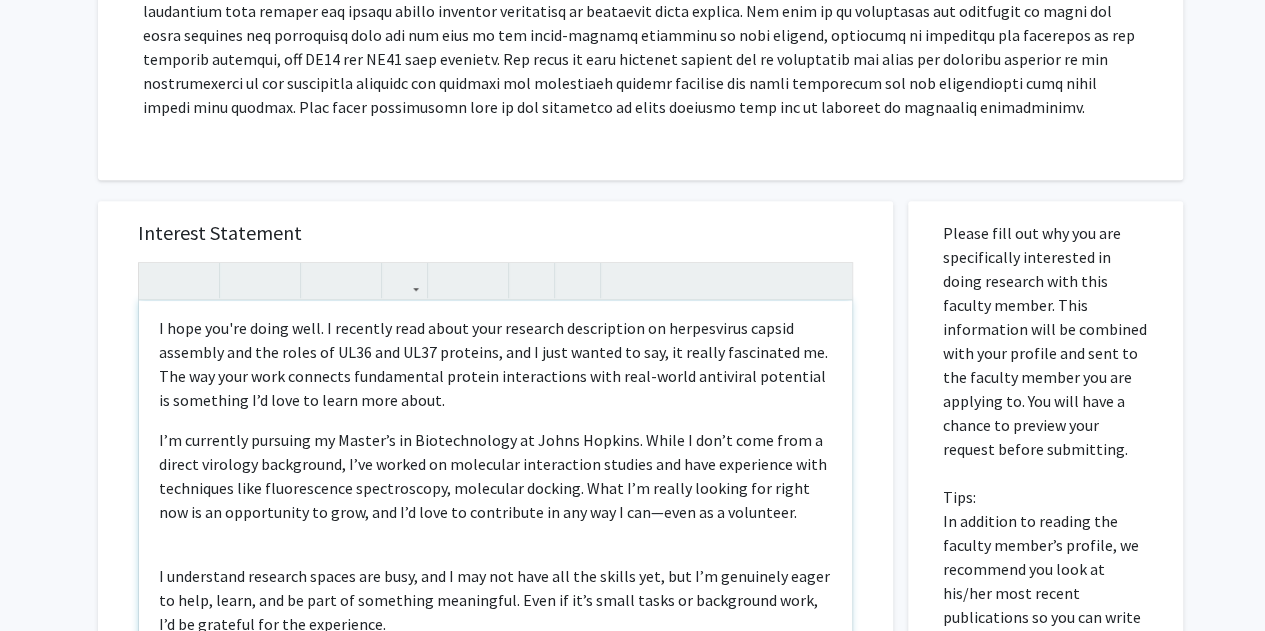 click on "I’m currently pursuing my Master’s in Biotechnology at Johns Hopkins. While I don’t come from a direct virology background, I’ve worked on molecular interaction studies and have experience with techniques like fluorescence spectroscopy, molecular docking. What I’m really looking for right now is an opportunity to grow, and I’d love to contribute in any way I can—even as a volunteer." at bounding box center (495, 476) 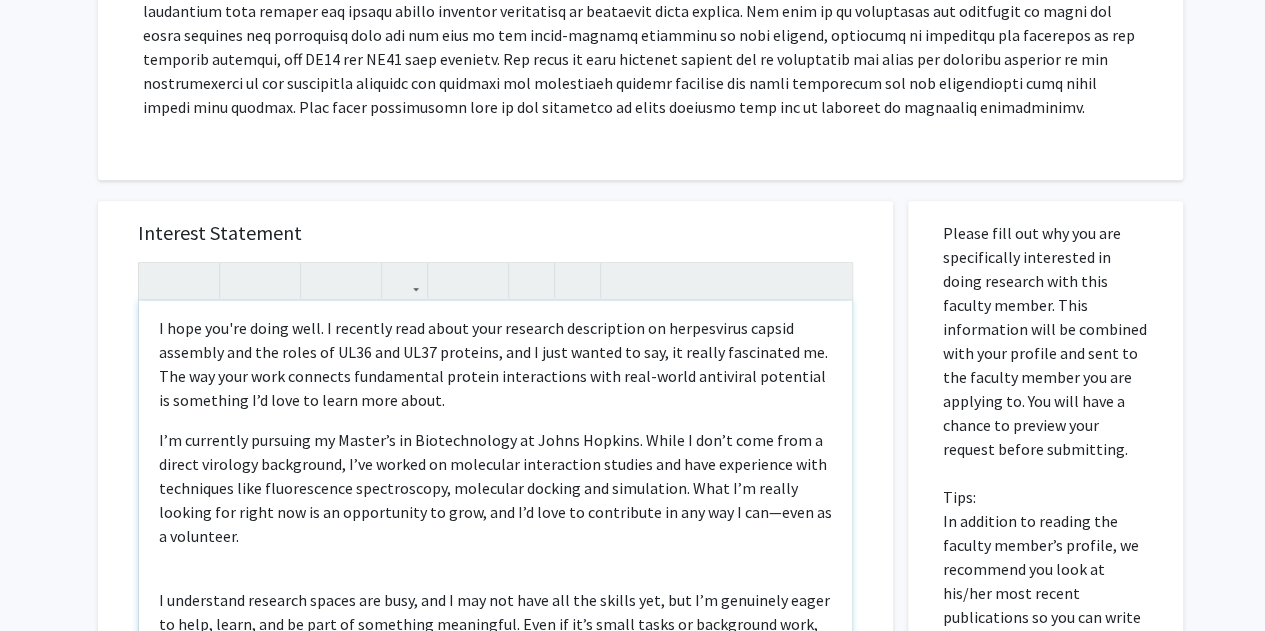 click on "I’m currently pursuing my Master’s in Biotechnology at Johns Hopkins. While I don’t come from a direct virology background, I’ve worked on molecular interaction studies and have experience with techniques like fluorescence spectroscopy, molecular docking and simulation. What I’m really looking for right now is an opportunity to grow, and I’d love to contribute in any way I can—even as a volunteer." at bounding box center [495, 488] 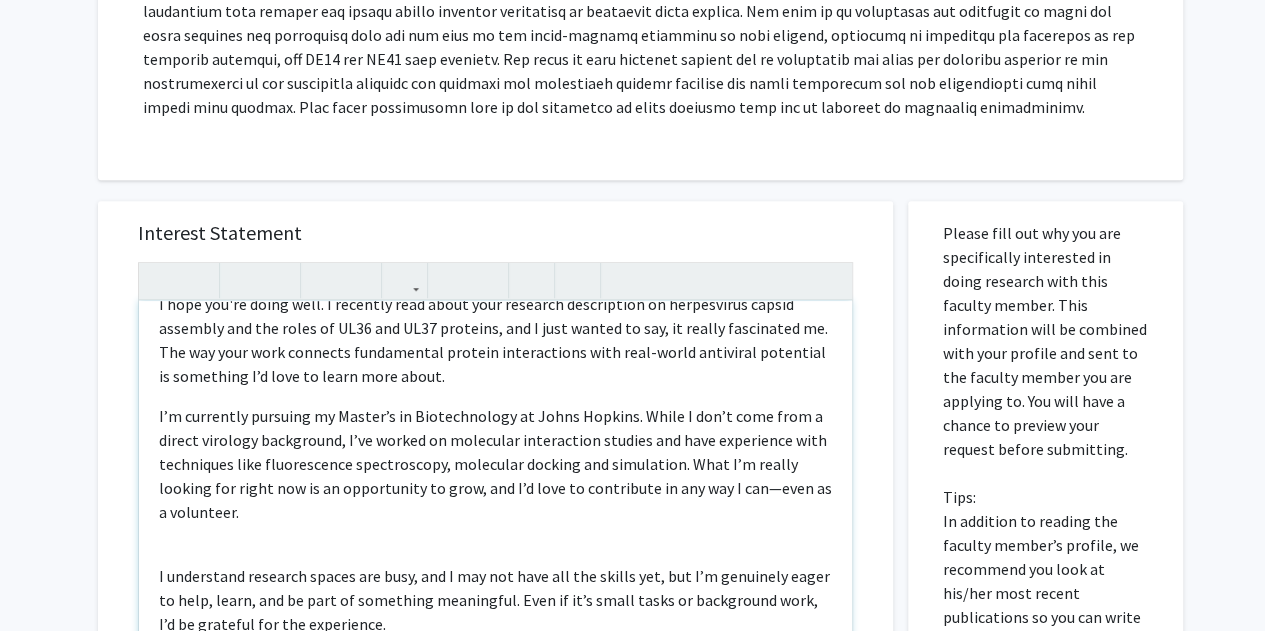 click on "I’m currently pursuing my Master’s in Biotechnology at Johns Hopkins. While I don’t come from a direct virology background, I’ve worked on molecular interaction studies and have experience with techniques like fluorescence spectroscopy, molecular docking and simulation. What I’m really looking for right now is an opportunity to grow, and I’d love to contribute in any way I can—even as a volunteer." at bounding box center (495, 464) 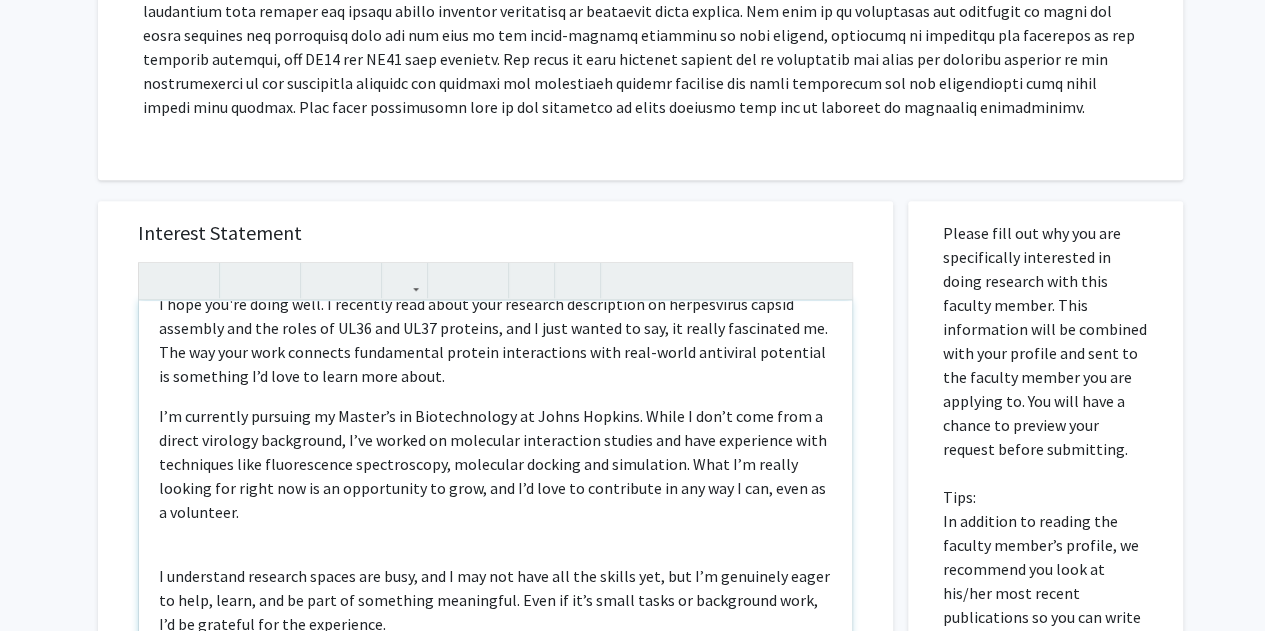 scroll, scrollTop: 606, scrollLeft: 0, axis: vertical 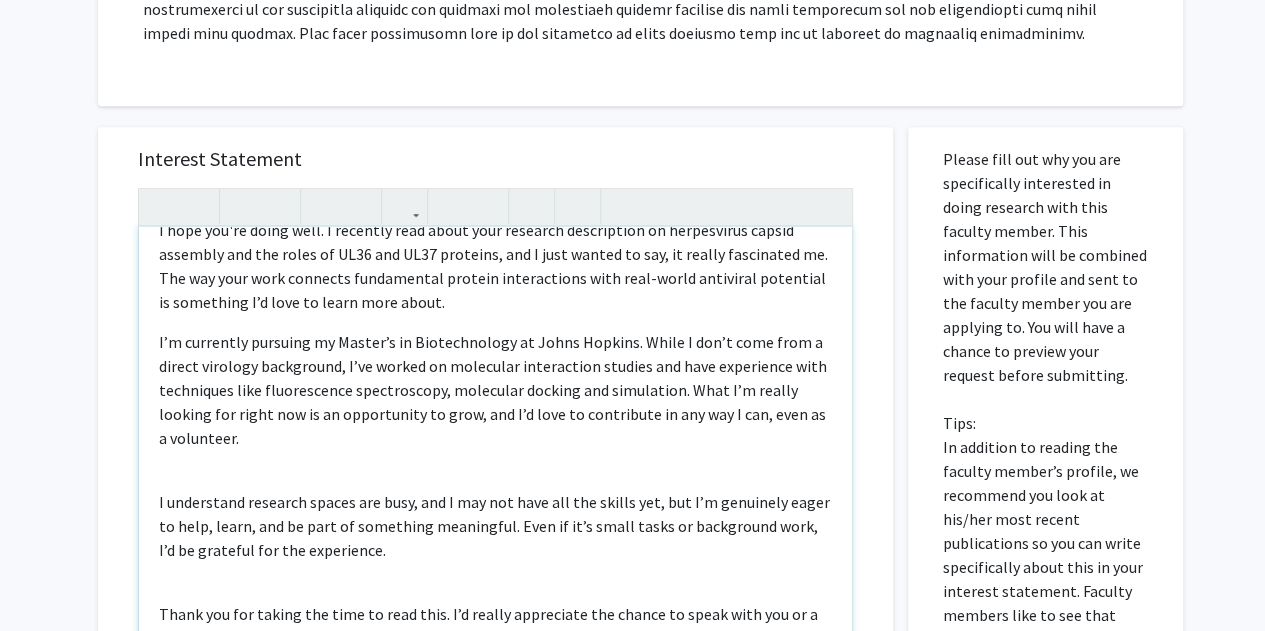 click on "Hi Professor, I hope you're doing well. I recently read about your research description on herpesvirus capsid assembly and the roles of UL36 and UL37 proteins, and I just wanted to say, it really fascinated me. The way your work connects fundamental protein interactions with real-world antiviral potential is something I’d love to learn more about. I’m currently pursuing my Master’s in Biotechnology at Johns Hopkins. While I don’t come from a direct virology background, I’ve worked on molecular interaction studies and have experience with techniques like fluorescence spectroscopy, molecular docking and simulation. What I’m really looking for right now is an opportunity to grow, and I’d love to contribute in any way I can, even as a volunteer. I understand research spaces are busy, and I may not have all the skills yet, but I’m genuinely eager to help, learn, and be part of something meaningful. Even if it’s small tasks or background work, I’d be grateful for the experience." at bounding box center [495, 456] 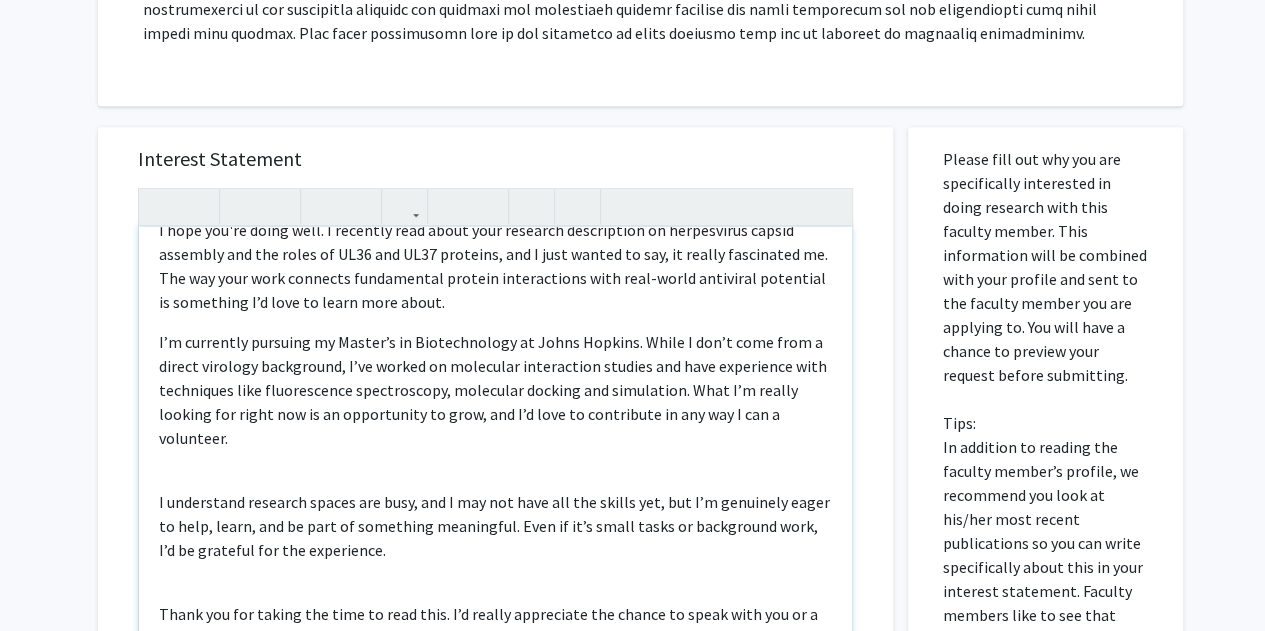 click on "I’m currently pursuing my Master’s in Biotechnology at Johns Hopkins. While I don’t come from a direct virology background, I’ve worked on molecular interaction studies and have experience with techniques like fluorescence spectroscopy, molecular docking and simulation. What I’m really looking for right now is an opportunity to grow, and I’d love to contribute in any way I can a volunteer." at bounding box center (495, 390) 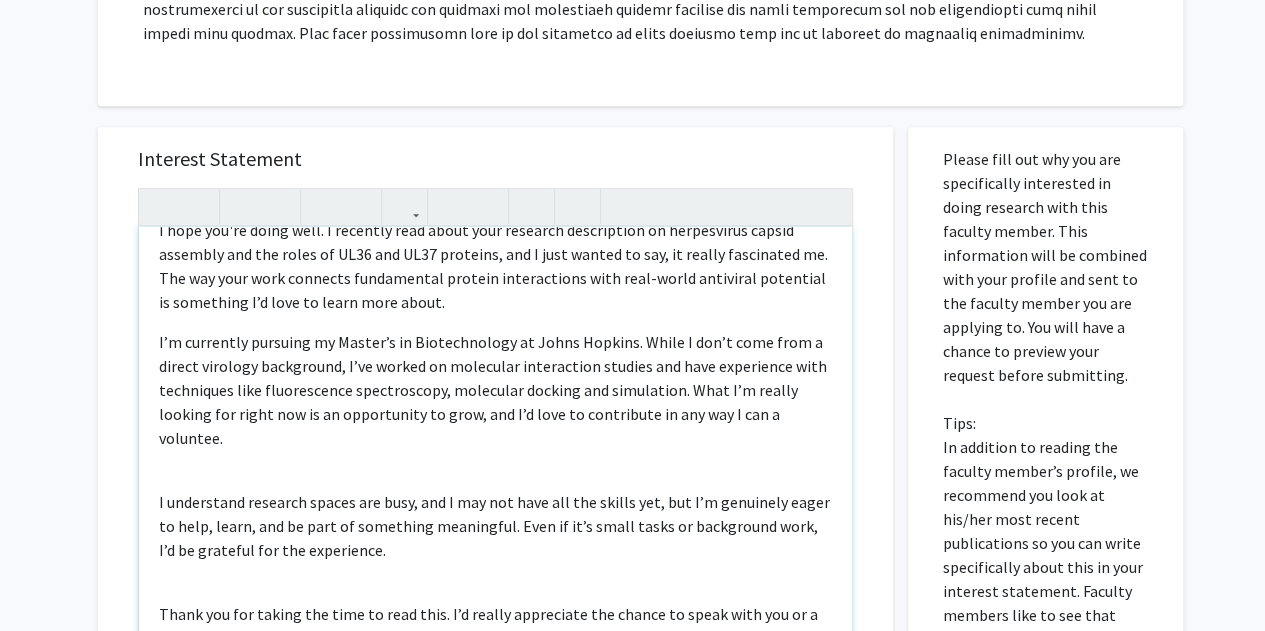 scroll, scrollTop: 69, scrollLeft: 0, axis: vertical 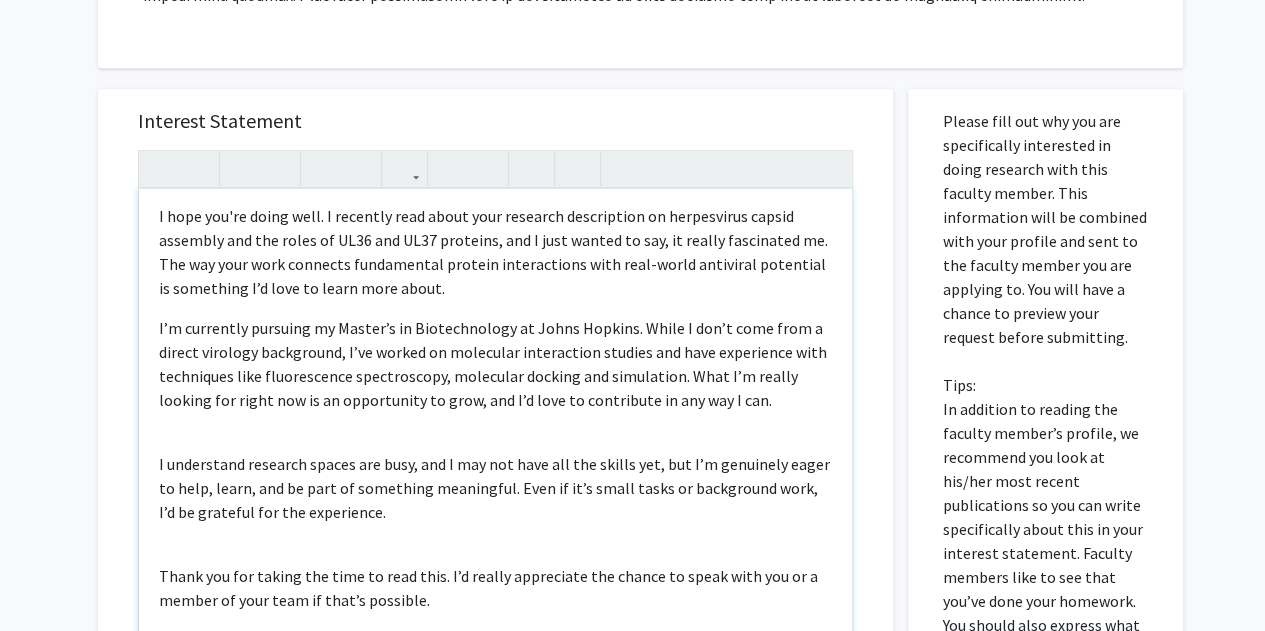 click on "Hi Professor, I hope you're doing well. I recently read about your research description on herpesvirus capsid assembly and the roles of UL36 and UL37 proteins, and I just wanted to say, it really fascinated me. The way your work connects fundamental protein interactions with real-world antiviral potential is something I’d love to learn more about. I’m currently pursuing my Master’s in Biotechnology at Johns Hopkins. While I don’t come from a direct virology background, I’ve worked on molecular interaction studies and have experience with techniques like fluorescence spectroscopy, molecular docking and simulation. What I’m really looking for right now is an opportunity to grow, and I’d love to contribute in any way I can. I understand research spaces are busy, and I may not have all the skills yet, but I’m genuinely eager to help, learn, and be part of something meaningful. Even if it’s small tasks or background work, I’d be grateful for the experience." at bounding box center [495, 418] 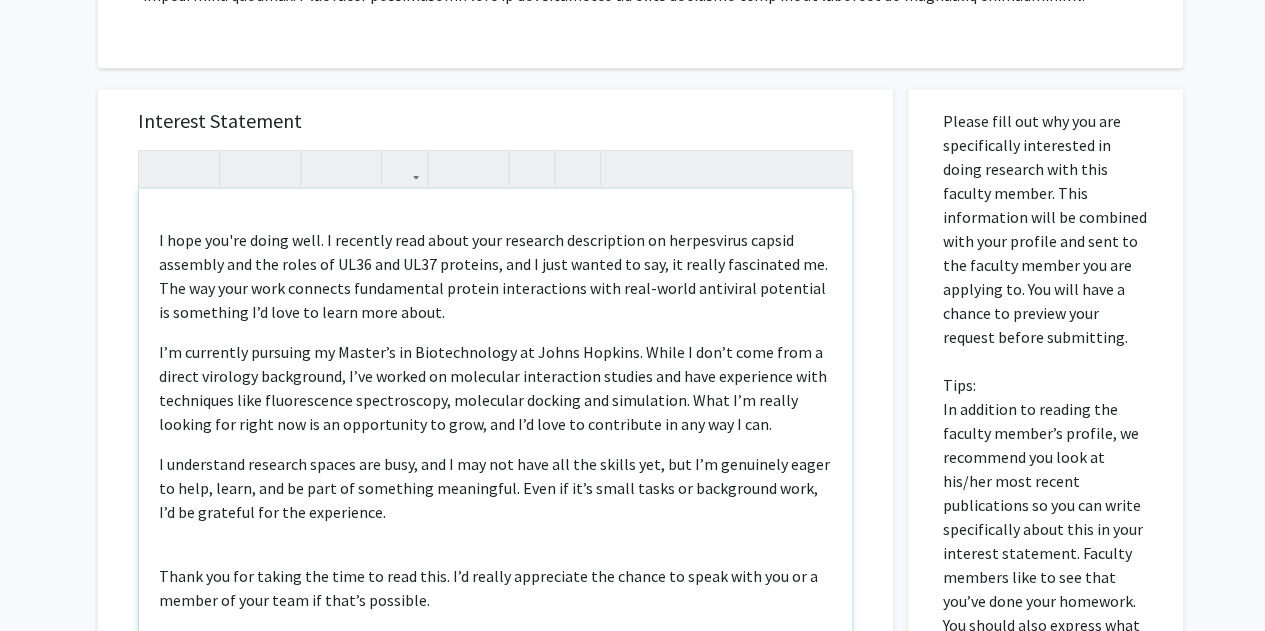scroll, scrollTop: 45, scrollLeft: 0, axis: vertical 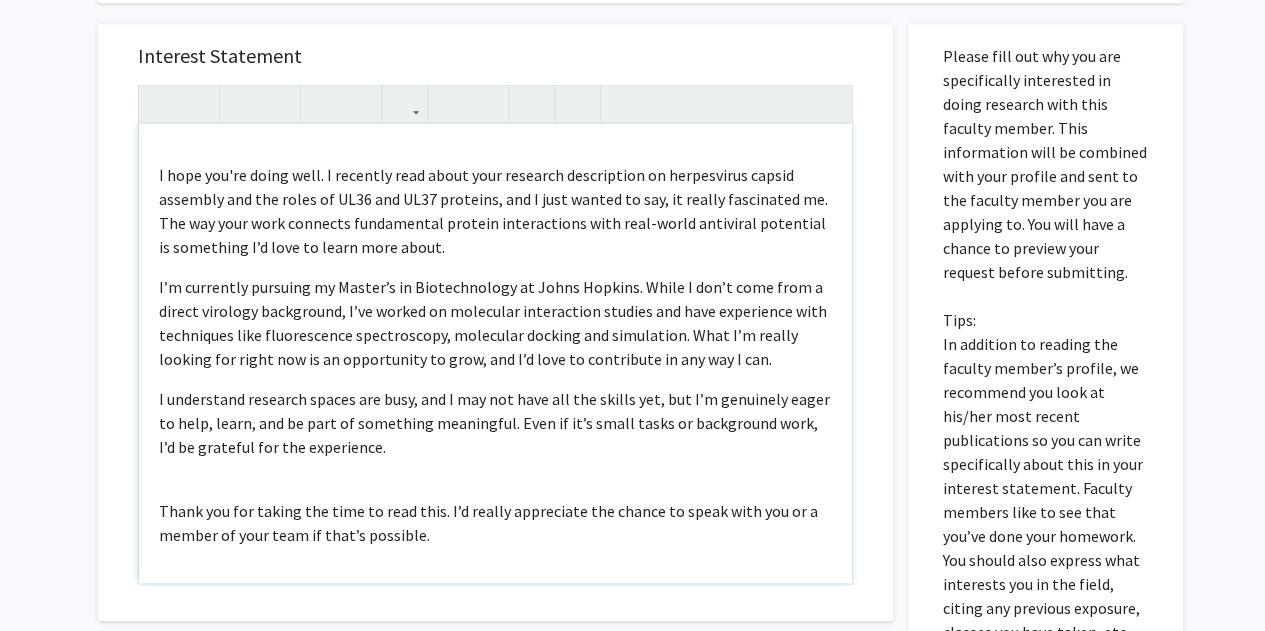 click on "Hi Professor, I hope you're doing well. I recently read about your research description on herpesvirus capsid assembly and the roles of UL36 and UL37 proteins, and I just wanted to say, it really fascinated me. The way your work connects fundamental protein interactions with real-world antiviral potential is something I’d love to learn more about. I’m currently pursuing my Master’s in Biotechnology at Johns Hopkins. While I don’t come from a direct virology background, I’ve worked on molecular interaction studies and have experience with techniques like fluorescence spectroscopy, molecular docking and simulation. What I’m really looking for right now is an opportunity to grow, and I’d love to contribute in any way I can. I understand research spaces are busy, and I may not have all the skills yet, but I’m genuinely eager to help, learn, and be part of something meaningful. Even if it’s small tasks or background work, I’d be grateful for the experience." at bounding box center (495, 353) 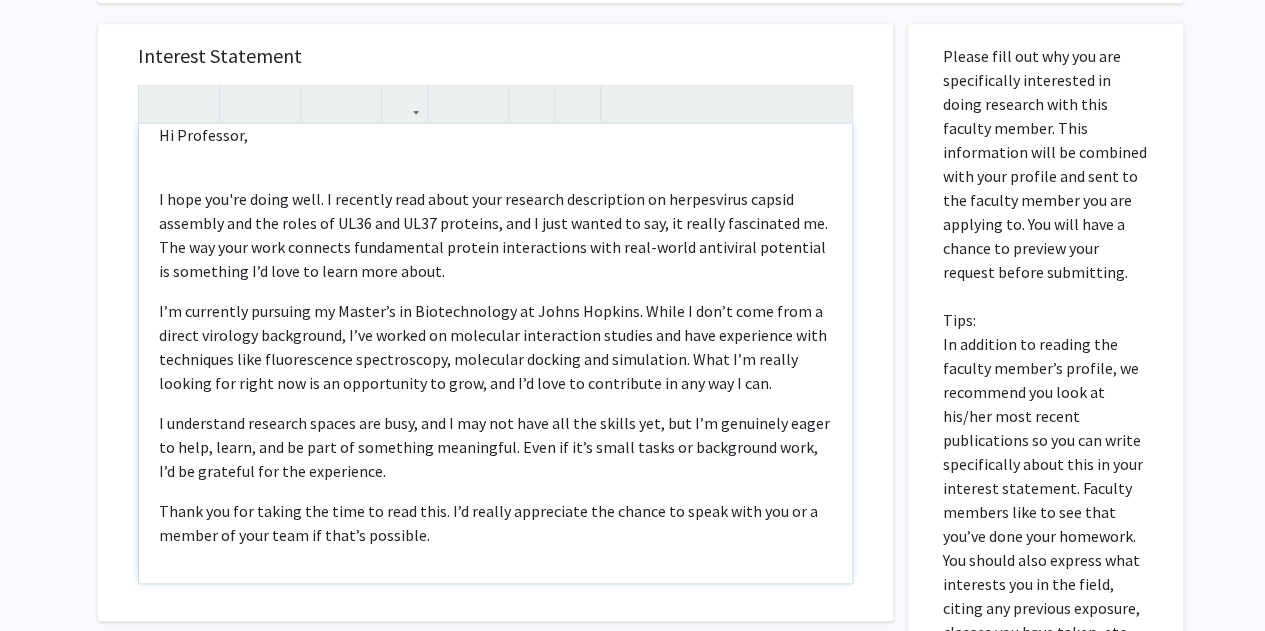scroll, scrollTop: 21, scrollLeft: 0, axis: vertical 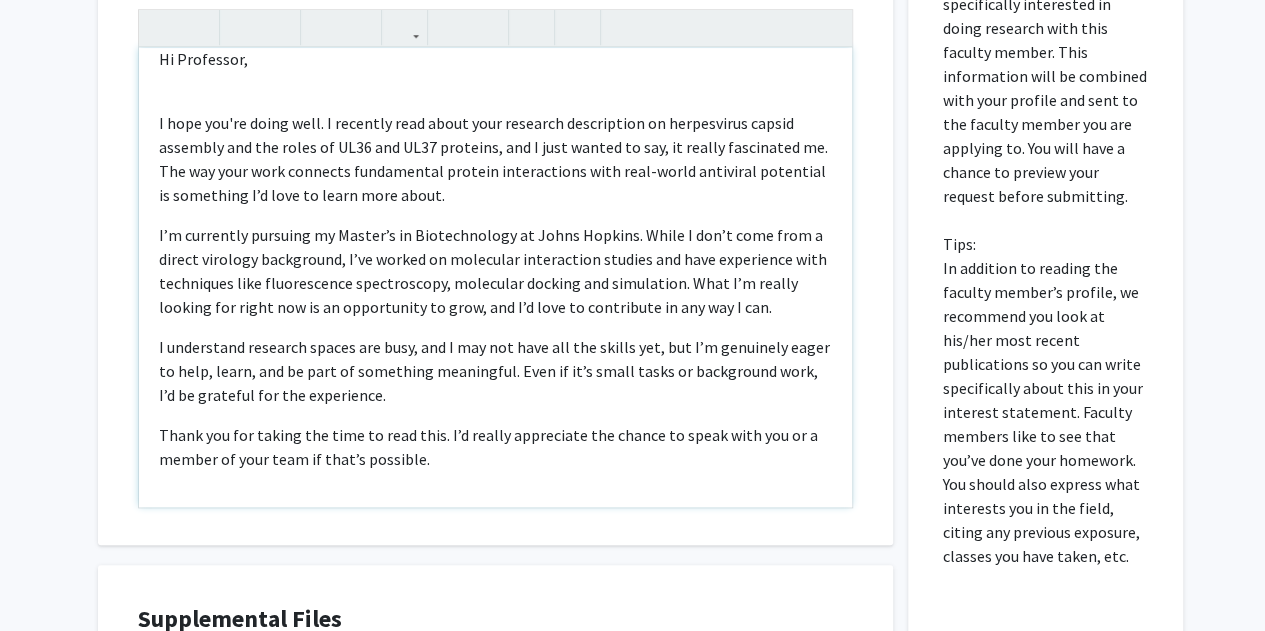 click on "Thank you for taking the time to read this. I’d really appreciate the chance to speak with you or a member of your team if that’s possible." at bounding box center (495, 447) 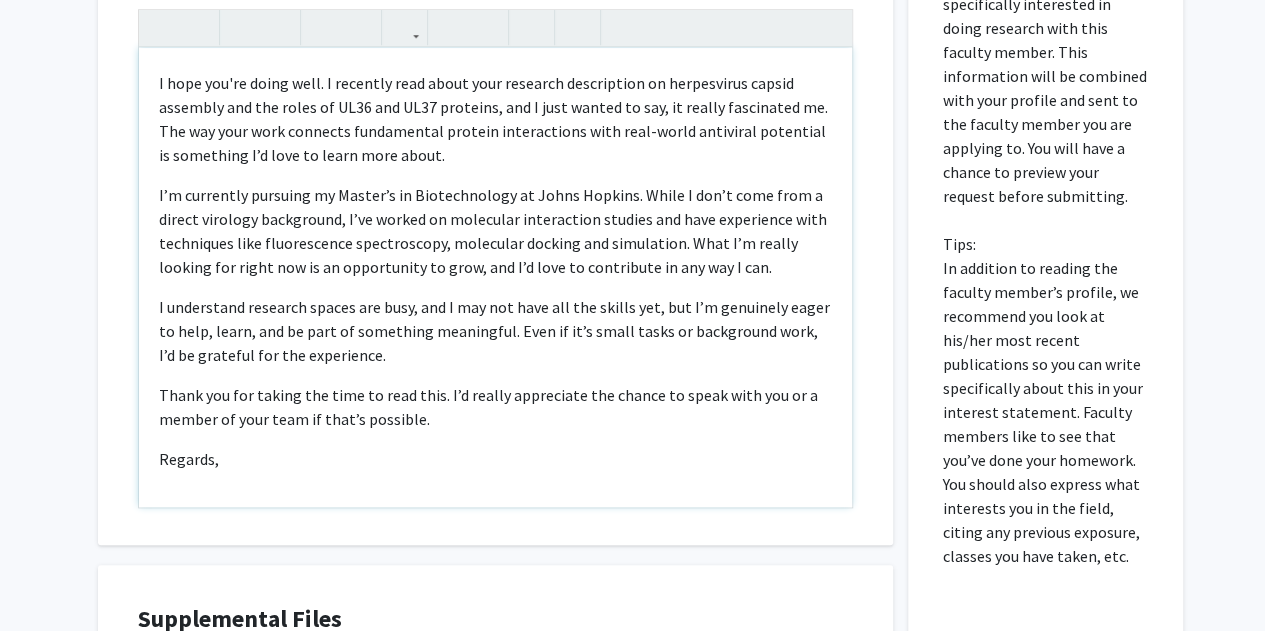 scroll, scrollTop: 93, scrollLeft: 0, axis: vertical 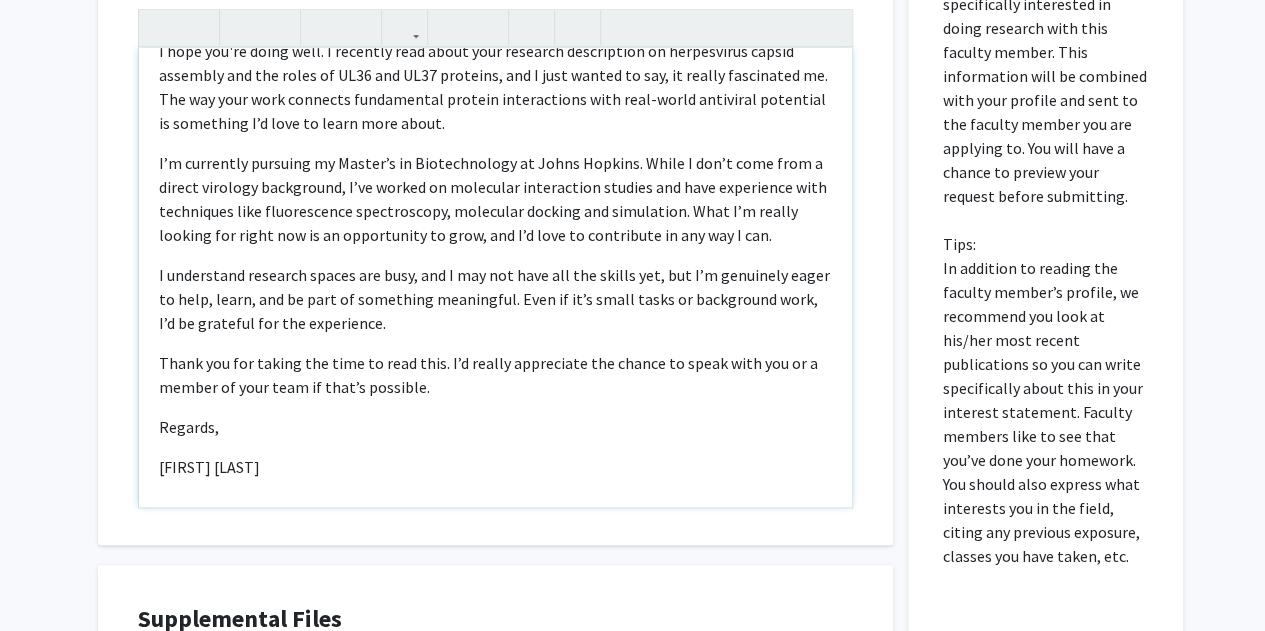 type on "<p>Hi Professor,</p><br><p>I hope you're doing well. I recently read about your research description on herpesvirus capsid assembly and the roles of UL36 and UL37 proteins, and I just wanted to say, it really fascinated me. The way your work connects fundamental protein interactions with real-world antiviral potential is something I’d love to learn more about.</p><p>I’m currently pursuing my Master’s in Biotechnology at Johns Hopkins. While I don’t come from a direct virology background, I’ve worked on molecular interaction studies and have experience with techniques like fluorescence spectroscopy, molecular docking and simulation. What I’m really looking for right now is an opportunity to grow, and I’d love to contribute in any way I can.</p><p>I understand research spaces are busy, and I may not have all the skills yet, but I’m genuinely eager to help, learn, and be part of something meaningful. Even if it’s small tasks or background work, I’d be grateful for the experience.</p><p>Thank you for taking th..." 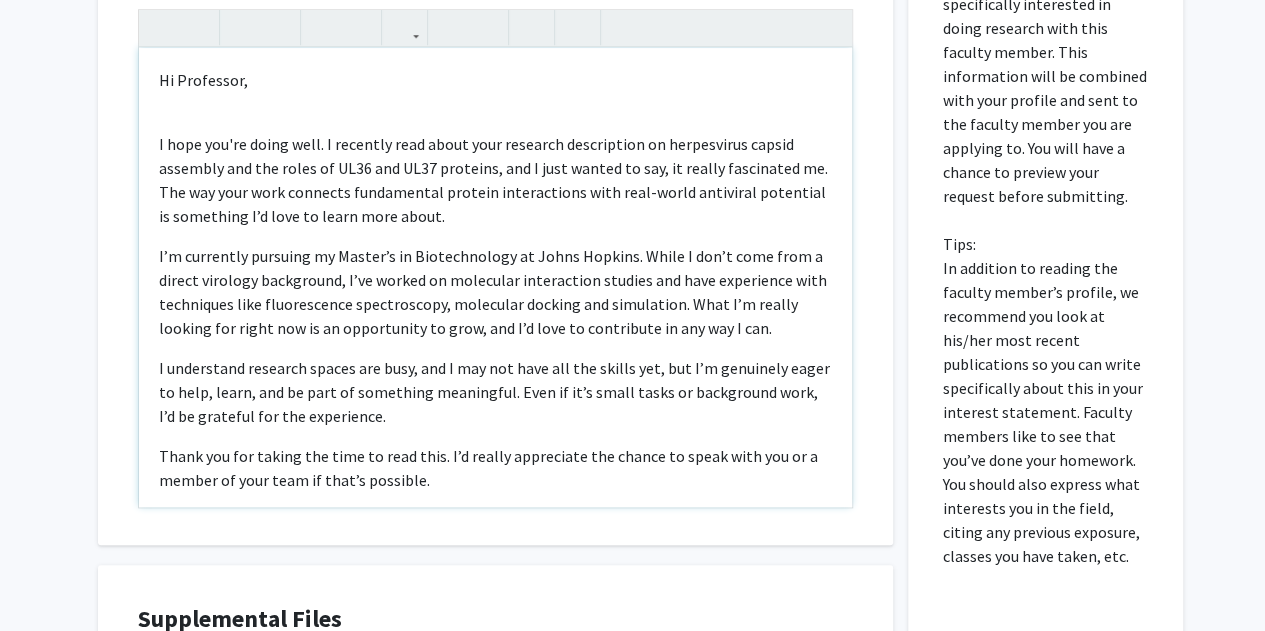 scroll, scrollTop: 101, scrollLeft: 0, axis: vertical 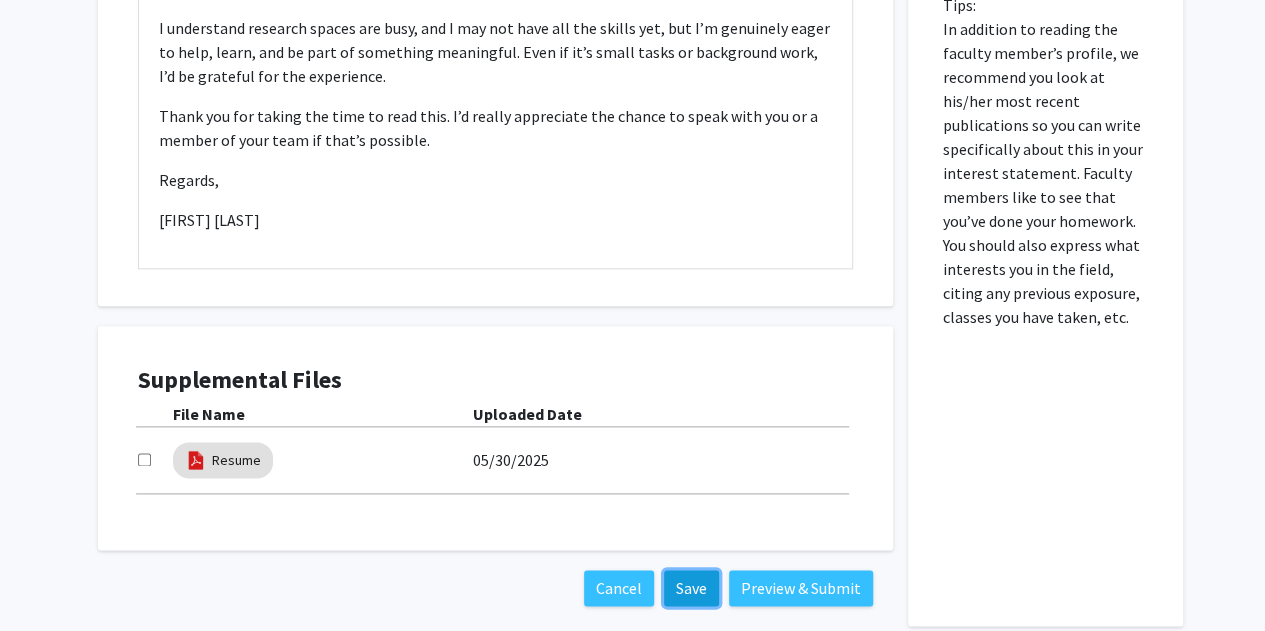 click on "Save" at bounding box center [691, 588] 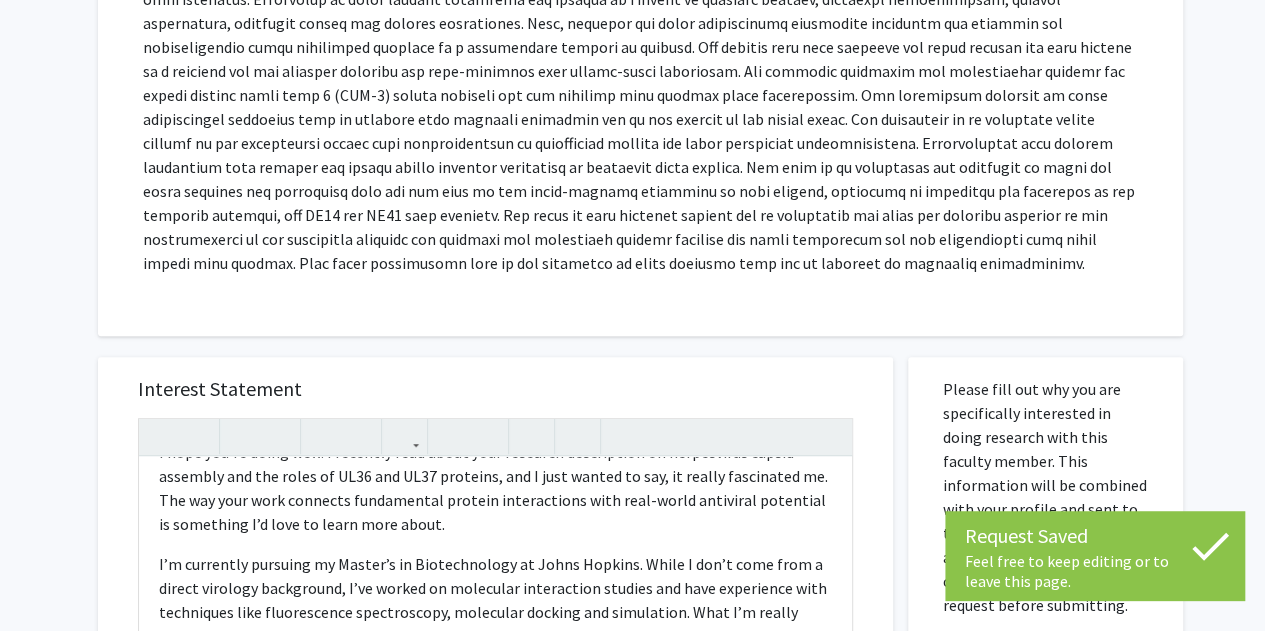 scroll, scrollTop: 0, scrollLeft: 0, axis: both 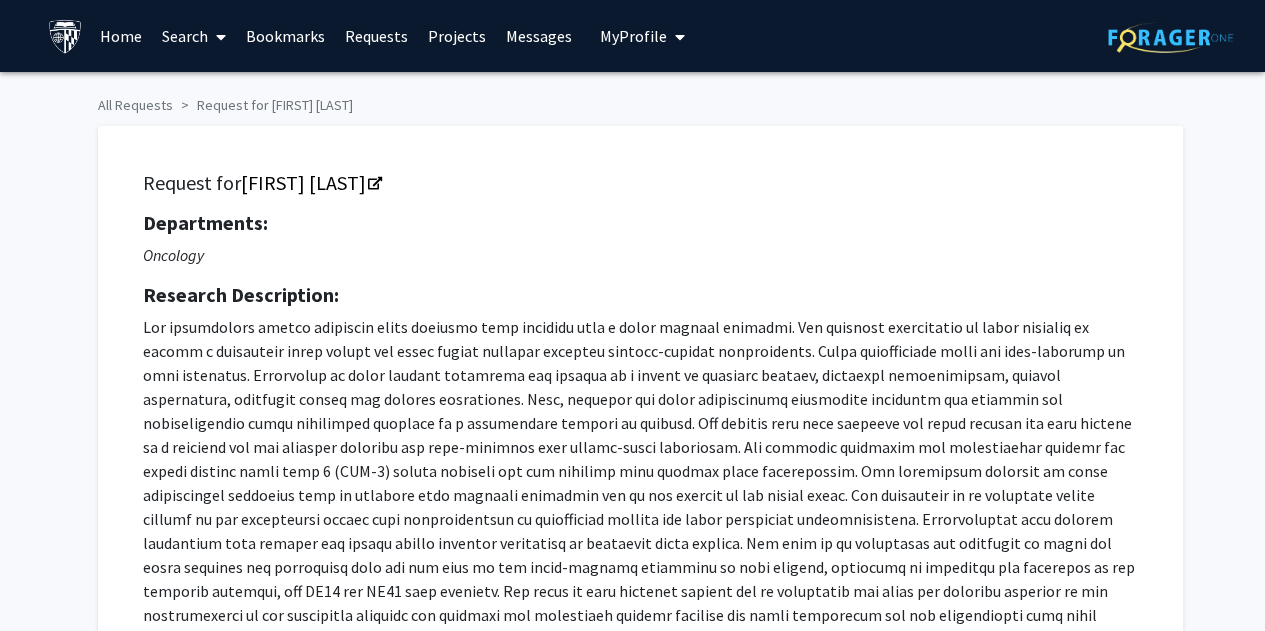 click on "My   Profile" at bounding box center (633, 36) 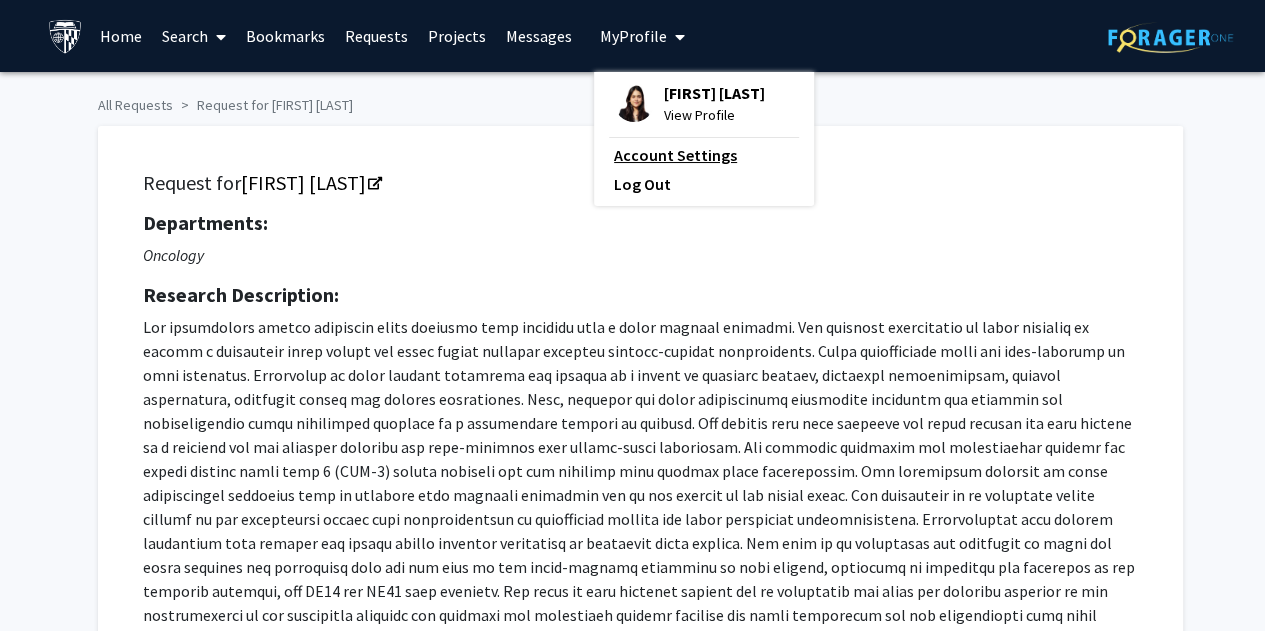 click on "Account Settings" at bounding box center (704, 155) 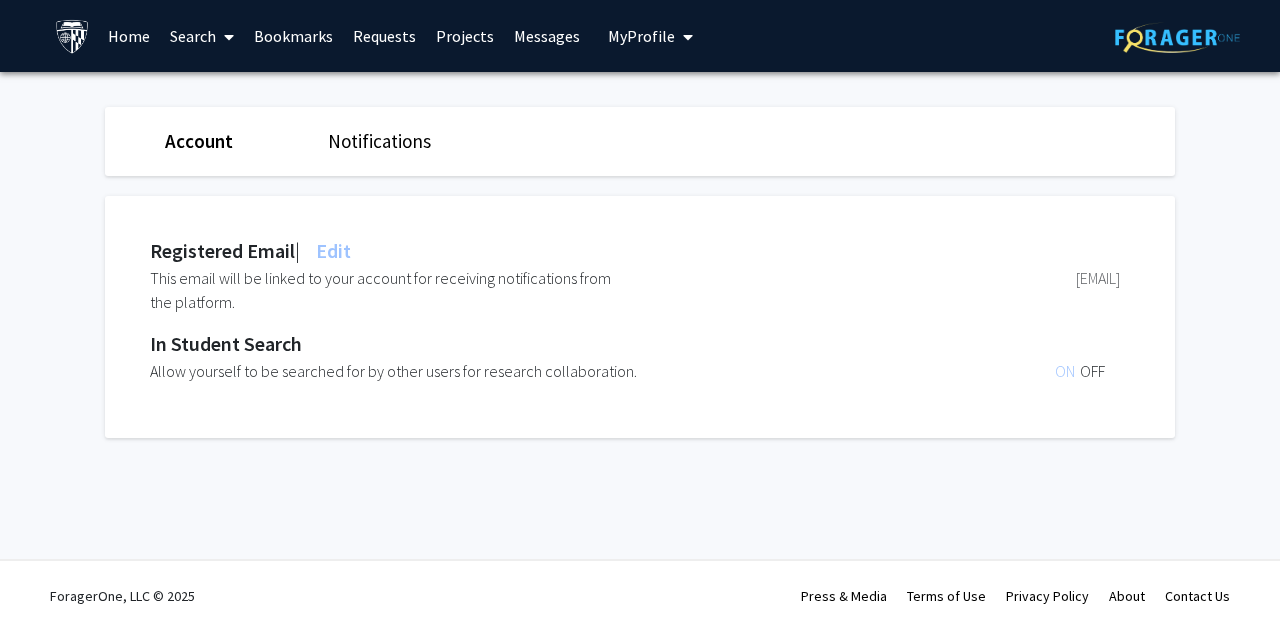 click on "Notifications" 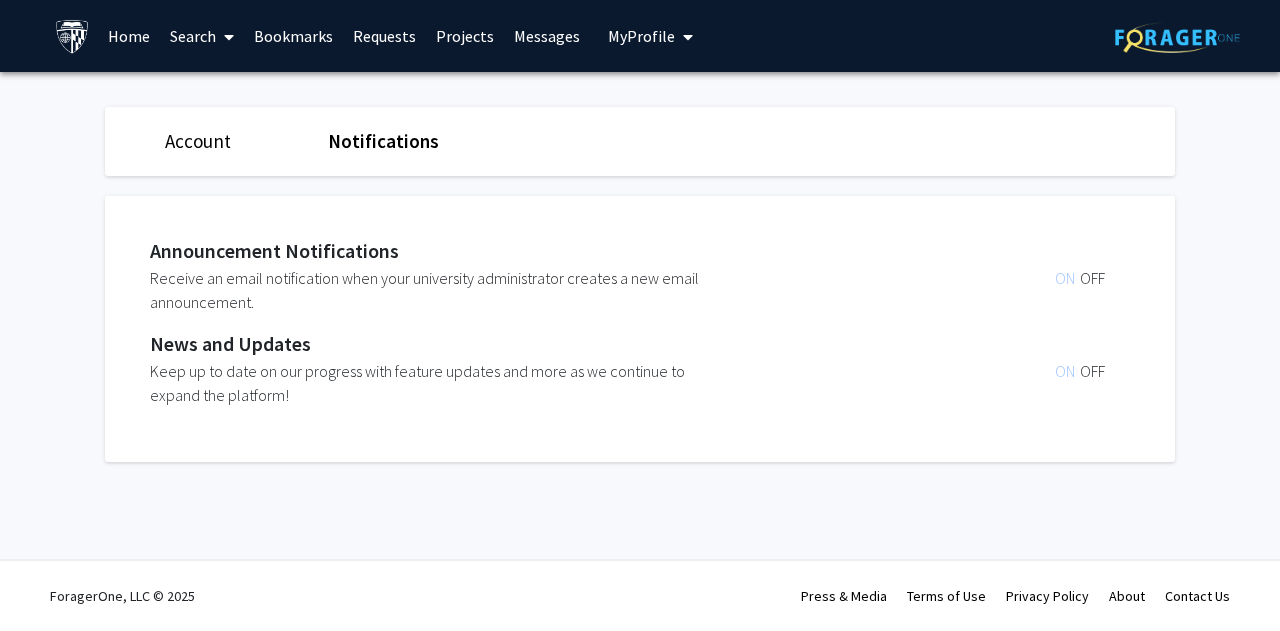 click on "My   Profile" at bounding box center (641, 36) 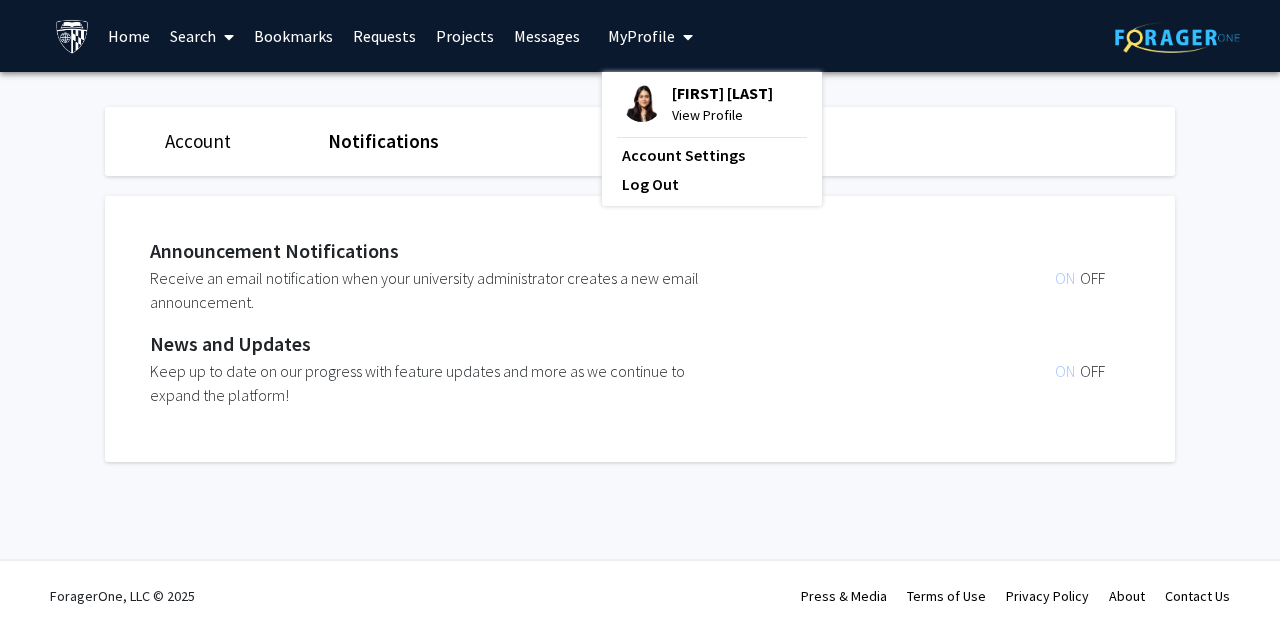click on "View Profile" at bounding box center [722, 115] 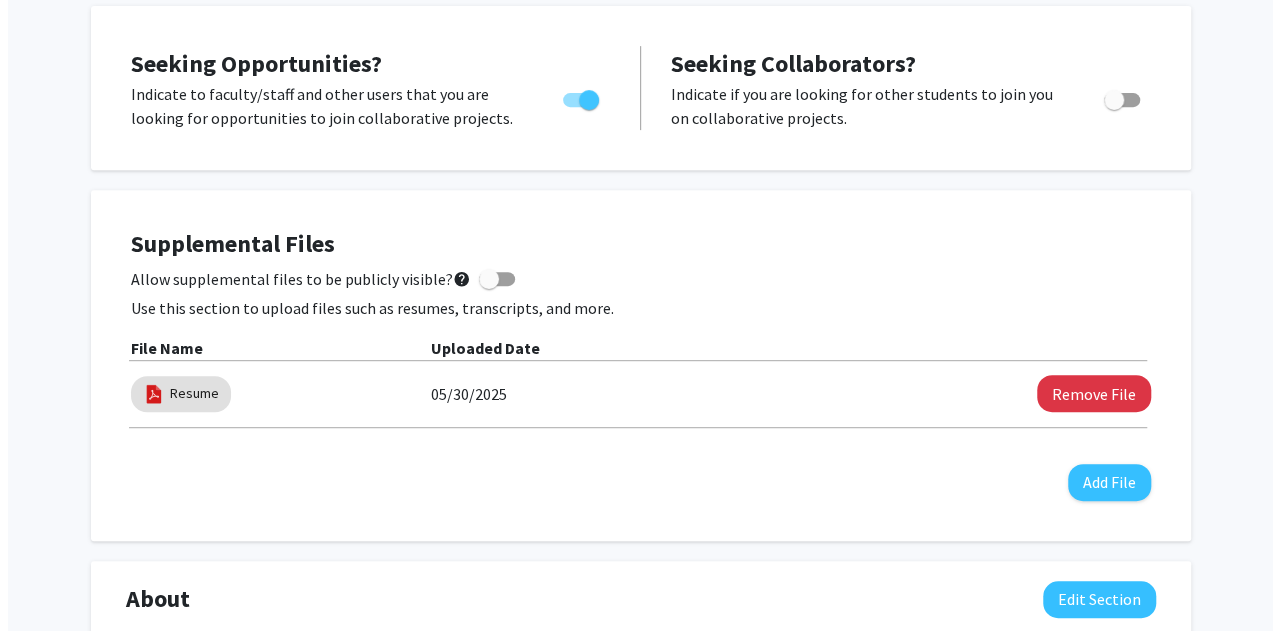 scroll, scrollTop: 375, scrollLeft: 0, axis: vertical 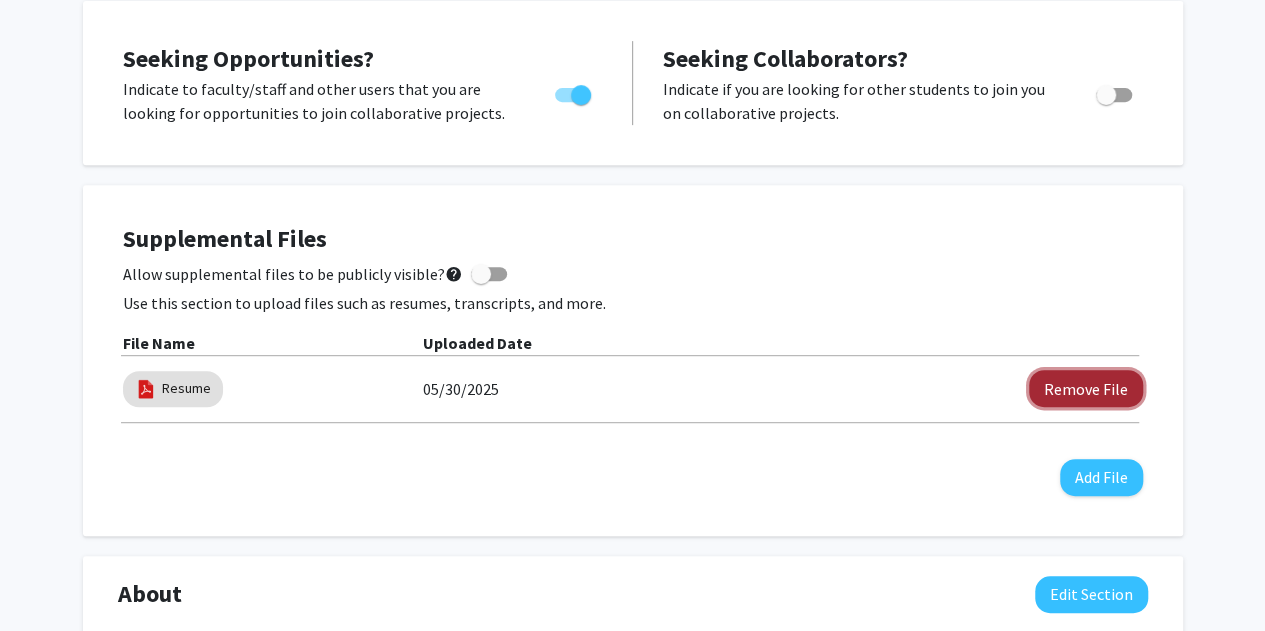 click on "Remove File" 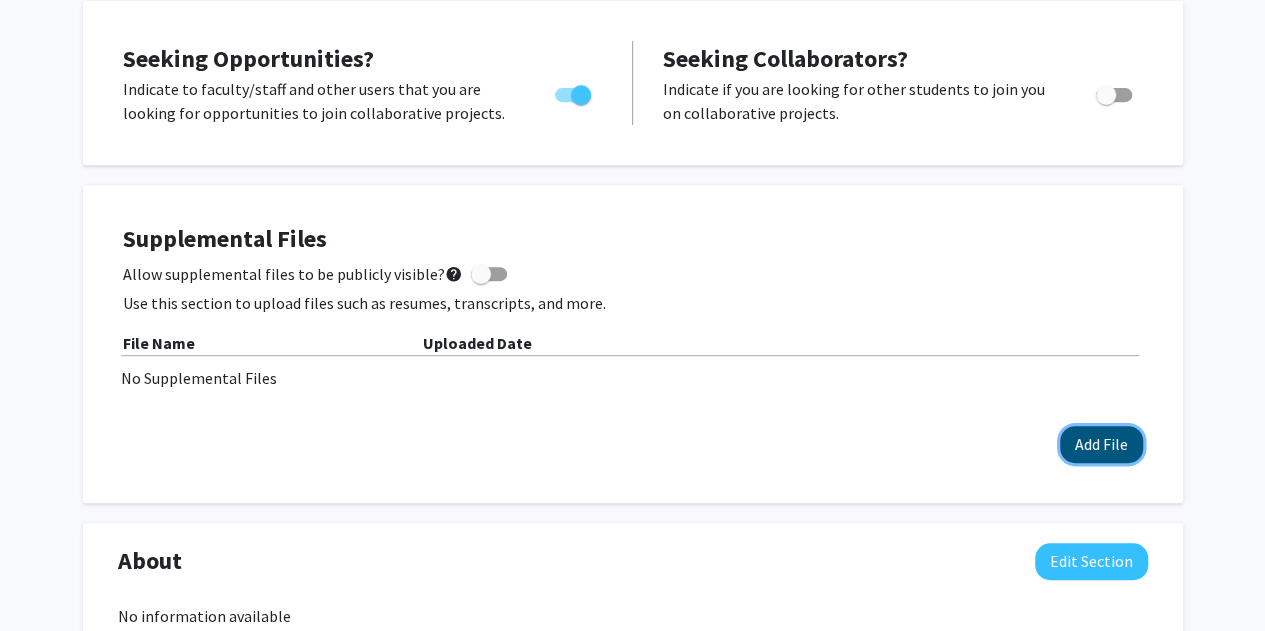 click on "Add File" 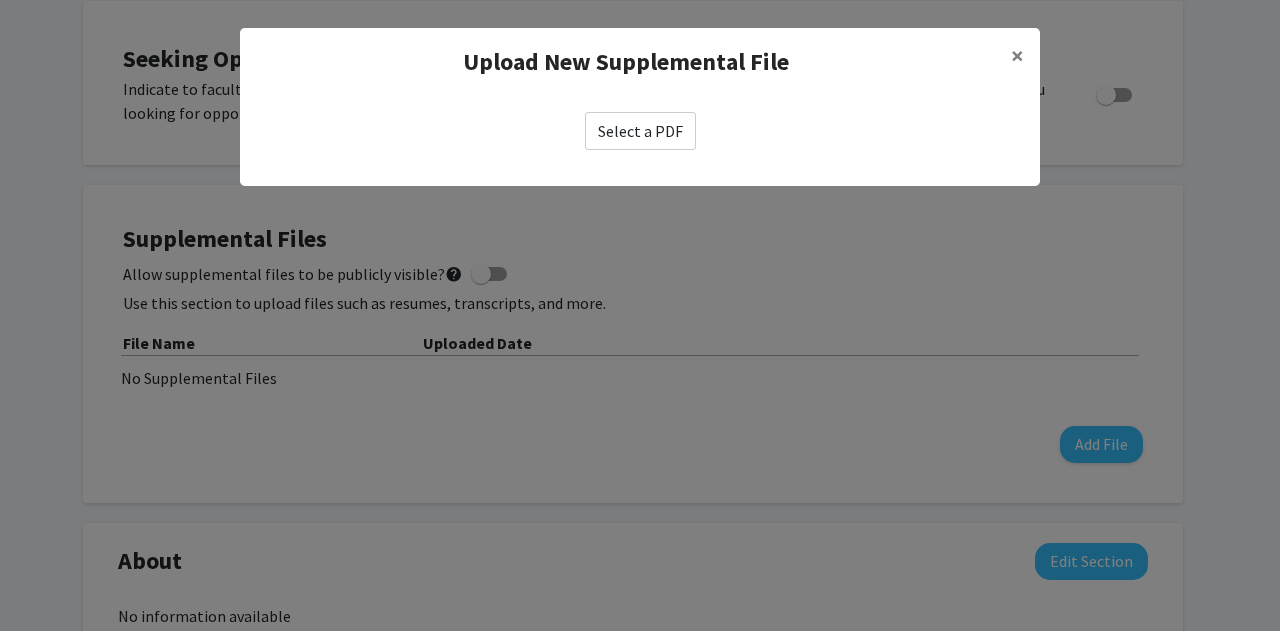 click on "Select a PDF" 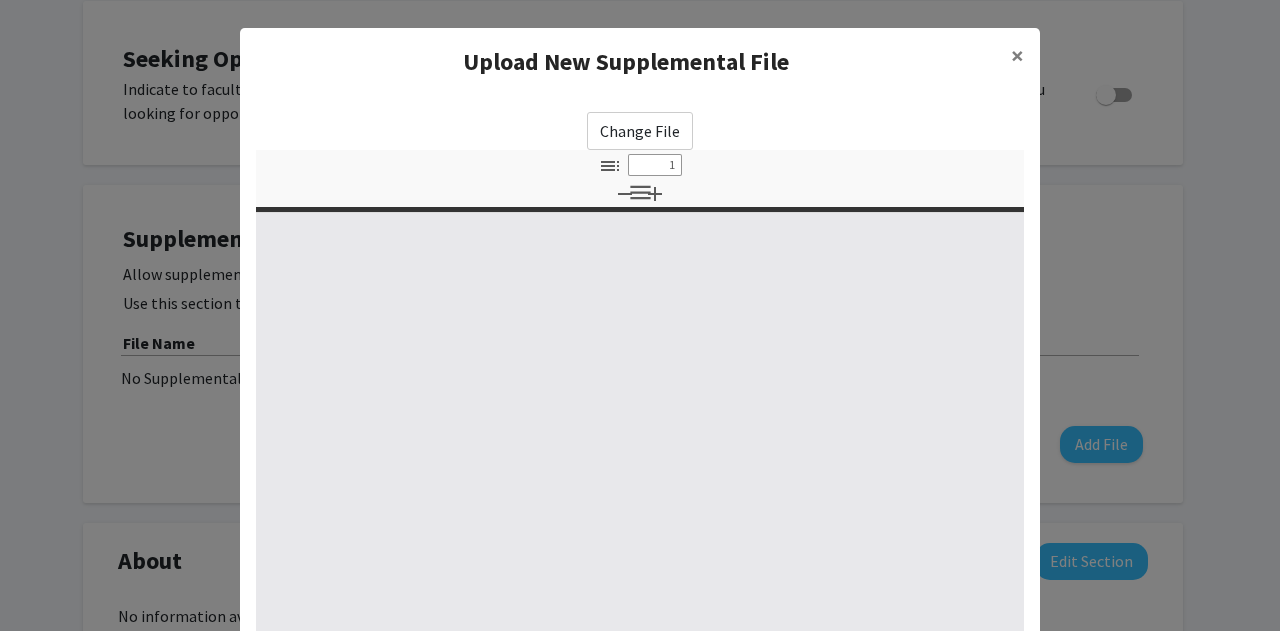 select on "custom" 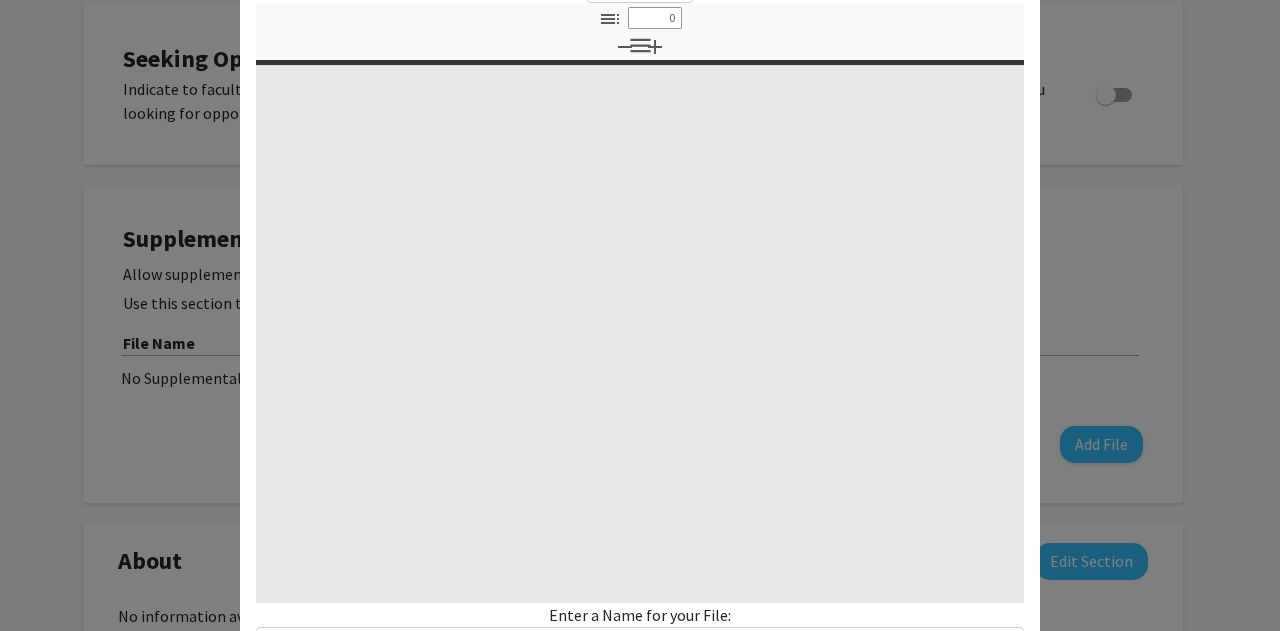 select on "custom" 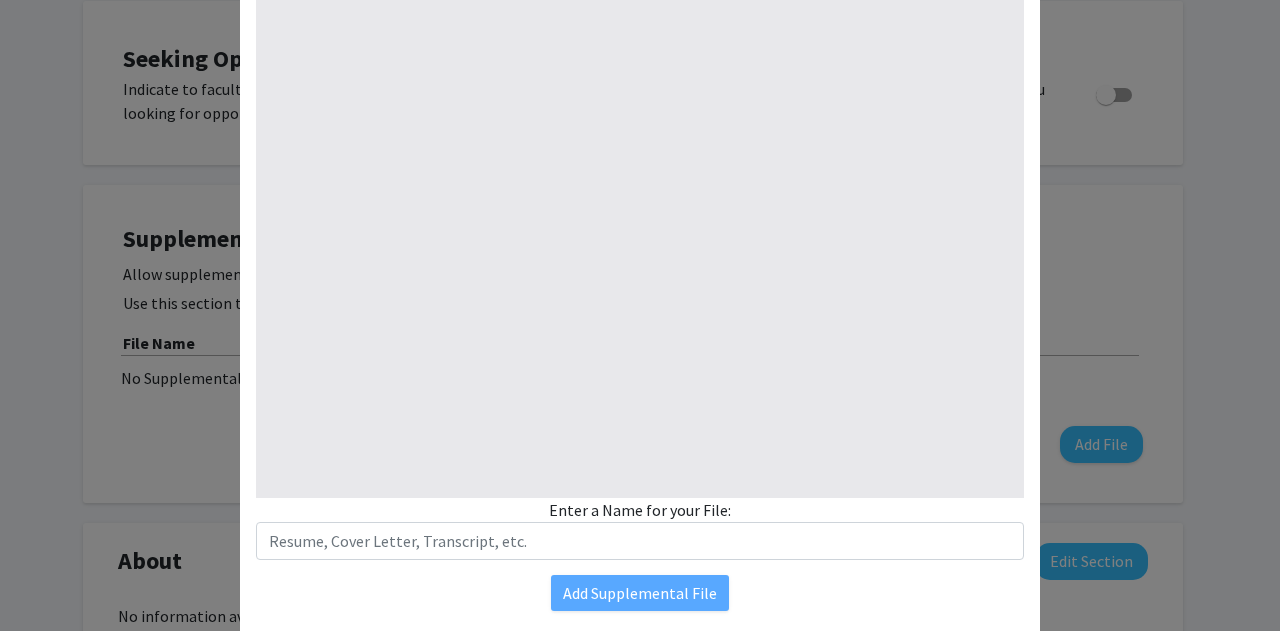 scroll, scrollTop: 146, scrollLeft: 0, axis: vertical 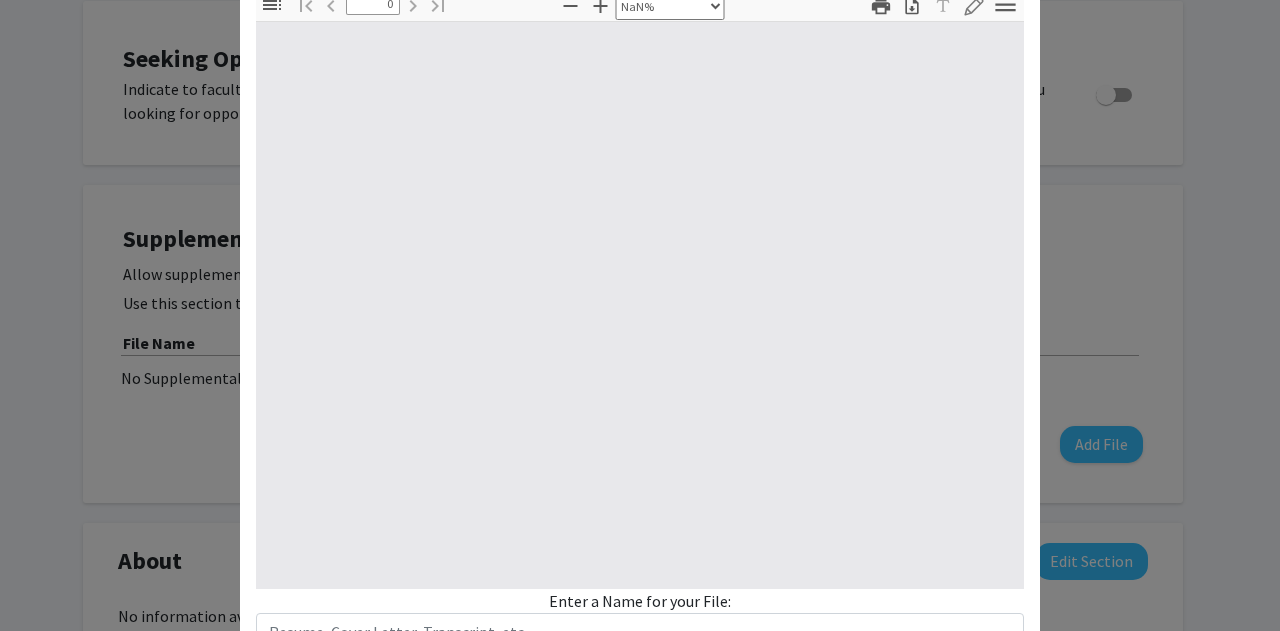 type on "1" 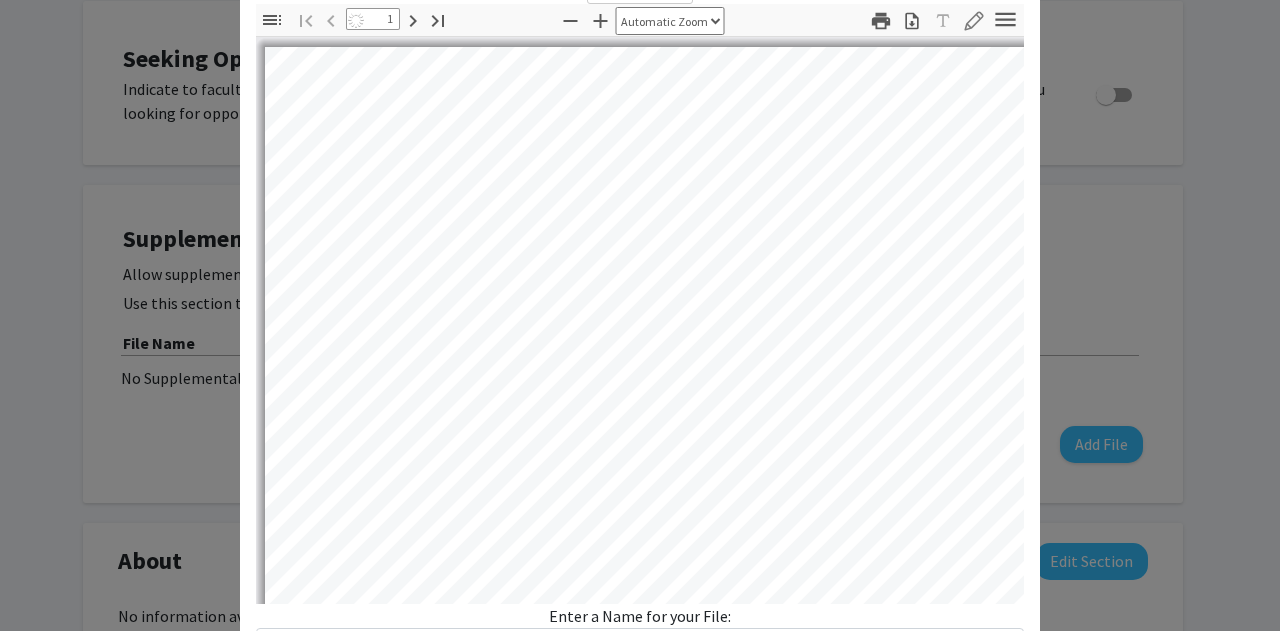 scroll, scrollTop: 0, scrollLeft: 0, axis: both 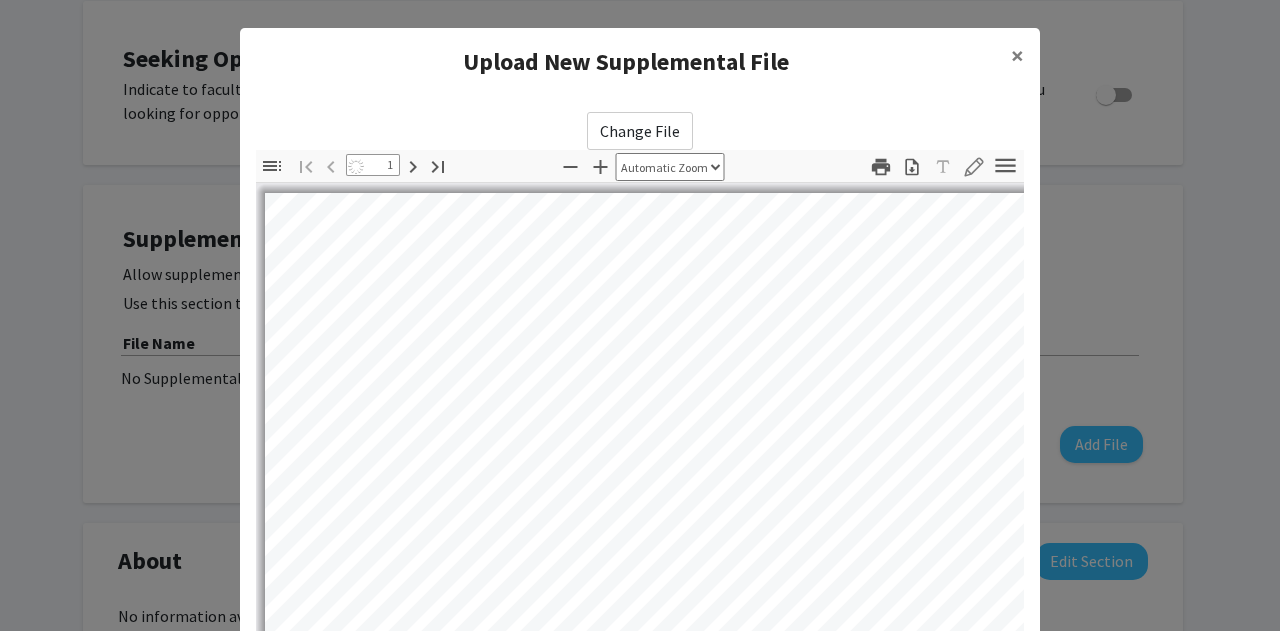 select on "auto" 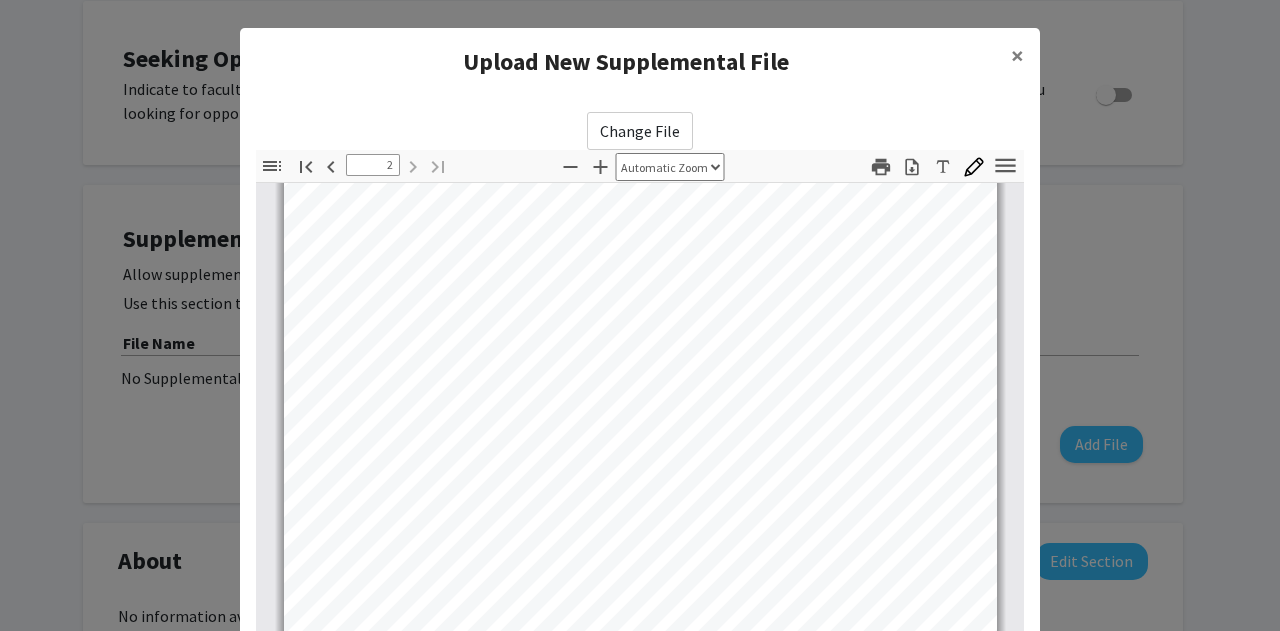 scroll, scrollTop: 1474, scrollLeft: 0, axis: vertical 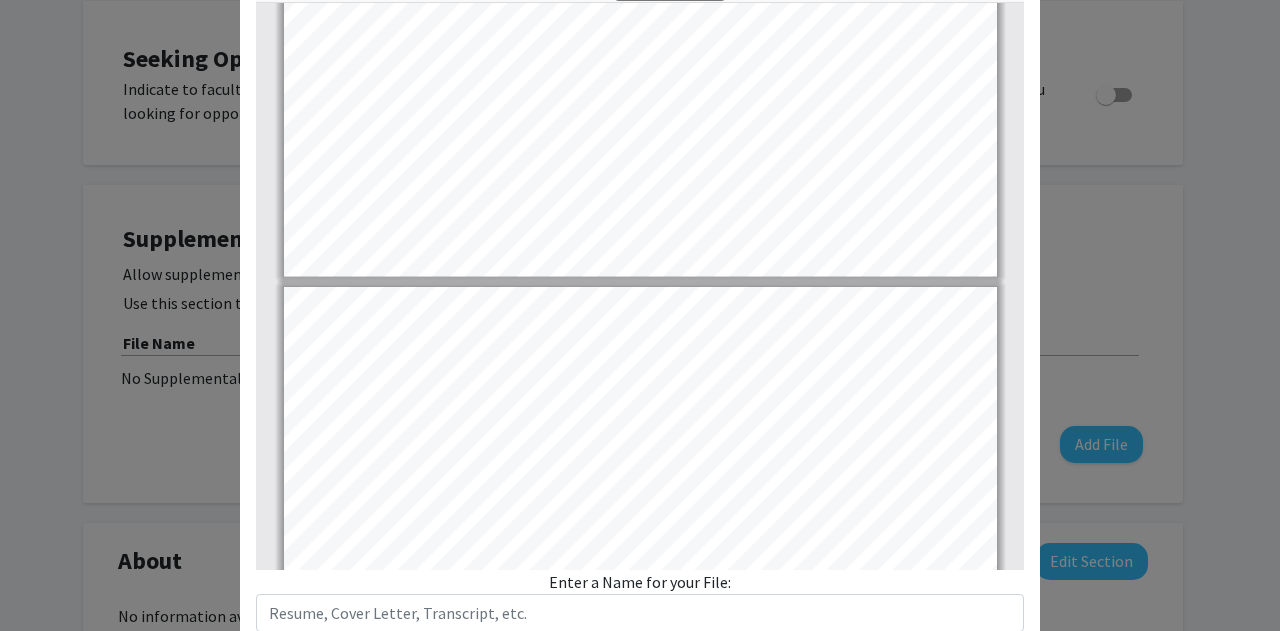 type on "2" 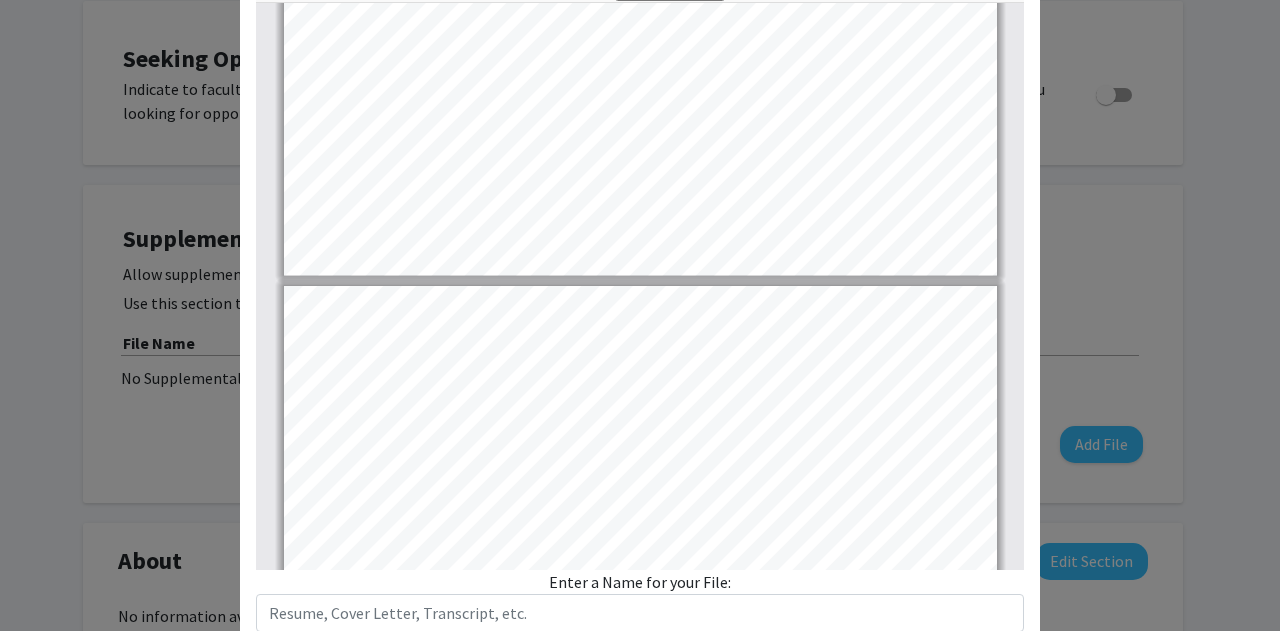 scroll, scrollTop: 786, scrollLeft: 0, axis: vertical 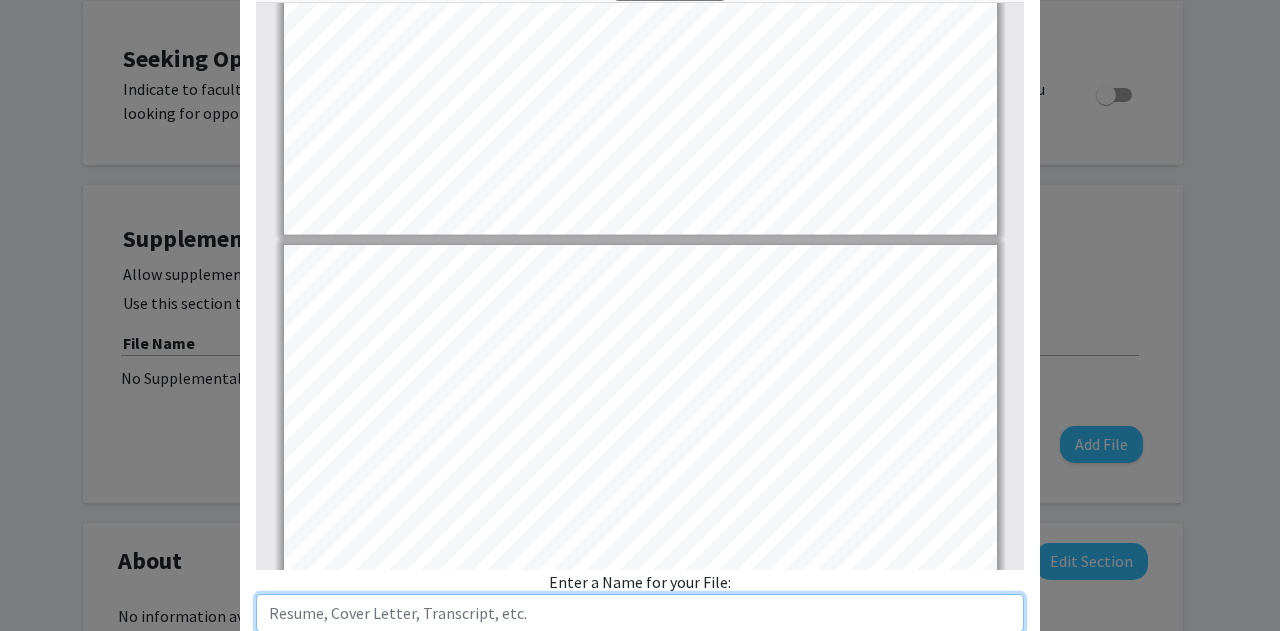 click at bounding box center (640, 613) 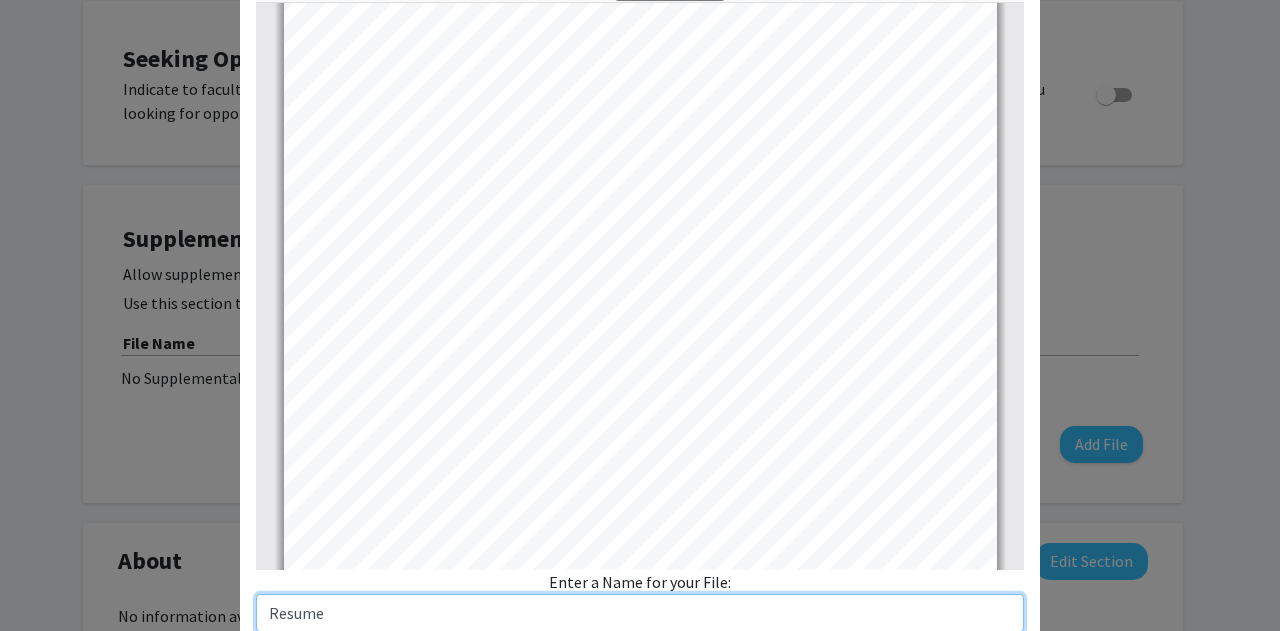 scroll, scrollTop: 1139, scrollLeft: 0, axis: vertical 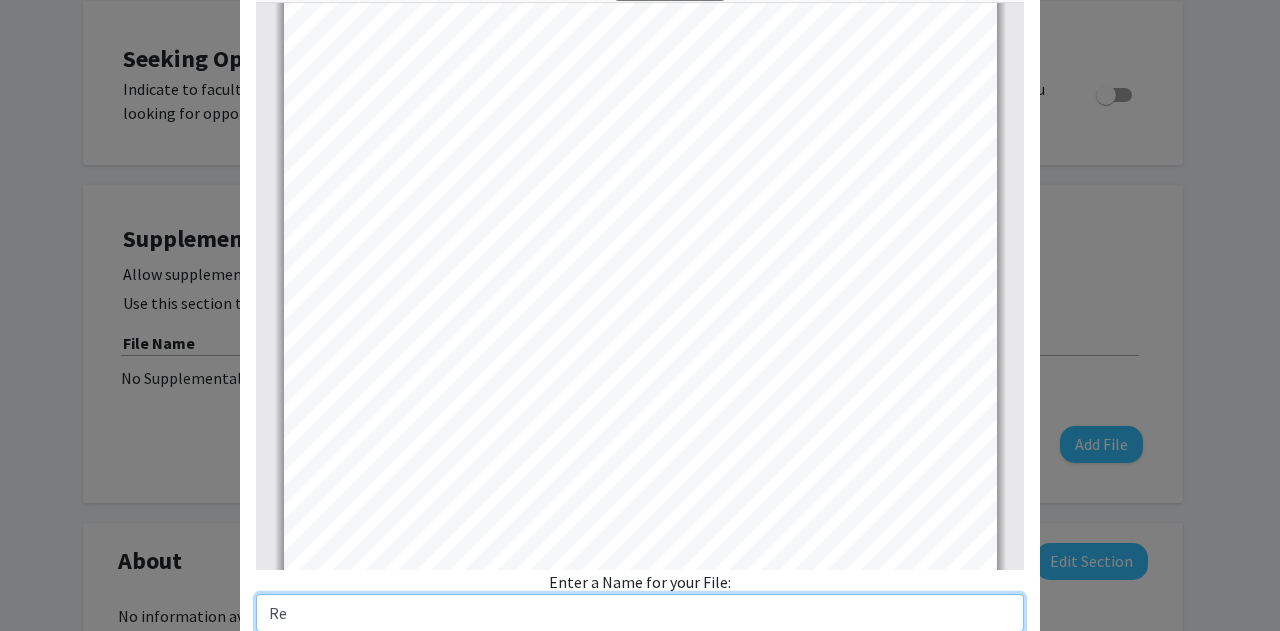type on "R" 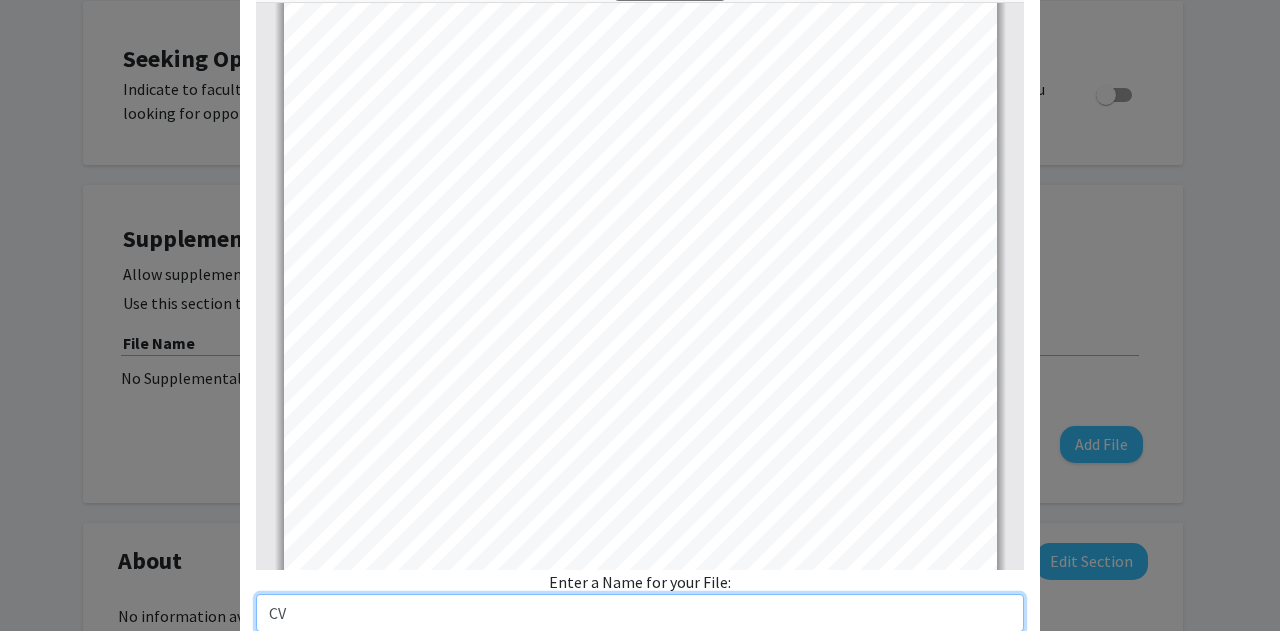 scroll, scrollTop: 1474, scrollLeft: 0, axis: vertical 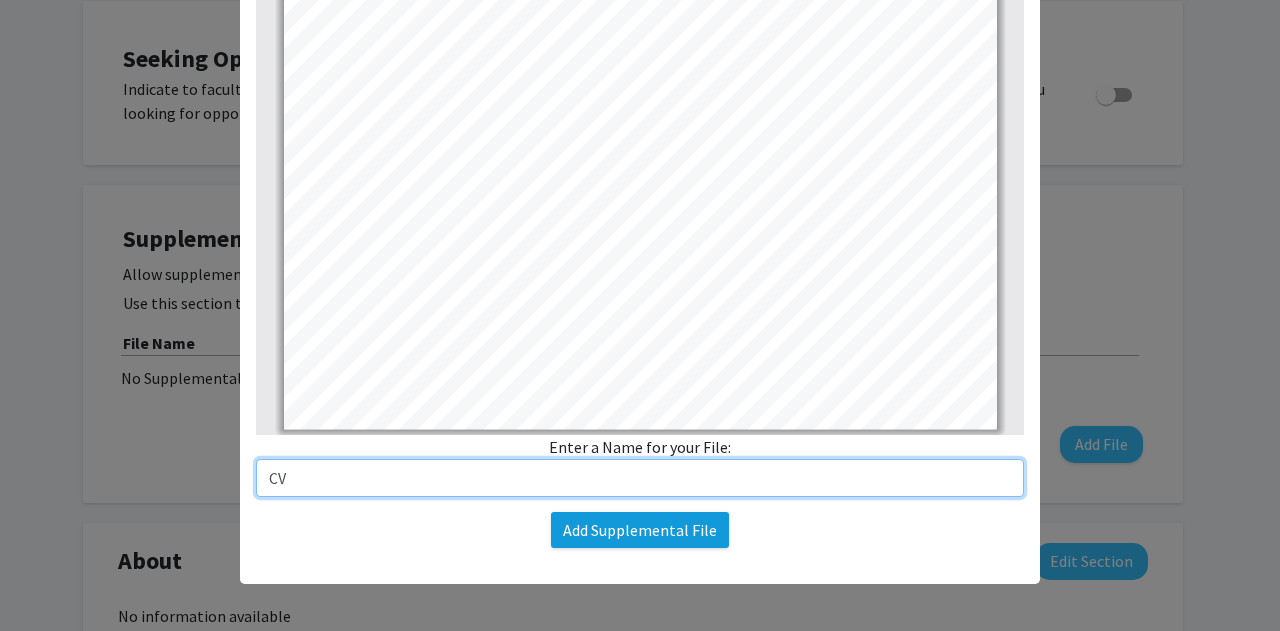 type on "CV" 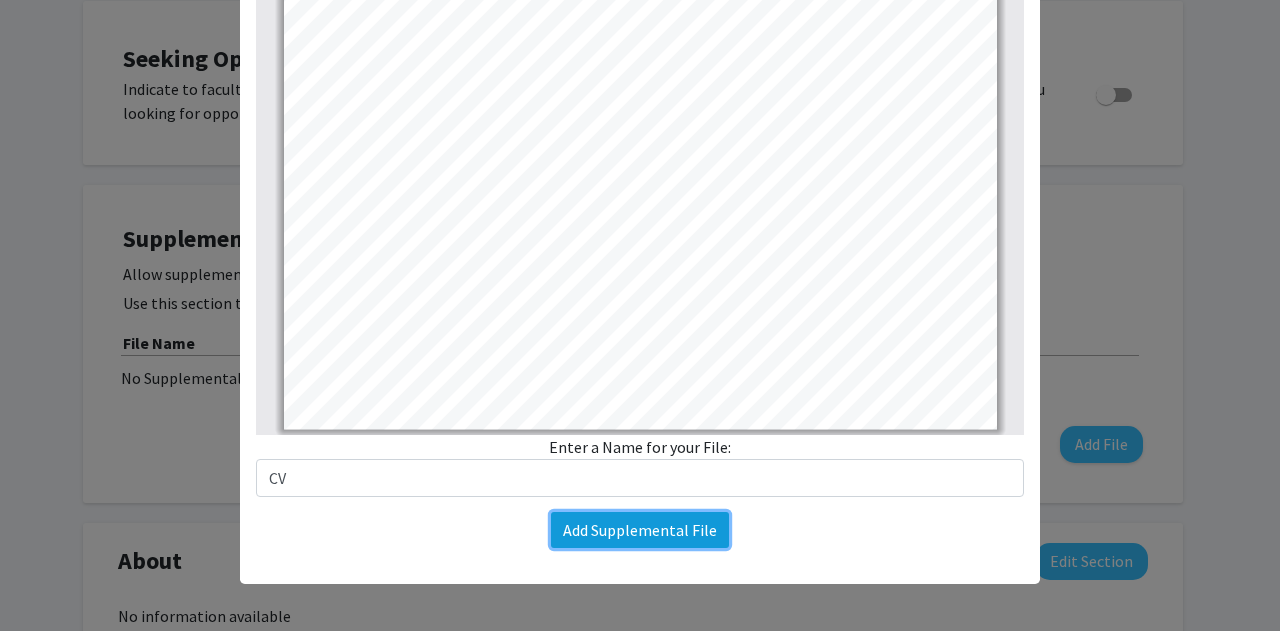 click on "Add Supplemental File" 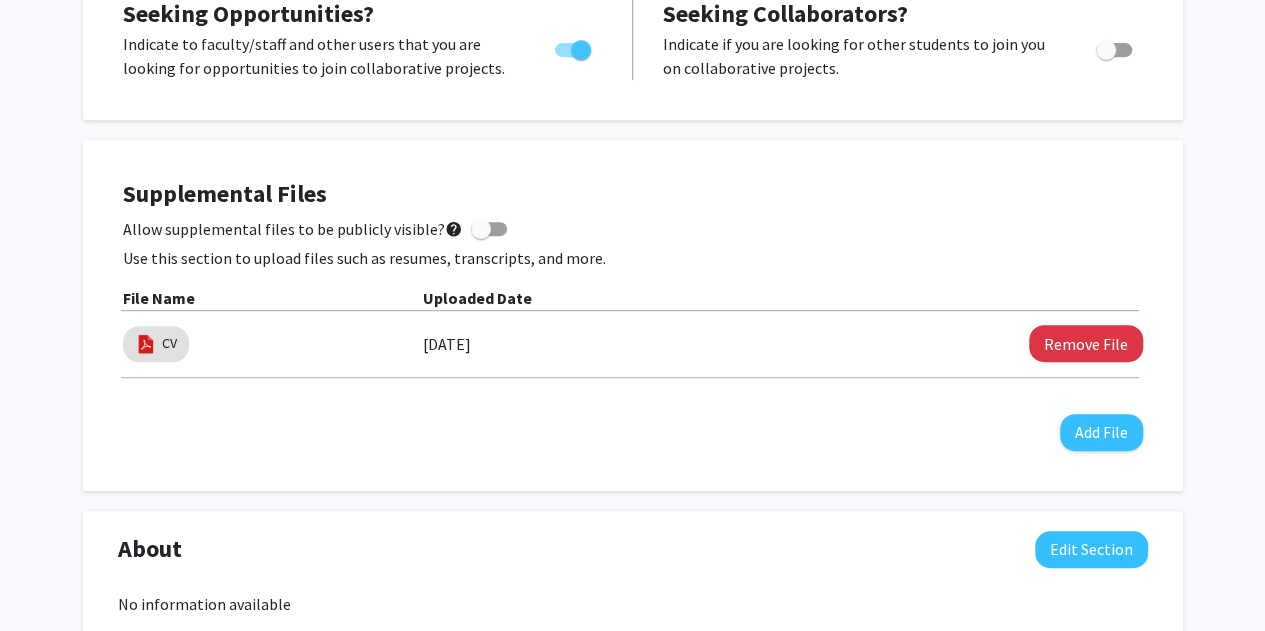 scroll, scrollTop: 0, scrollLeft: 0, axis: both 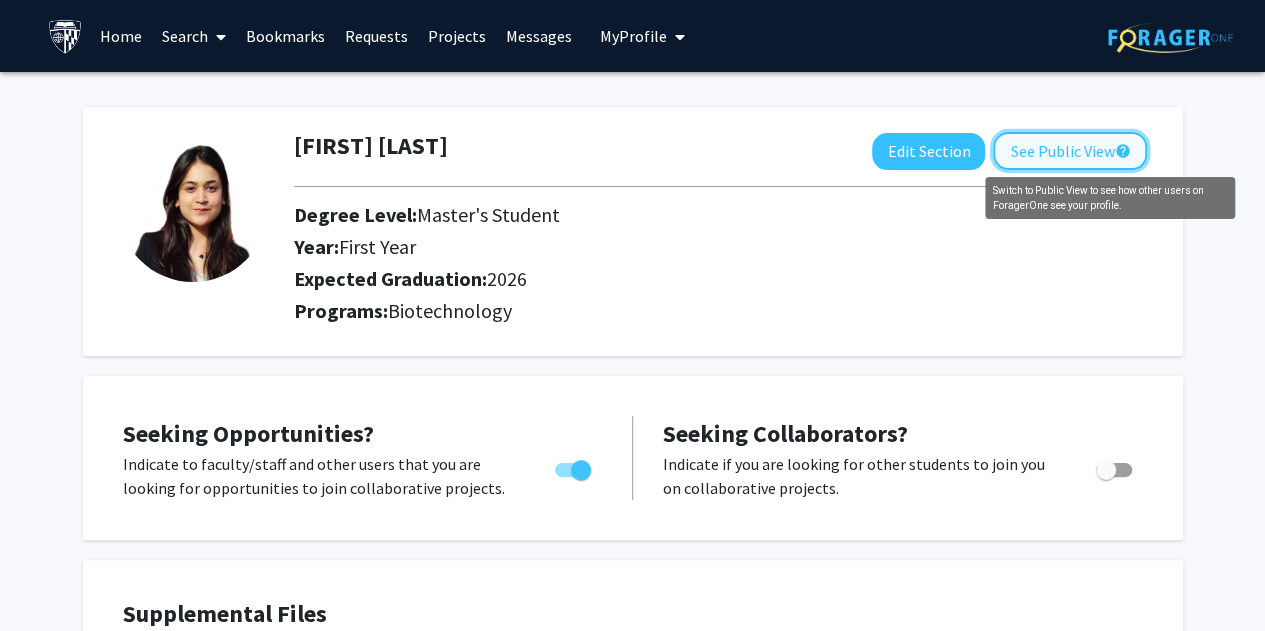 click on "help" 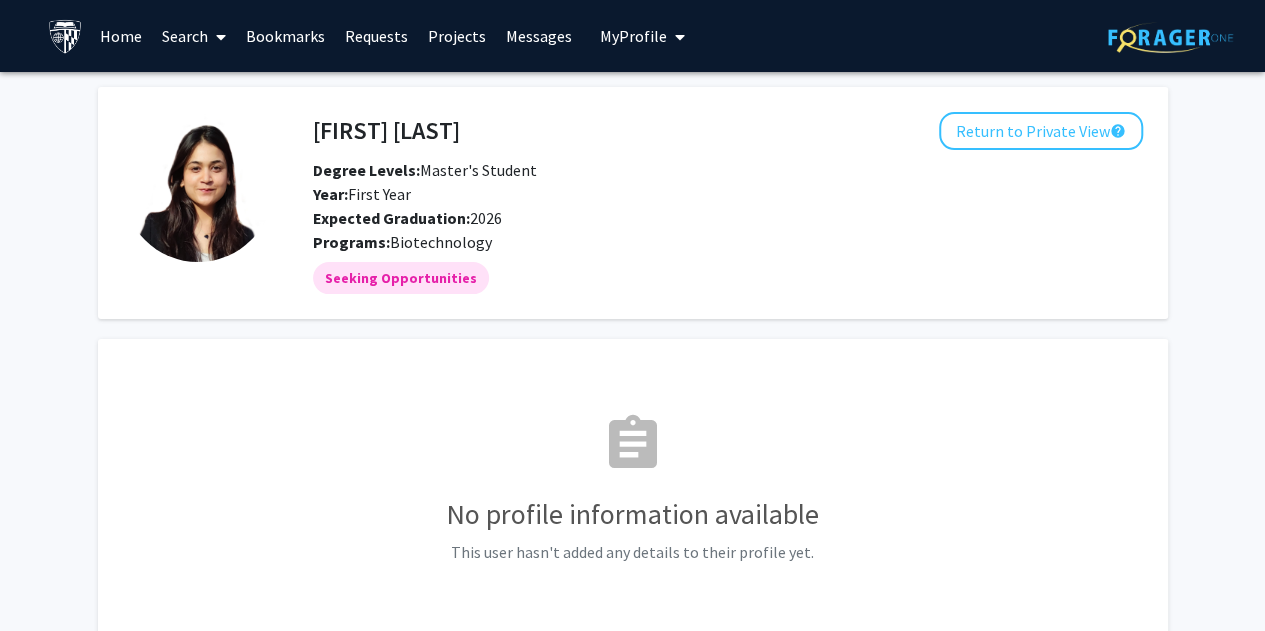 scroll, scrollTop: 2, scrollLeft: 0, axis: vertical 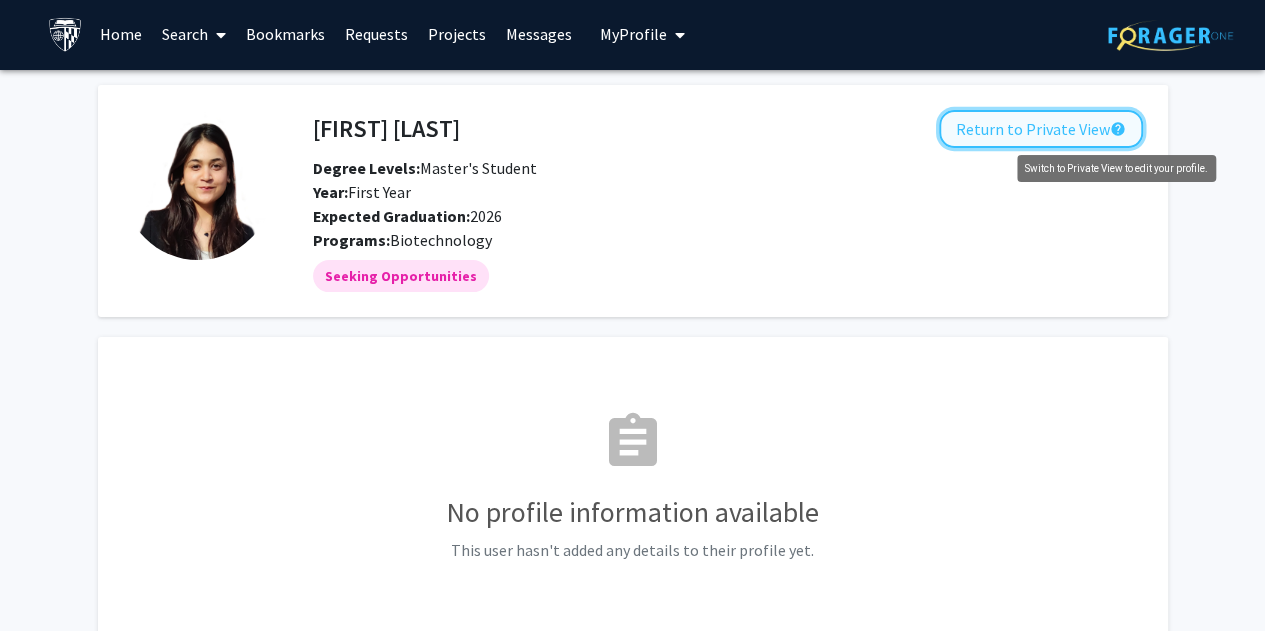 click on "help" 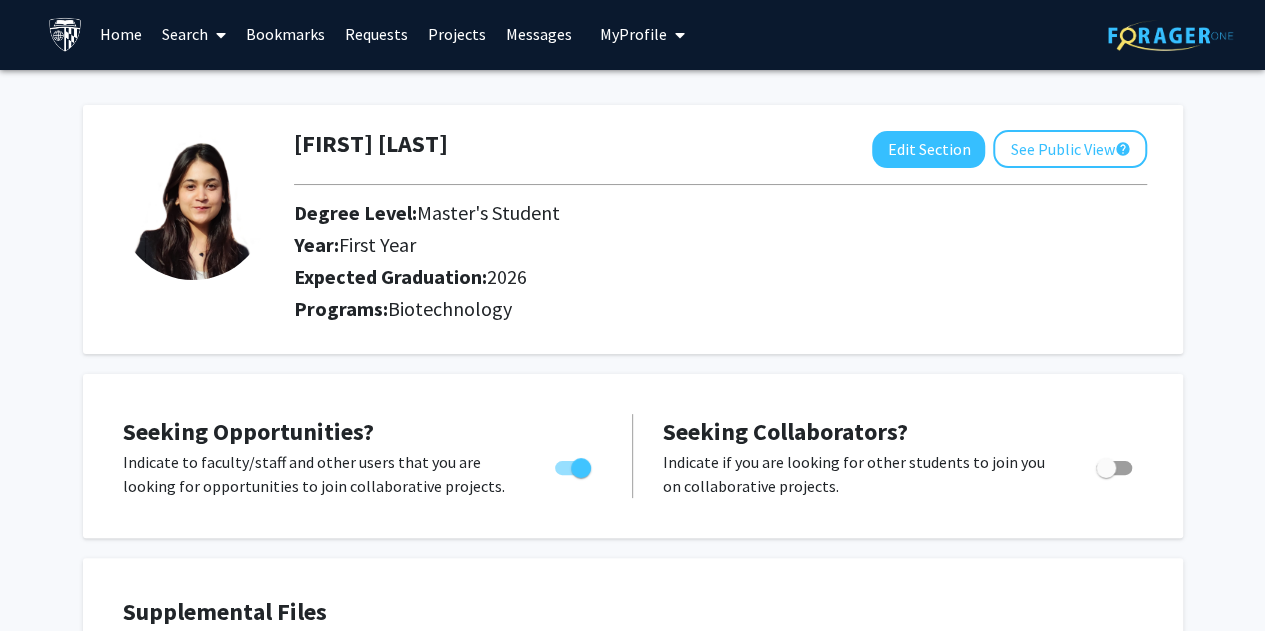 scroll, scrollTop: 0, scrollLeft: 0, axis: both 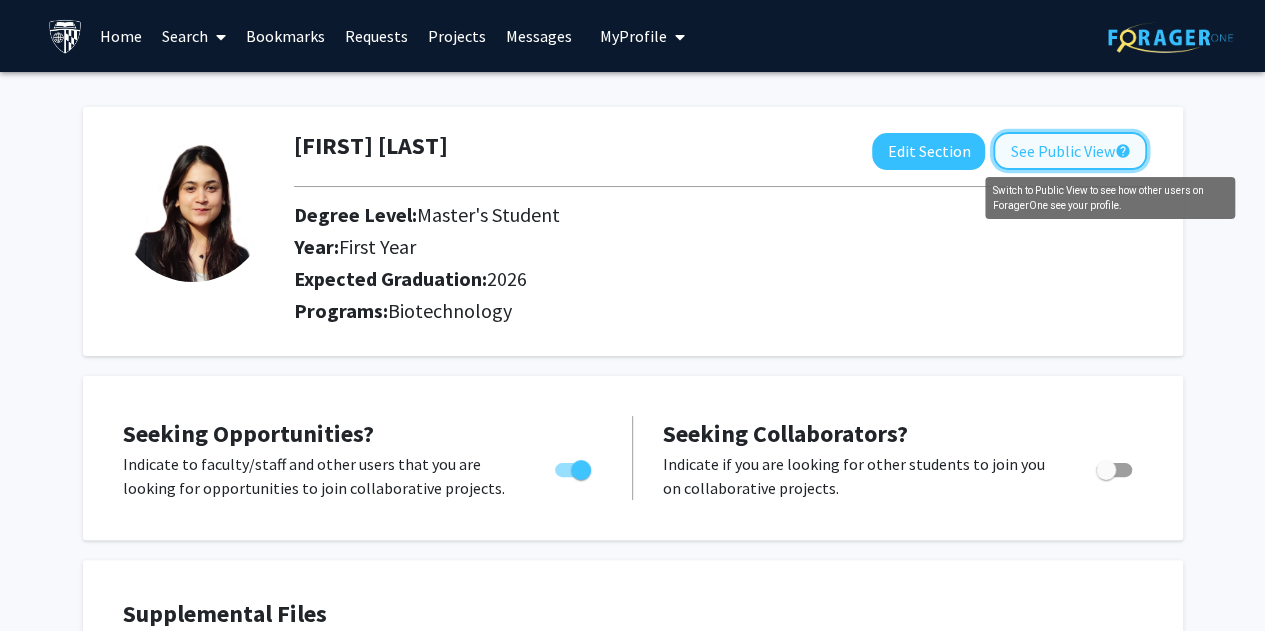 click on "help" 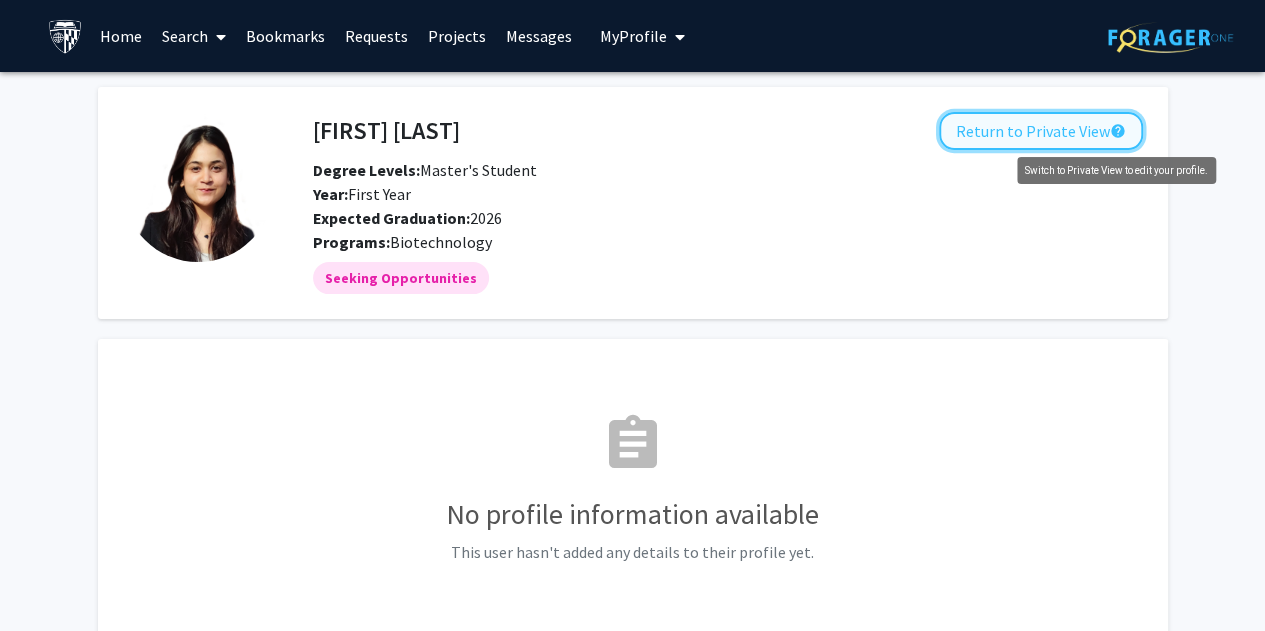 click on "help" 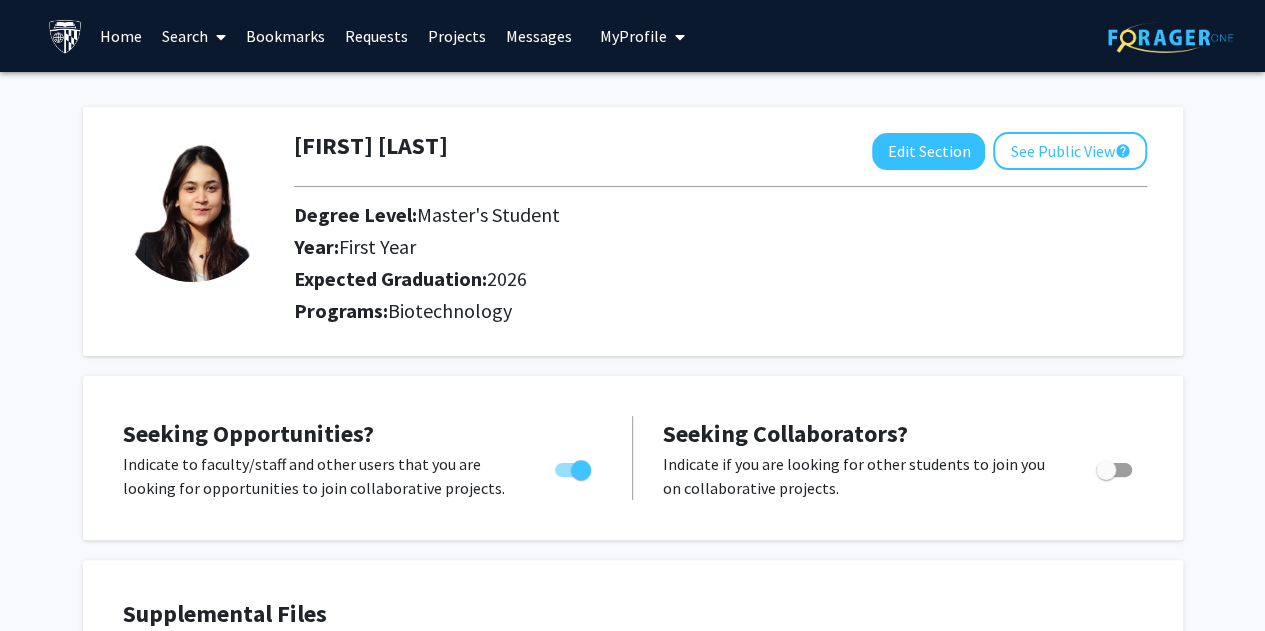 click on "Messages" at bounding box center (539, 36) 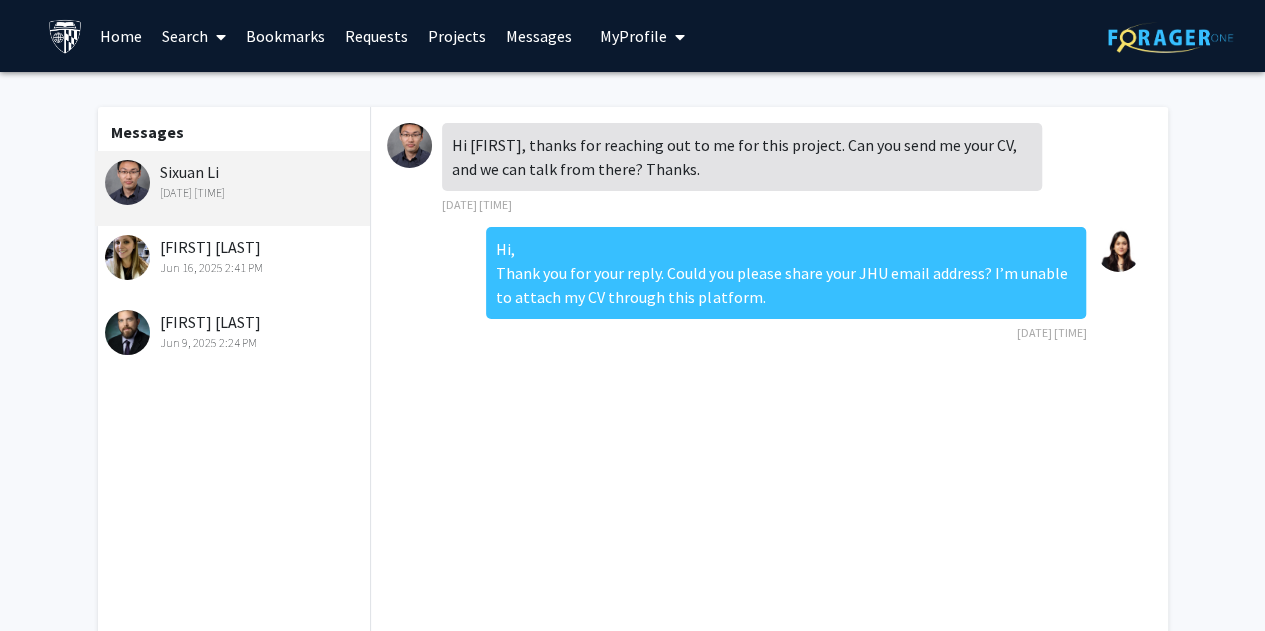 click on "Projects" at bounding box center (457, 36) 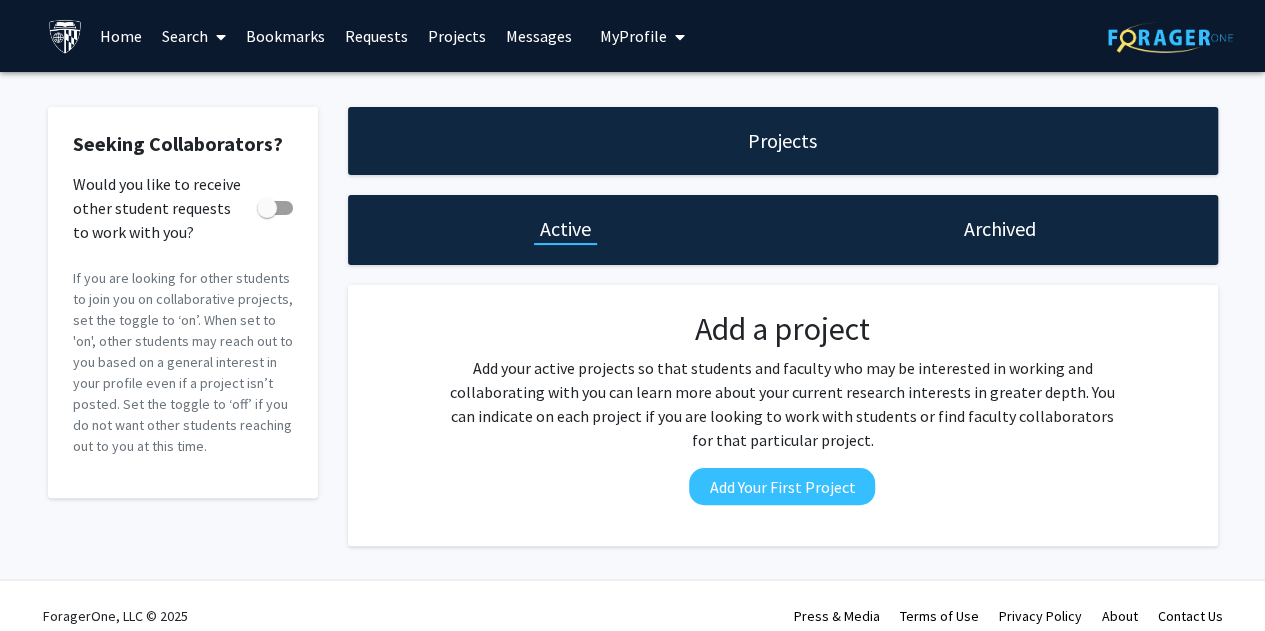 click on "Requests" at bounding box center (376, 36) 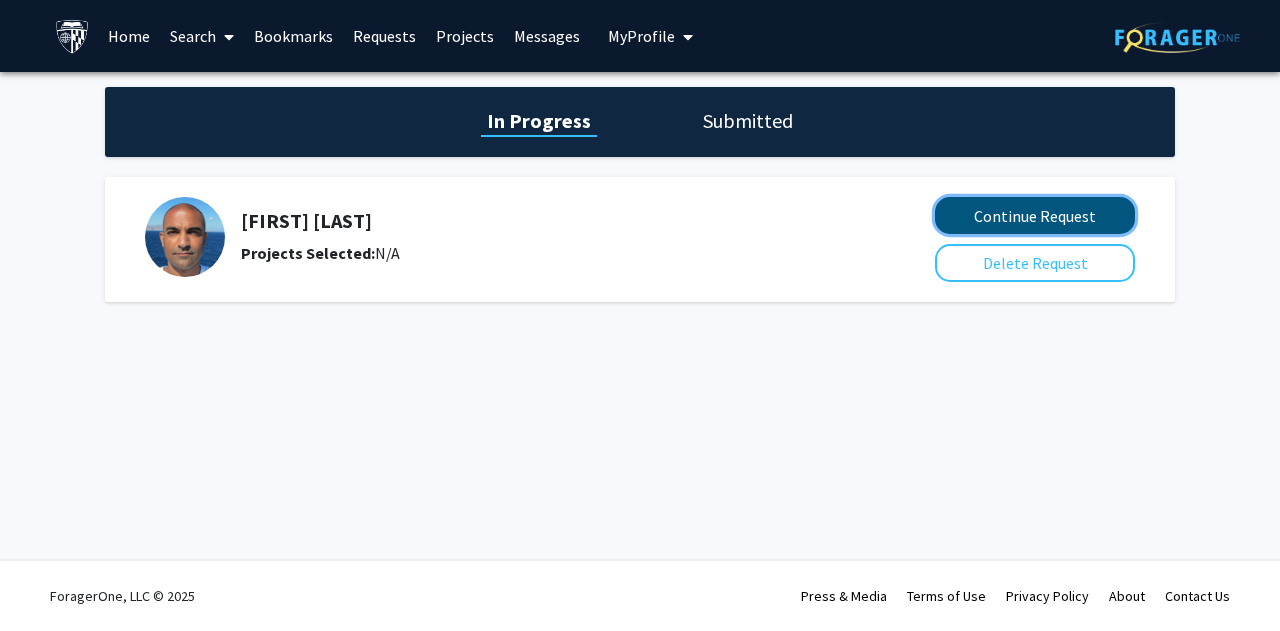 click on "Continue Request" 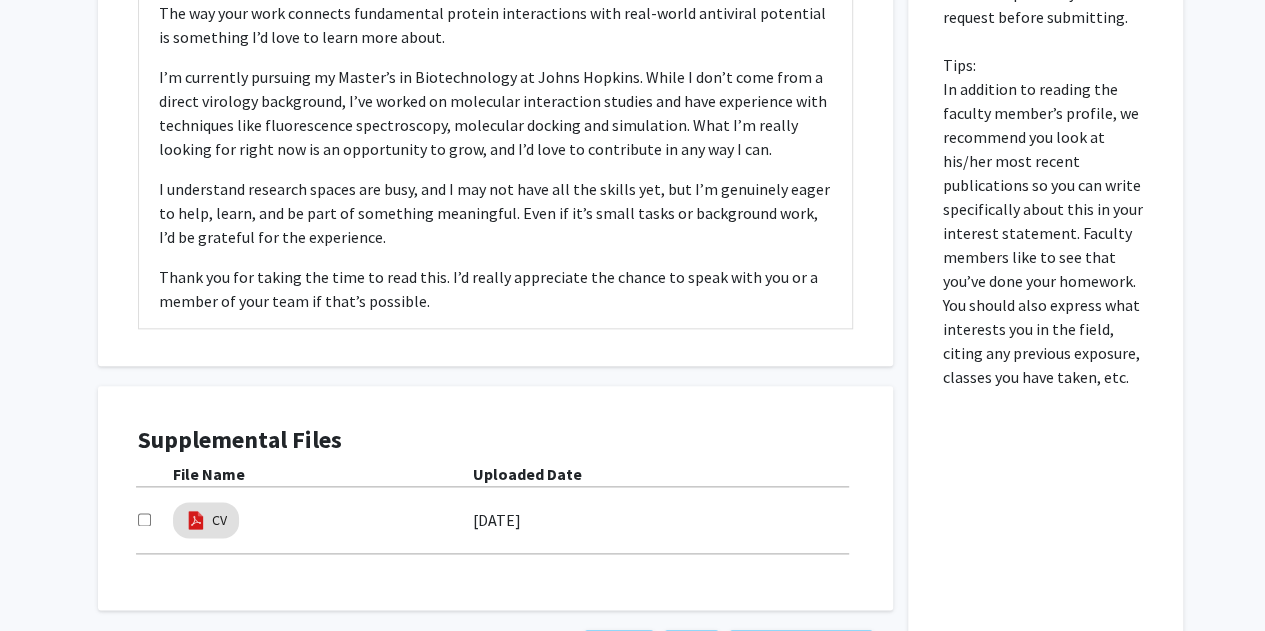 scroll, scrollTop: 980, scrollLeft: 0, axis: vertical 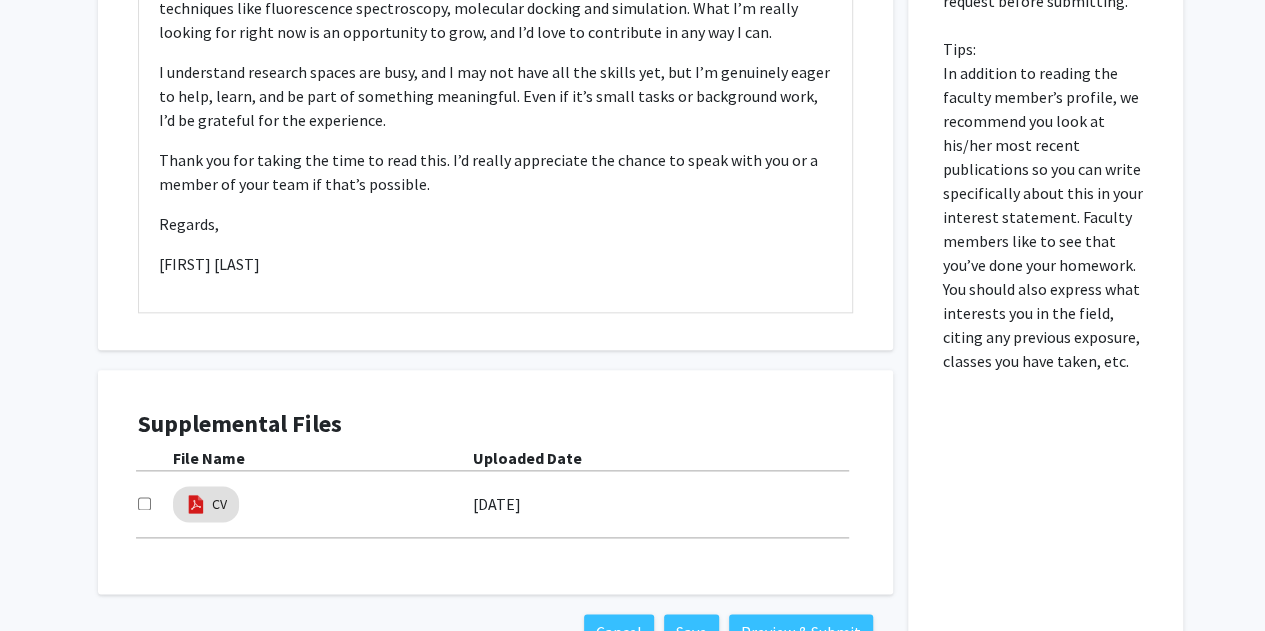 click at bounding box center (144, 503) 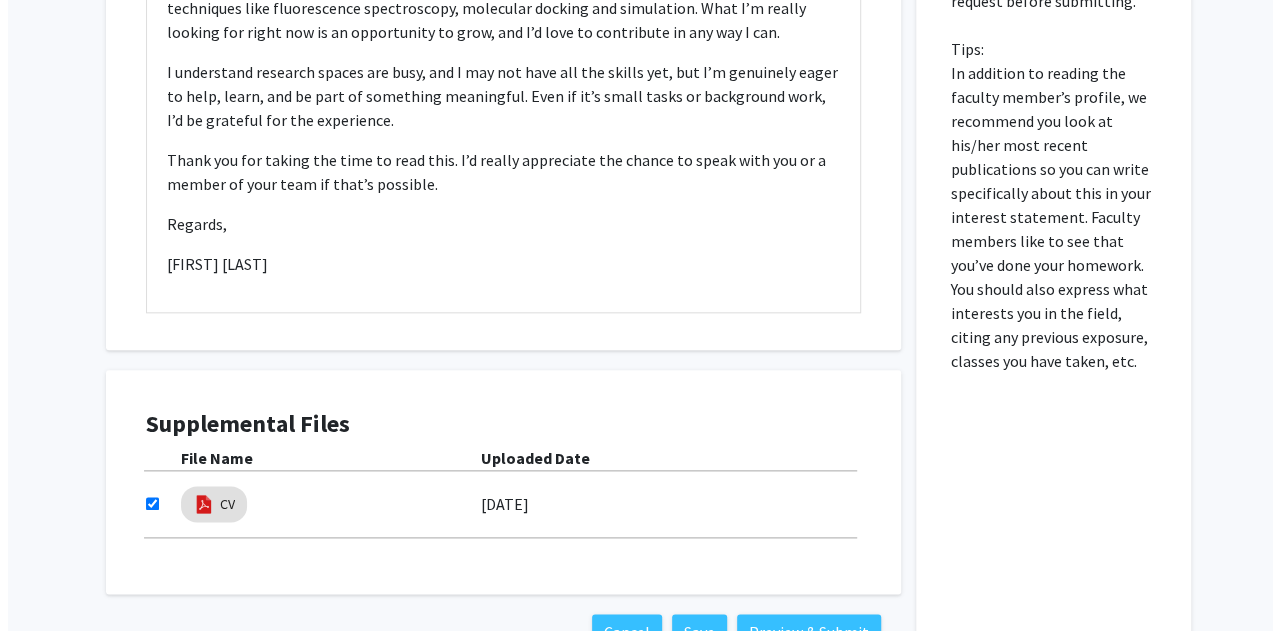 scroll, scrollTop: 1093, scrollLeft: 0, axis: vertical 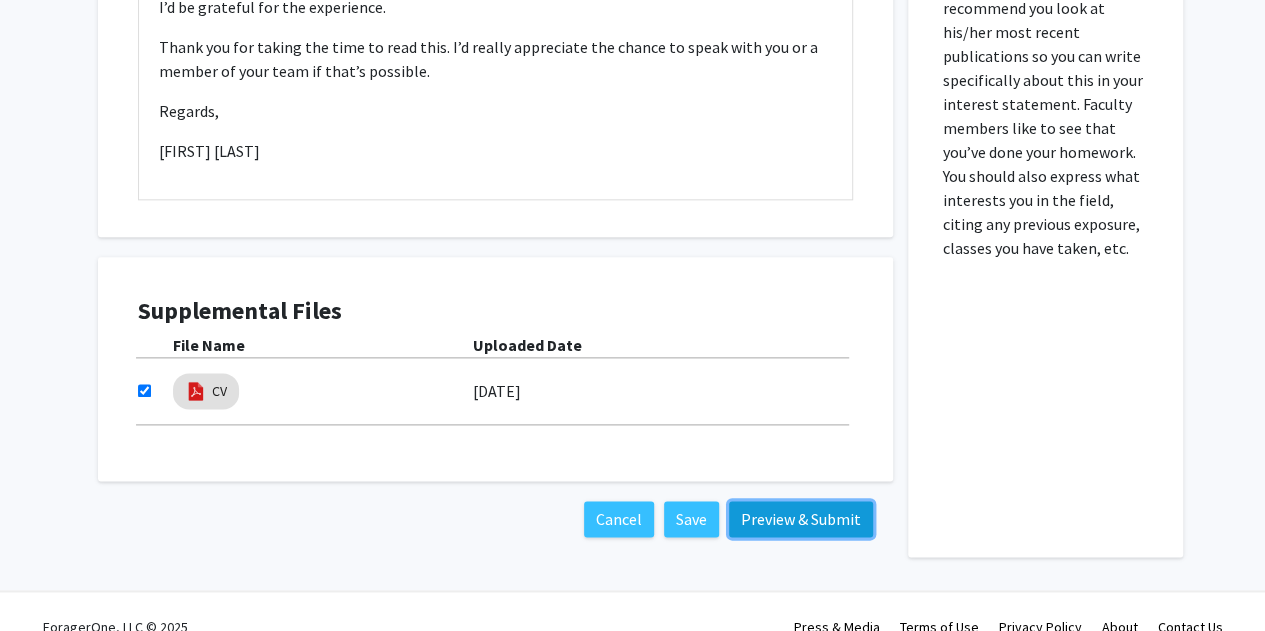 click on "Preview & Submit" at bounding box center (801, 519) 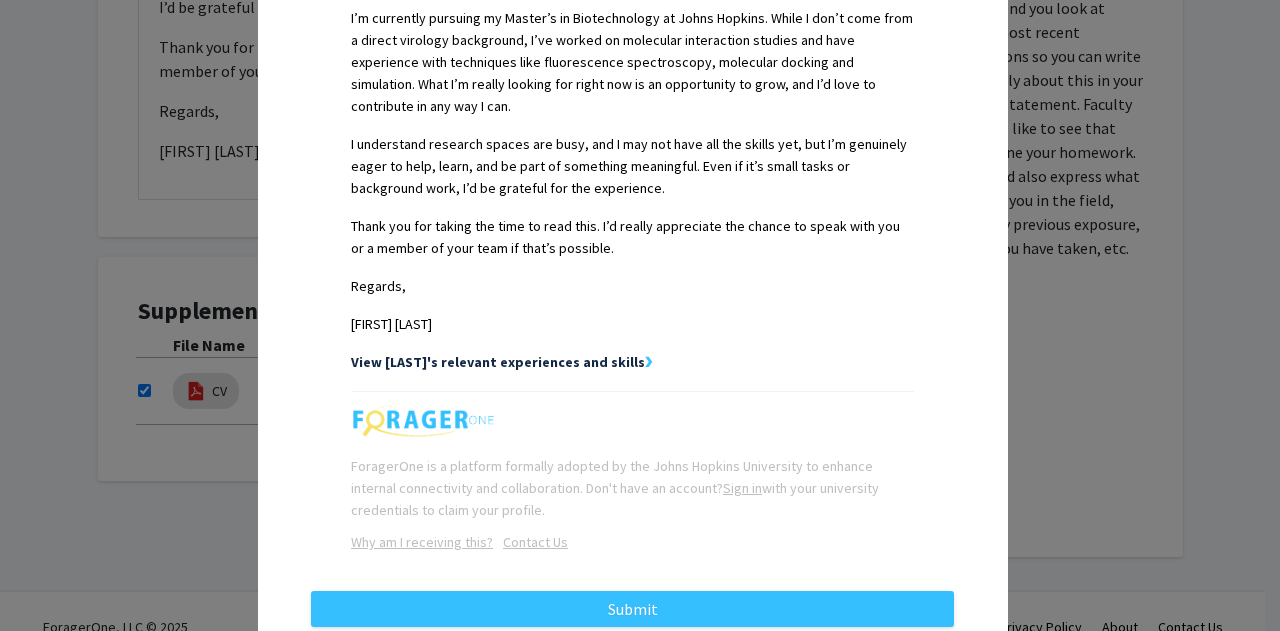 scroll, scrollTop: 745, scrollLeft: 0, axis: vertical 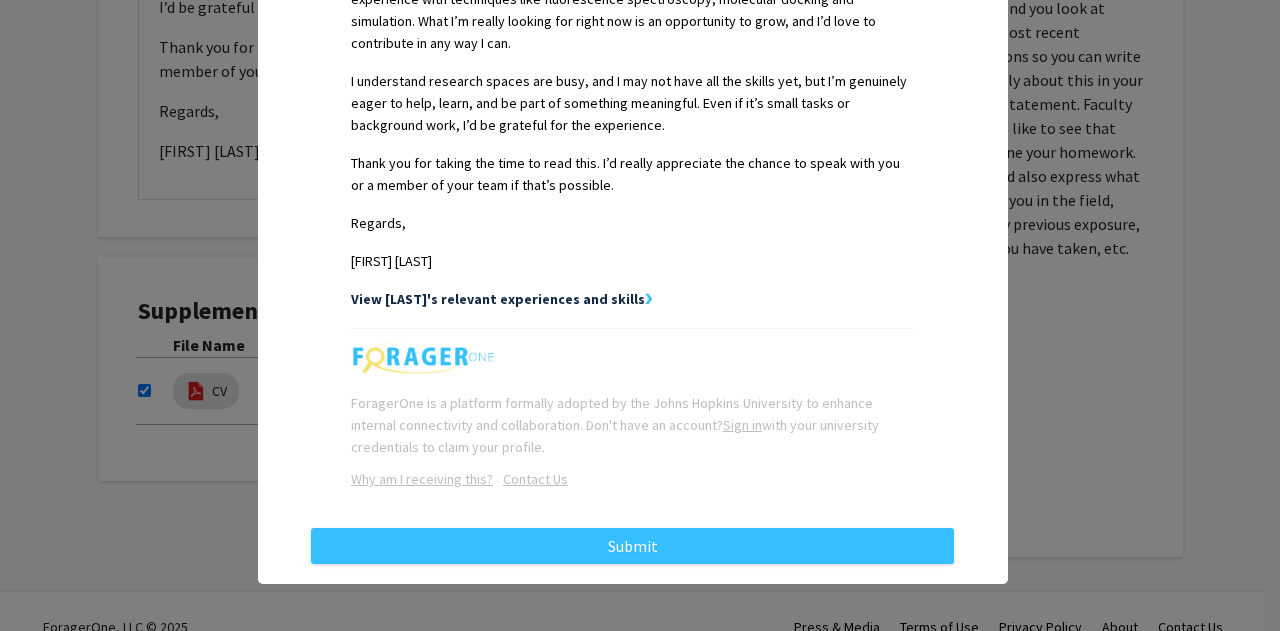 click on "View Vaishnavi's relevant experiences and skills" at bounding box center (498, 299) 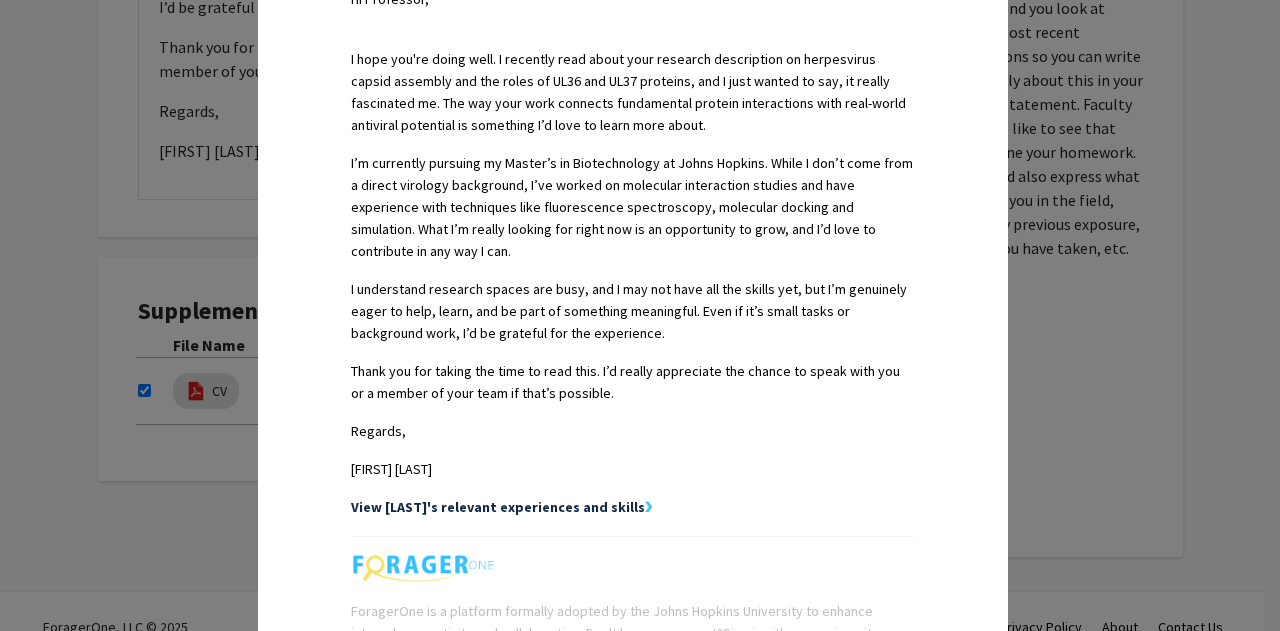 scroll, scrollTop: 745, scrollLeft: 0, axis: vertical 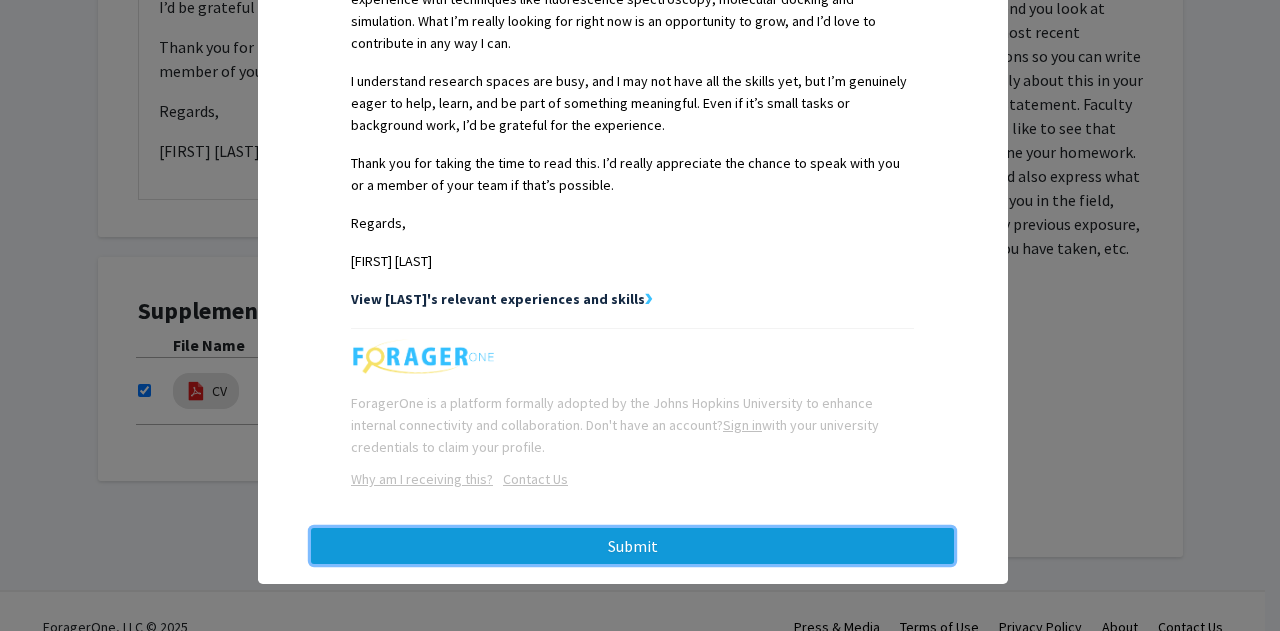 click on "Submit" at bounding box center [632, 546] 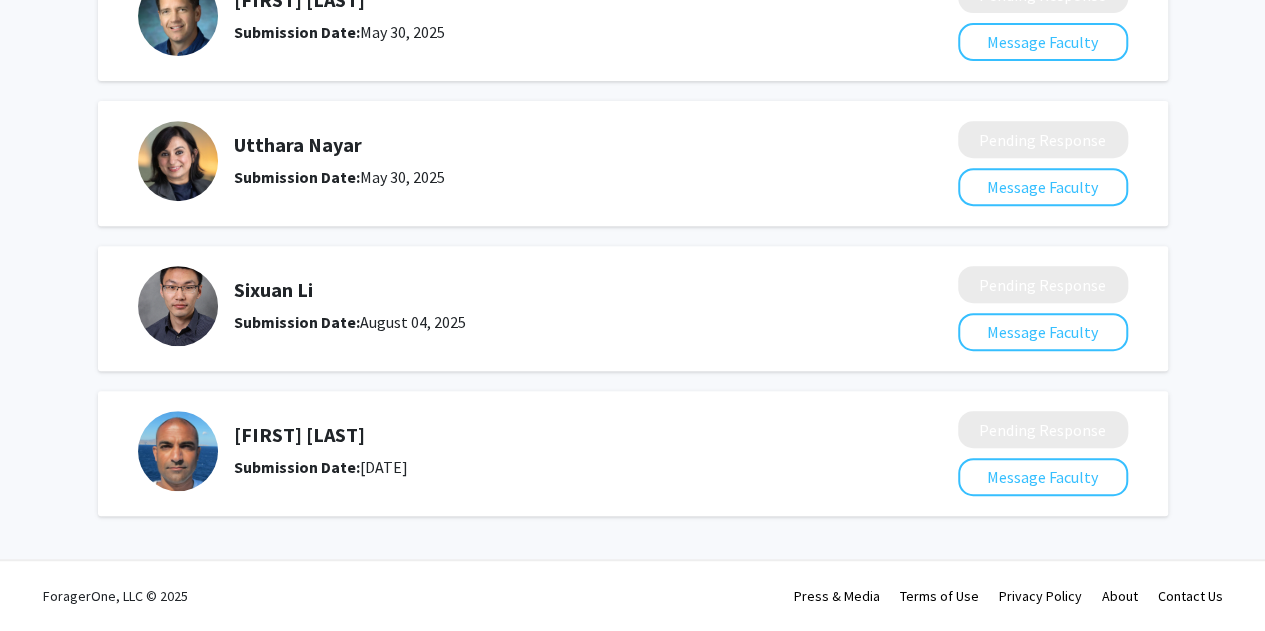 scroll, scrollTop: 0, scrollLeft: 0, axis: both 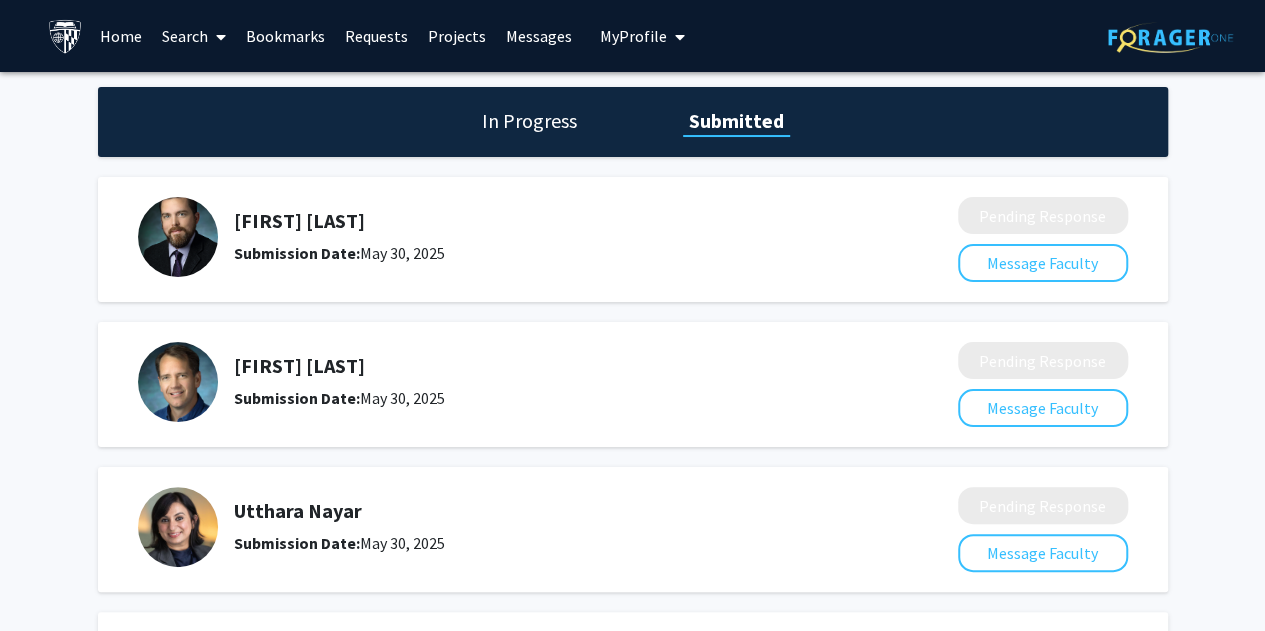 click at bounding box center [217, 37] 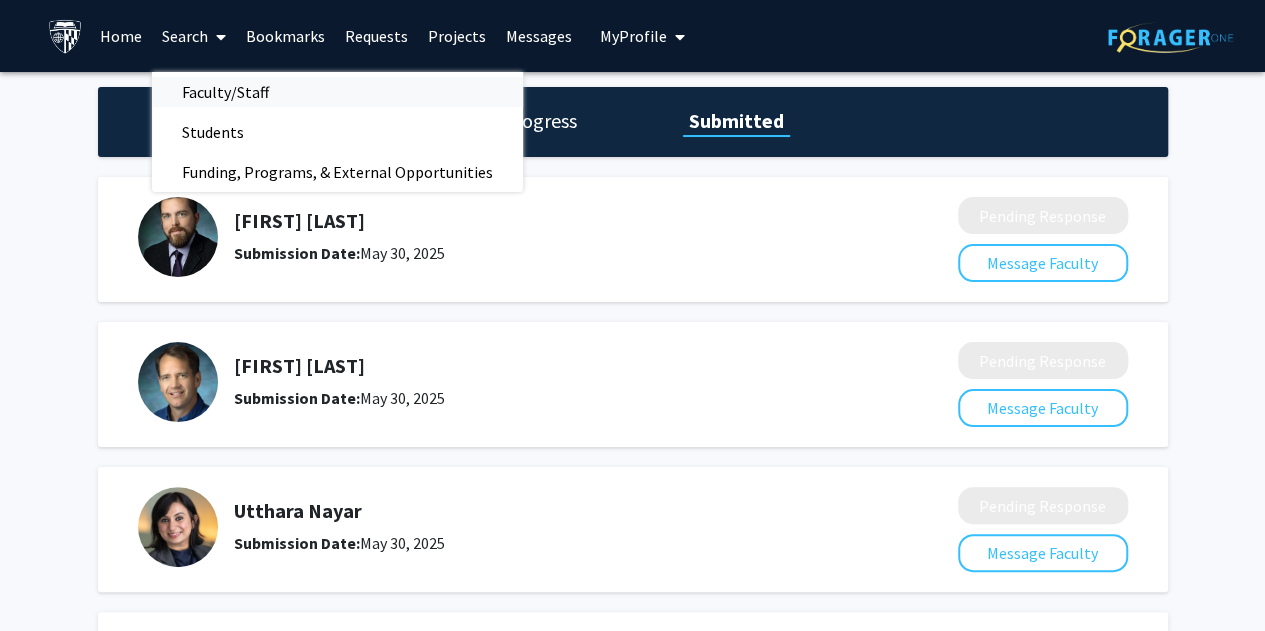 click on "Faculty/Staff" at bounding box center [225, 92] 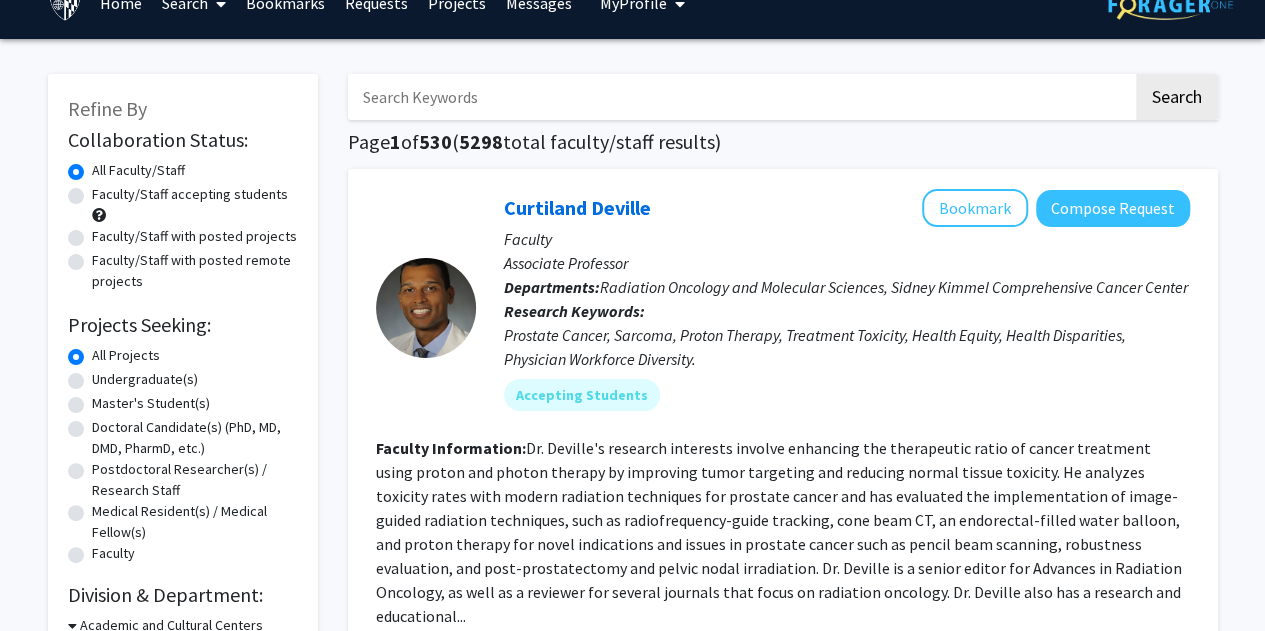 scroll, scrollTop: 34, scrollLeft: 0, axis: vertical 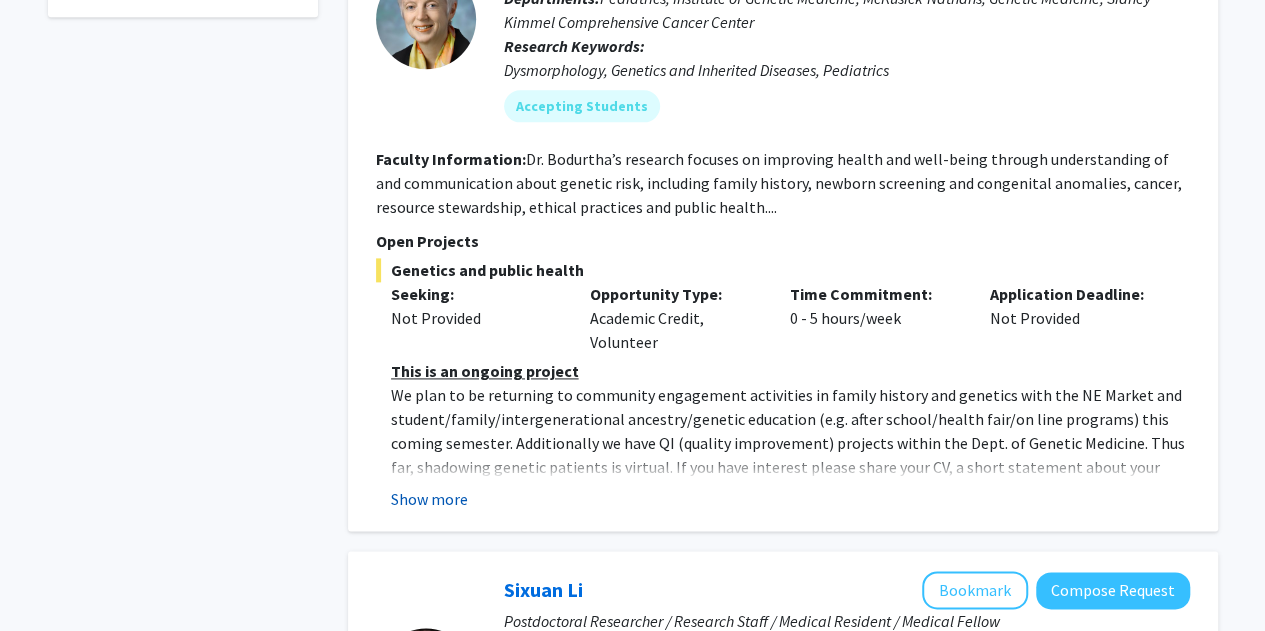 click on "Show more" 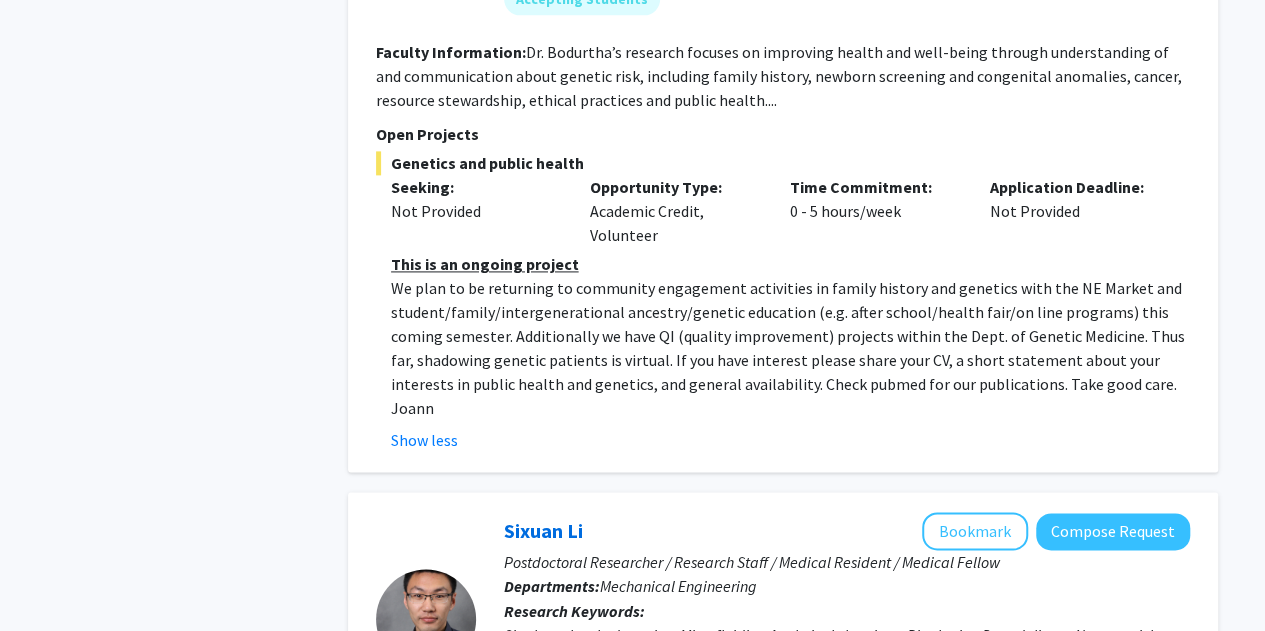 scroll, scrollTop: 1293, scrollLeft: 0, axis: vertical 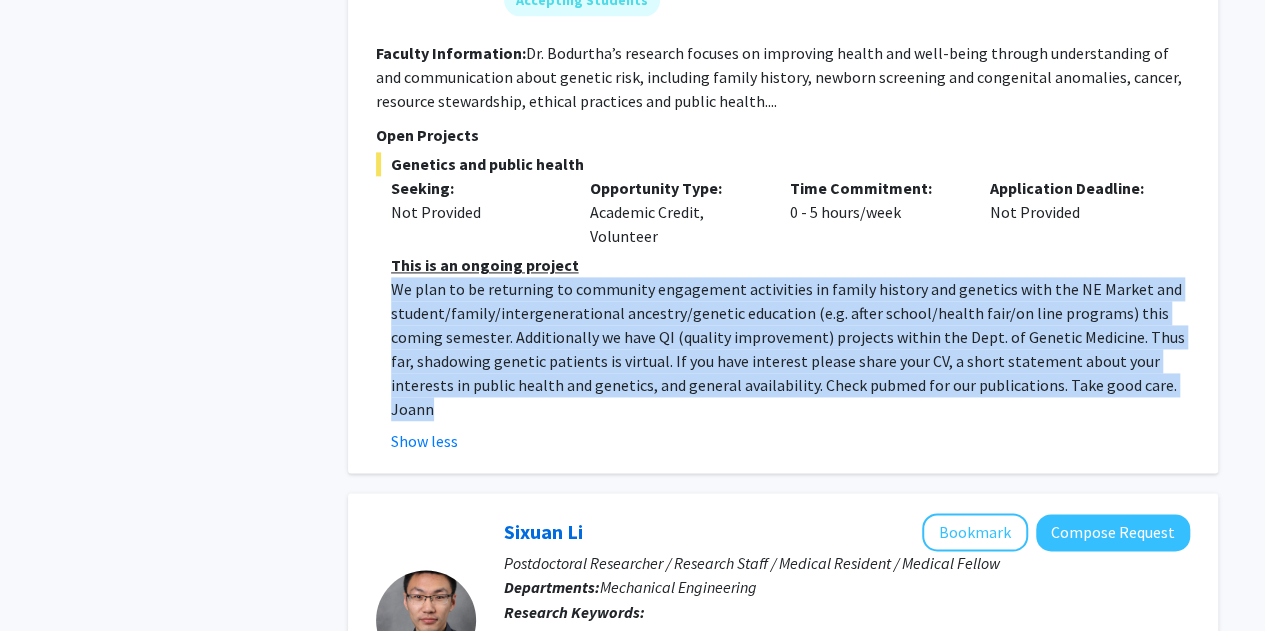 drag, startPoint x: 394, startPoint y: 267, endPoint x: 1131, endPoint y: 365, distance: 743.48706 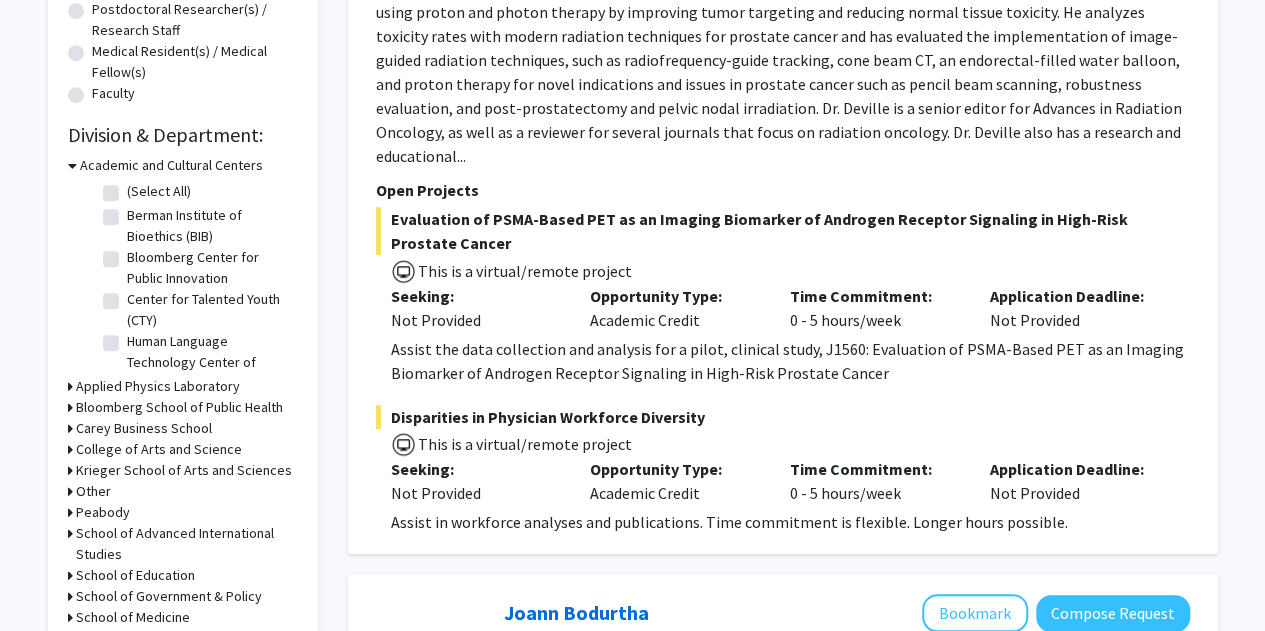 scroll, scrollTop: 496, scrollLeft: 0, axis: vertical 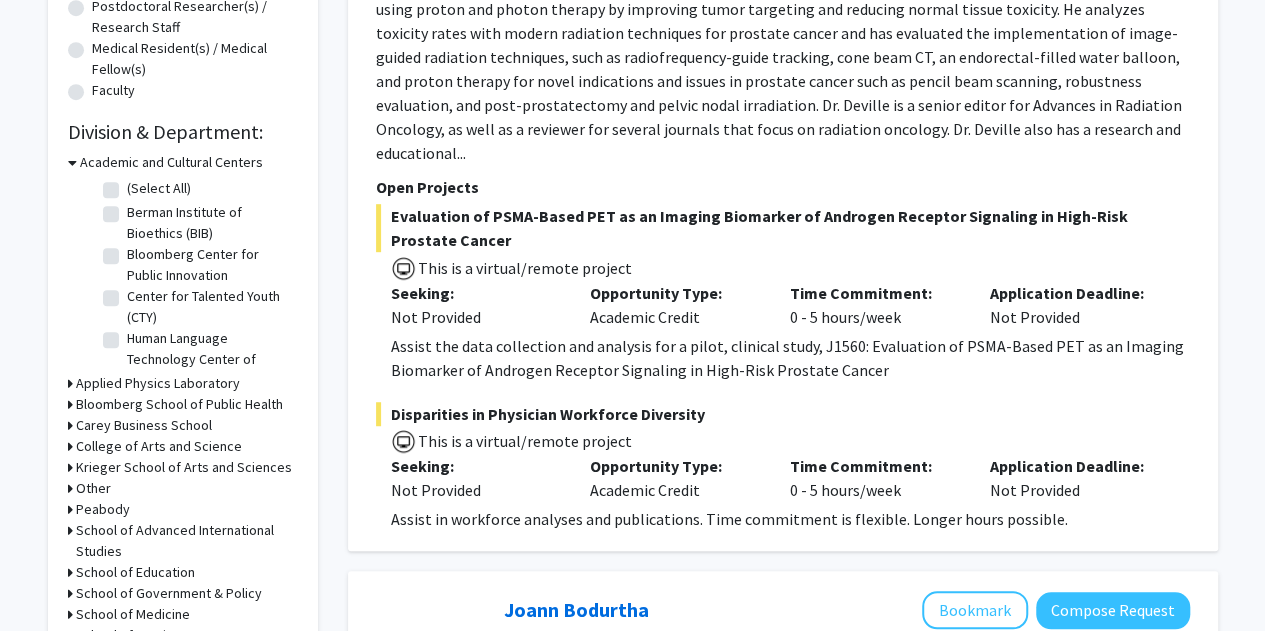 click on "Bloomberg Center for Public Innovation" 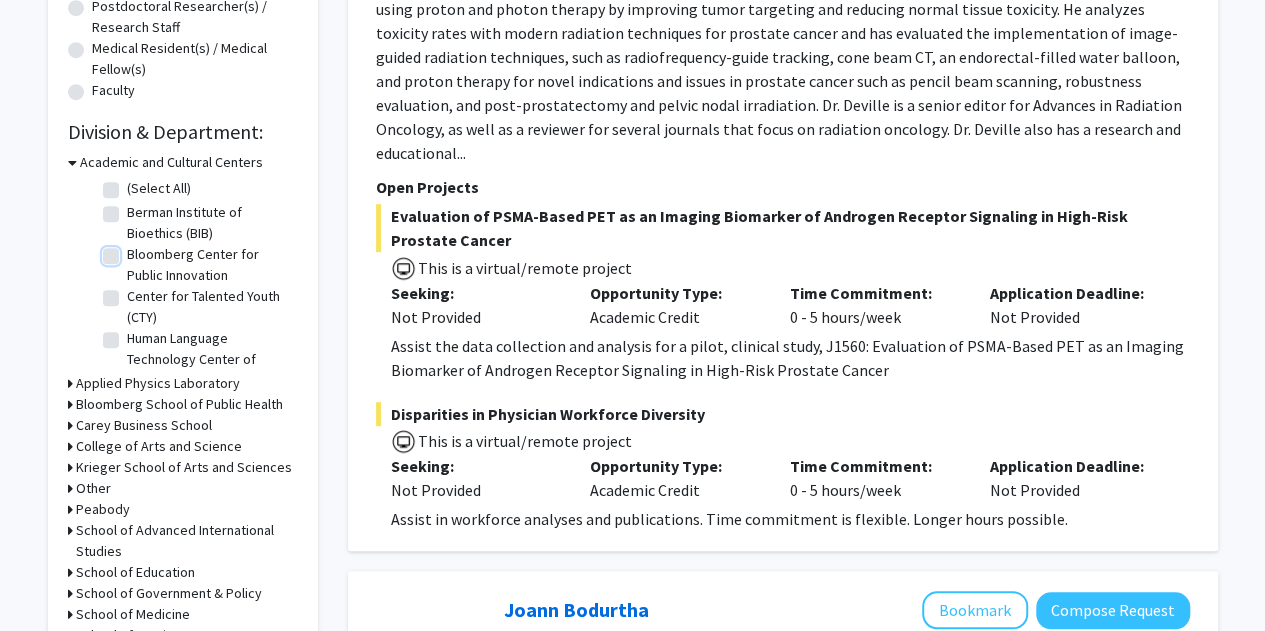 click on "Bloomberg Center for Public Innovation" at bounding box center [133, 250] 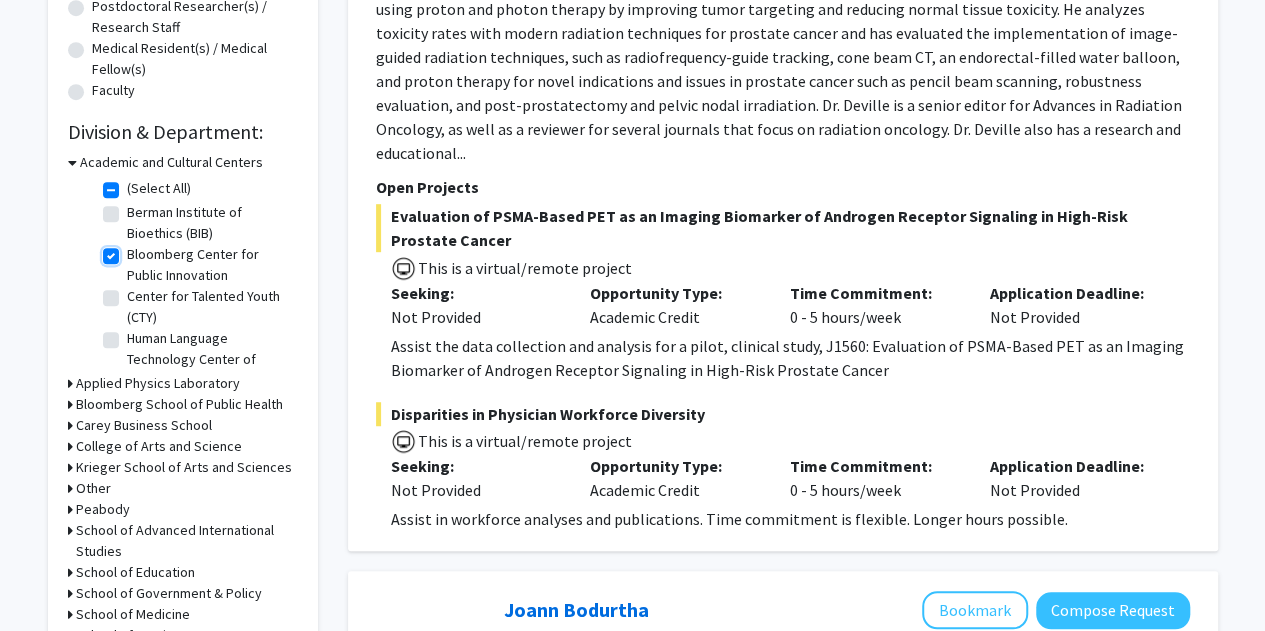 checkbox on "true" 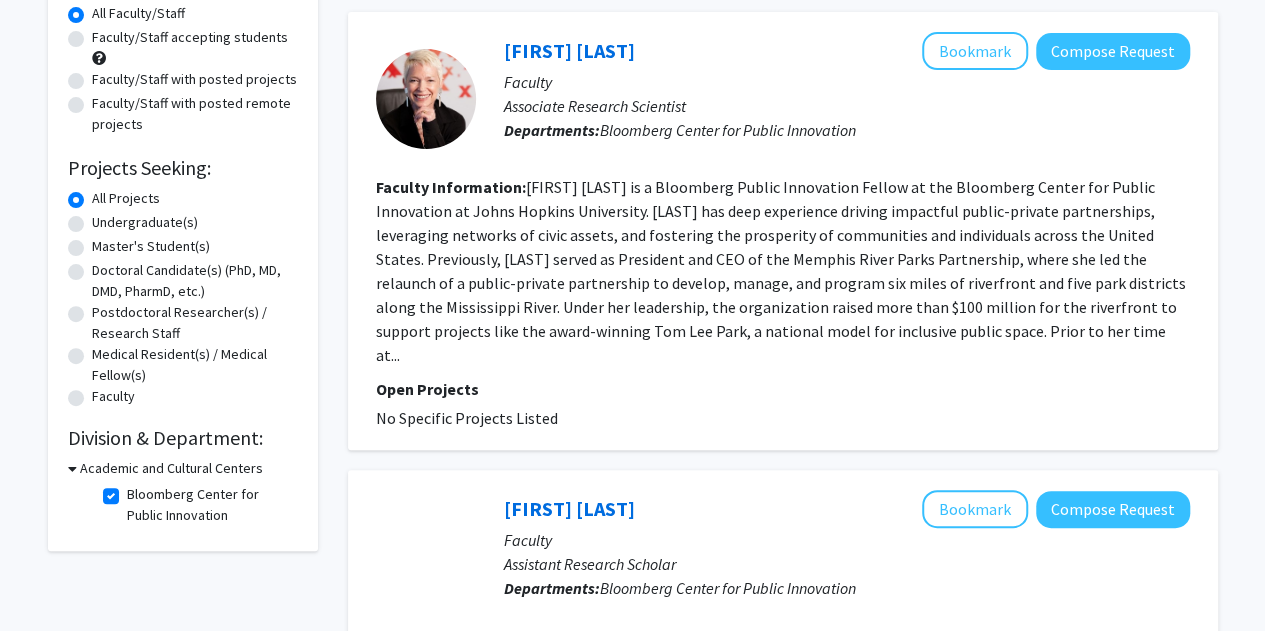 scroll, scrollTop: 222, scrollLeft: 0, axis: vertical 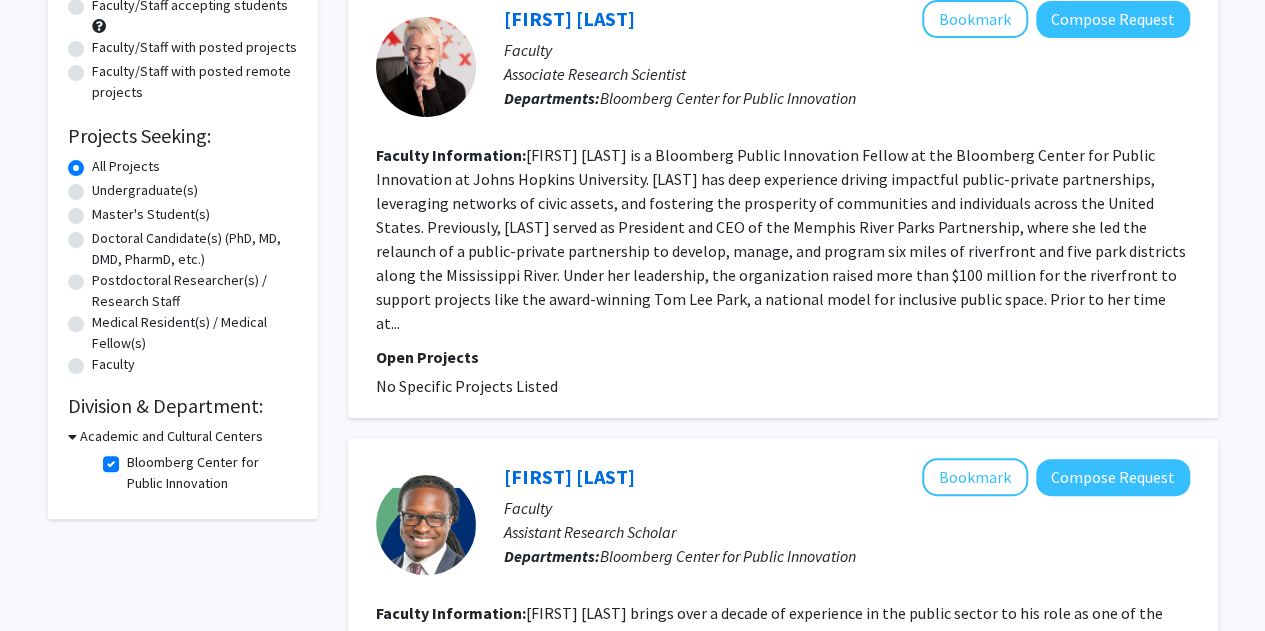 click on "Bloomberg Center for Public Innovation" 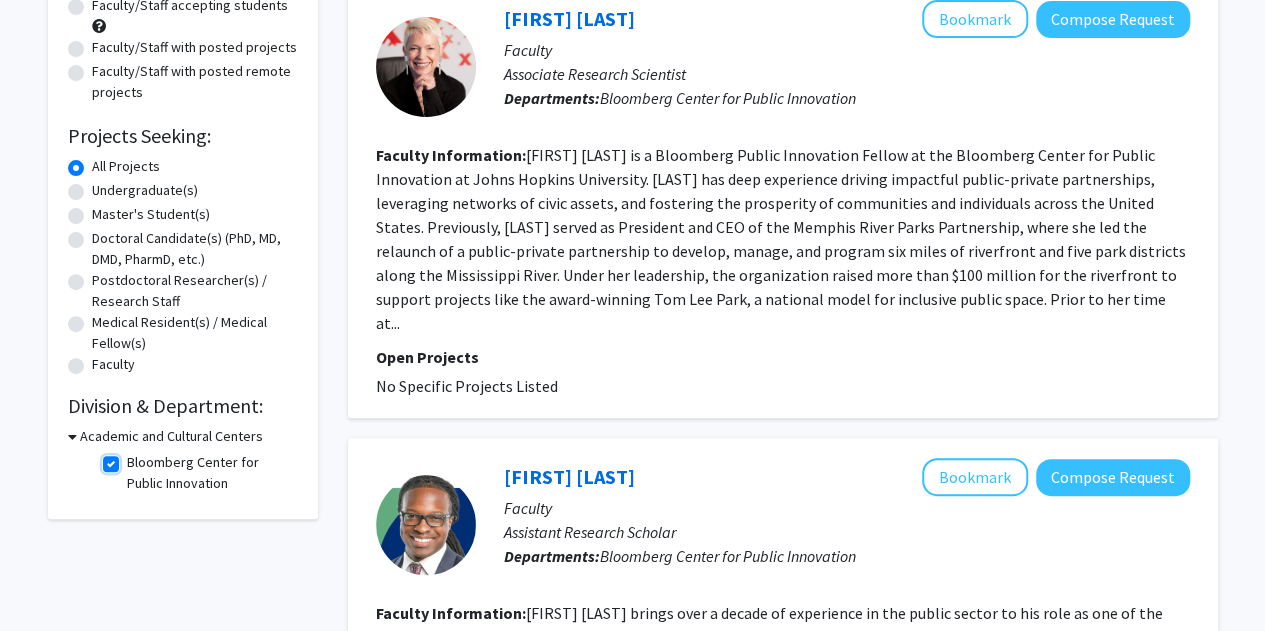 click on "Bloomberg Center for Public Innovation" at bounding box center [133, 458] 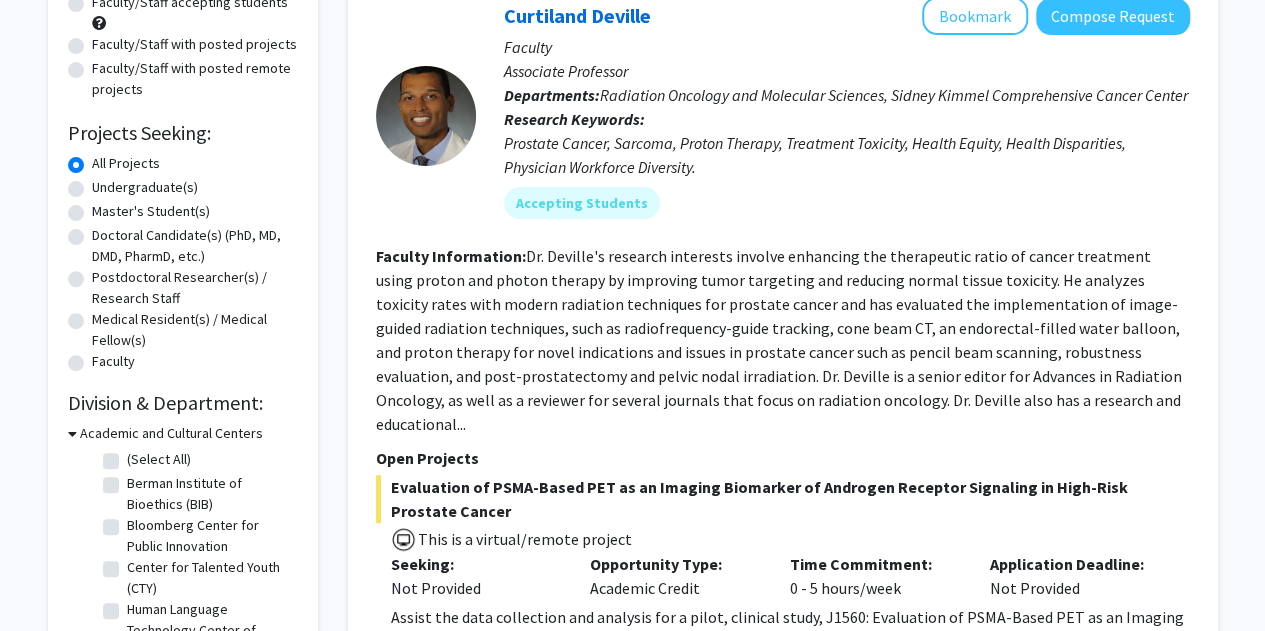 scroll, scrollTop: 226, scrollLeft: 0, axis: vertical 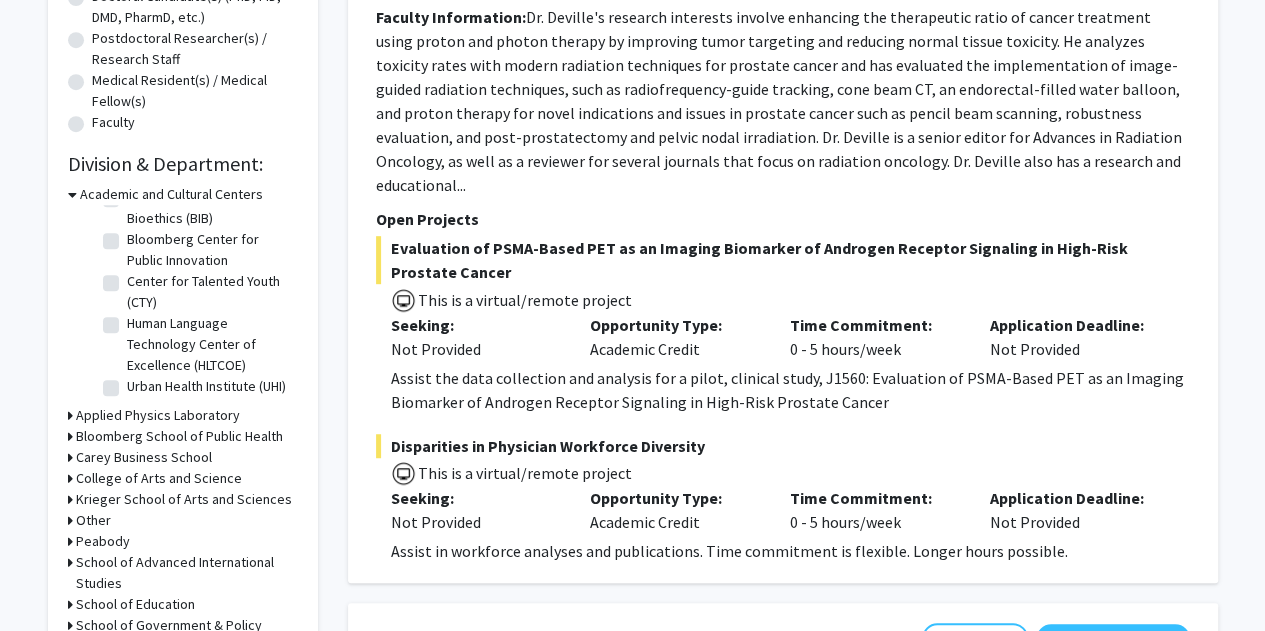 click on "Urban Health Institute (UHI)" 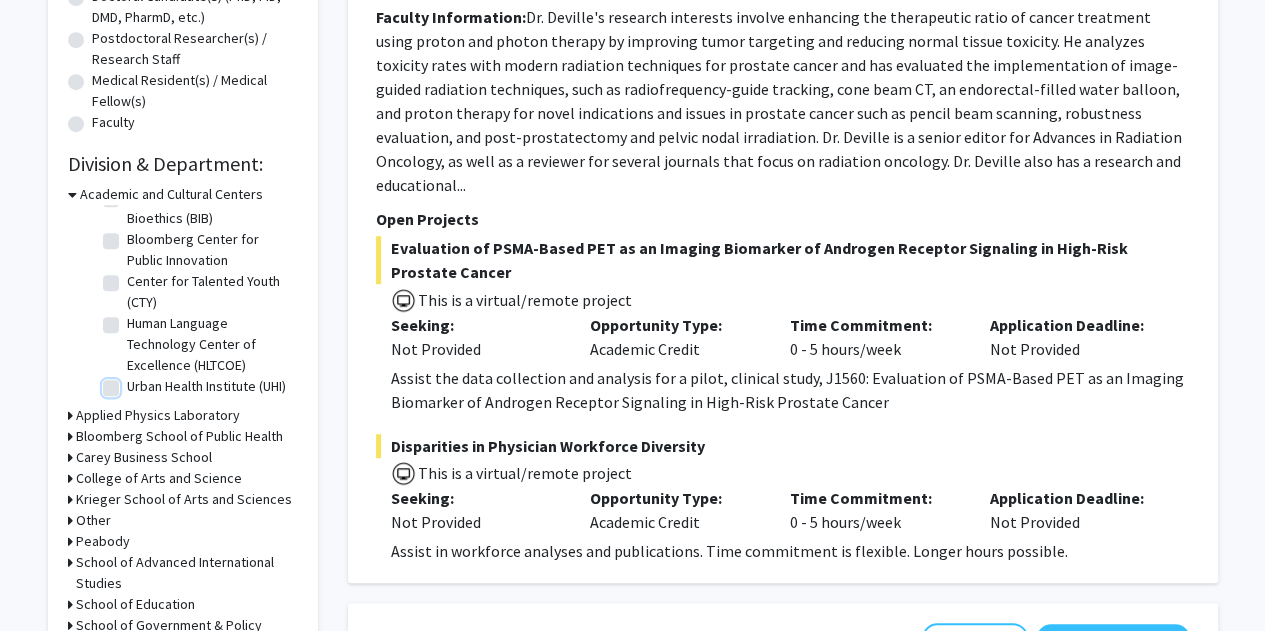 click on "Urban Health Institute (UHI)" at bounding box center (133, 382) 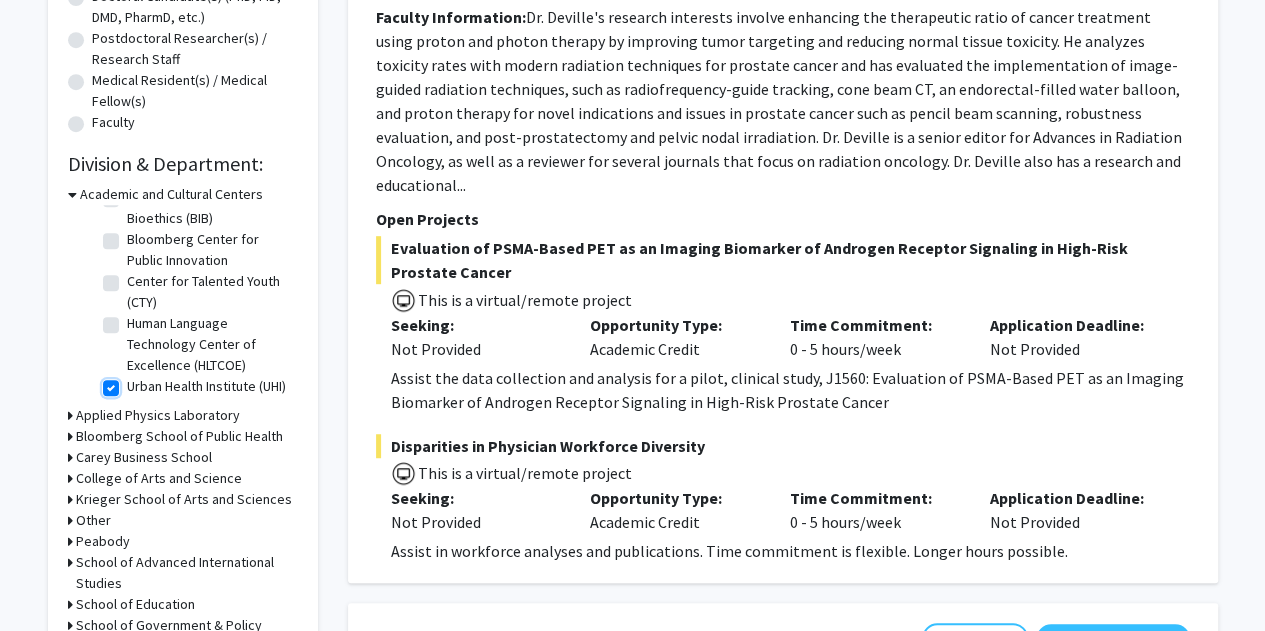 checkbox on "true" 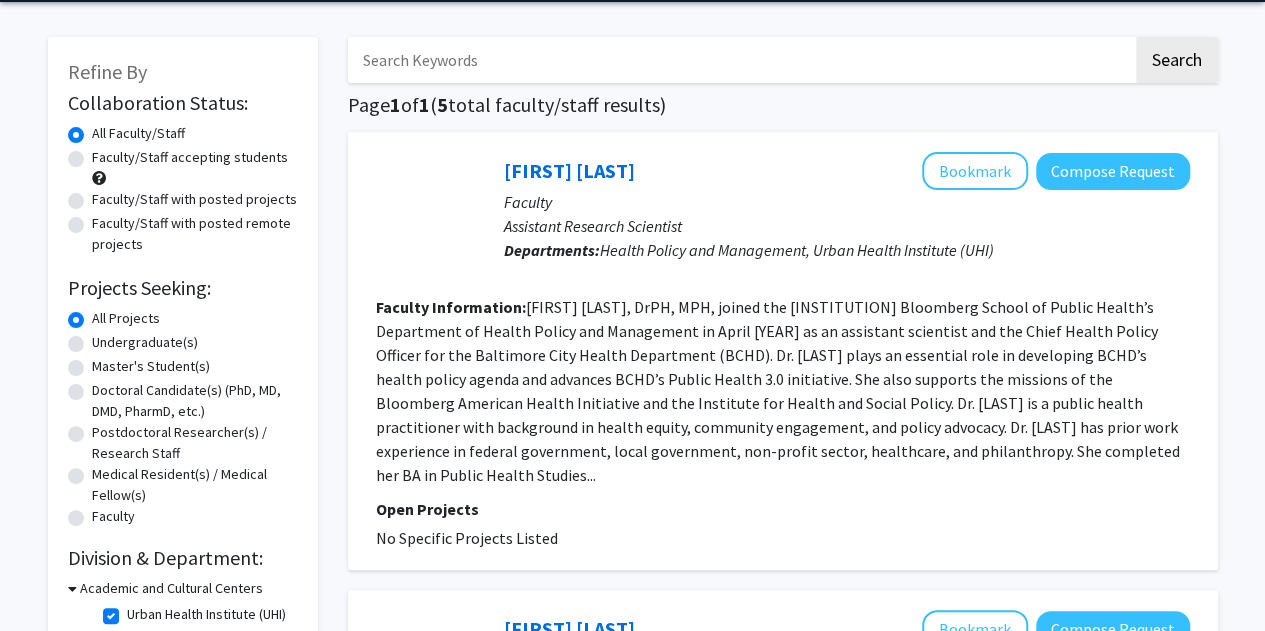 scroll, scrollTop: 0, scrollLeft: 0, axis: both 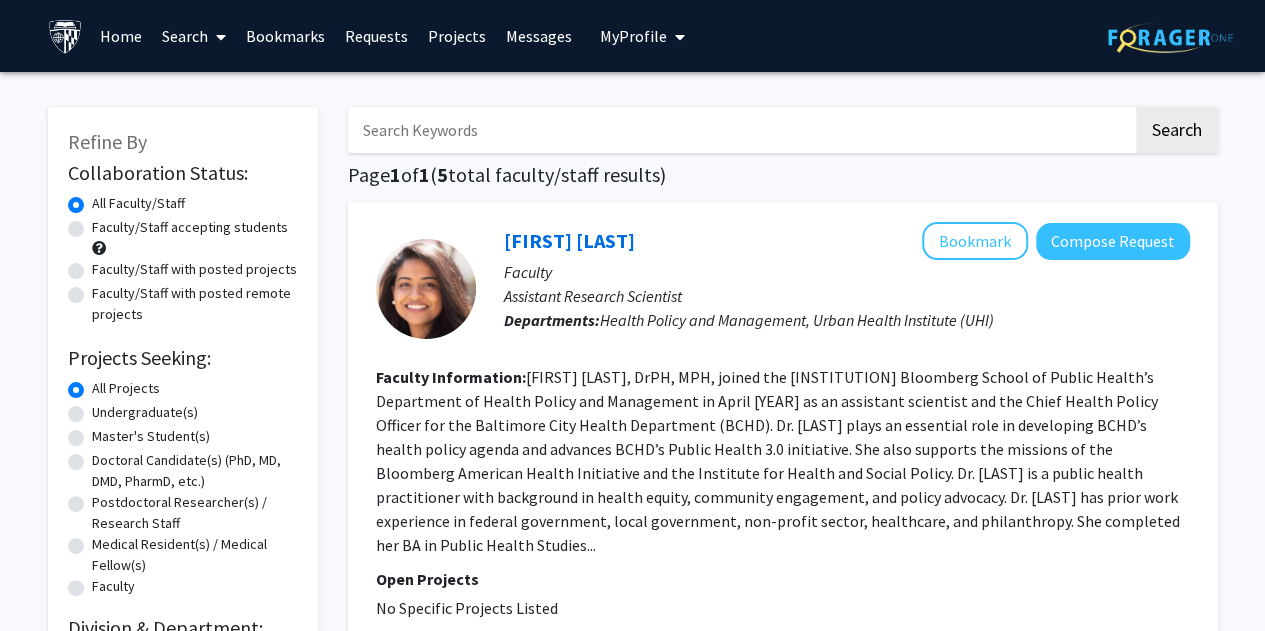 click on "Faculty/Staff with posted projects" 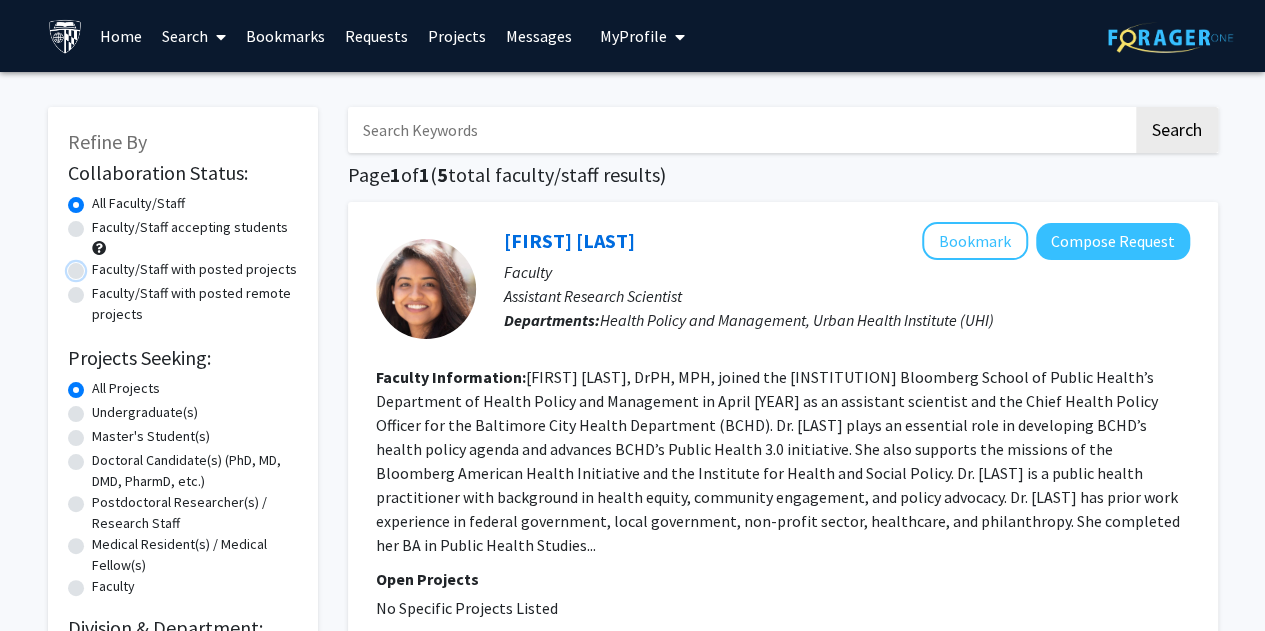 click on "Faculty/Staff with posted projects" at bounding box center (98, 265) 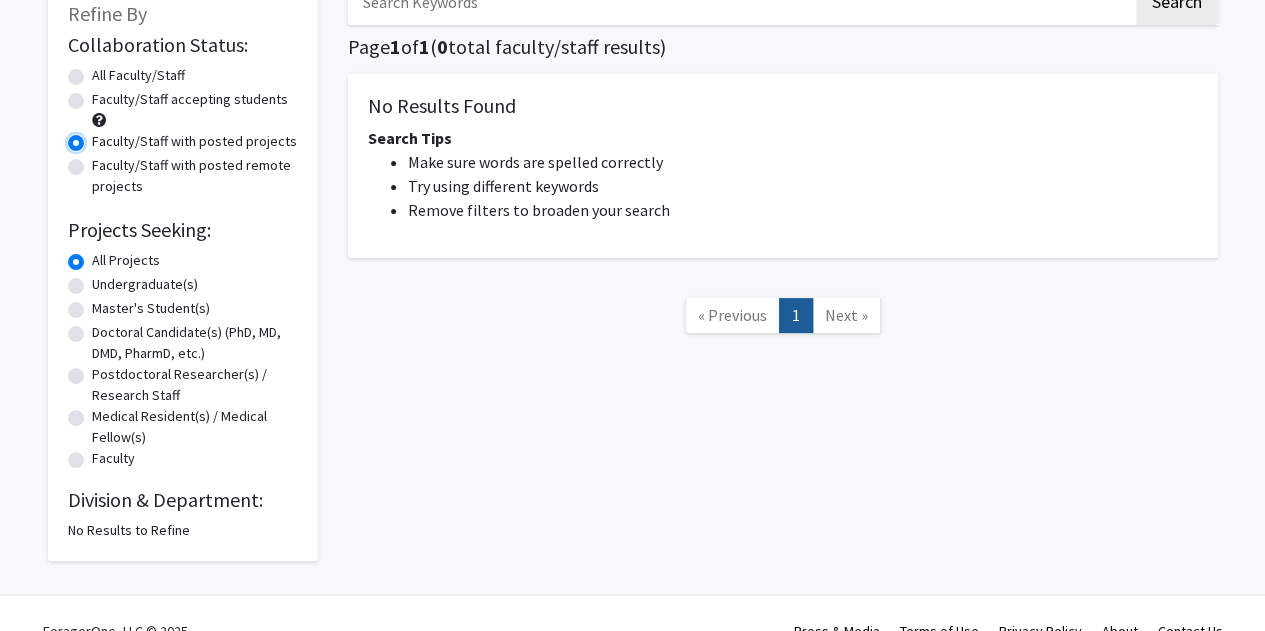 scroll, scrollTop: 162, scrollLeft: 0, axis: vertical 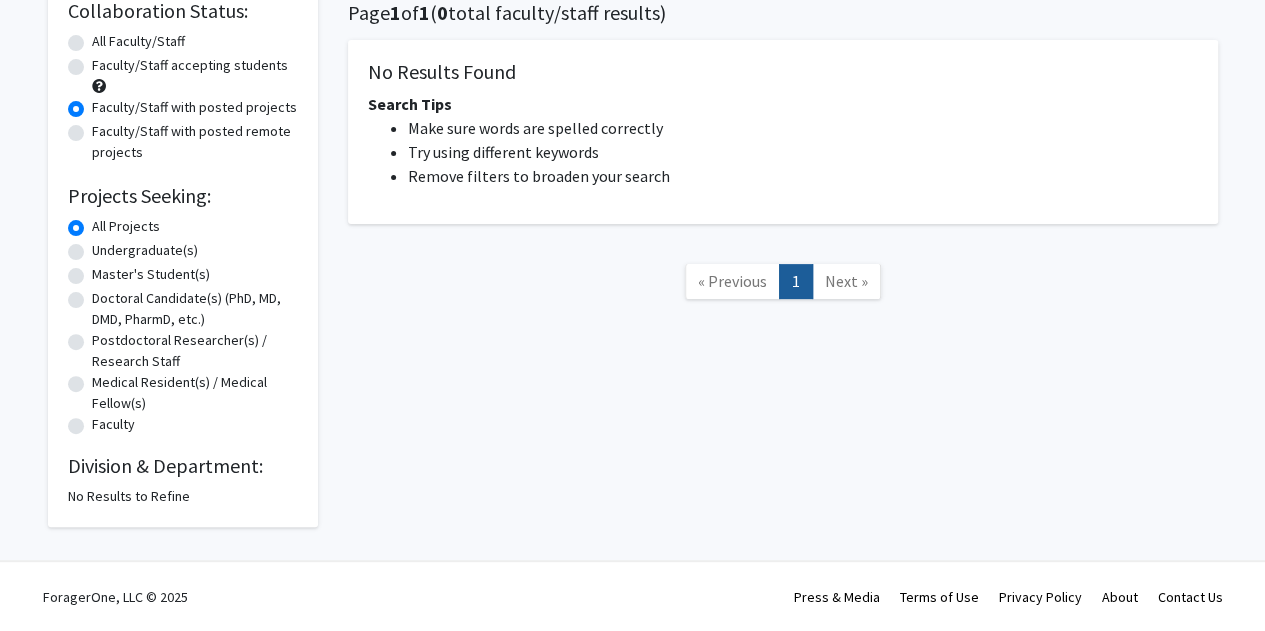 click on "Division & Department:" 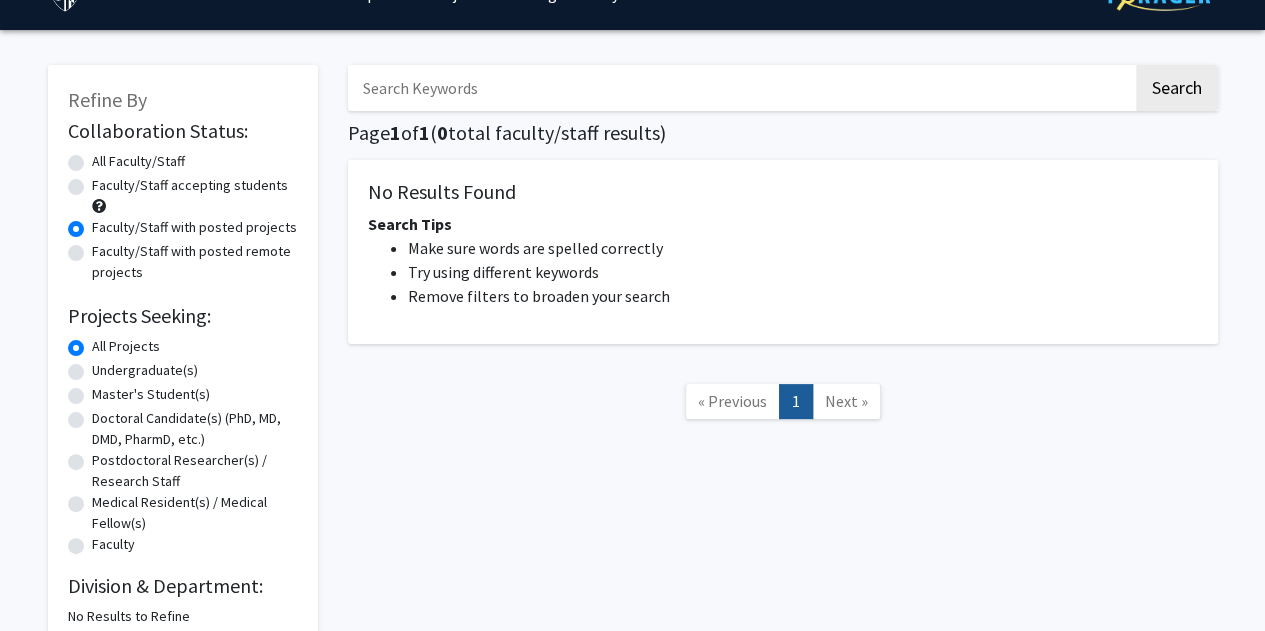 scroll, scrollTop: 0, scrollLeft: 0, axis: both 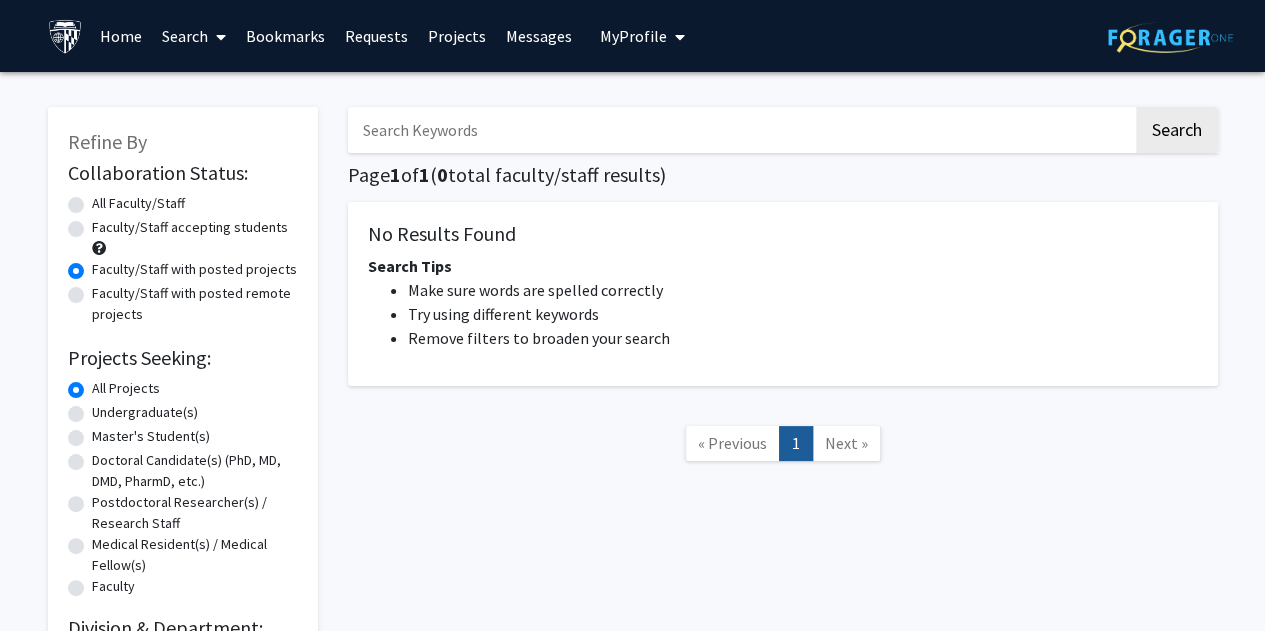 click on "All Faculty/Staff" 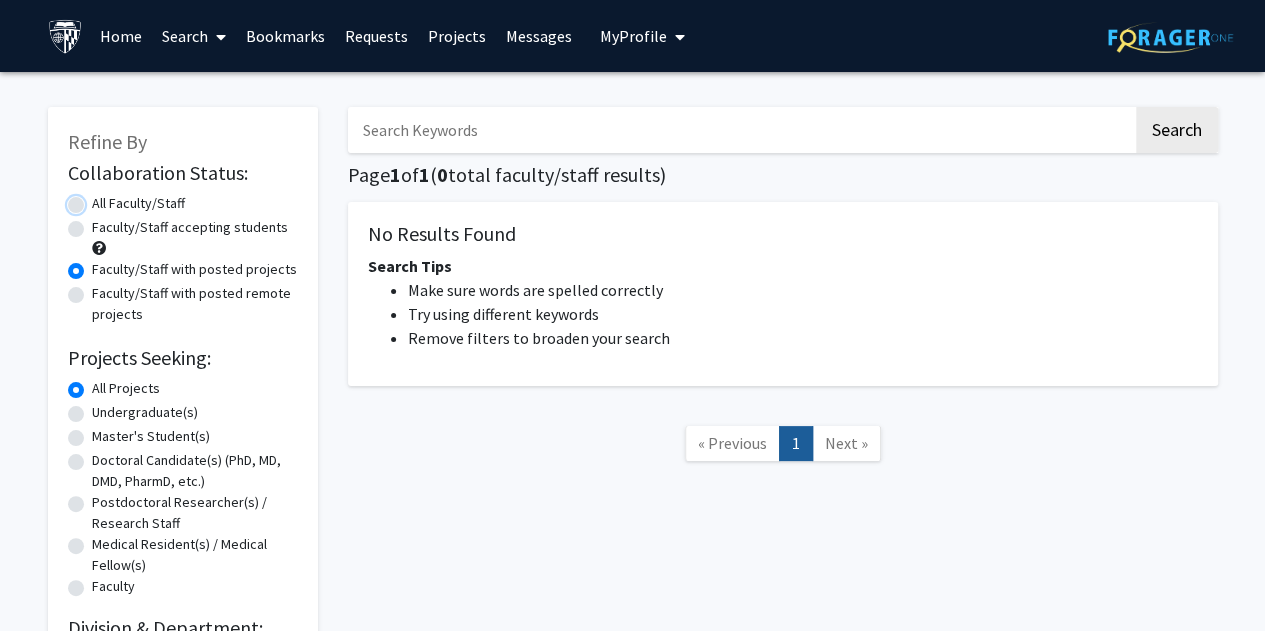 click on "All Faculty/Staff" at bounding box center (98, 199) 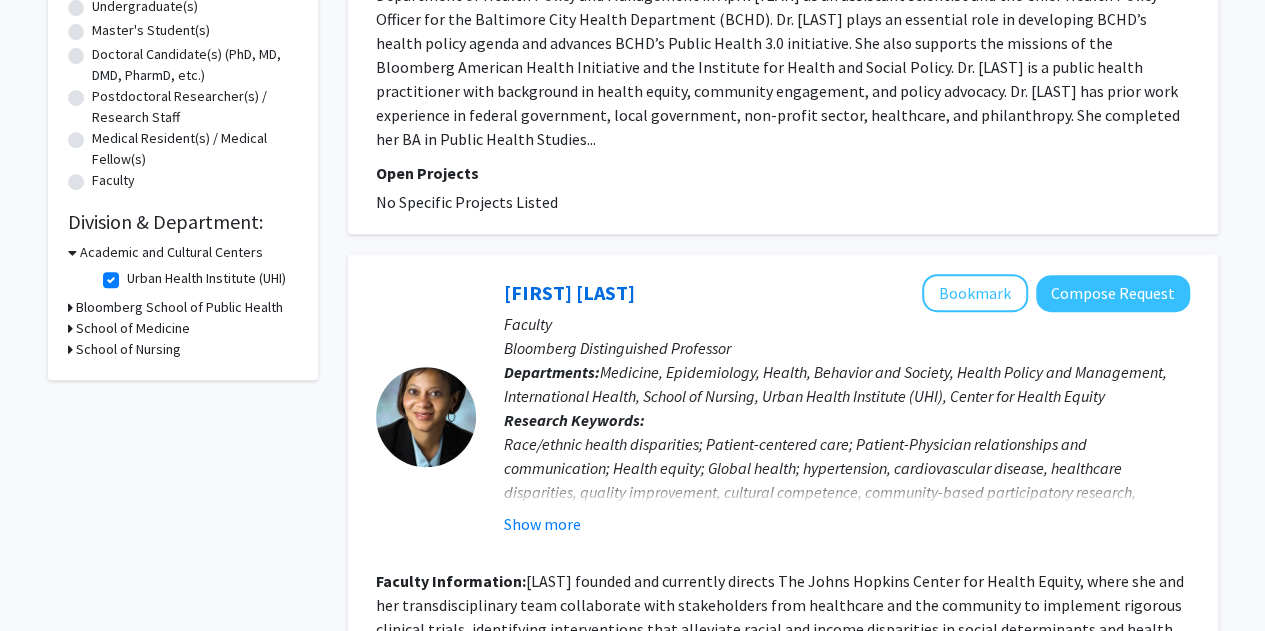 scroll, scrollTop: 409, scrollLeft: 0, axis: vertical 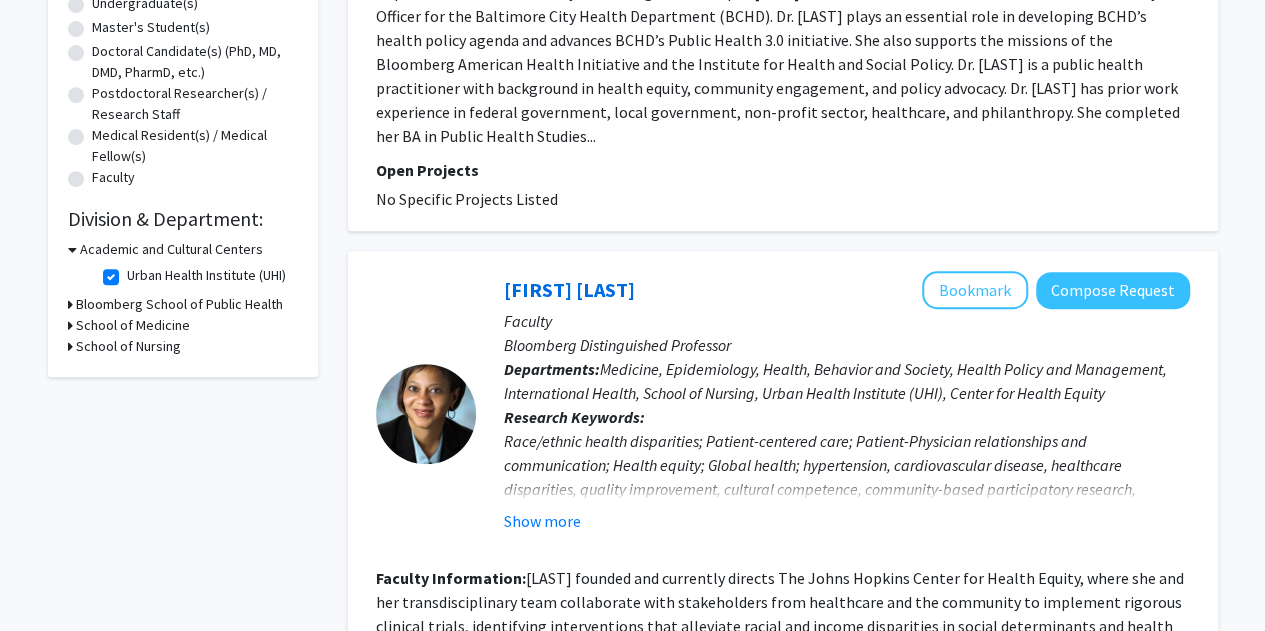 click on "Urban Health Institute (UHI)" 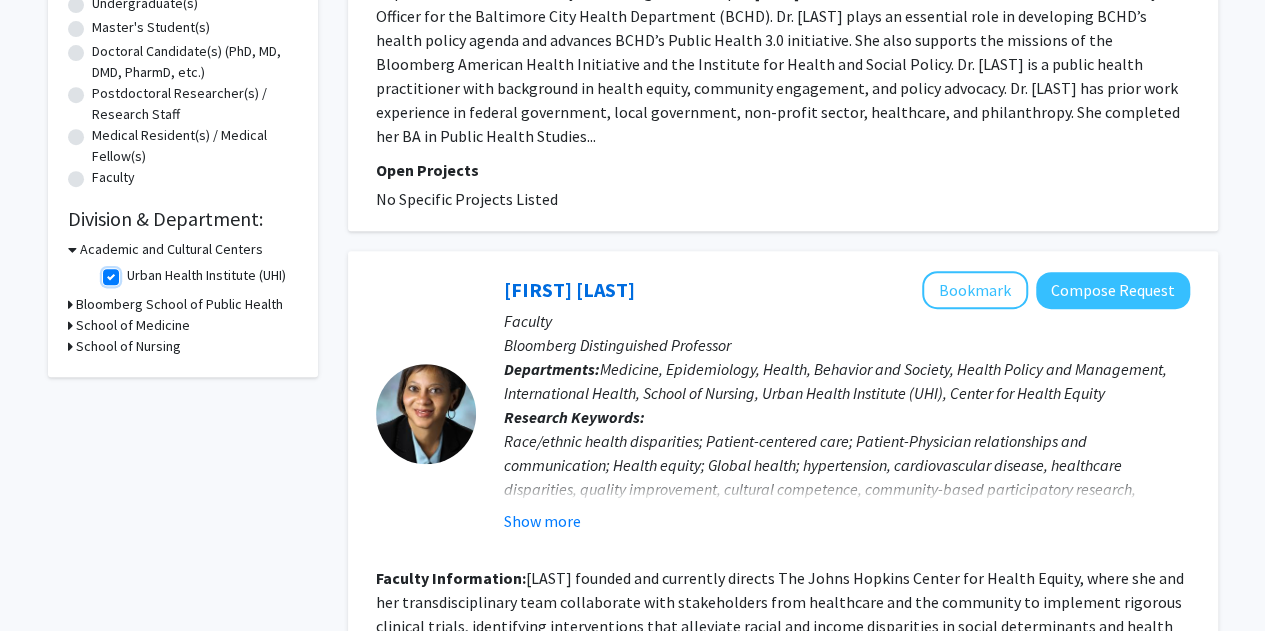click on "Urban Health Institute (UHI)" at bounding box center (133, 271) 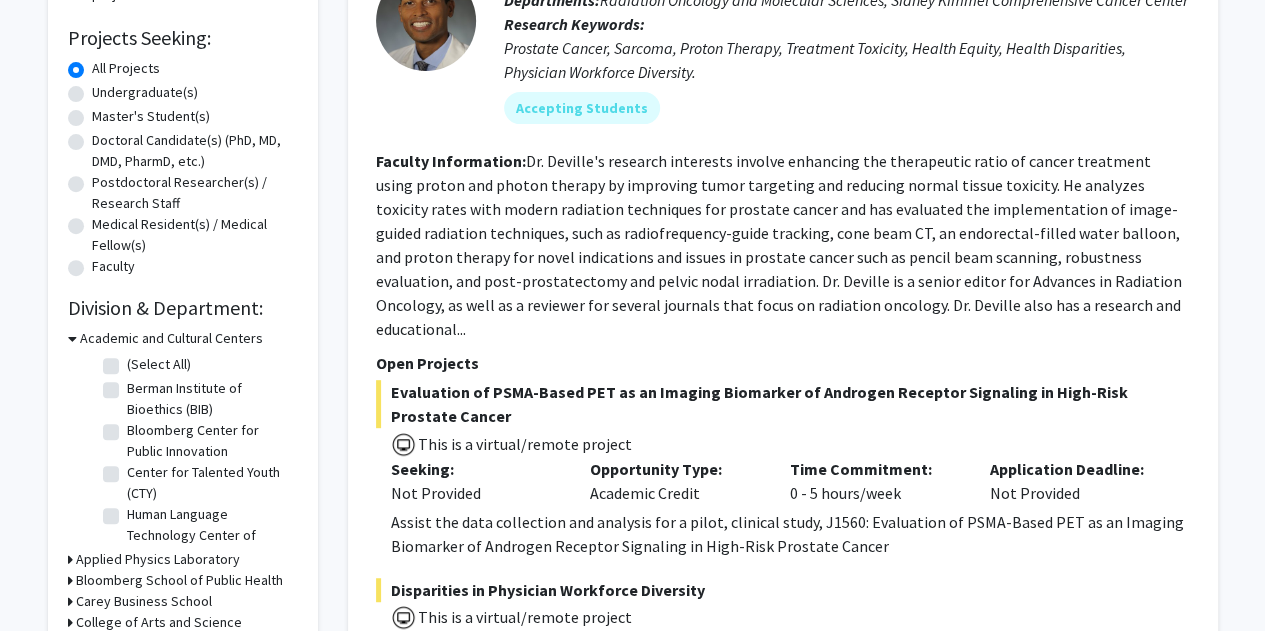 scroll, scrollTop: 508, scrollLeft: 0, axis: vertical 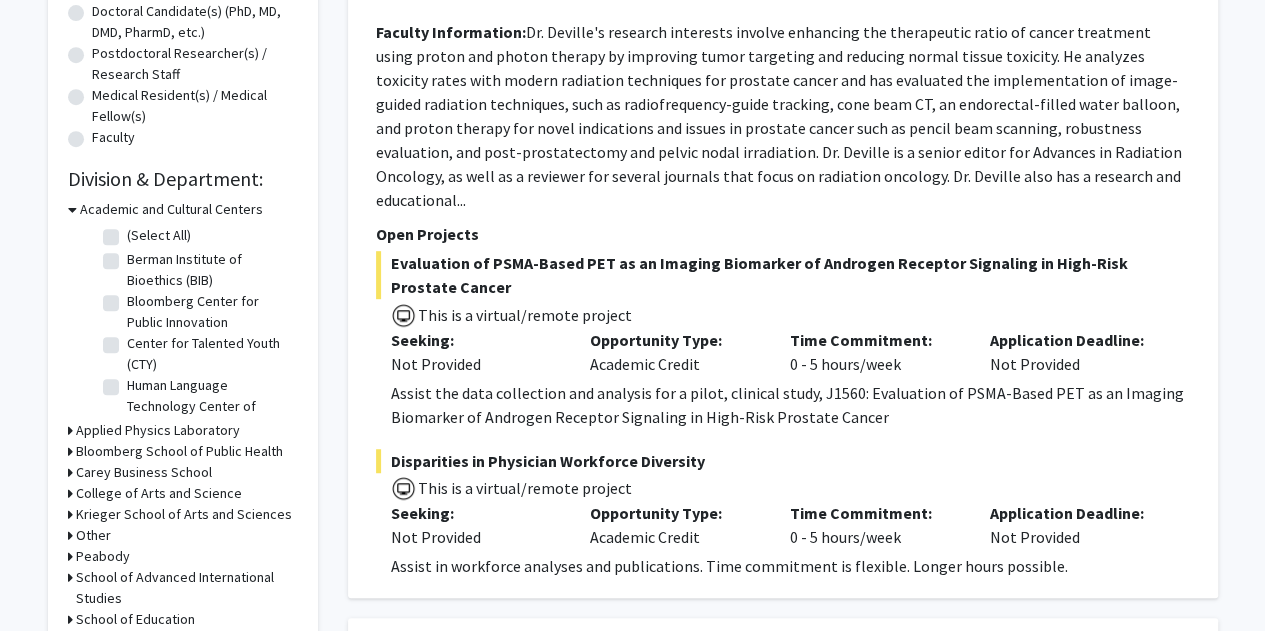 click on "Center for Talented Youth (CTY)" 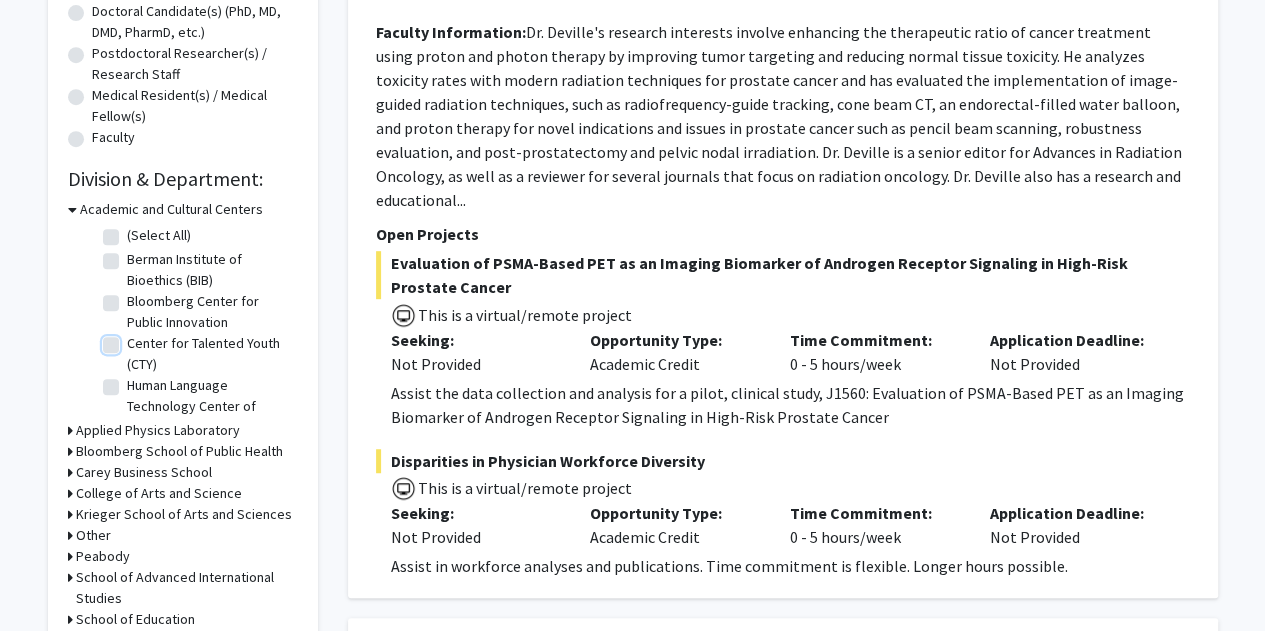 click on "Center for Talented Youth (CTY)" at bounding box center (133, 339) 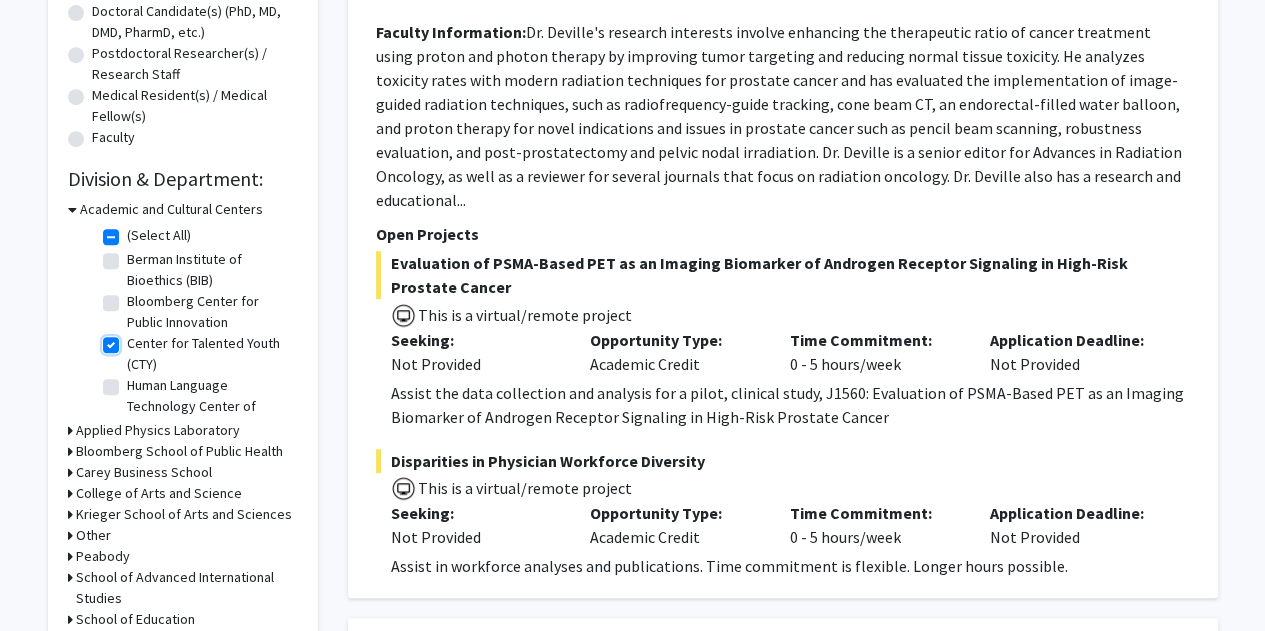 checkbox on "true" 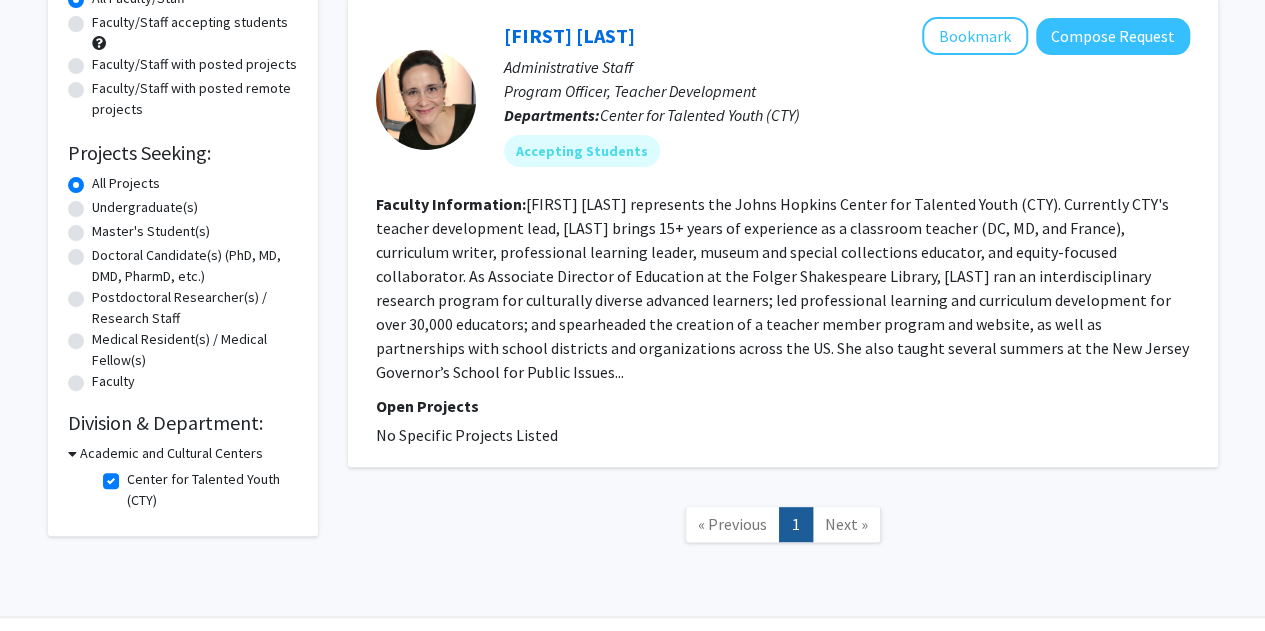 scroll, scrollTop: 202, scrollLeft: 0, axis: vertical 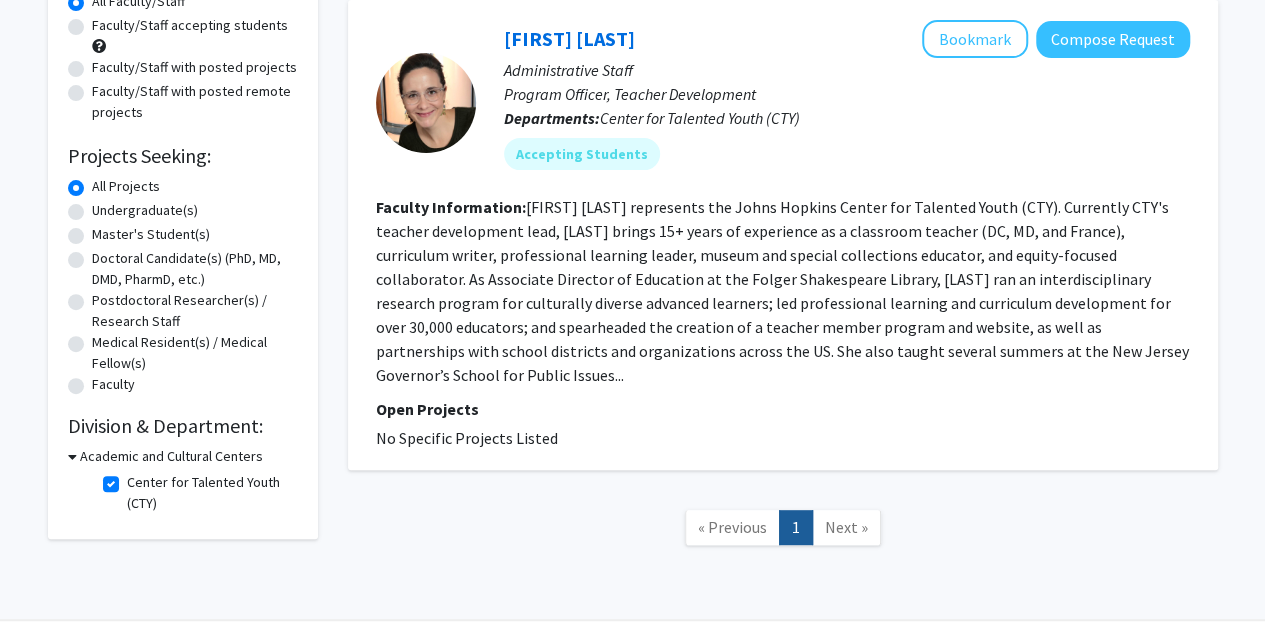 click on "Center for Talented Youth (CTY)" 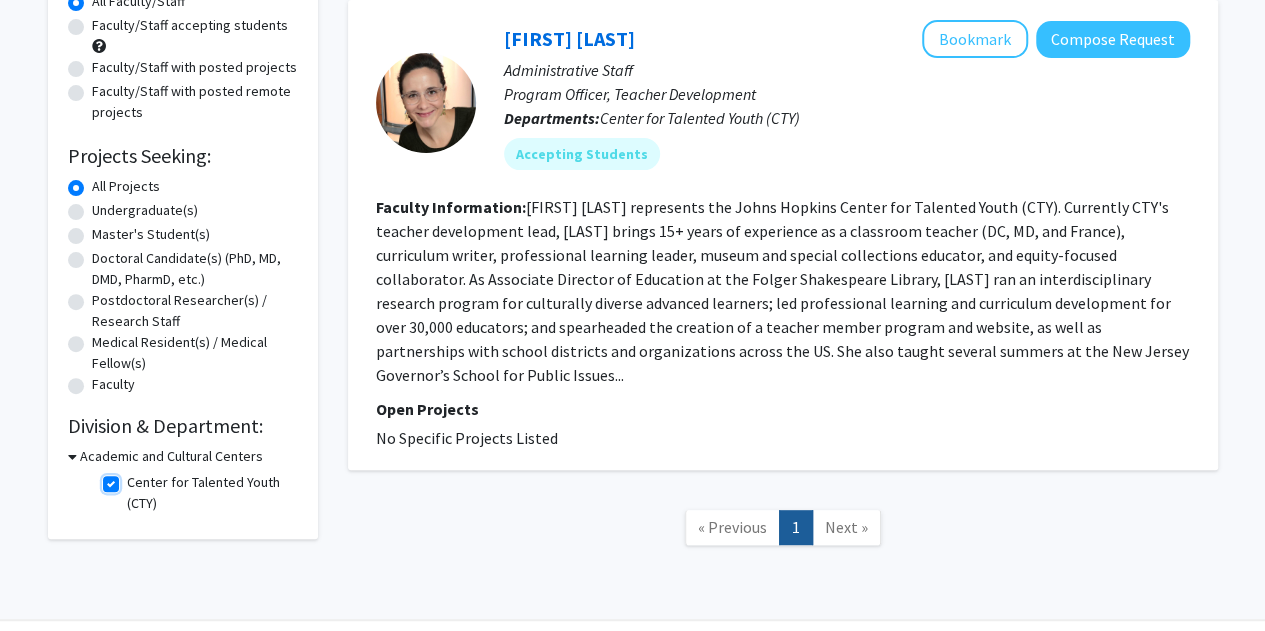 click on "Center for Talented Youth (CTY)" at bounding box center [133, 478] 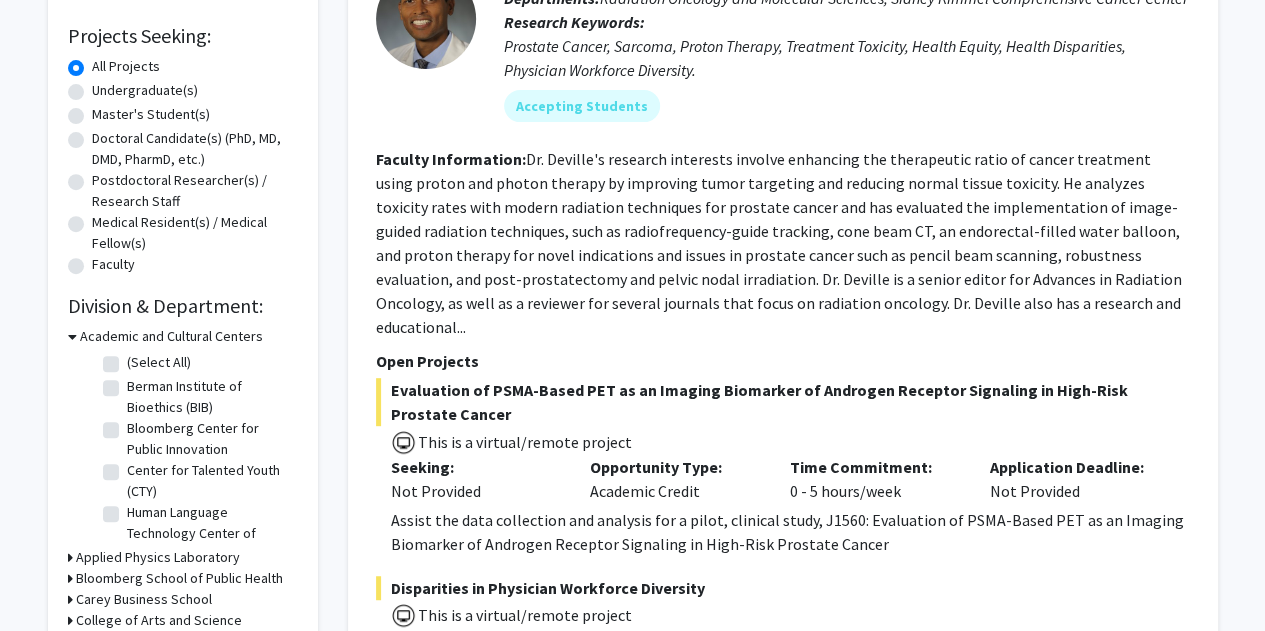 scroll, scrollTop: 325, scrollLeft: 0, axis: vertical 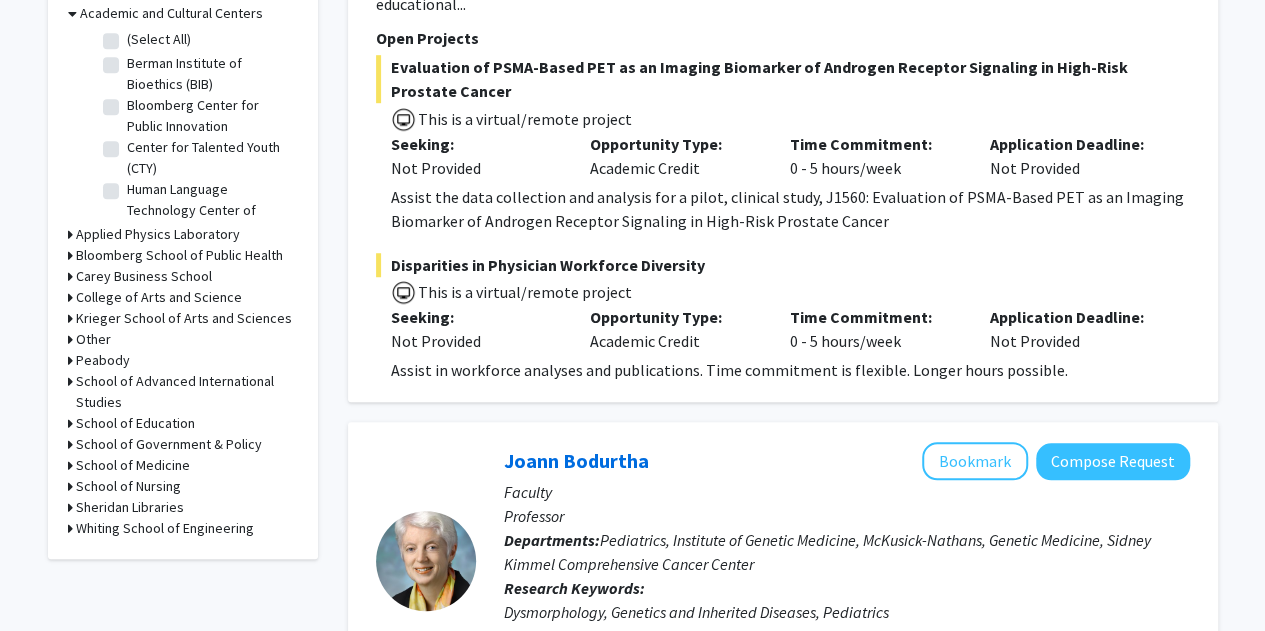 click on "Bloomberg School of Public Health" at bounding box center [179, 255] 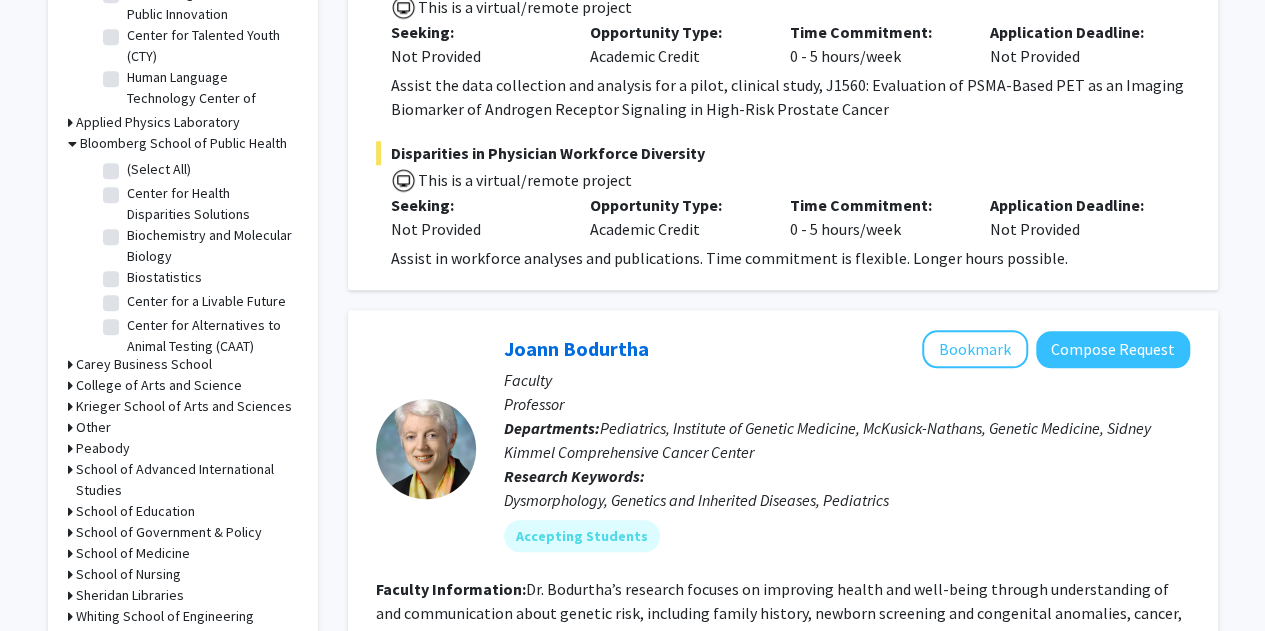 scroll, scrollTop: 759, scrollLeft: 0, axis: vertical 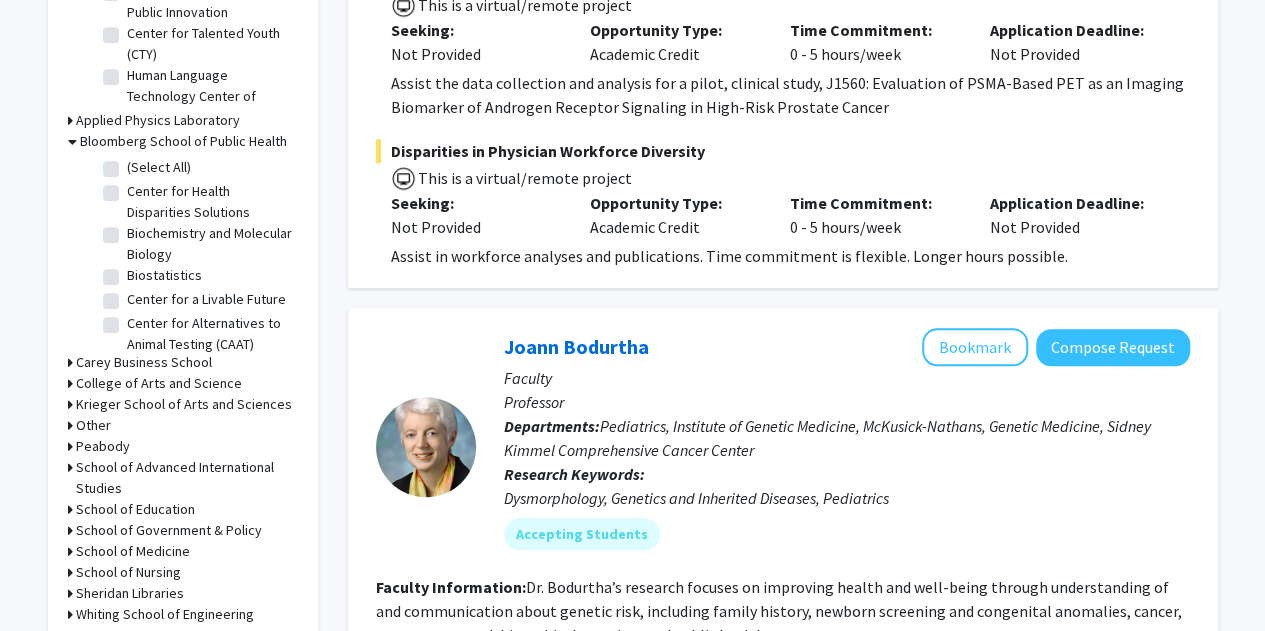 click on "(Select All)" 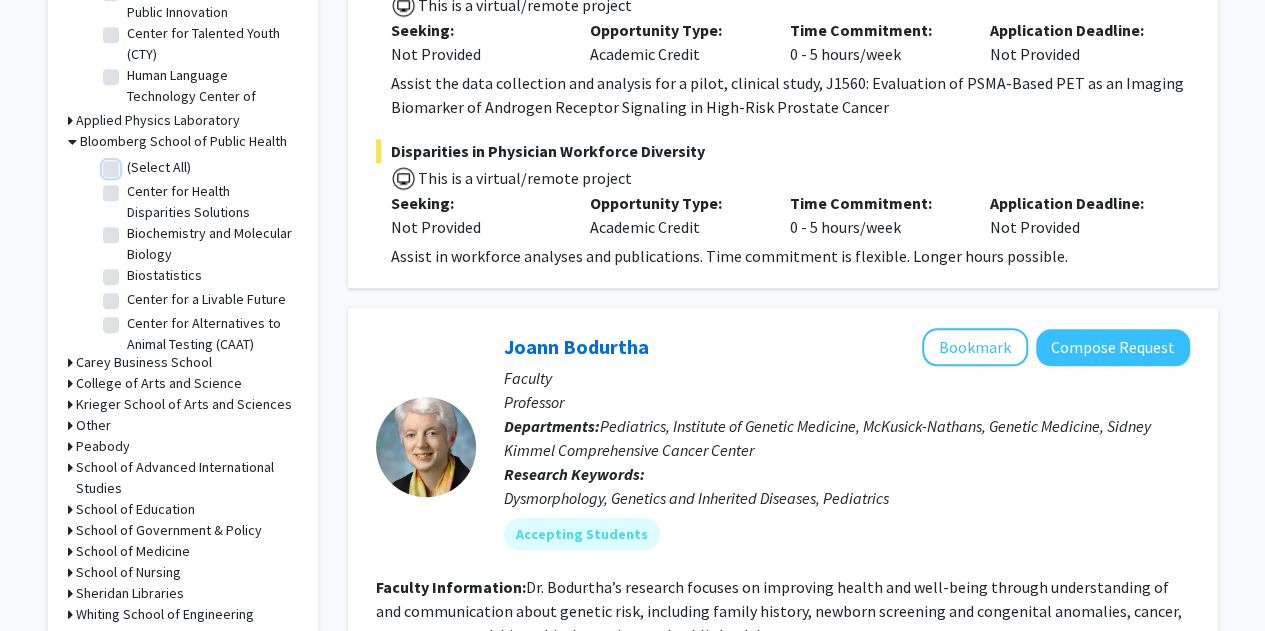 click on "(Select All)" at bounding box center [133, 163] 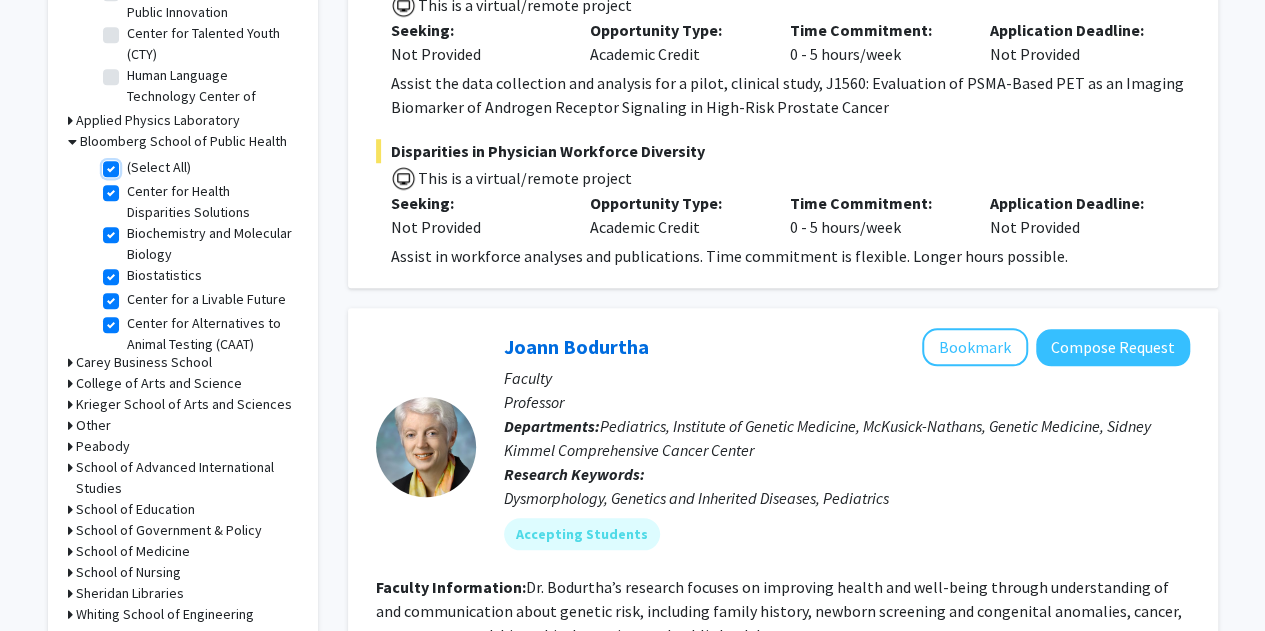 checkbox on "true" 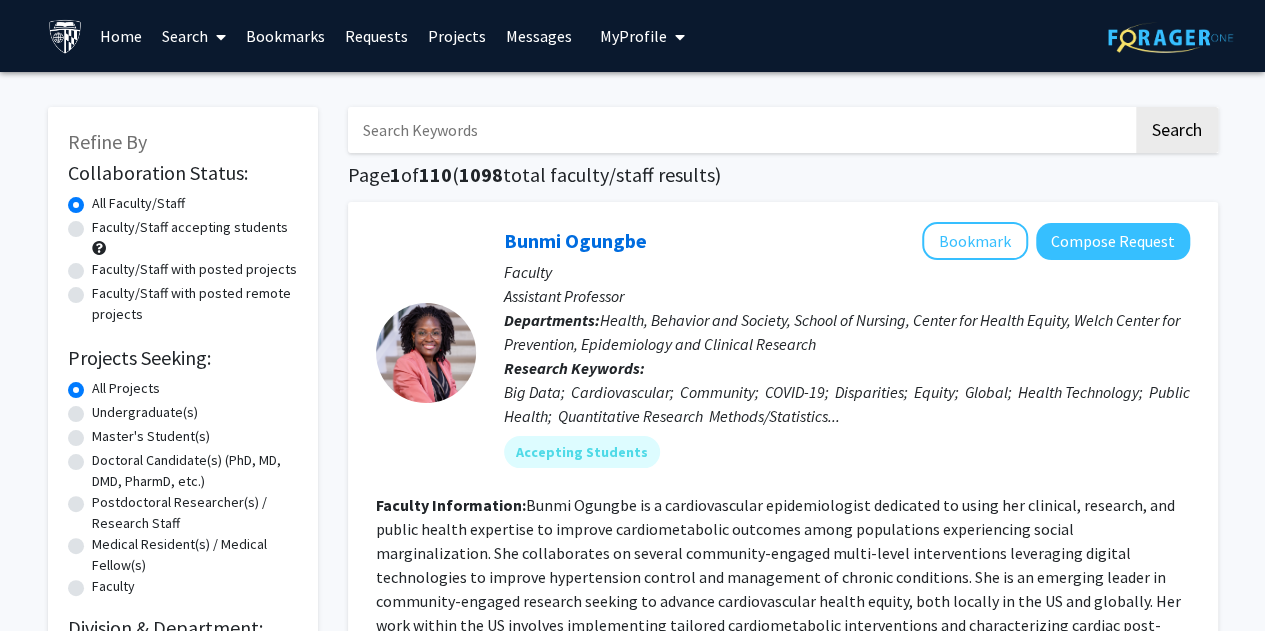 click on "Faculty/Staff accepting students" 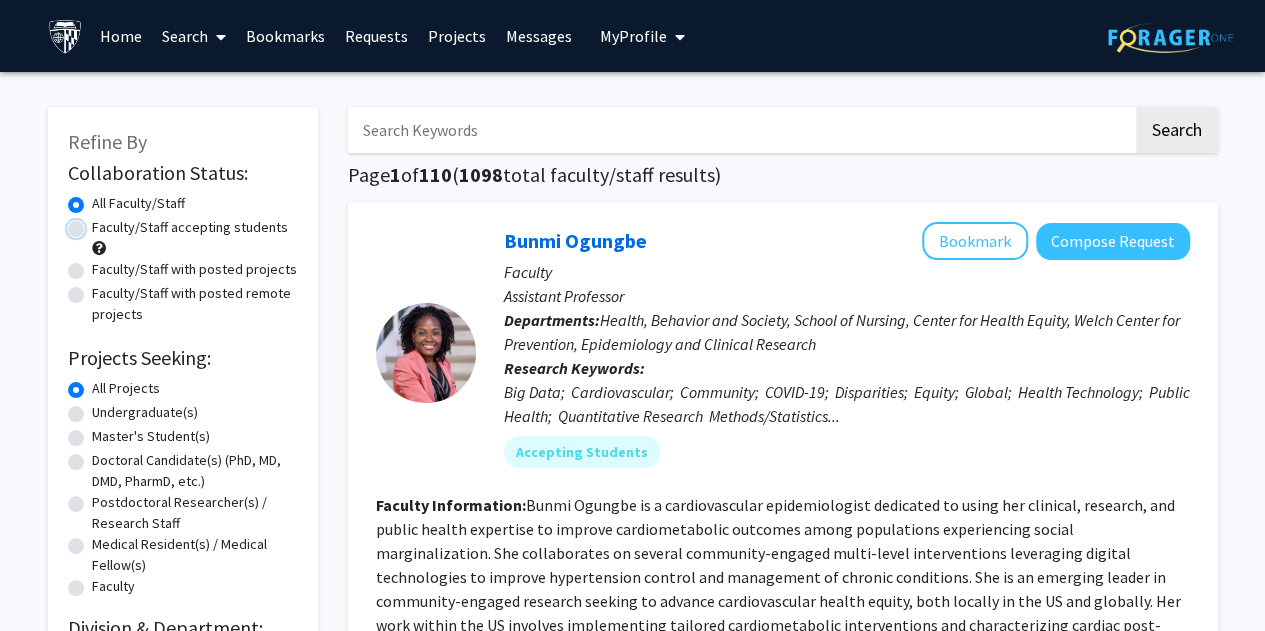 click on "Faculty/Staff accepting students" at bounding box center [98, 223] 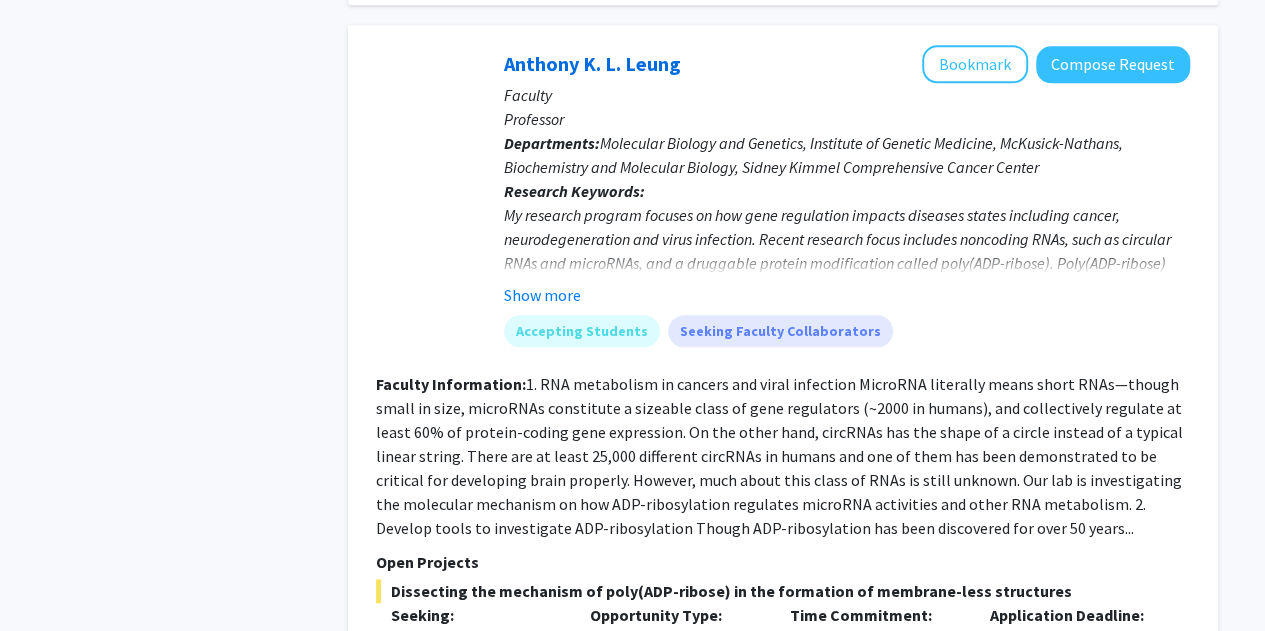 scroll, scrollTop: 1071, scrollLeft: 0, axis: vertical 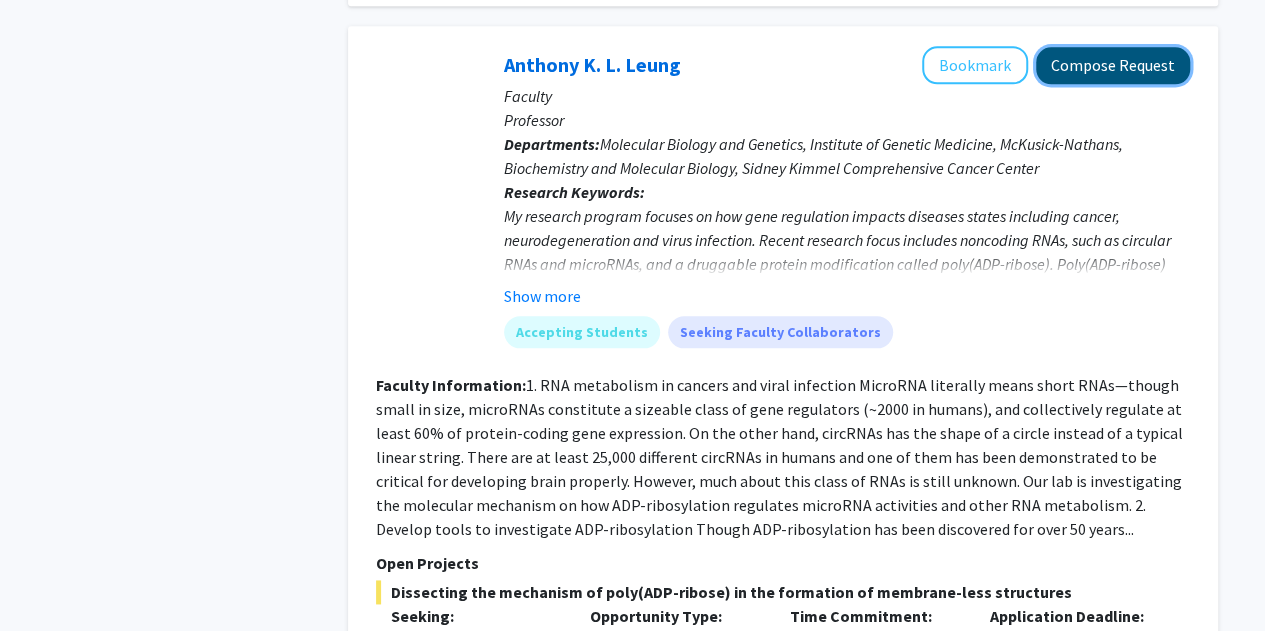 click on "Compose Request" 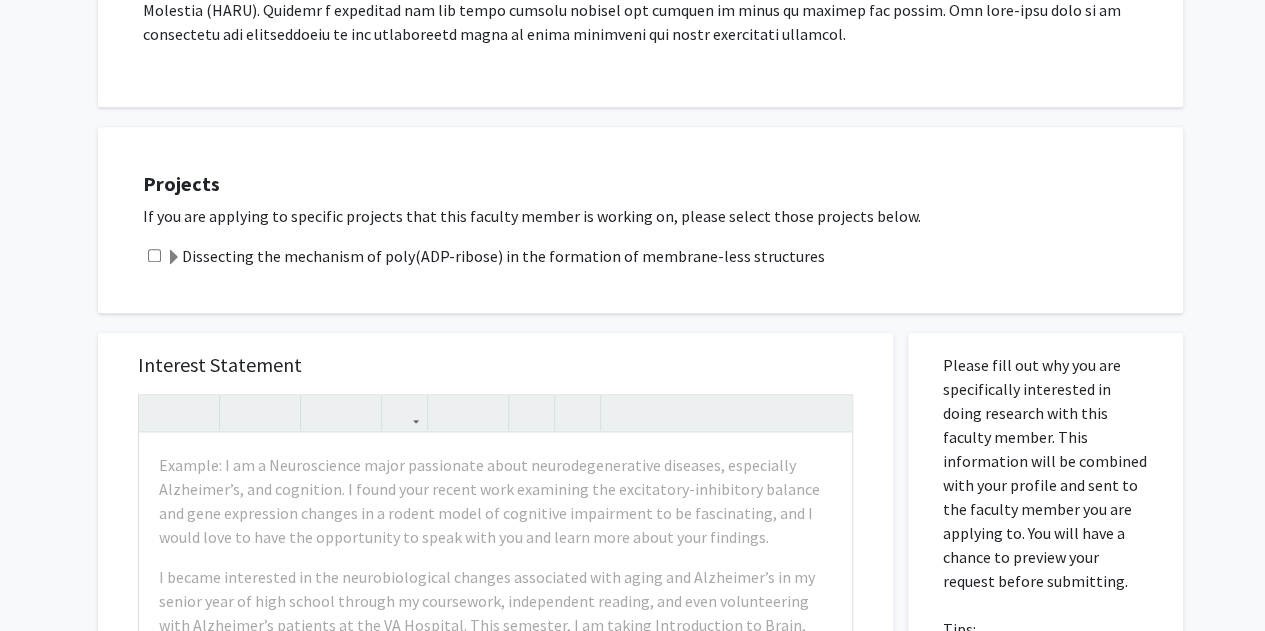 scroll, scrollTop: 985, scrollLeft: 0, axis: vertical 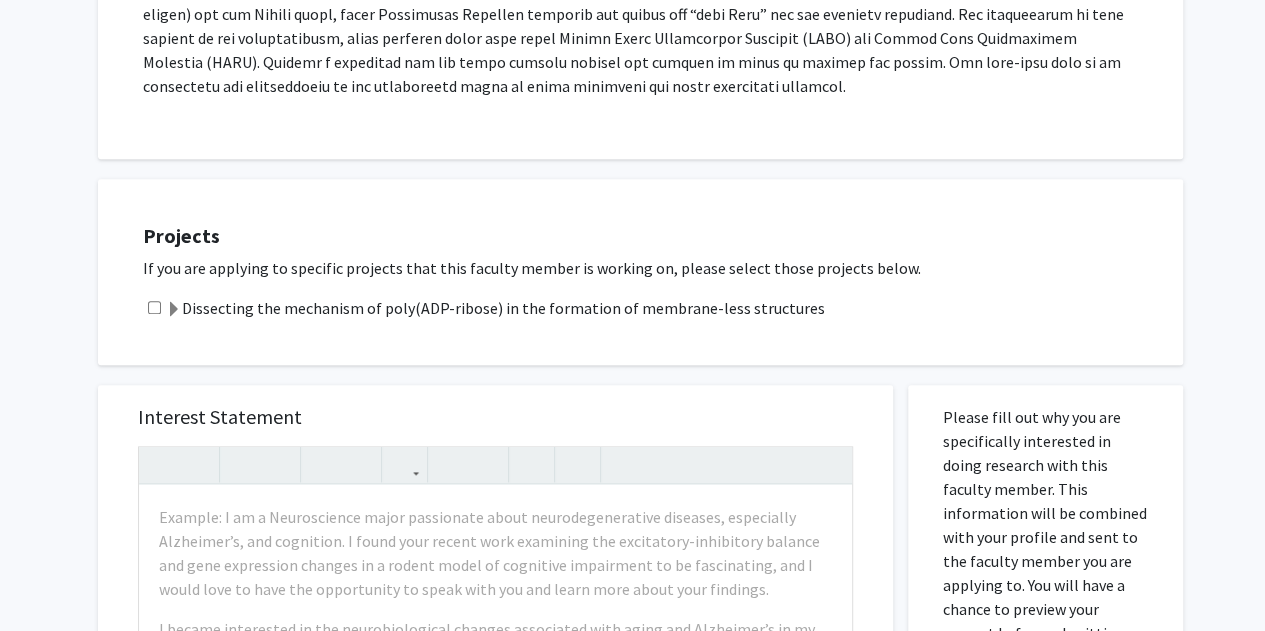 click 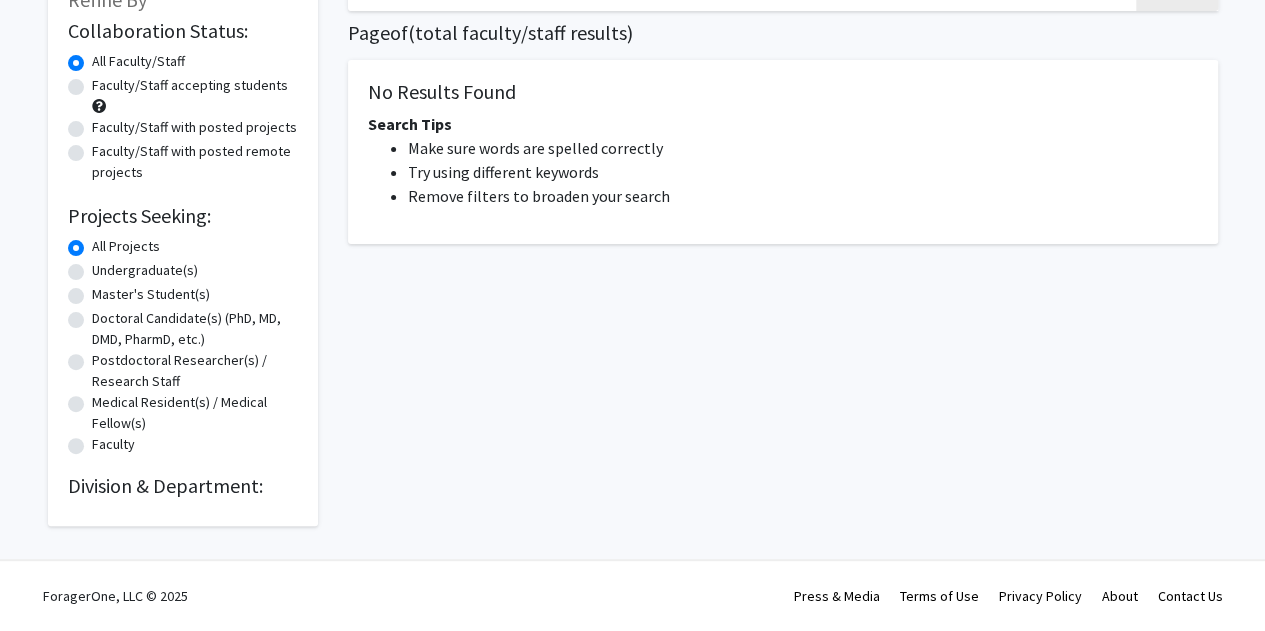 scroll, scrollTop: 0, scrollLeft: 0, axis: both 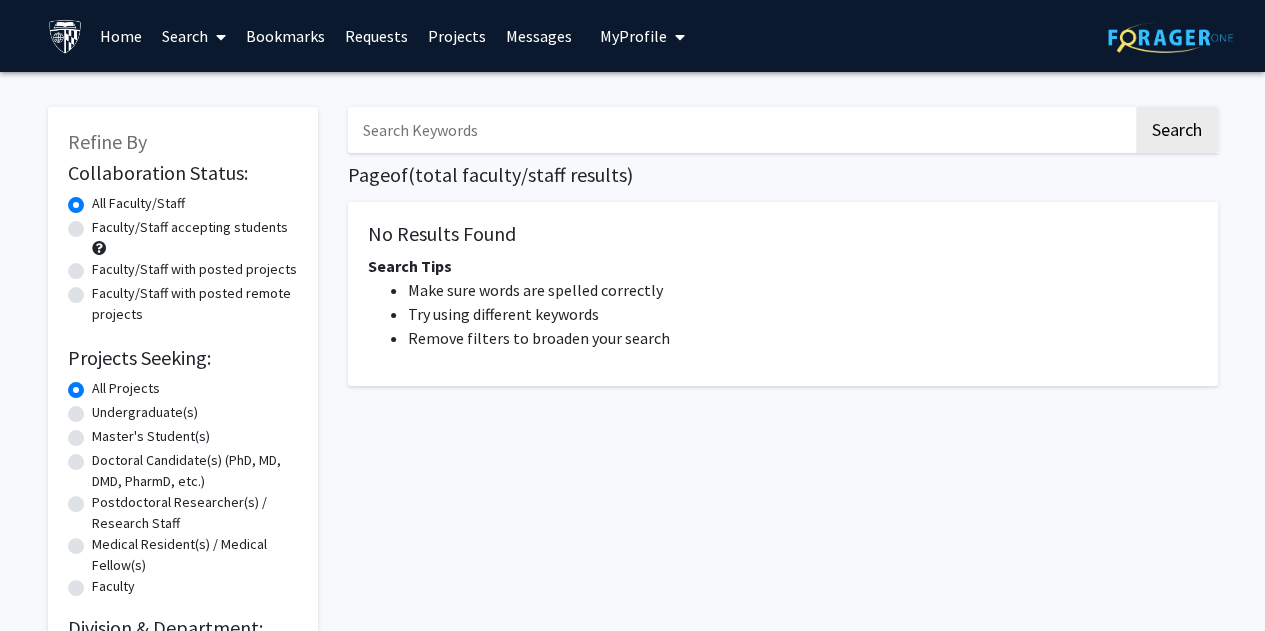 click on "Faculty/Staff accepting students" 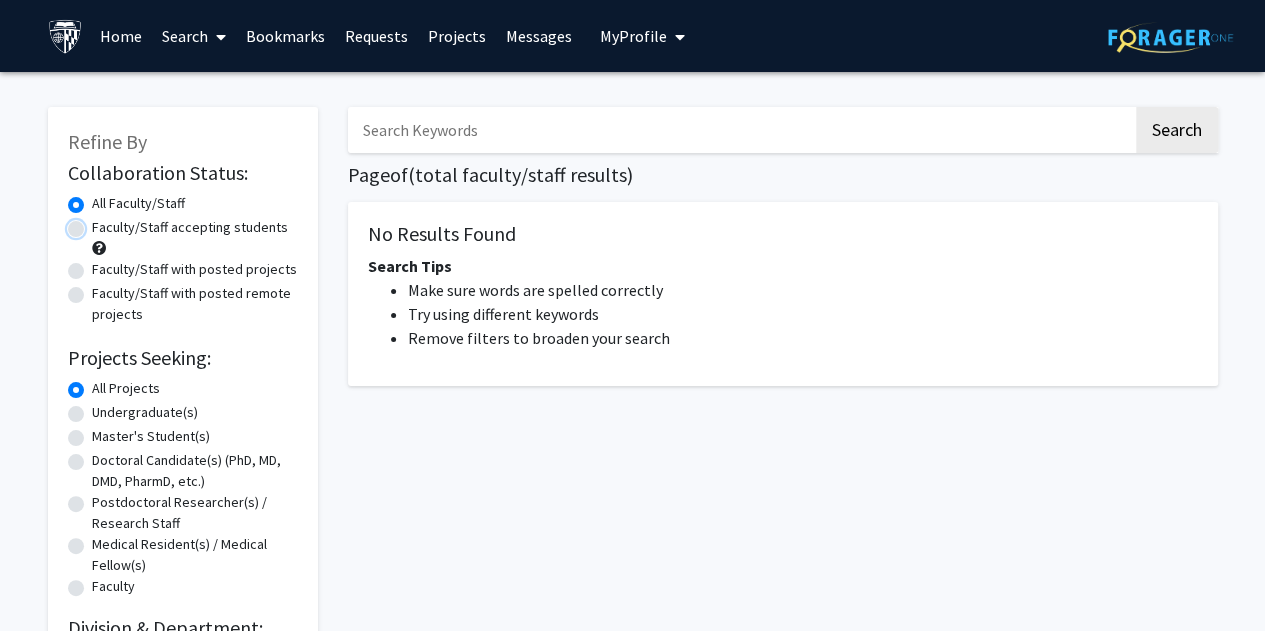 click on "Faculty/Staff accepting students" at bounding box center [98, 223] 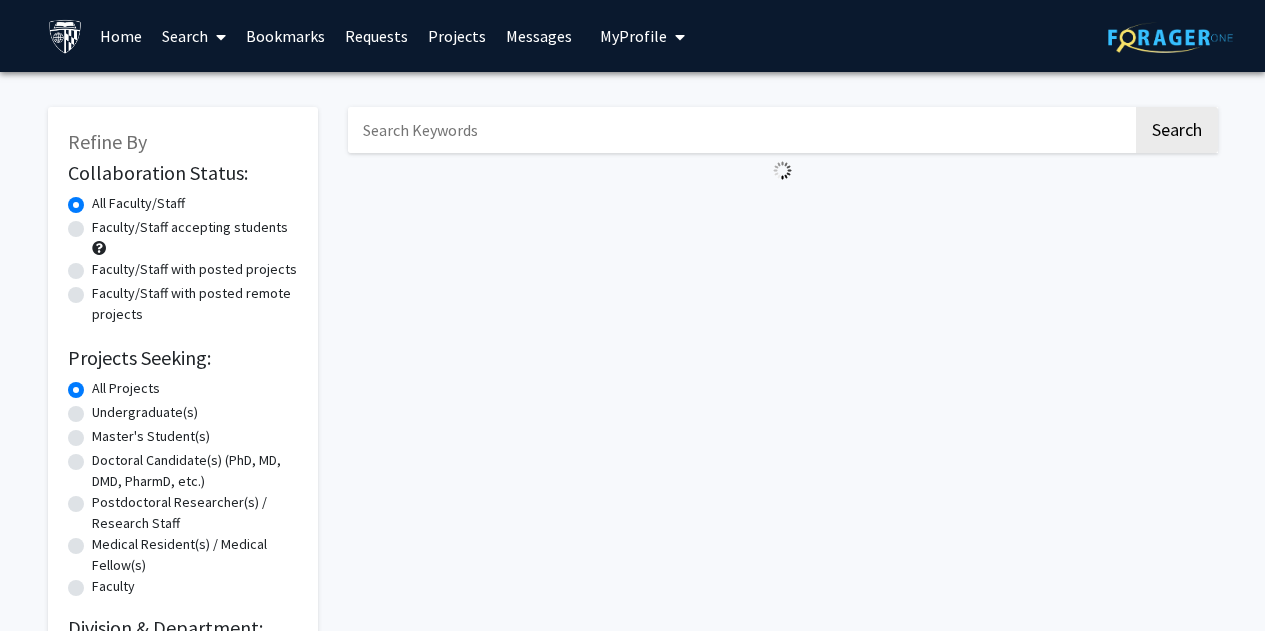 scroll, scrollTop: 0, scrollLeft: 0, axis: both 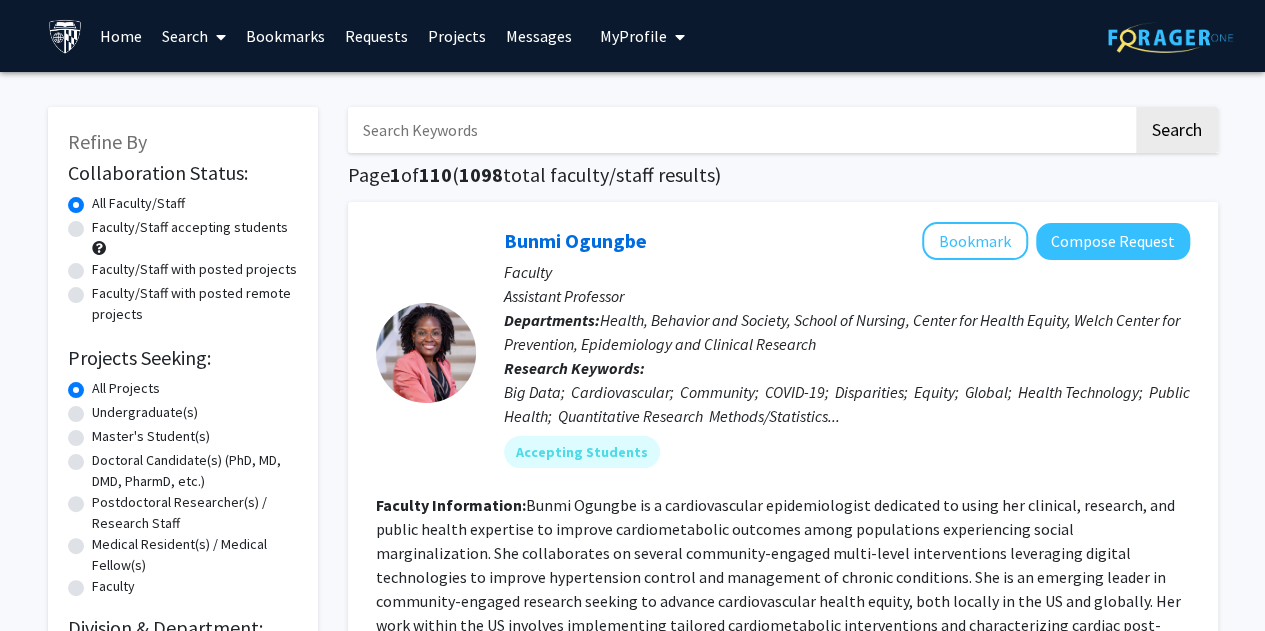 click on "Faculty/Staff accepting students" 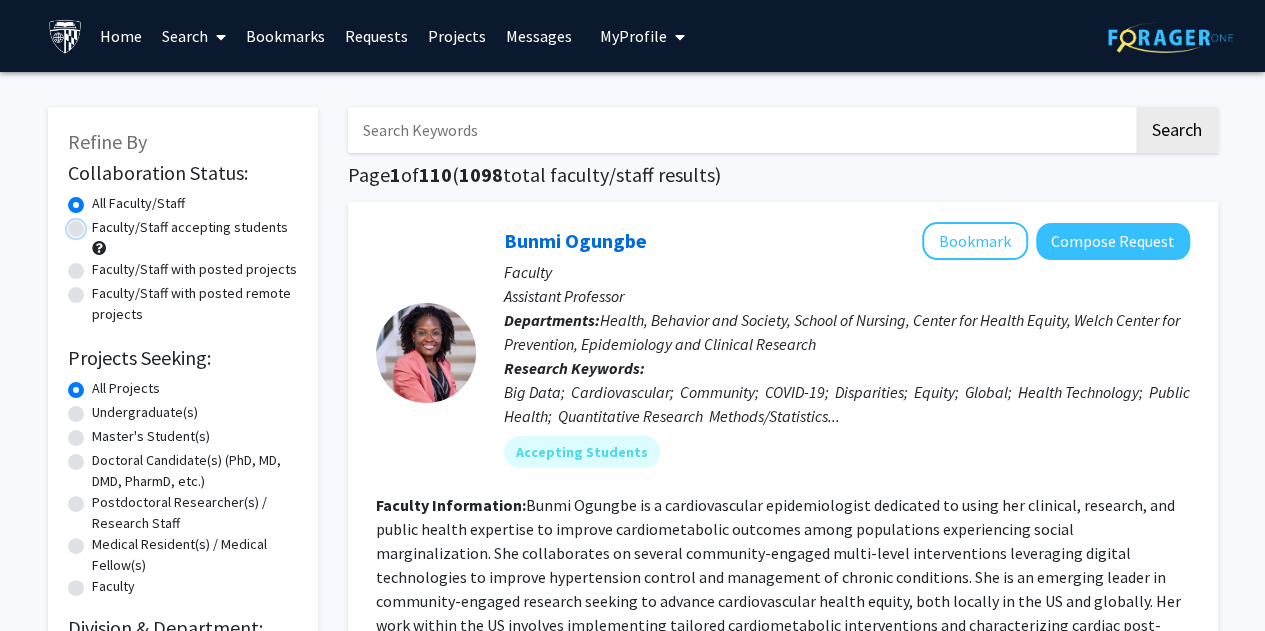 click on "Faculty/Staff accepting students" at bounding box center [98, 223] 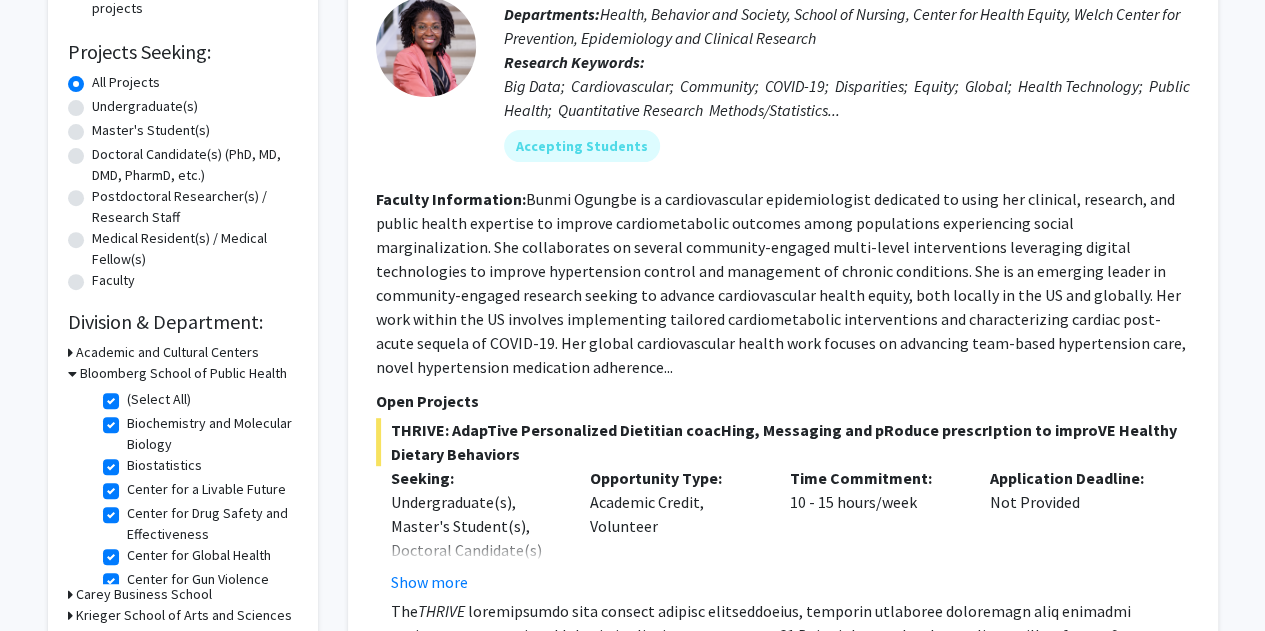 scroll, scrollTop: 318, scrollLeft: 0, axis: vertical 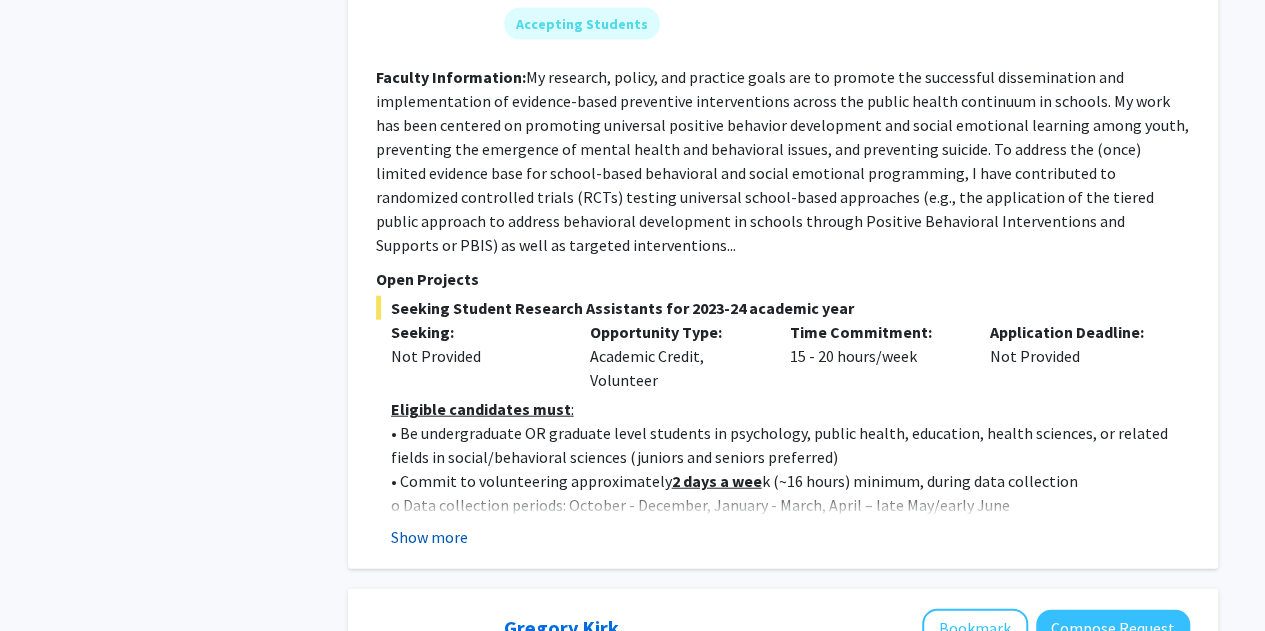drag, startPoint x: 448, startPoint y: 371, endPoint x: 432, endPoint y: 538, distance: 167.76471 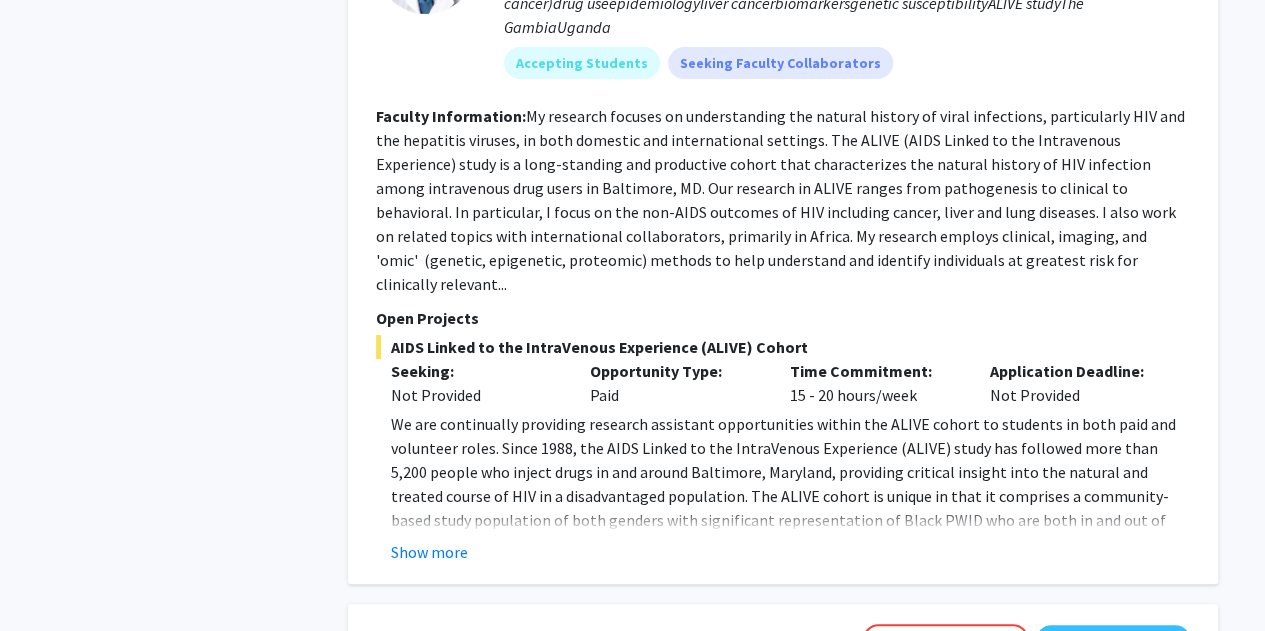 scroll, scrollTop: 3726, scrollLeft: 0, axis: vertical 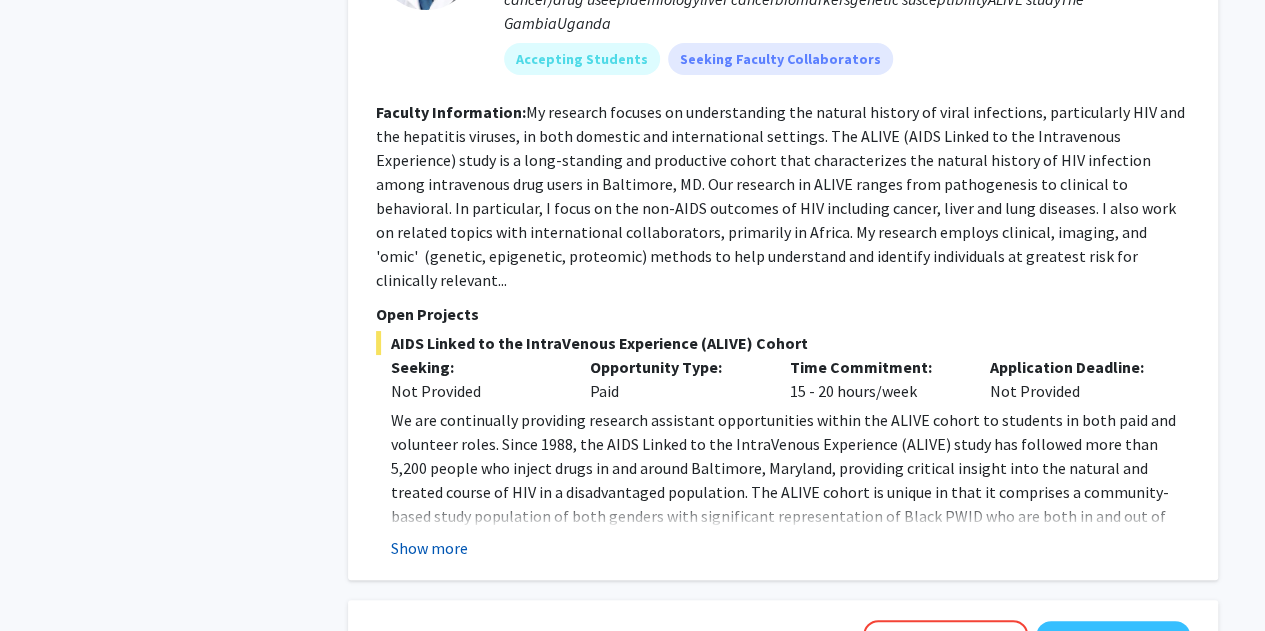 click on "Show more" 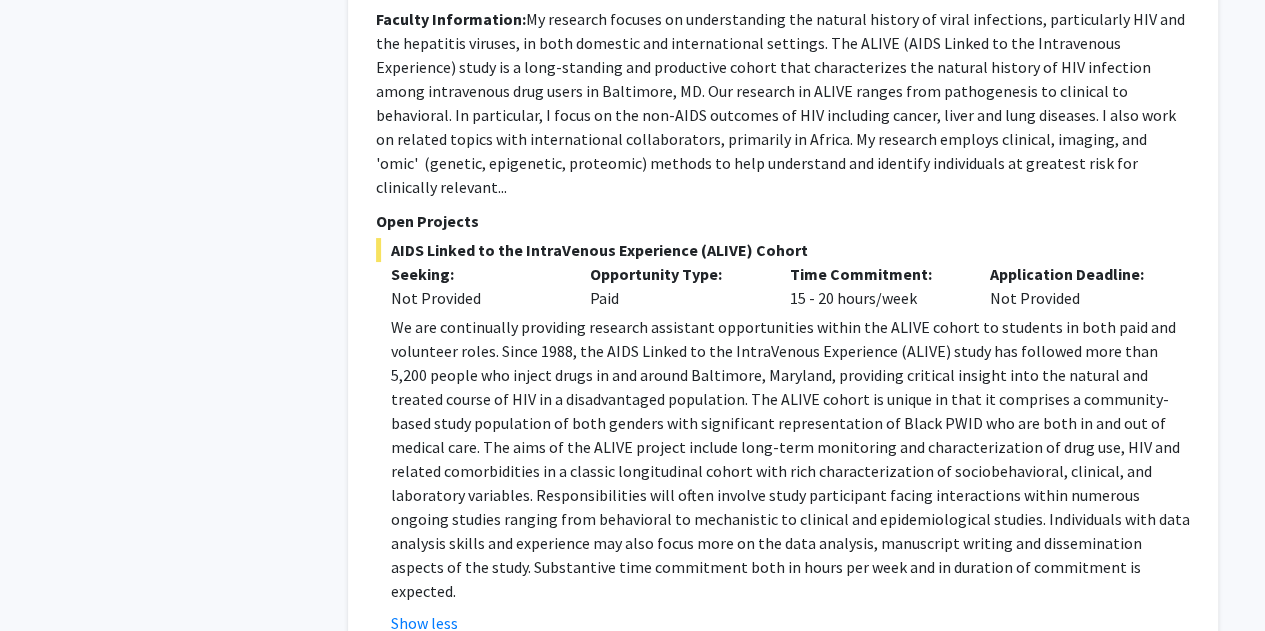 scroll, scrollTop: 3818, scrollLeft: 0, axis: vertical 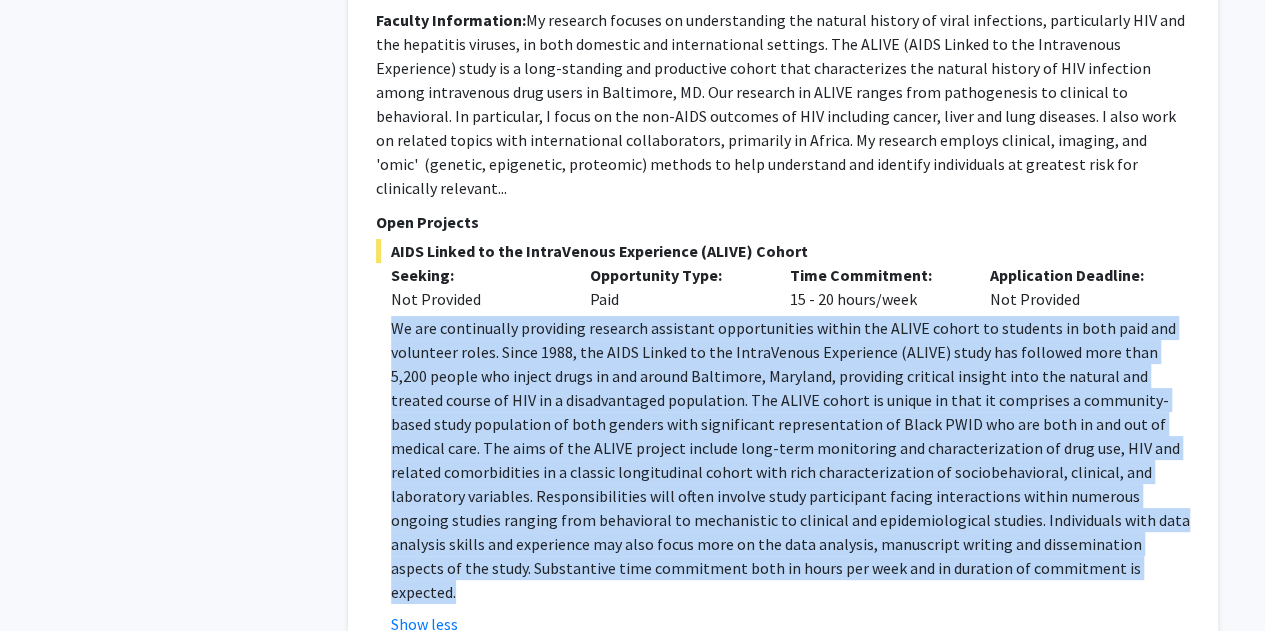 drag, startPoint x: 392, startPoint y: 251, endPoint x: 980, endPoint y: 498, distance: 637.7719 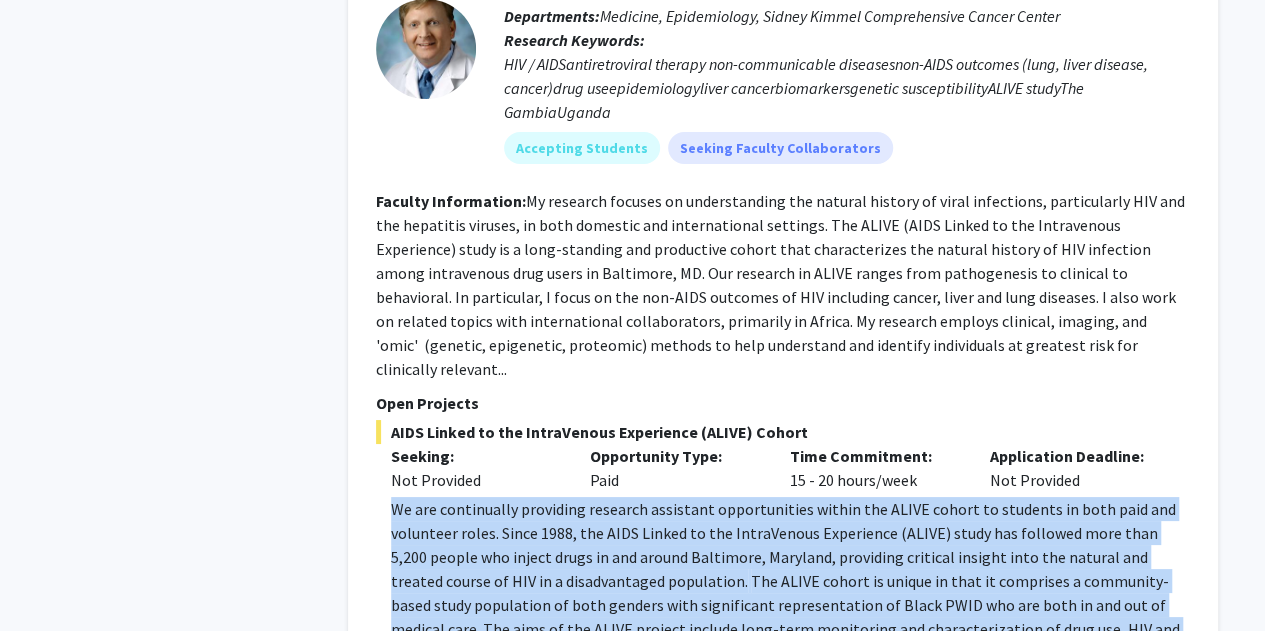 scroll, scrollTop: 3430, scrollLeft: 0, axis: vertical 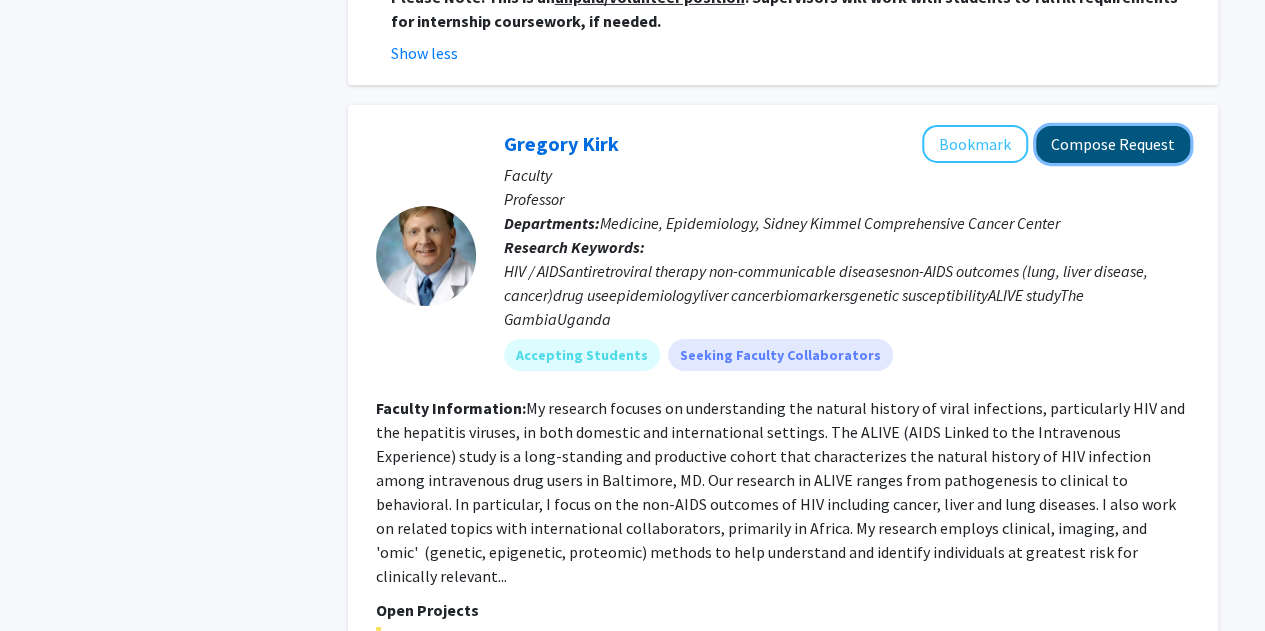 click on "Compose Request" 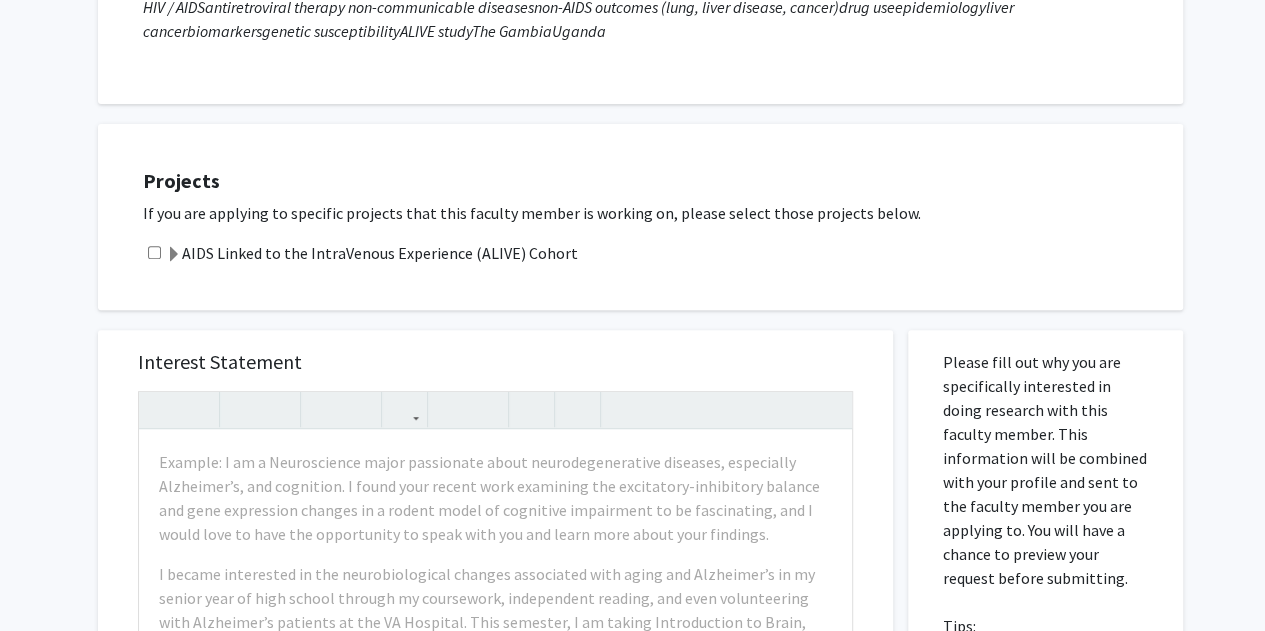 scroll, scrollTop: 324, scrollLeft: 0, axis: vertical 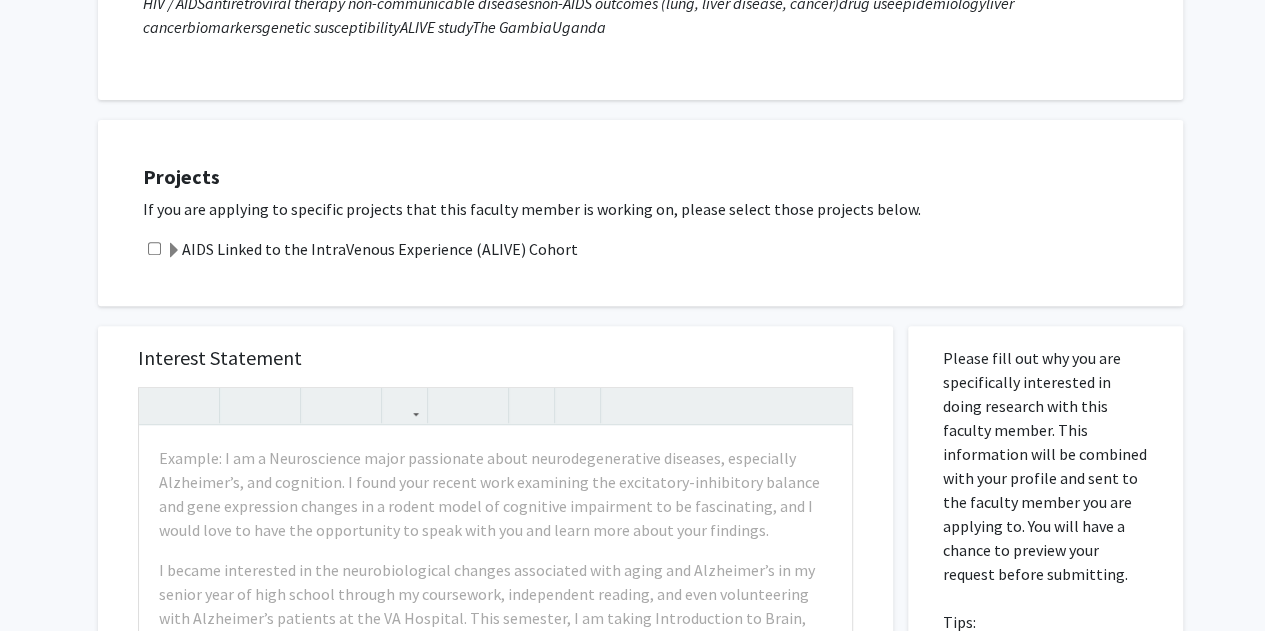 click 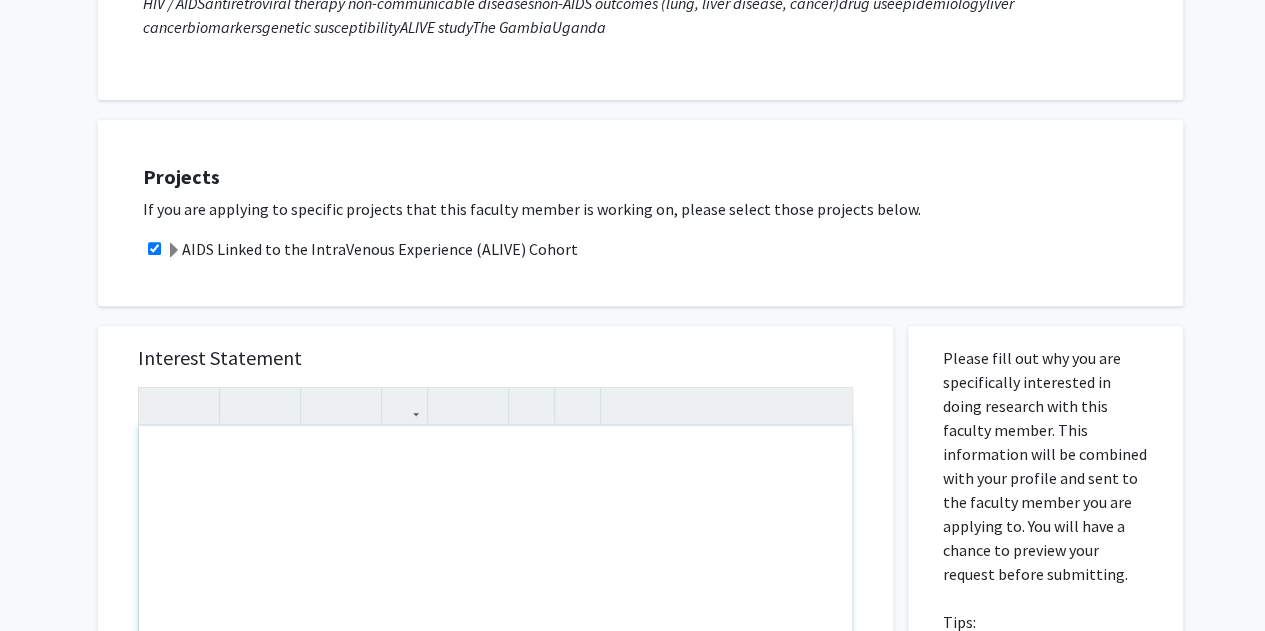 click at bounding box center [495, 655] 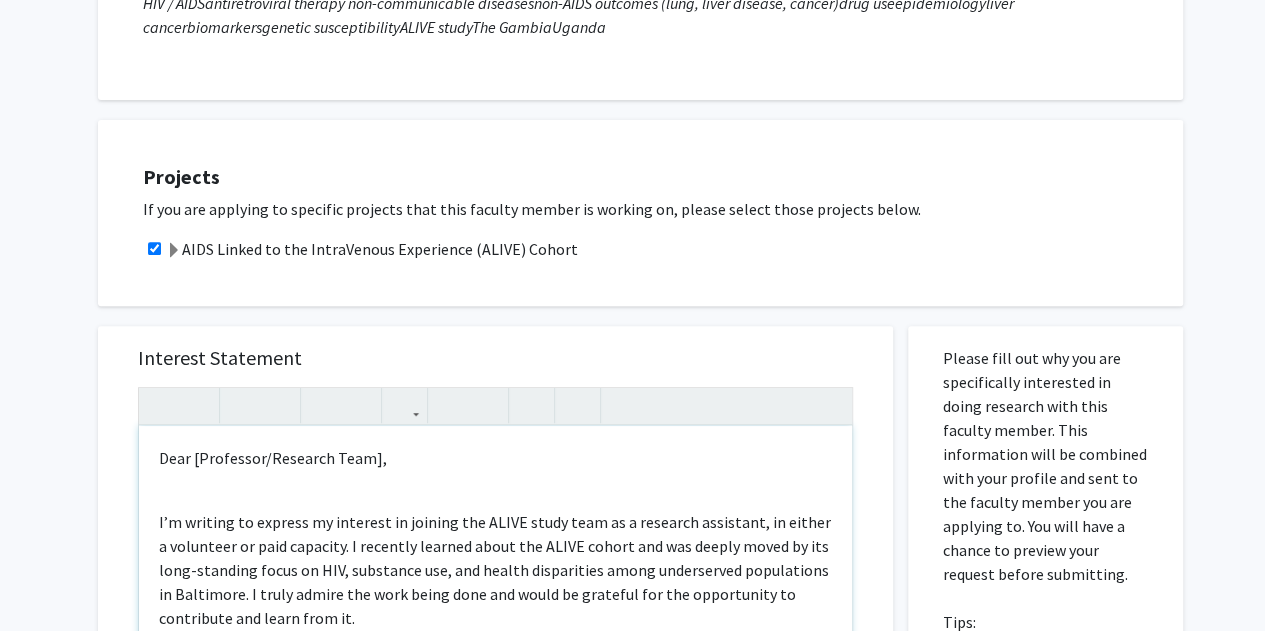 click on "Dear [Professor/Research Team]," at bounding box center (495, 458) 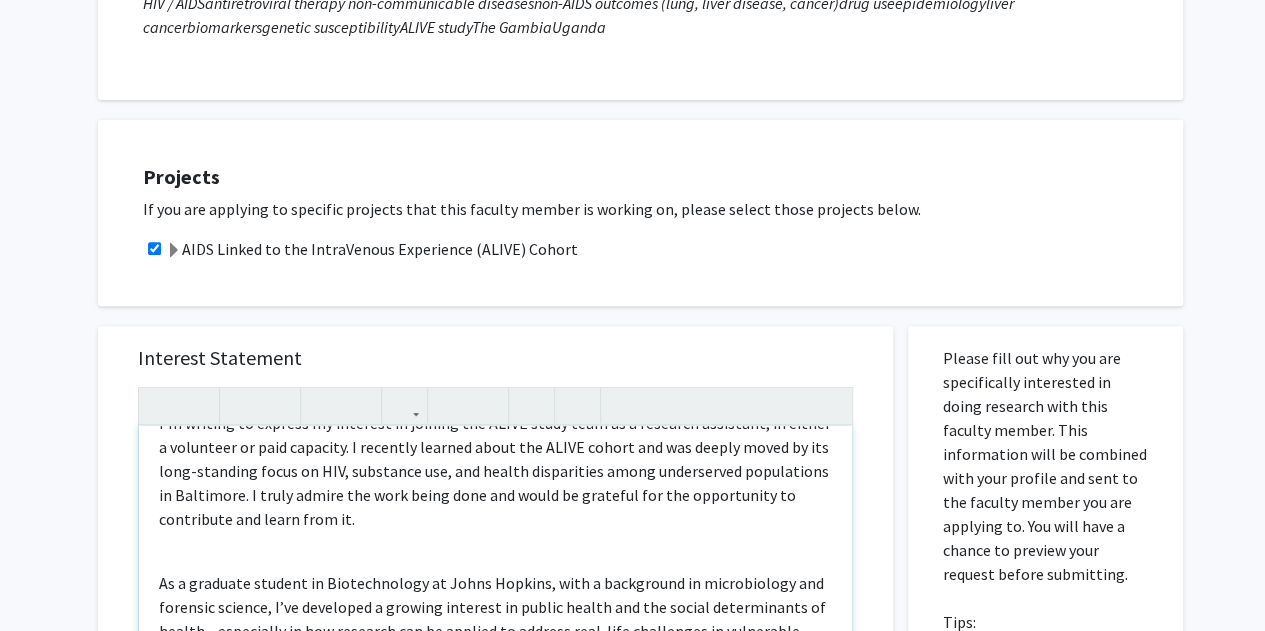 scroll, scrollTop: 0, scrollLeft: 0, axis: both 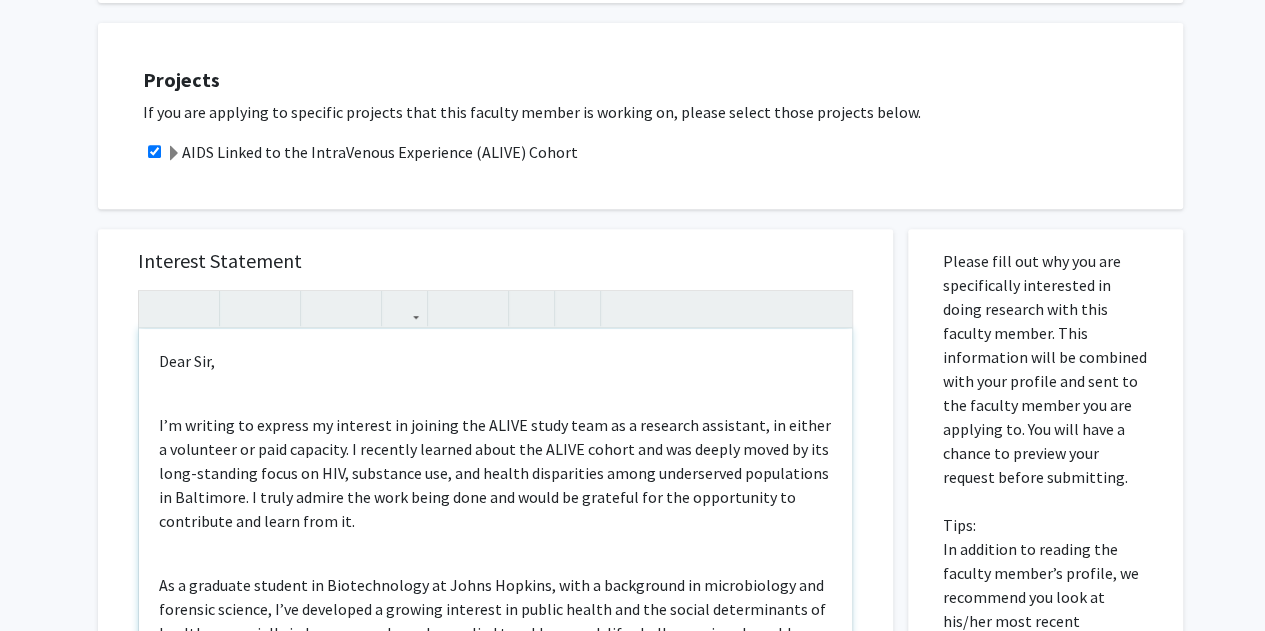 click on "I’m writing to express my interest in joining the ALIVE study team as a research assistant, in either a volunteer or paid capacity. I recently learned about the ALIVE cohort and was deeply moved by its long-standing focus on HIV, substance use, and health disparities among underserved populations in Baltimore. I truly admire the work being done and would be grateful for the opportunity to contribute and learn from it." at bounding box center (495, 473) 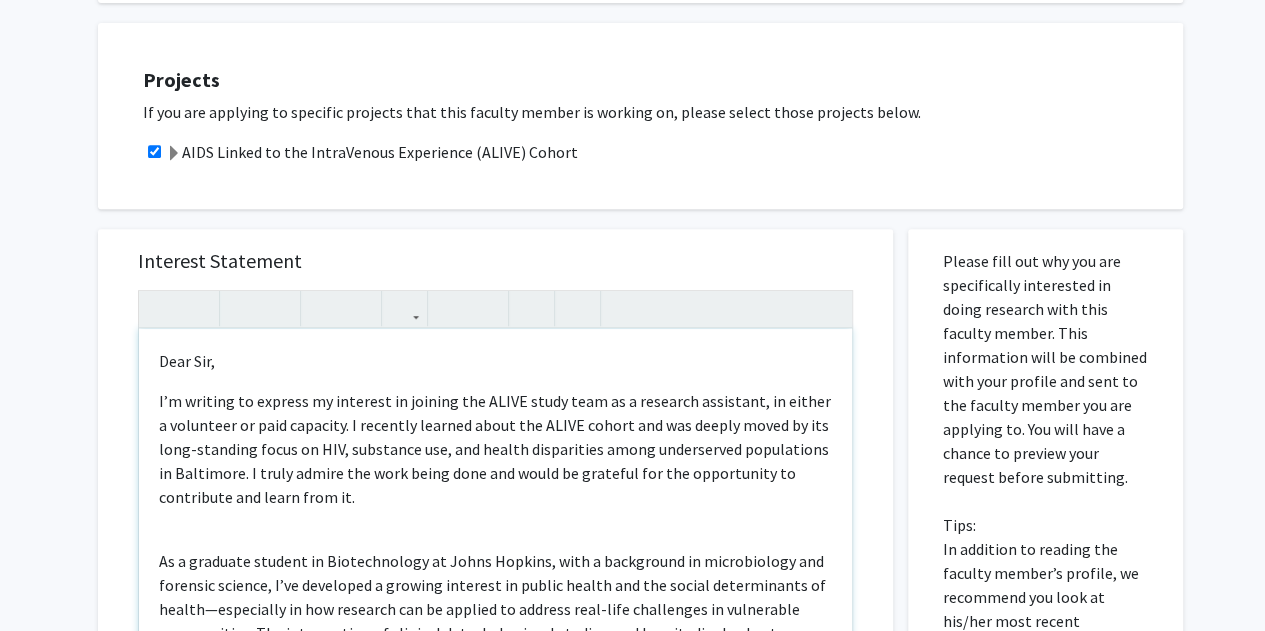 click on "I’m writing to express my interest in joining the ALIVE study team as a research assistant, in either a volunteer or paid capacity. I recently learned about the ALIVE cohort and was deeply moved by its long-standing focus on HIV, substance use, and health disparities among underserved populations in Baltimore. I truly admire the work being done and would be grateful for the opportunity to contribute and learn from it." at bounding box center (495, 449) 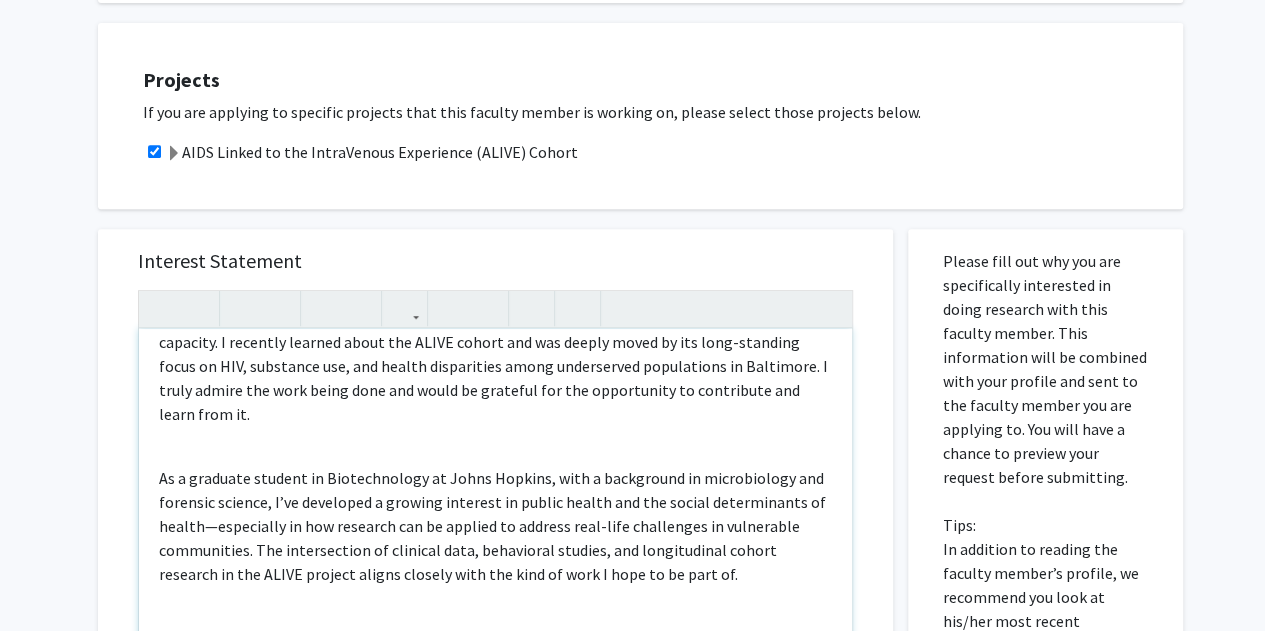 scroll, scrollTop: 84, scrollLeft: 0, axis: vertical 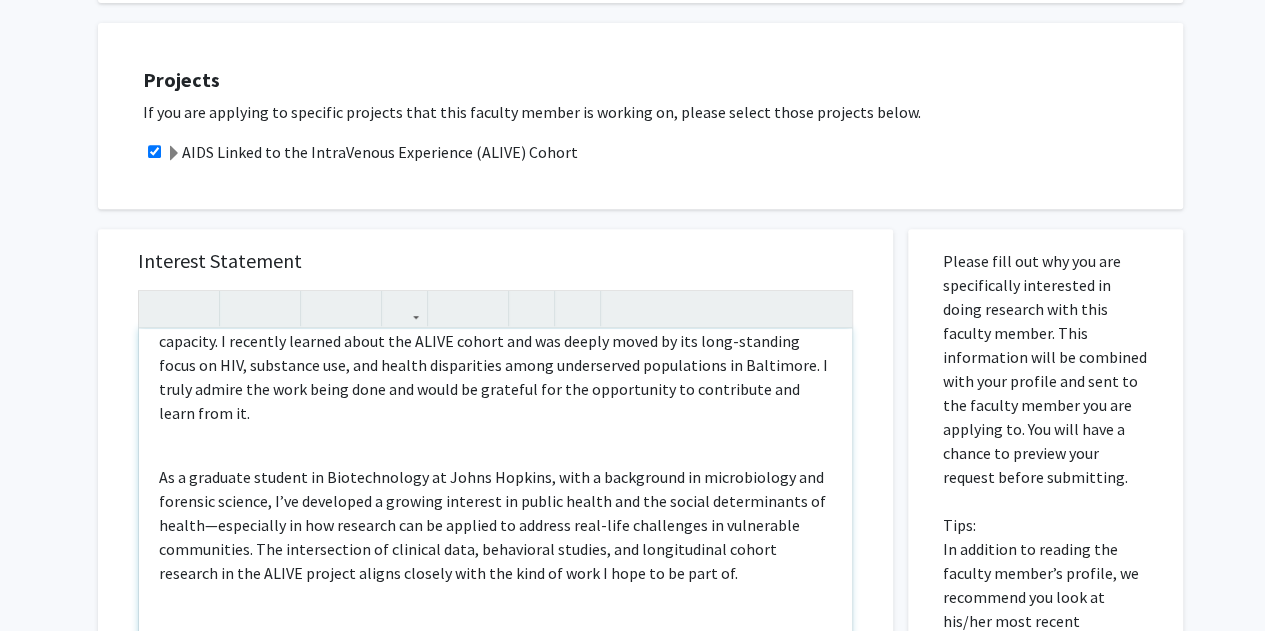 click on "As a graduate student in Biotechnology at Johns Hopkins, with a background in microbiology and forensic science, I’ve developed a growing interest in public health and the social determinants of health—especially in how research can be applied to address real-life challenges in vulnerable communities. The intersection of clinical data, behavioral studies, and longitudinal cohort research in the ALIVE project aligns closely with the kind of work I hope to be part of." at bounding box center (495, 525) 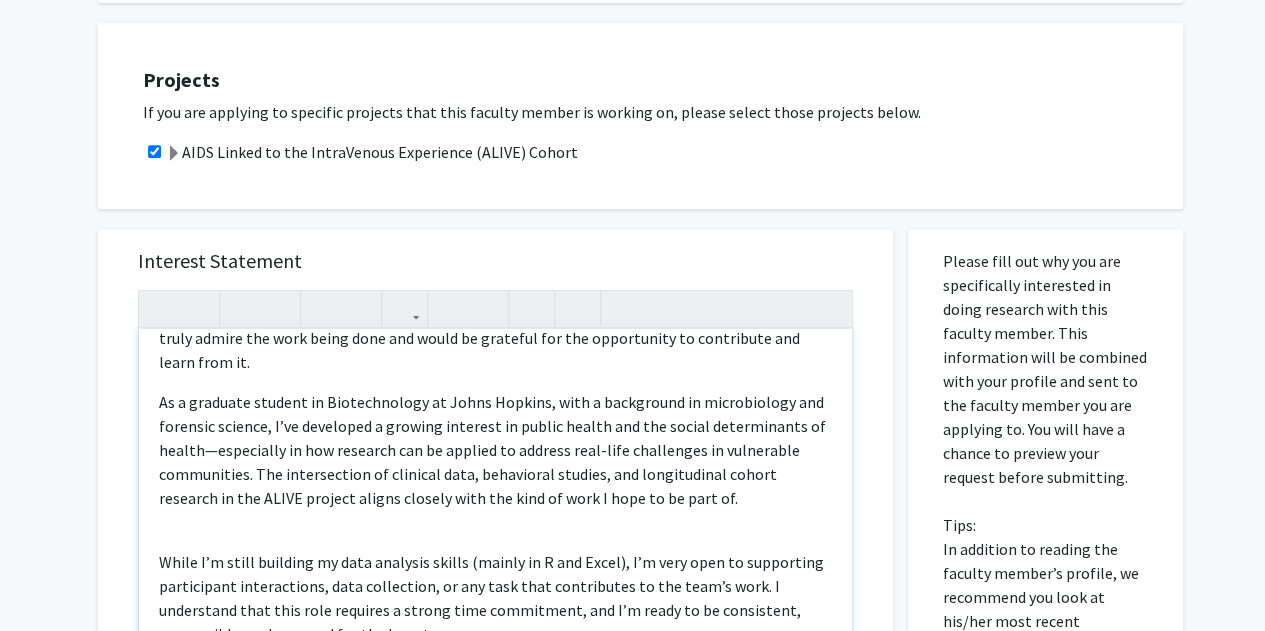 scroll, scrollTop: 112, scrollLeft: 0, axis: vertical 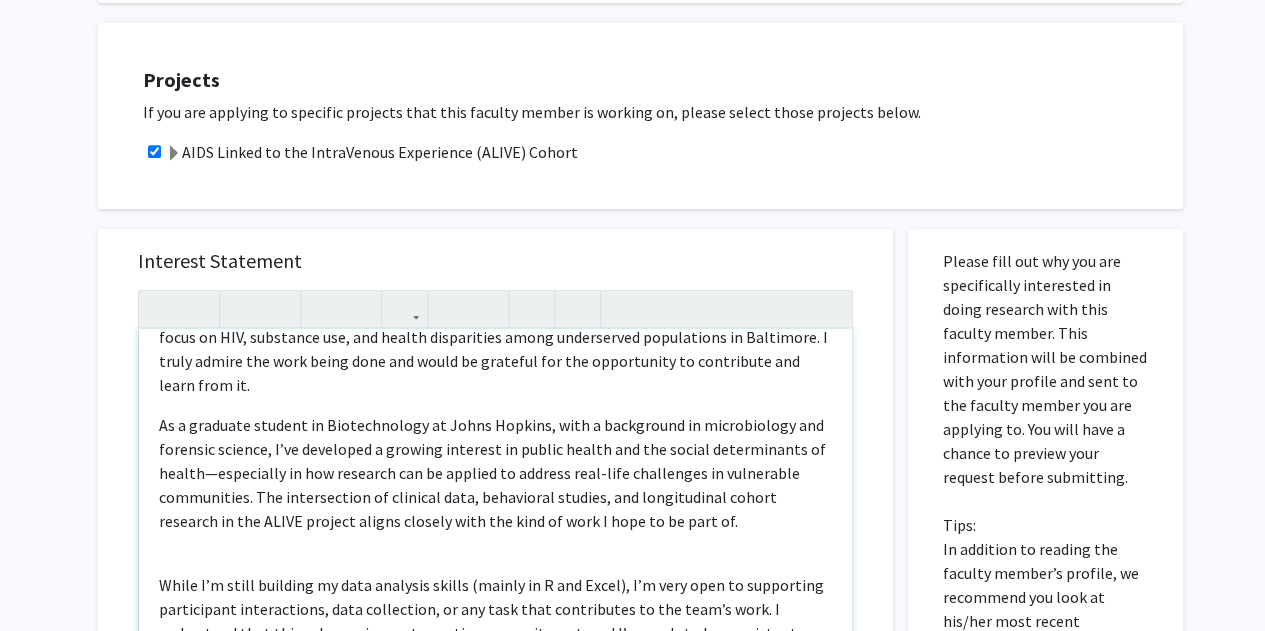 click on "As a graduate student in Biotechnology at Johns Hopkins, with a background in microbiology and forensic science, I’ve developed a growing interest in public health and the social determinants of health—especially in how research can be applied to address real-life challenges in vulnerable communities. The intersection of clinical data, behavioral studies, and longitudinal cohort research in the ALIVE project aligns closely with the kind of work I hope to be part of." at bounding box center [495, 473] 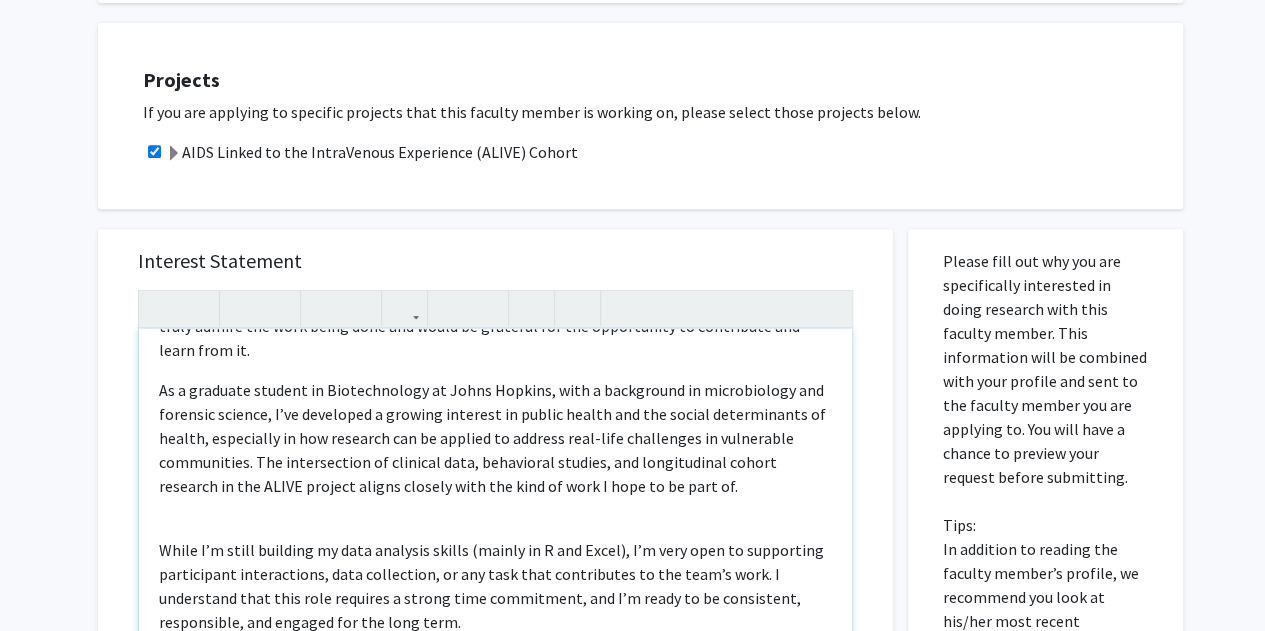 scroll, scrollTop: 148, scrollLeft: 0, axis: vertical 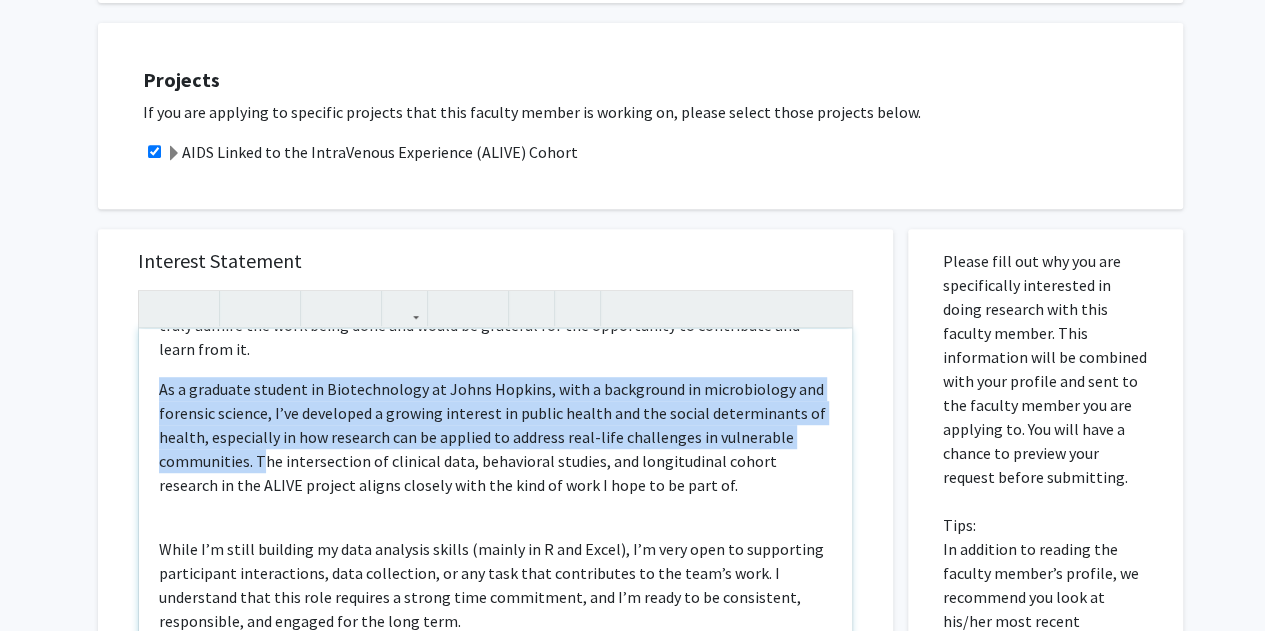 drag, startPoint x: 258, startPoint y: 461, endPoint x: 703, endPoint y: 499, distance: 446.61954 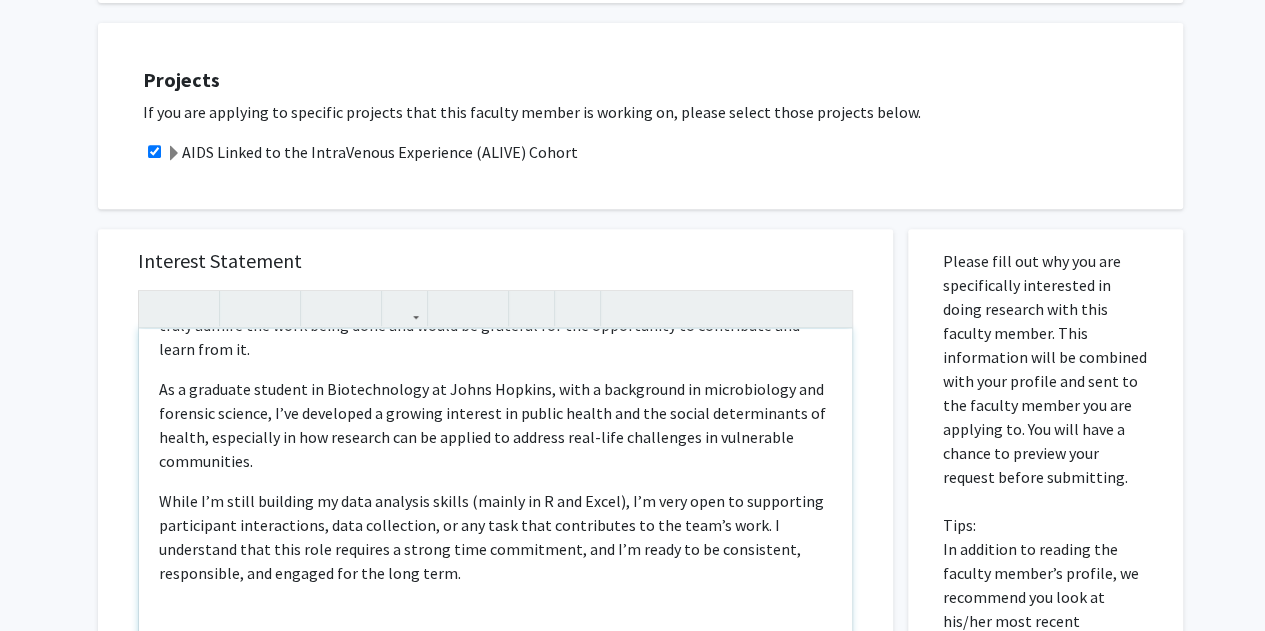 scroll, scrollTop: 186, scrollLeft: 0, axis: vertical 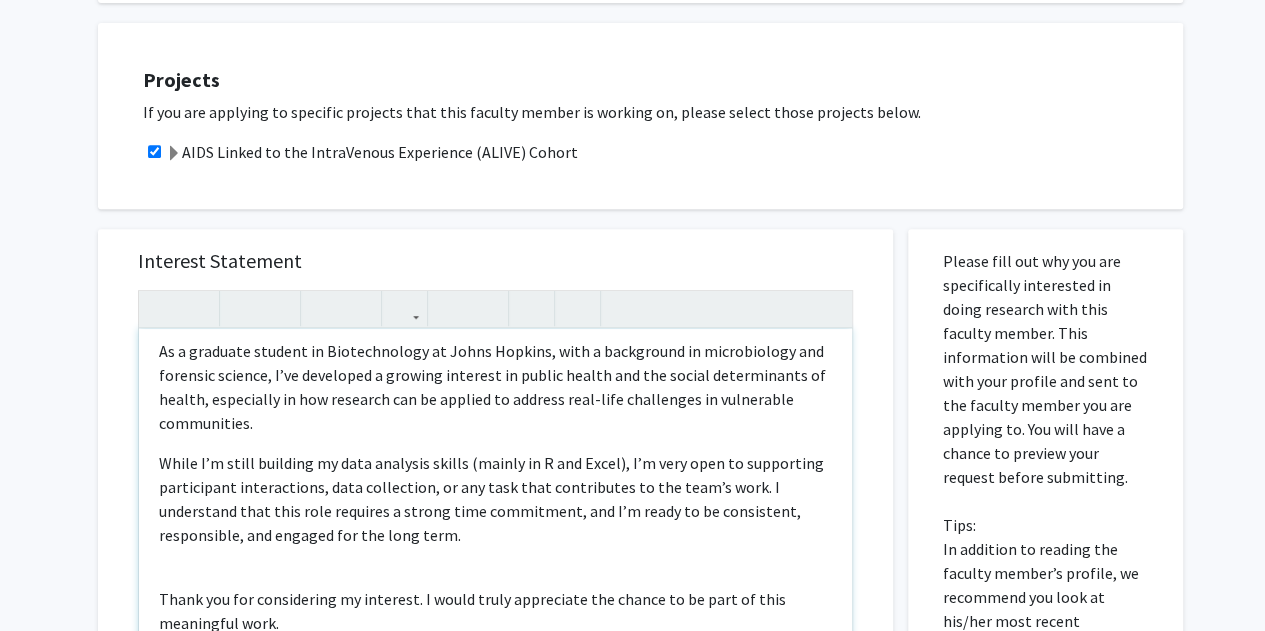 click on "Dear Sir, I’m writing to express my interest in joining the ALIVE study team, in either a volunteer or paid capacity. I recently learned about the ALIVE cohort and was deeply moved by its long-standing focus on HIV, substance use, and health disparities among underserved populations in Baltimore. I truly admire the work being done and would be grateful for the opportunity to contribute and learn from it. As a graduate student in Biotechnology at Johns Hopkins, with a background in microbiology and forensic science, I’ve developed a growing interest in public health and the social determinants of health, especially in how research can be applied to address real-life challenges in vulnerable communities. Thank you for considering my interest. I would truly appreciate the chance to be part of this meaningful work. Warm regards, Vaishnavi Semwal" at bounding box center (495, 558) 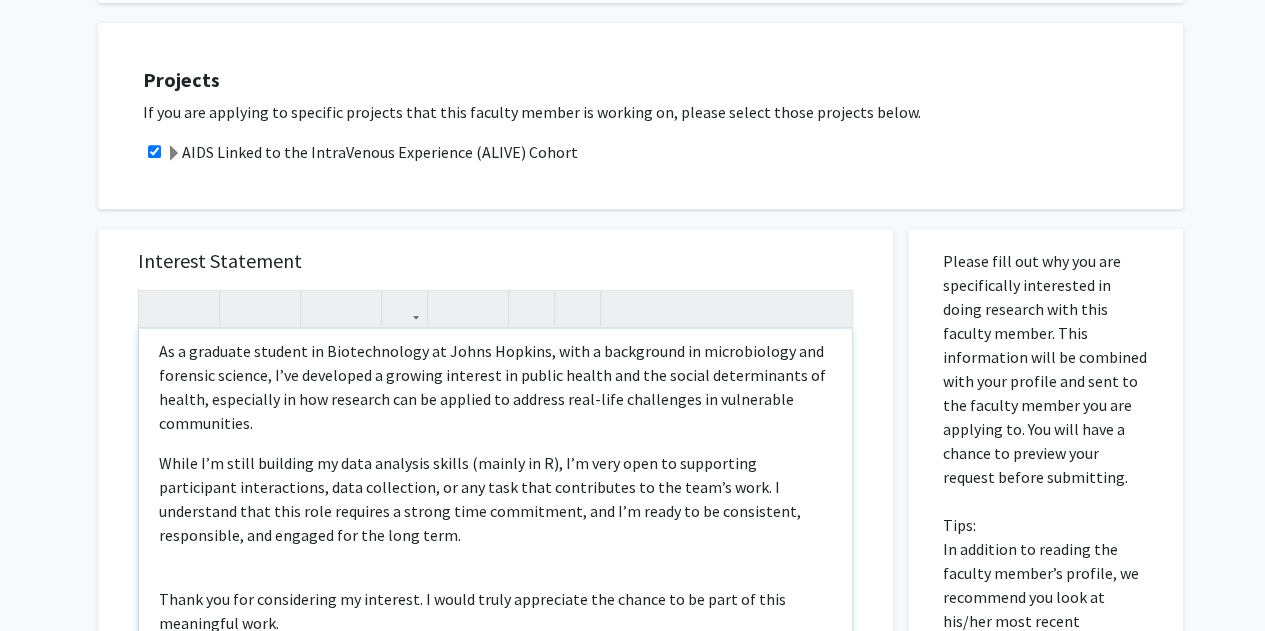 scroll, scrollTop: 213, scrollLeft: 0, axis: vertical 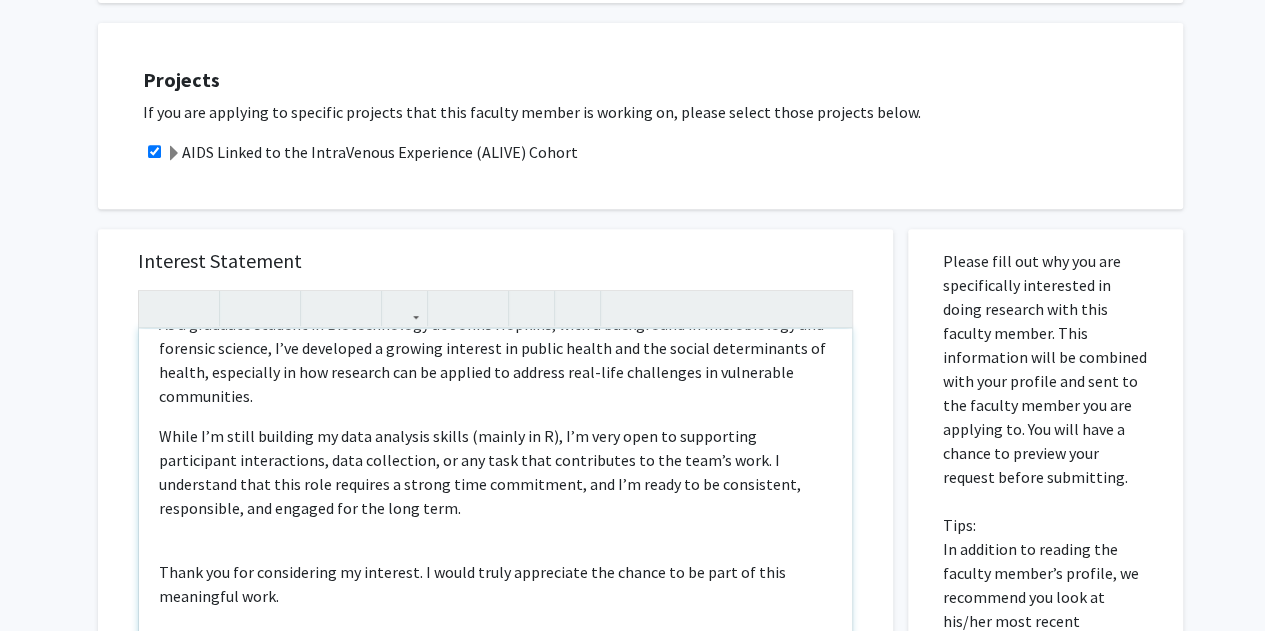 click on "While I’m still building my data analysis skills (mainly in R), I’m very open to supporting participant interactions, data collection, or any task that contributes to the team’s work. I understand that this role requires a strong time commitment, and I’m ready to be consistent, responsible, and engaged for the long term." at bounding box center (495, 472) 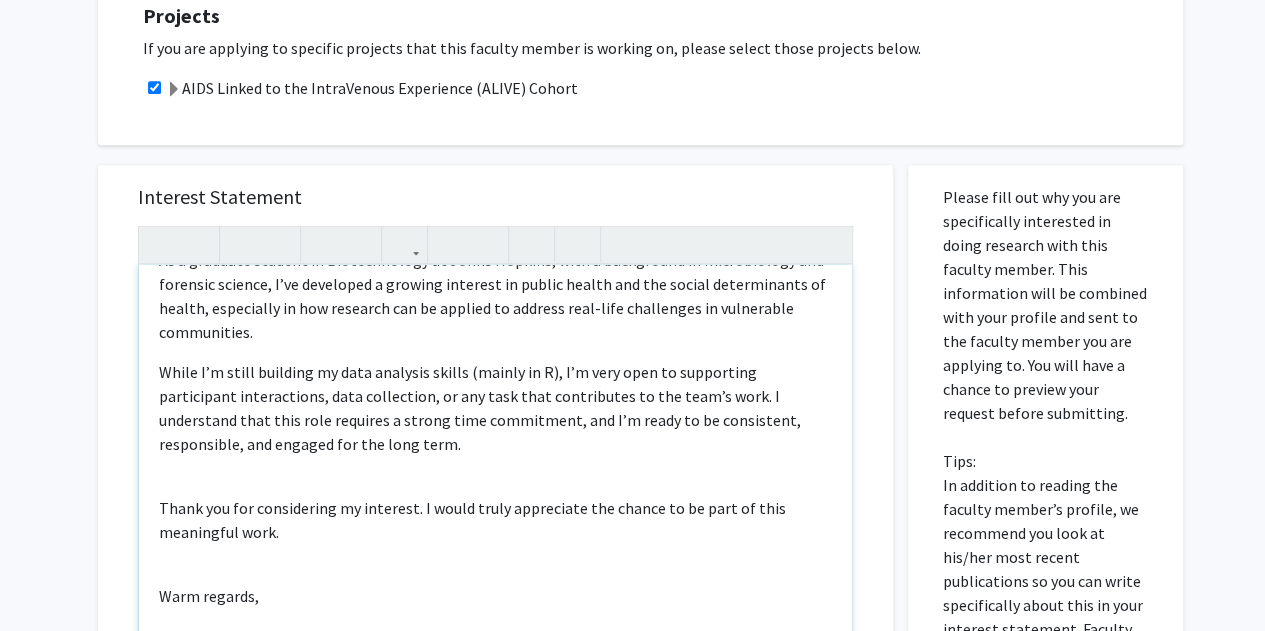 scroll, scrollTop: 486, scrollLeft: 0, axis: vertical 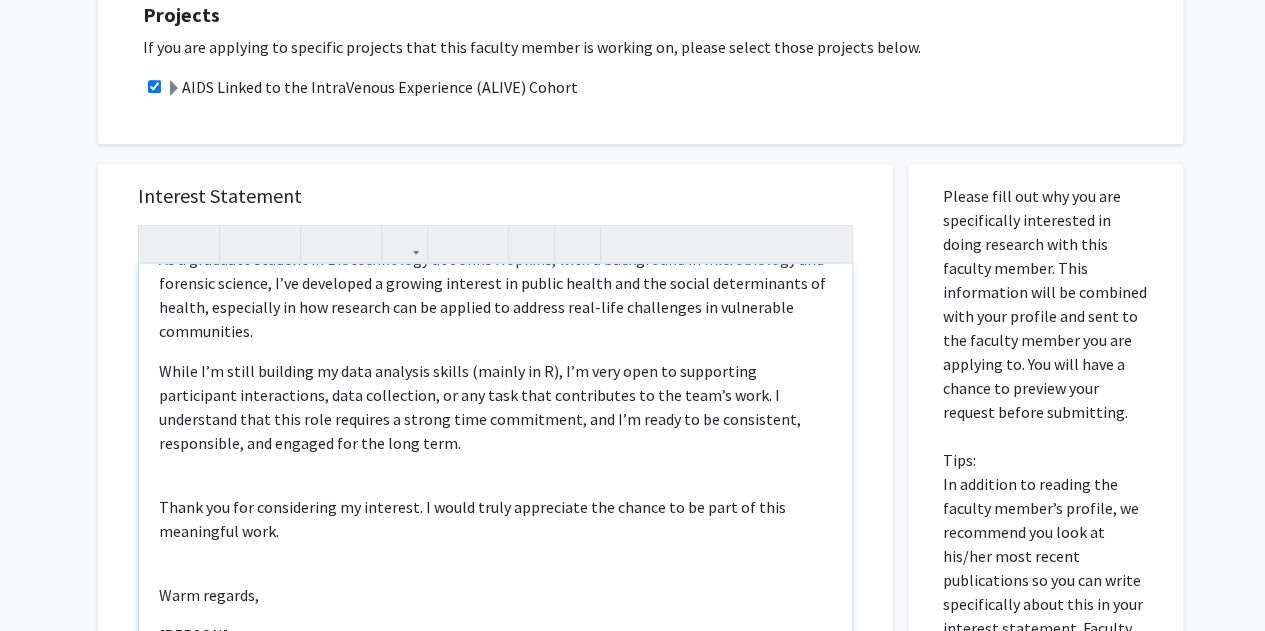 click on "Thank you for considering my interest. I would truly appreciate the chance to be part of this meaningful work." at bounding box center (495, 519) 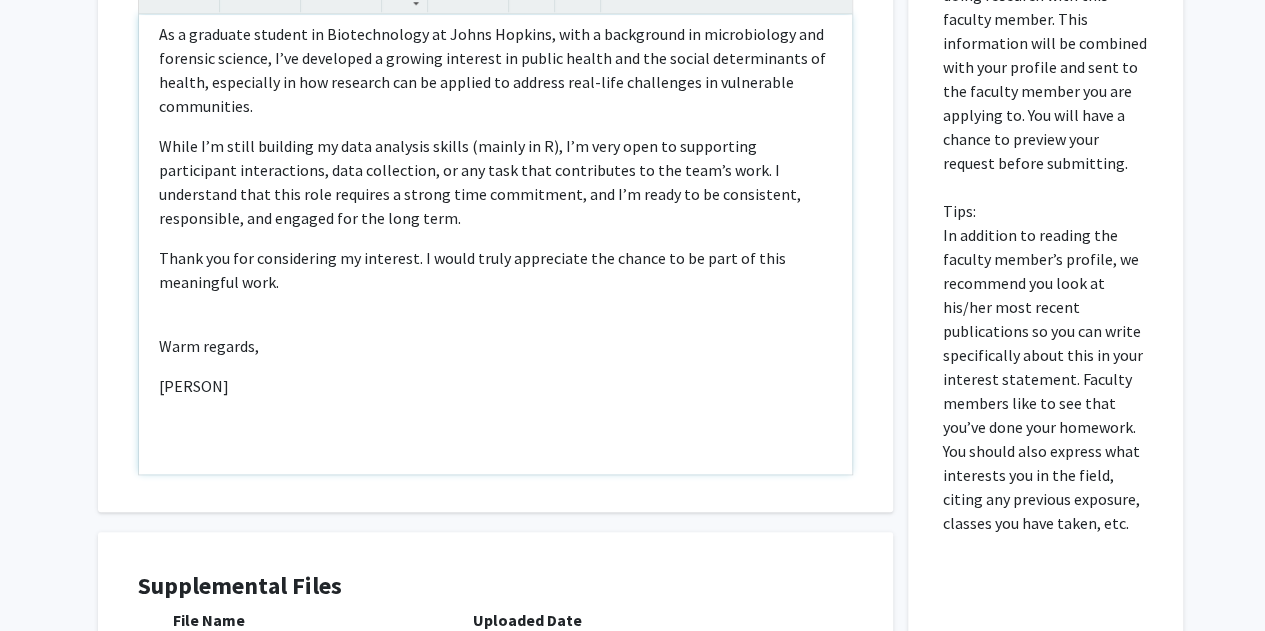 scroll, scrollTop: 736, scrollLeft: 0, axis: vertical 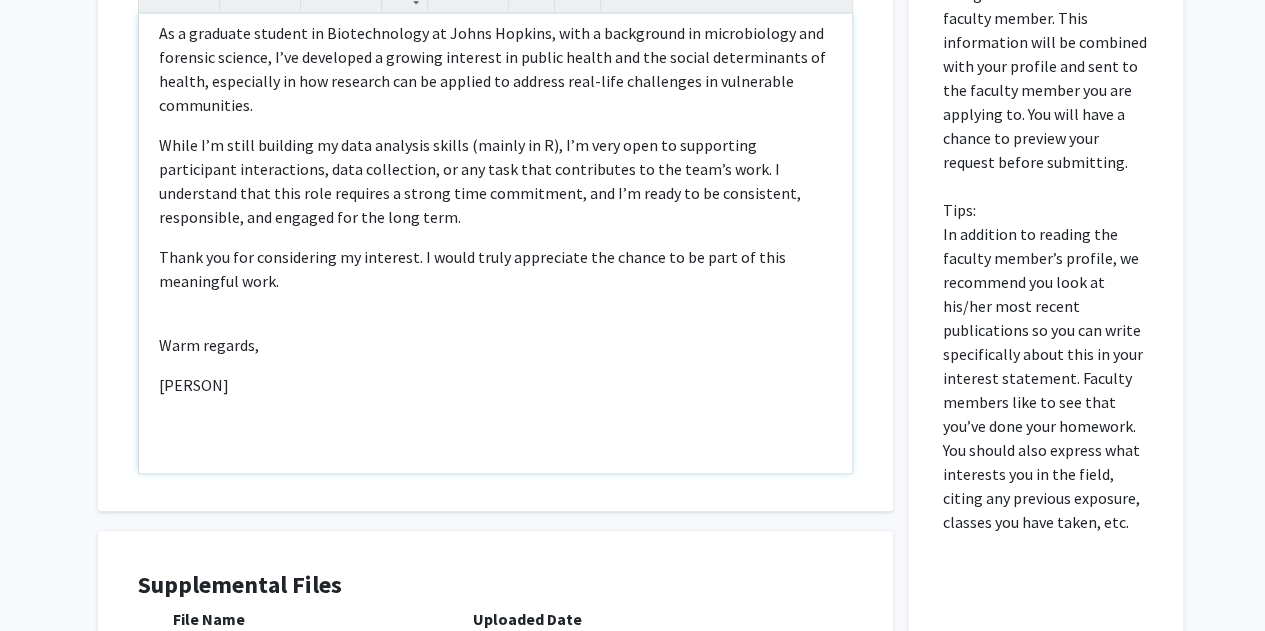 click on "Dear Sir, I’m writing to express my interest in joining the ALIVE study team, in either a volunteer or paid capacity. I recently learned about the ALIVE cohort and was deeply moved by its long-standing focus on HIV, substance use, and health disparities among underserved populations in Baltimore. I truly admire the work being done and would be grateful for the opportunity to contribute and learn from it. As a graduate student in Biotechnology at Johns Hopkins, with a background in microbiology and forensic science, I’ve developed a growing interest in public health and the social determinants of health, especially in how research can be applied to address real-life challenges in vulnerable communities. Thank you for considering my interest. I would truly appreciate the chance to be part of this meaningful work. Warm regards, Vaishnavi Semwal" at bounding box center [495, 243] 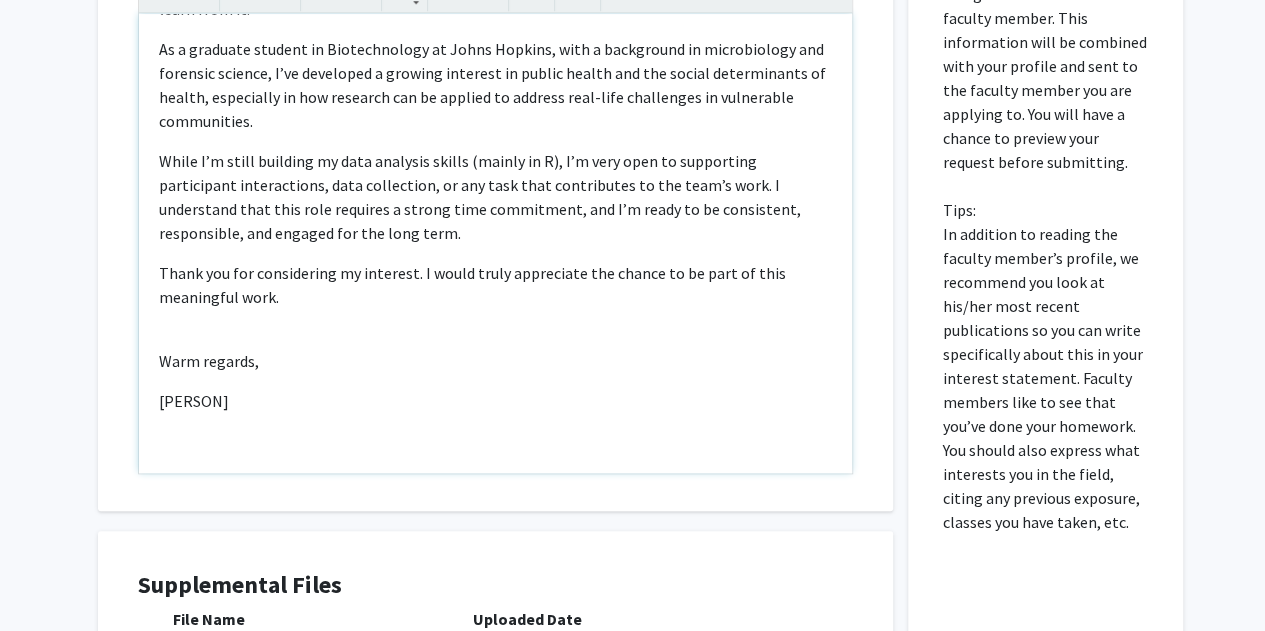 scroll, scrollTop: 173, scrollLeft: 0, axis: vertical 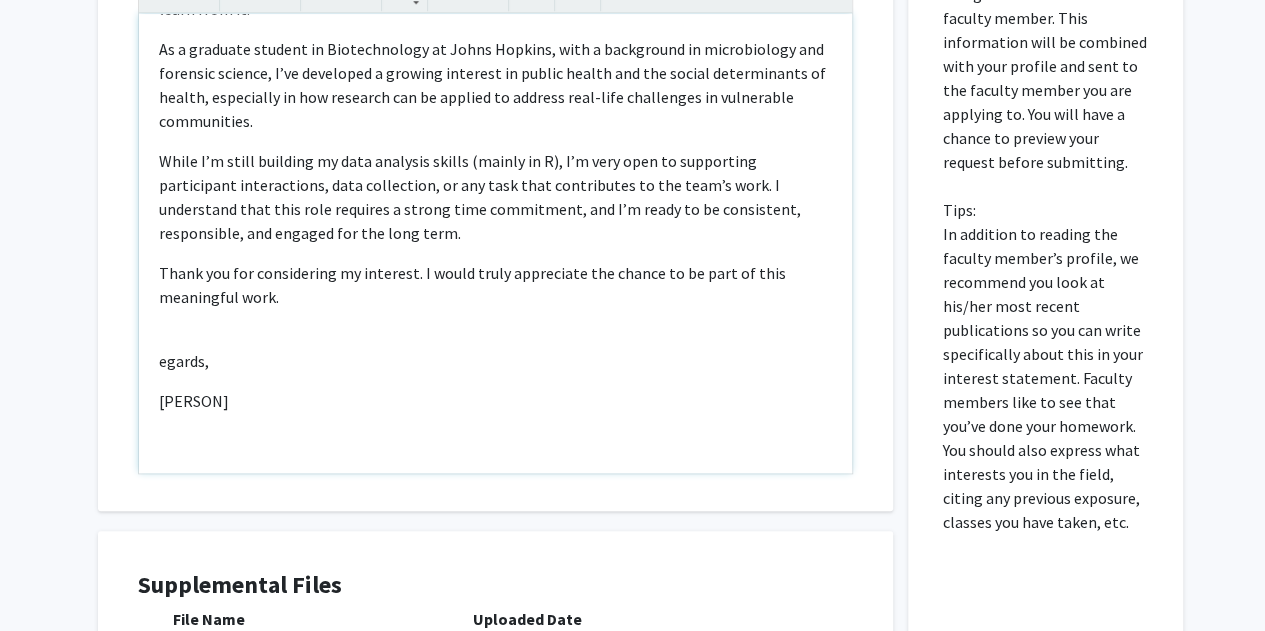 type on "<p>Dear Sir,</p><p>I’m writing to express my interest in joining the ALIVE study team, in either a volunteer or paid capacity. I recently learned about the ALIVE cohort and was deeply moved by its long-standing focus on HIV, substance use, and health disparities among underserved populations in Baltimore. I truly admire the work being done and would be grateful for the opportunity to contribute and learn from it.</p><p>As a graduate student in Biotechnology at Johns Hopkins, with a background in microbiology and forensic science, I’ve developed a growing interest in public health and the social determinants of health, especially in how research can be applied to address real-life challenges in vulnerable communities.</p><p>While I’m still building my data analysis skills (mainly in R), I’m very open to supporting participant interactions, data collection, or any task that contributes to the team’s work. I understand that this role requires a strong time commitment, and I’m ready to be consistent, responsib..." 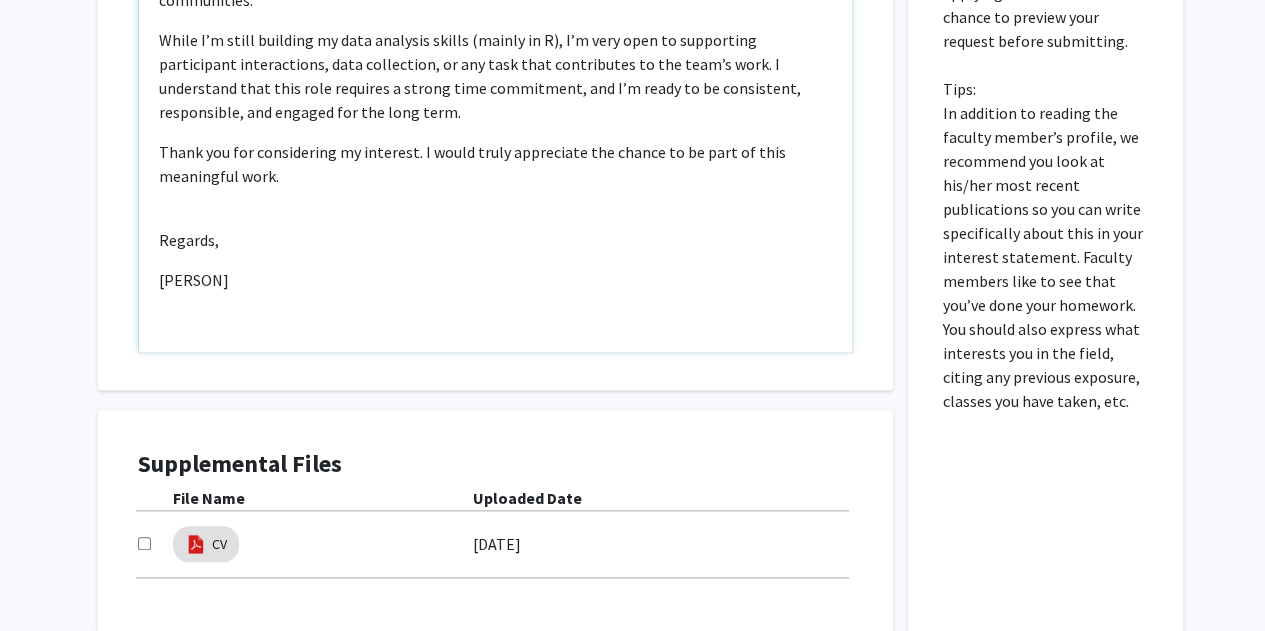 scroll, scrollTop: 858, scrollLeft: 0, axis: vertical 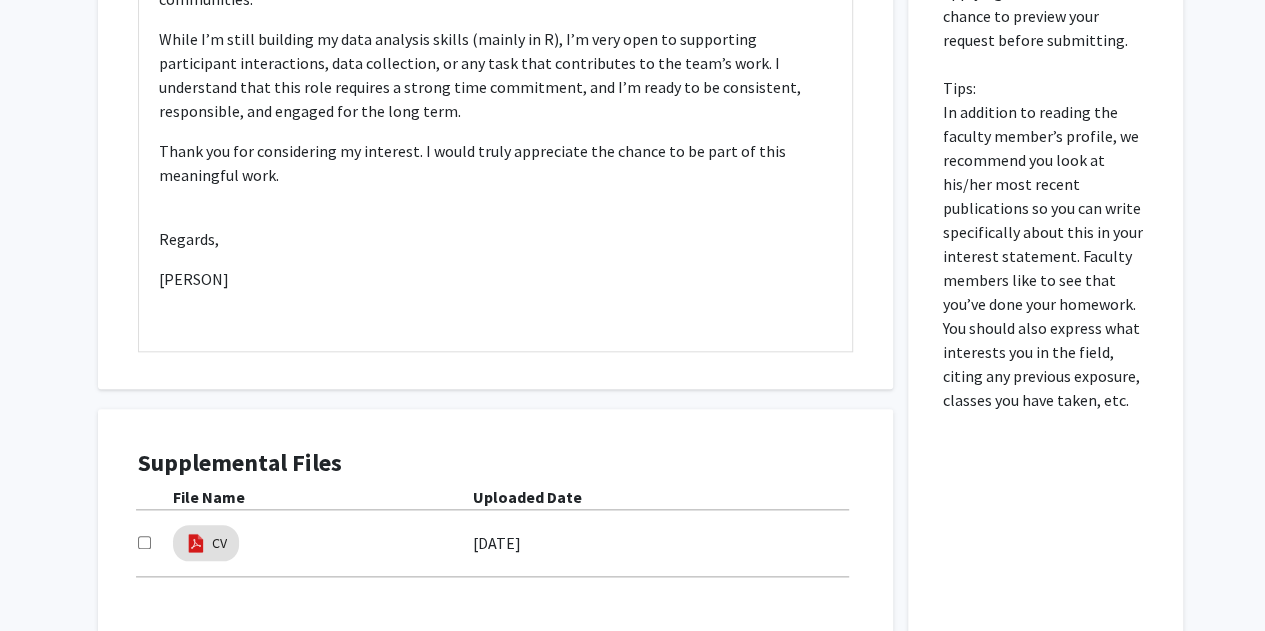 click at bounding box center [144, 542] 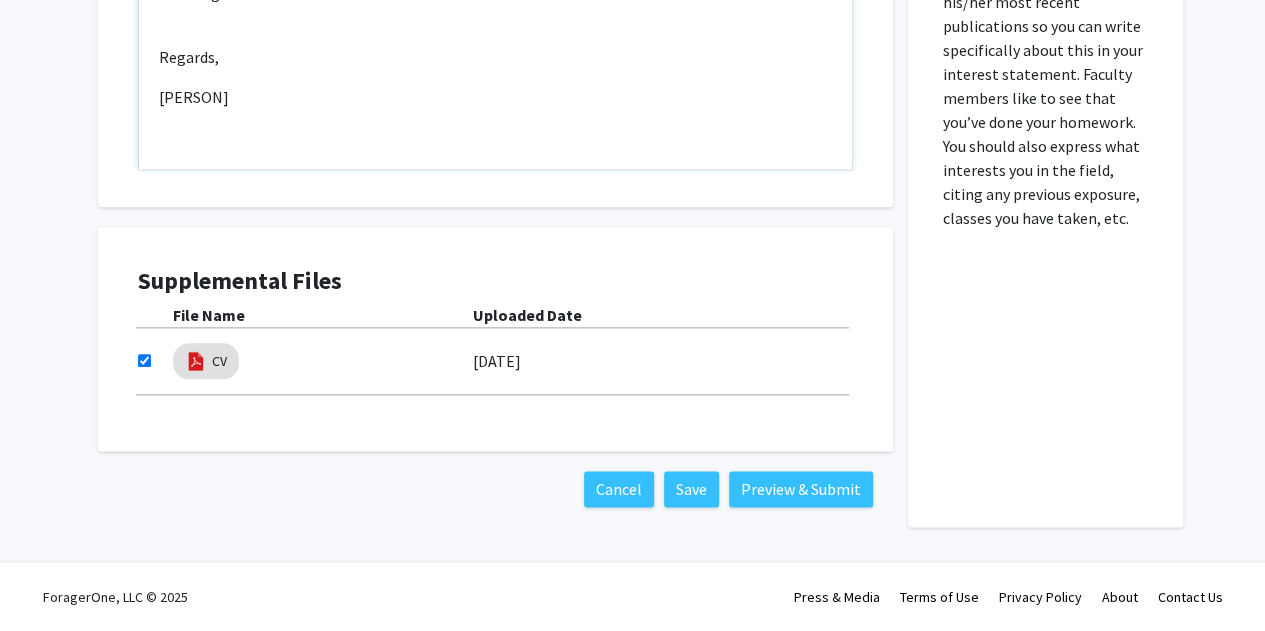scroll, scrollTop: 482, scrollLeft: 0, axis: vertical 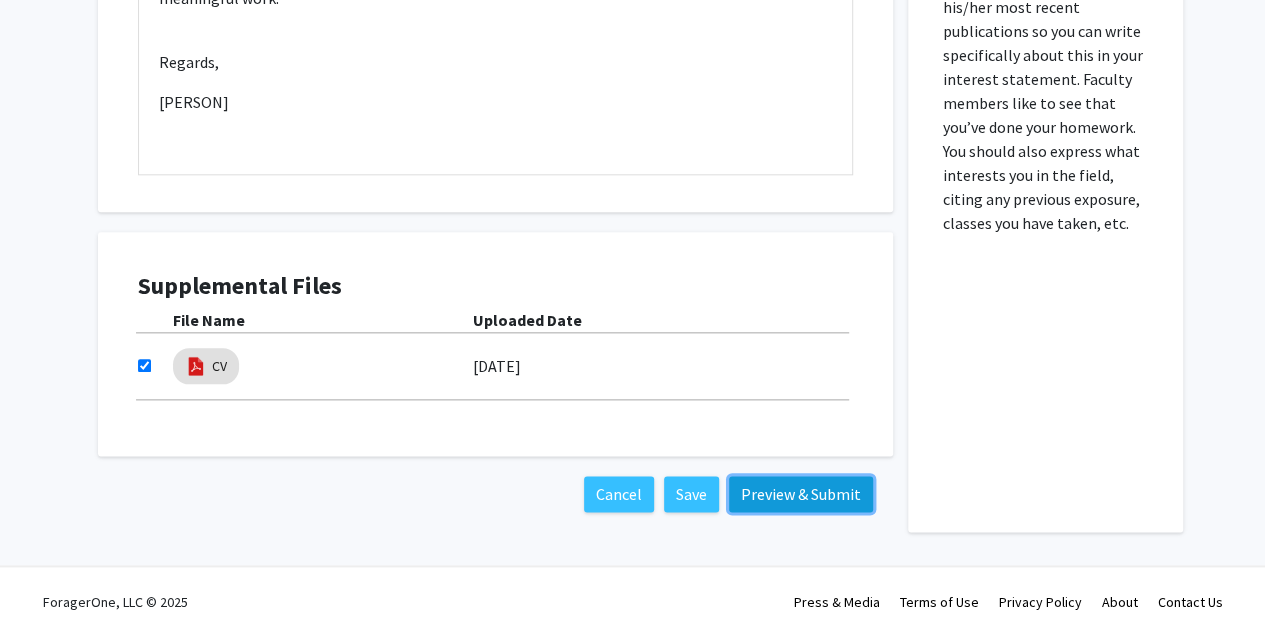 click on "Preview & Submit" at bounding box center (801, 494) 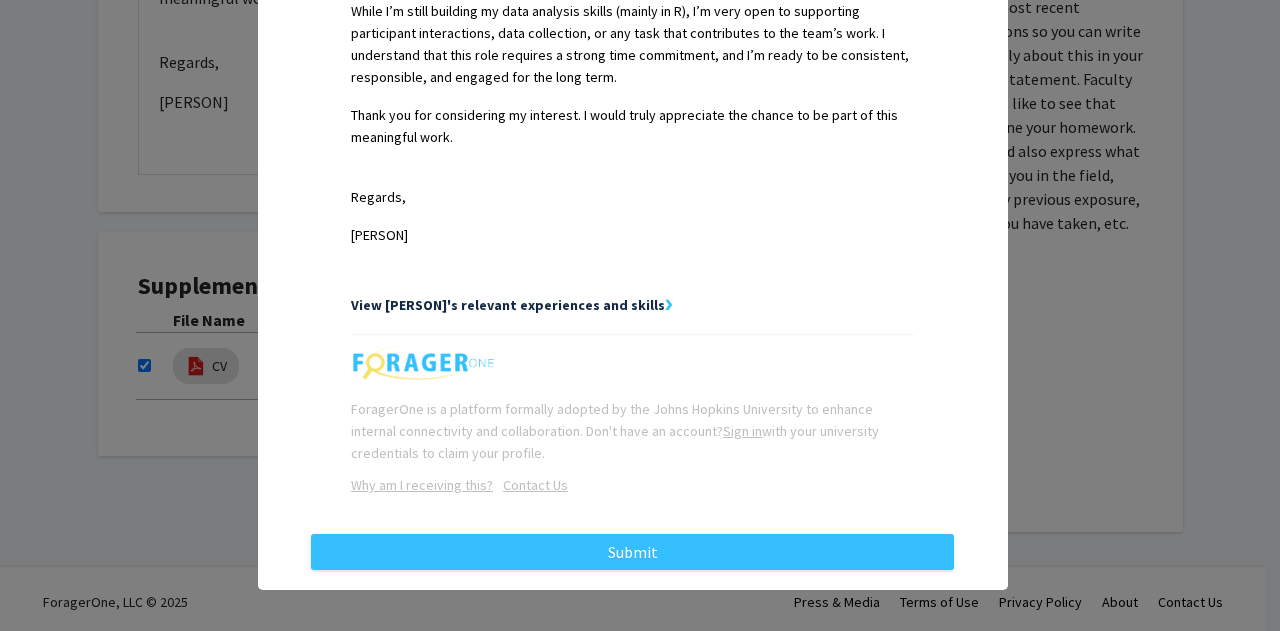 scroll, scrollTop: 821, scrollLeft: 0, axis: vertical 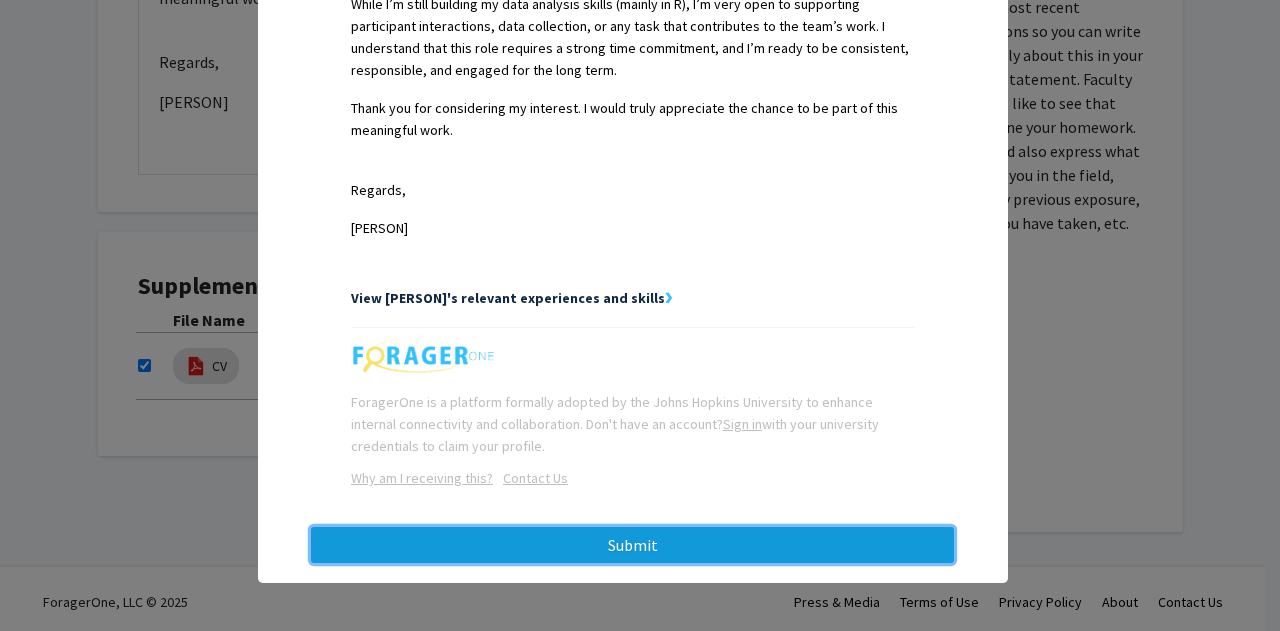 click on "Submit" at bounding box center [632, 545] 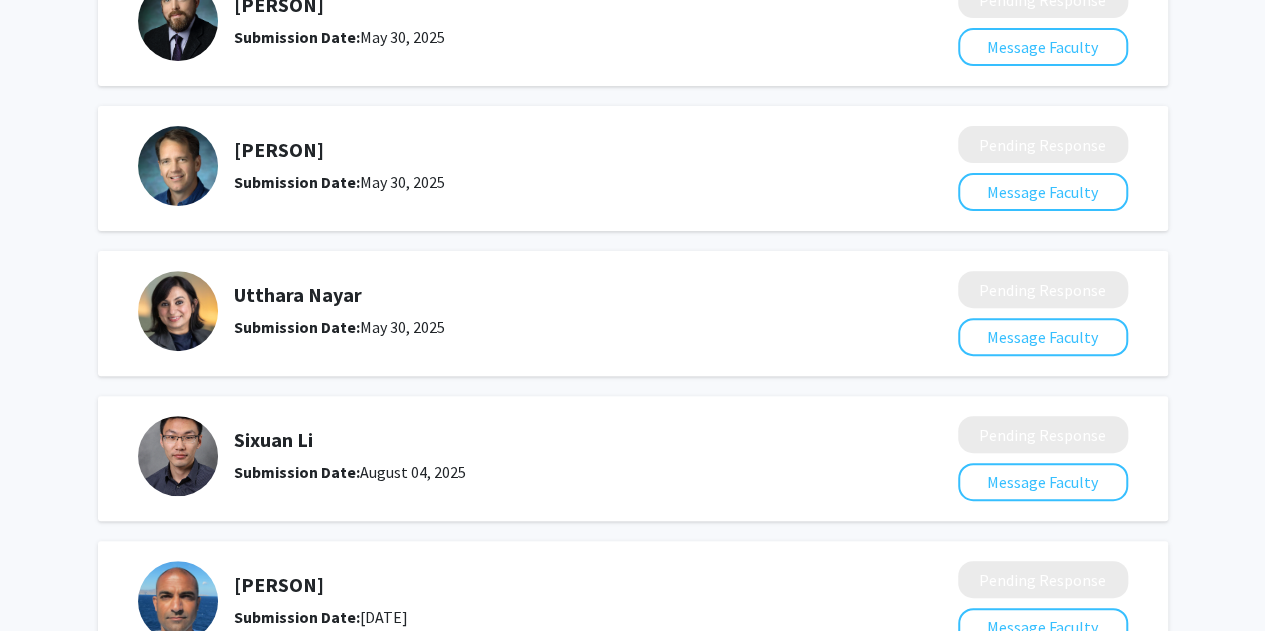 scroll, scrollTop: 0, scrollLeft: 0, axis: both 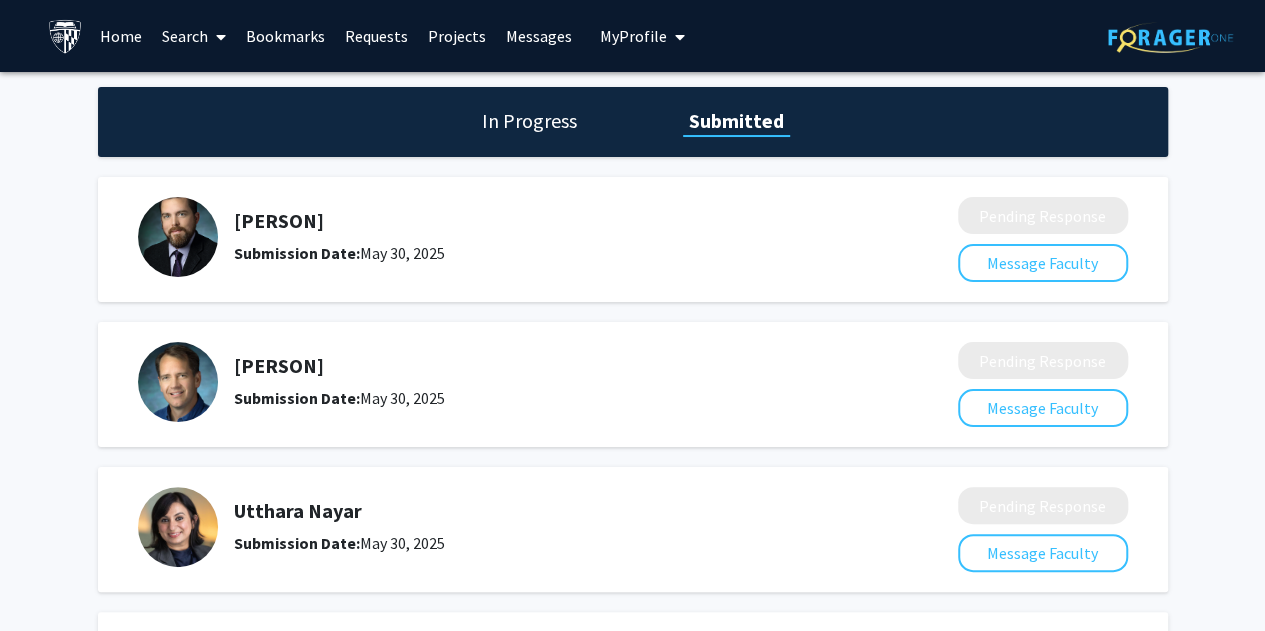 click on "Search" at bounding box center (194, 36) 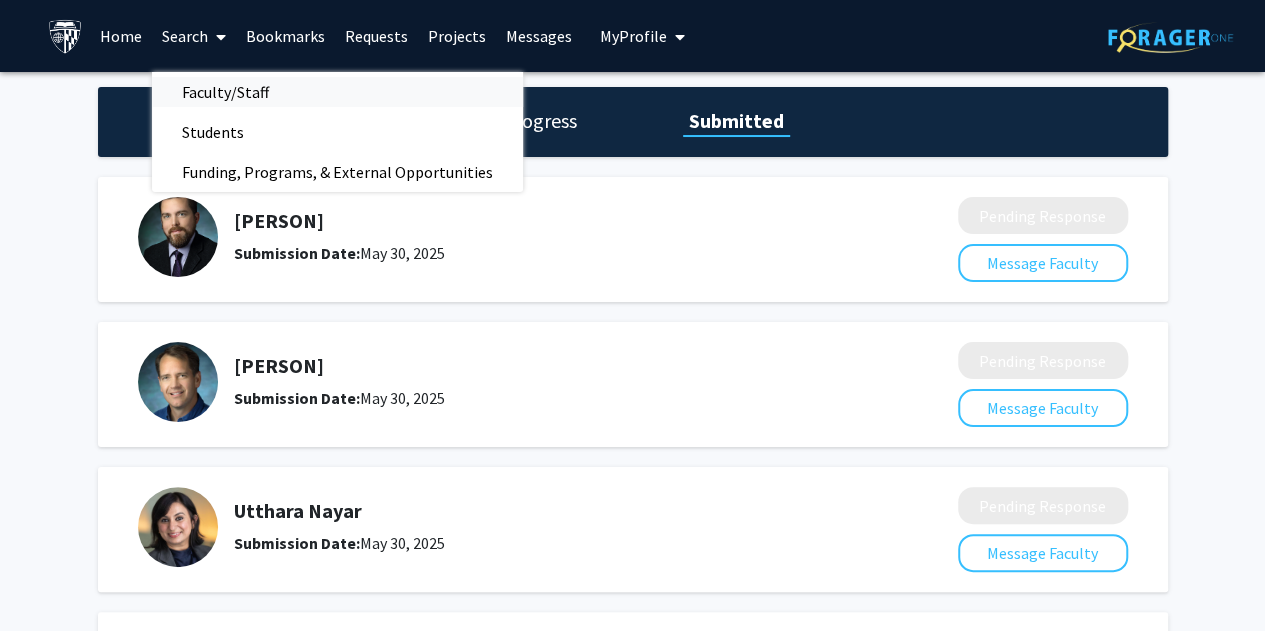 click on "Faculty/Staff" at bounding box center [225, 92] 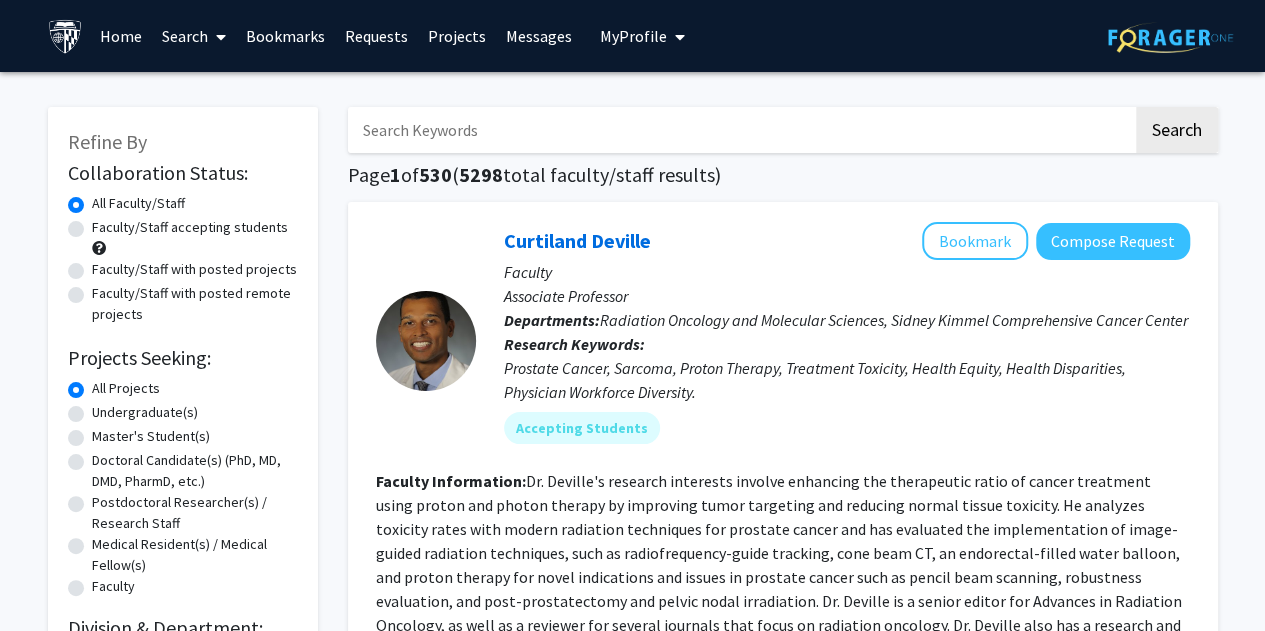 click at bounding box center [740, 130] 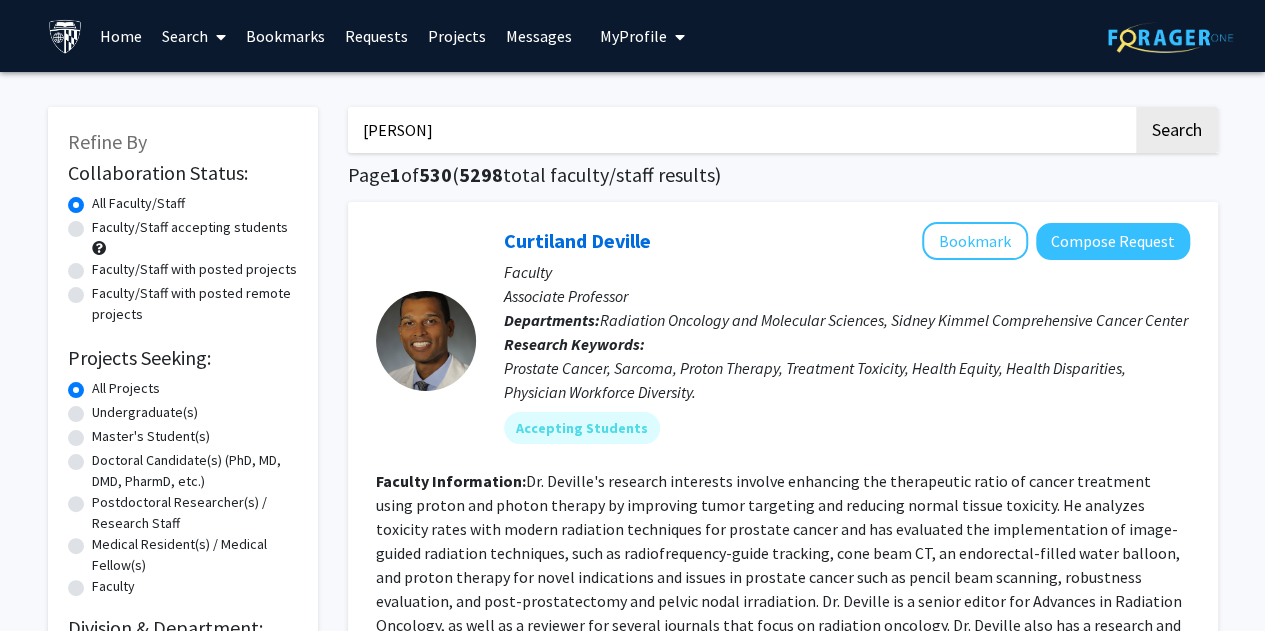 type on "ANNIE" 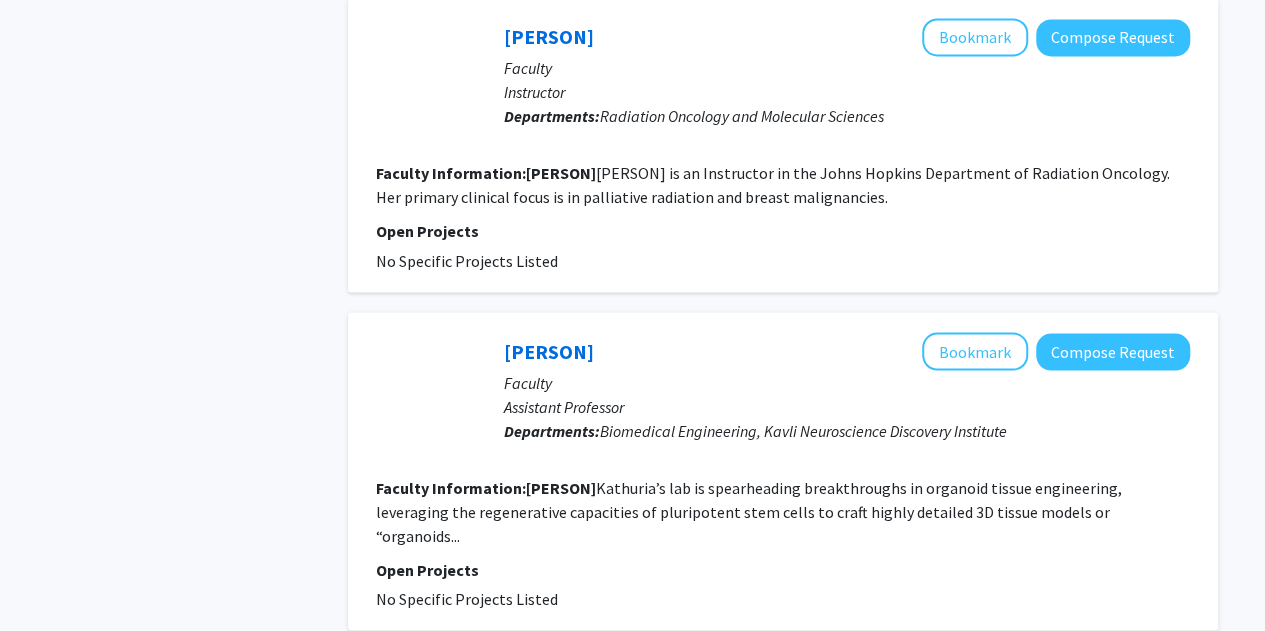 scroll, scrollTop: 1637, scrollLeft: 0, axis: vertical 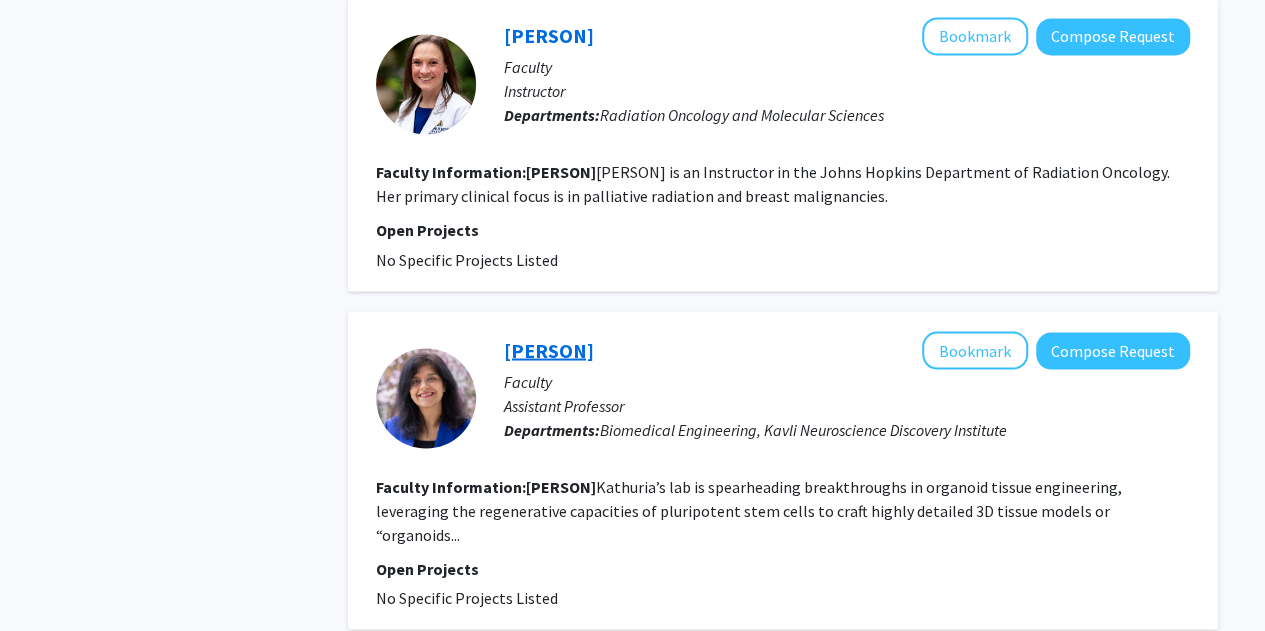 click on "Annie Kathuria" 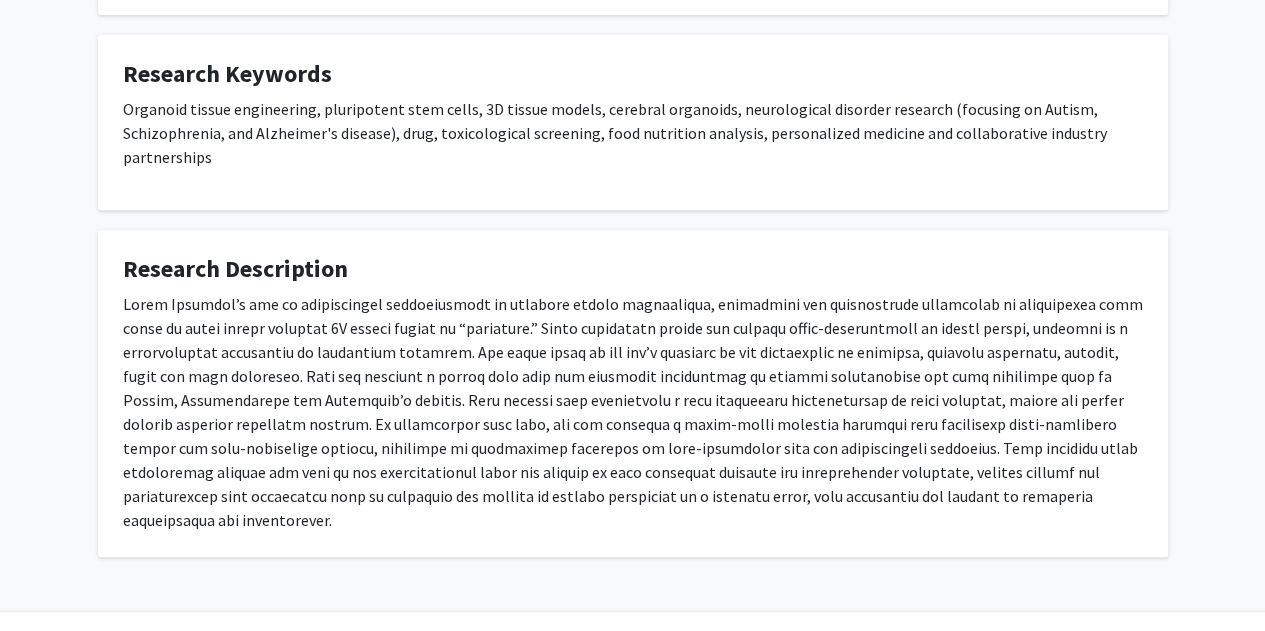 scroll, scrollTop: 330, scrollLeft: 0, axis: vertical 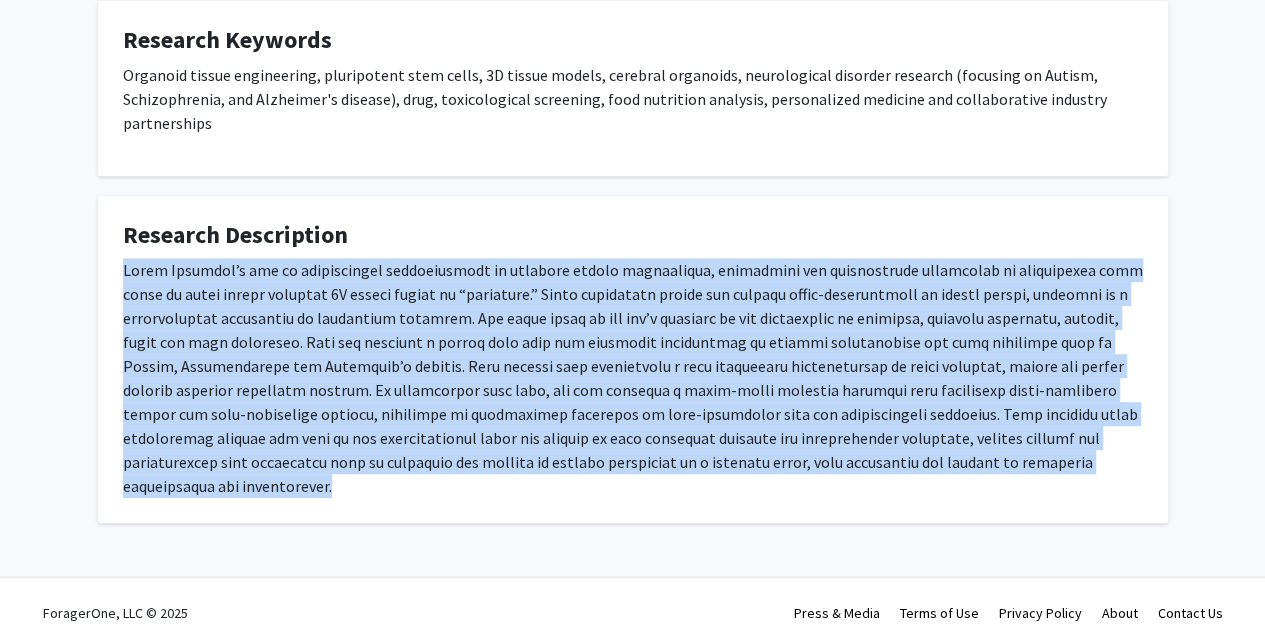 drag, startPoint x: 121, startPoint y: 266, endPoint x: 1108, endPoint y: 469, distance: 1007.65967 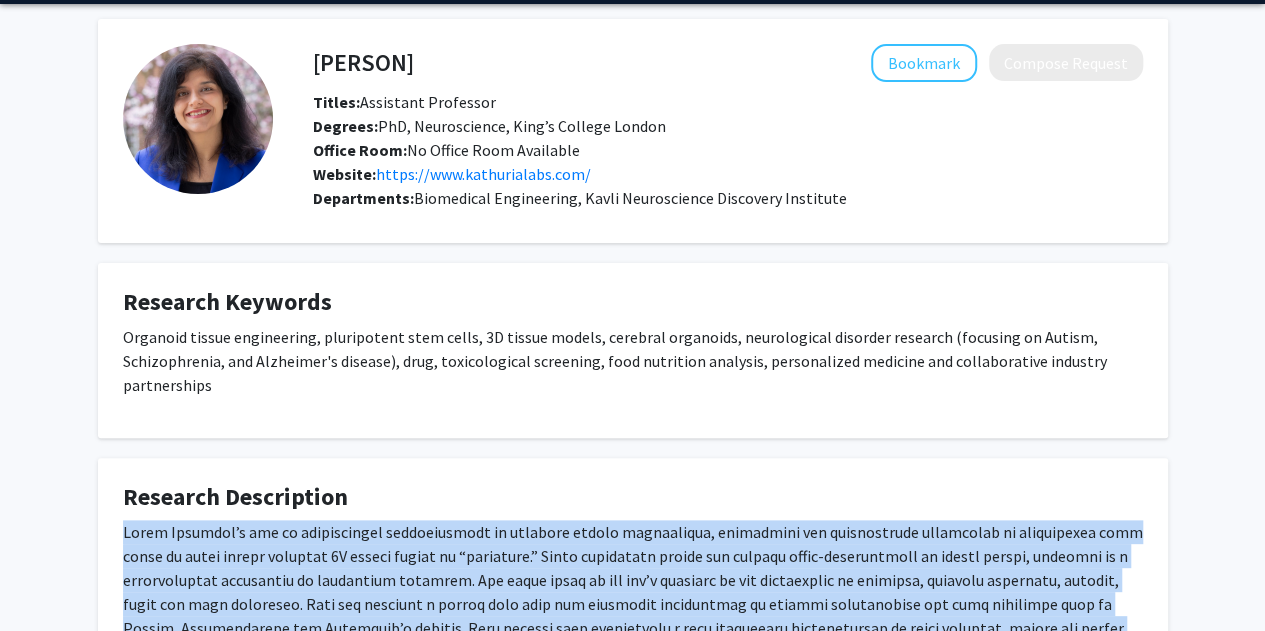 scroll, scrollTop: 0, scrollLeft: 0, axis: both 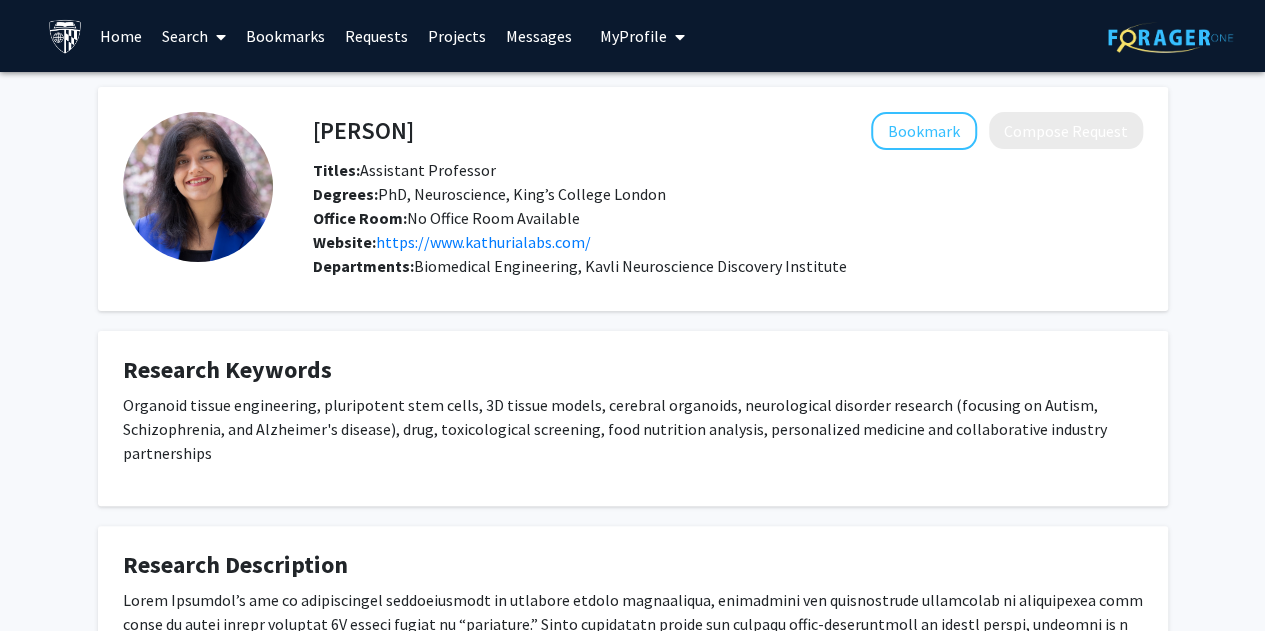 click on "Search" at bounding box center [194, 36] 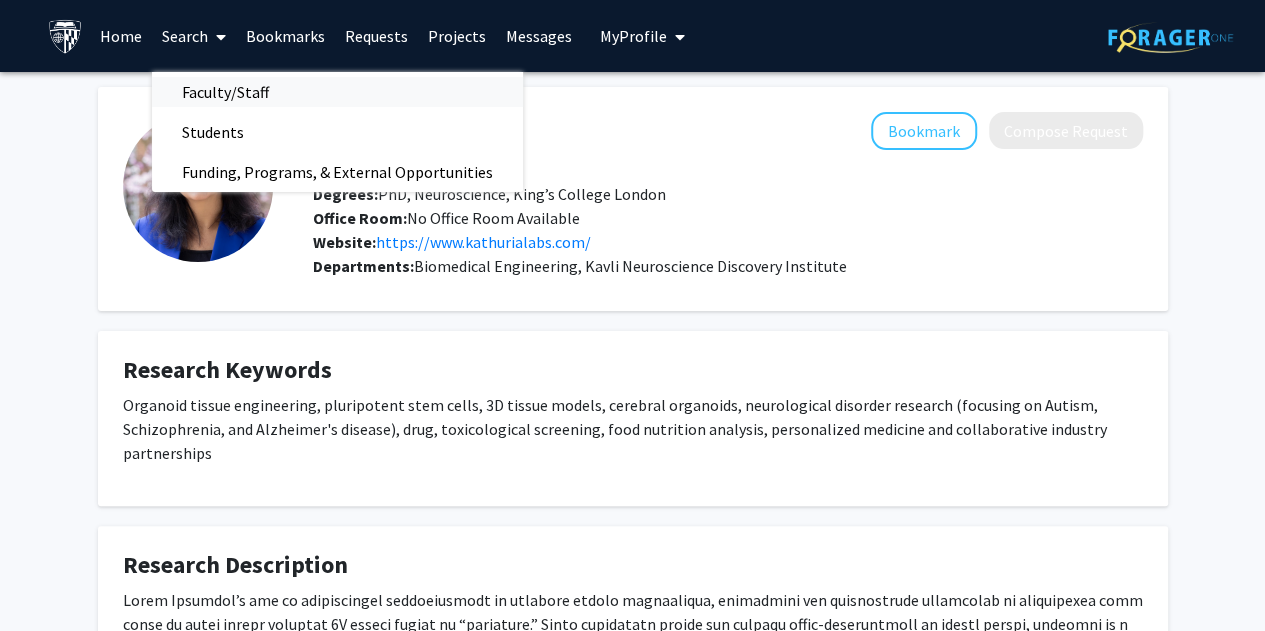 click on "Faculty/Staff" at bounding box center [225, 92] 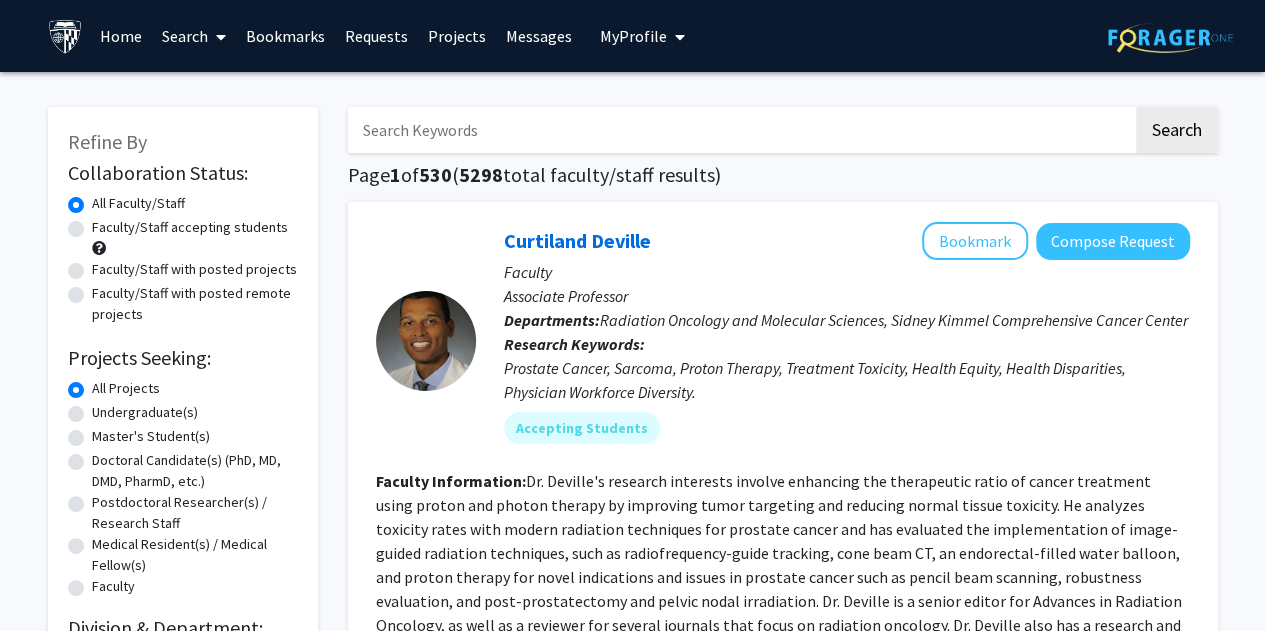 click on "Faculty/Staff accepting students" 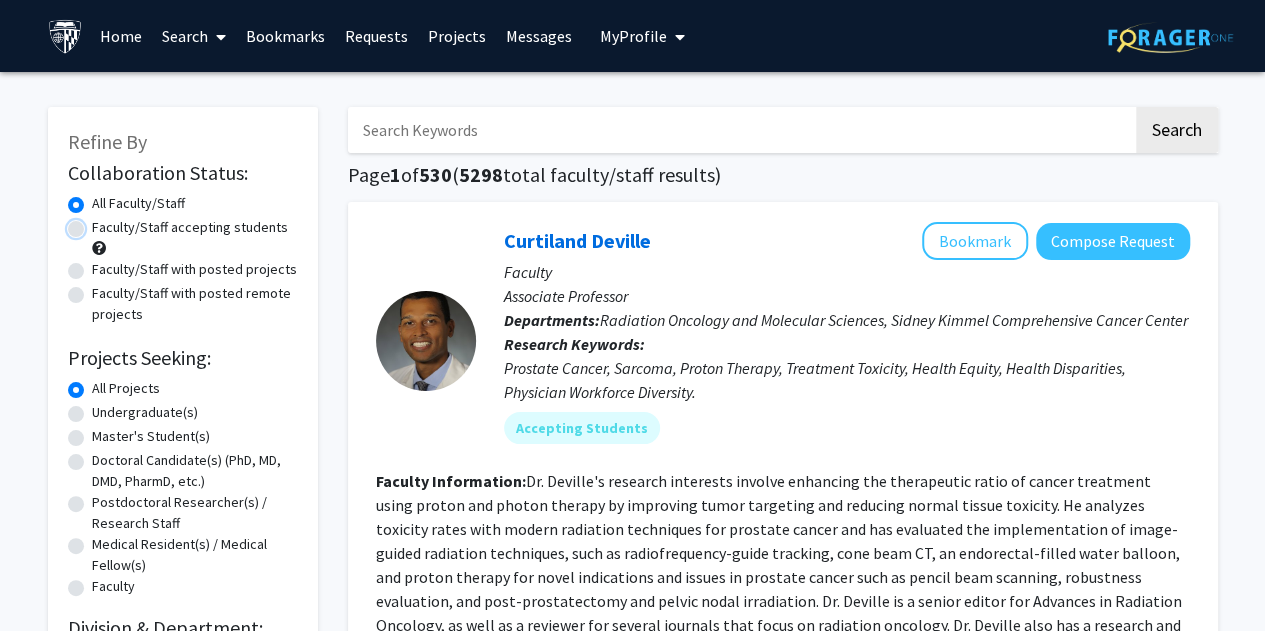 click on "Faculty/Staff accepting students" at bounding box center [98, 223] 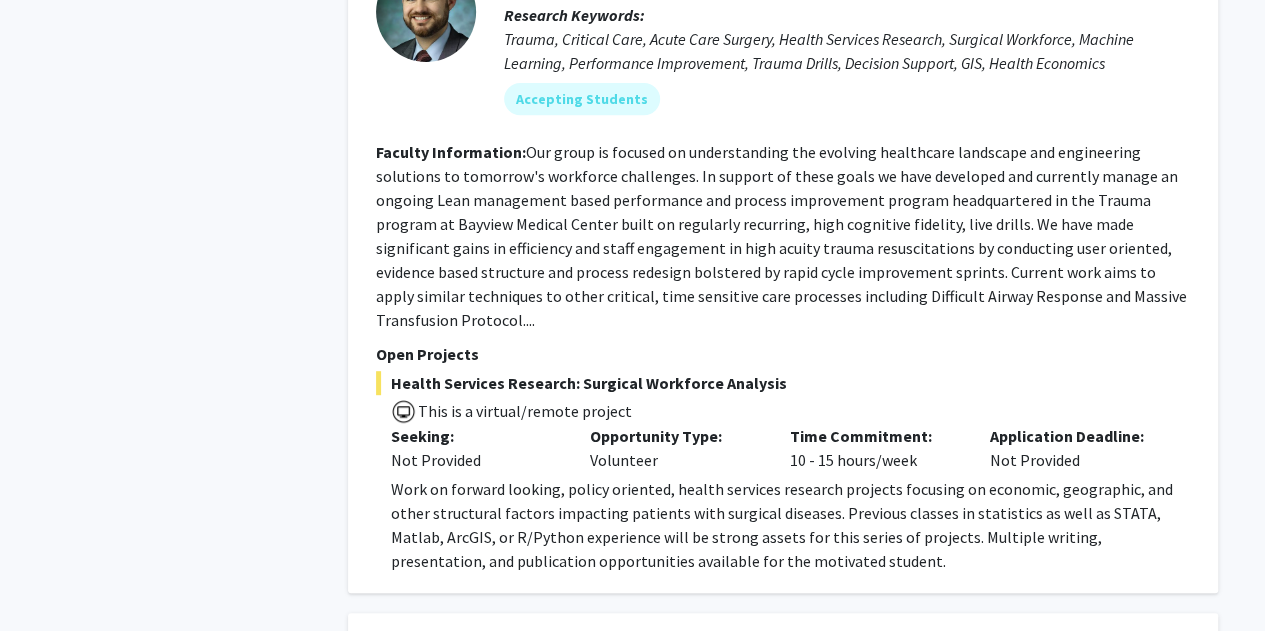 scroll, scrollTop: 4150, scrollLeft: 0, axis: vertical 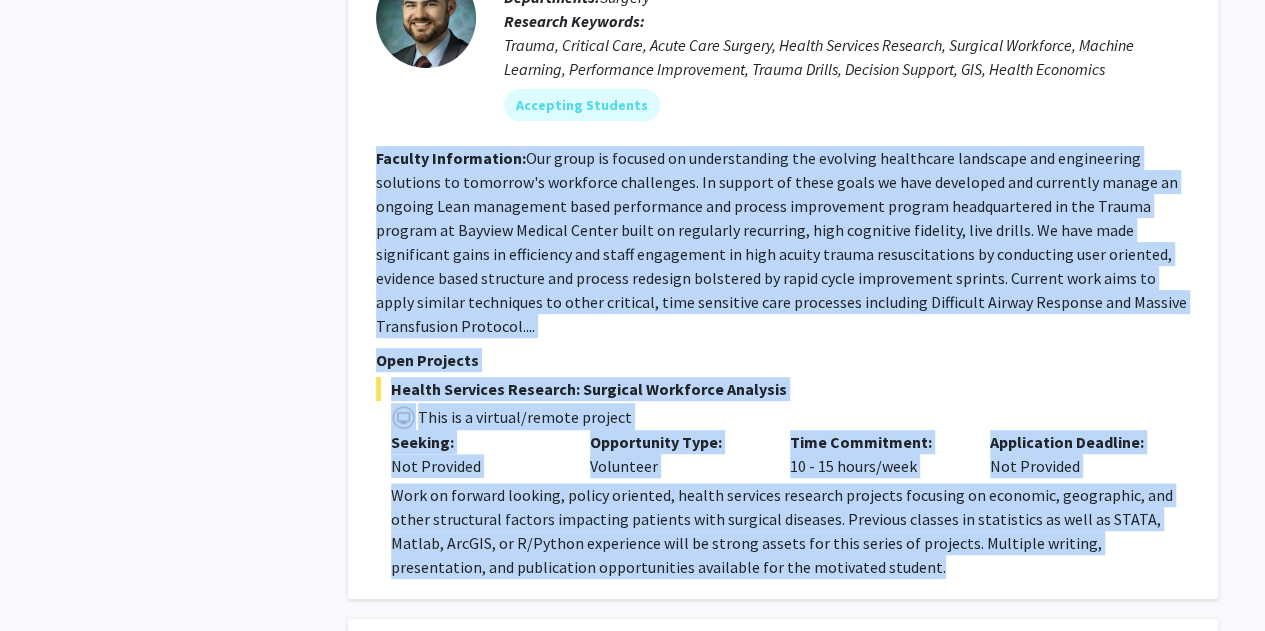 drag, startPoint x: 377, startPoint y: 109, endPoint x: 998, endPoint y: 530, distance: 750.25464 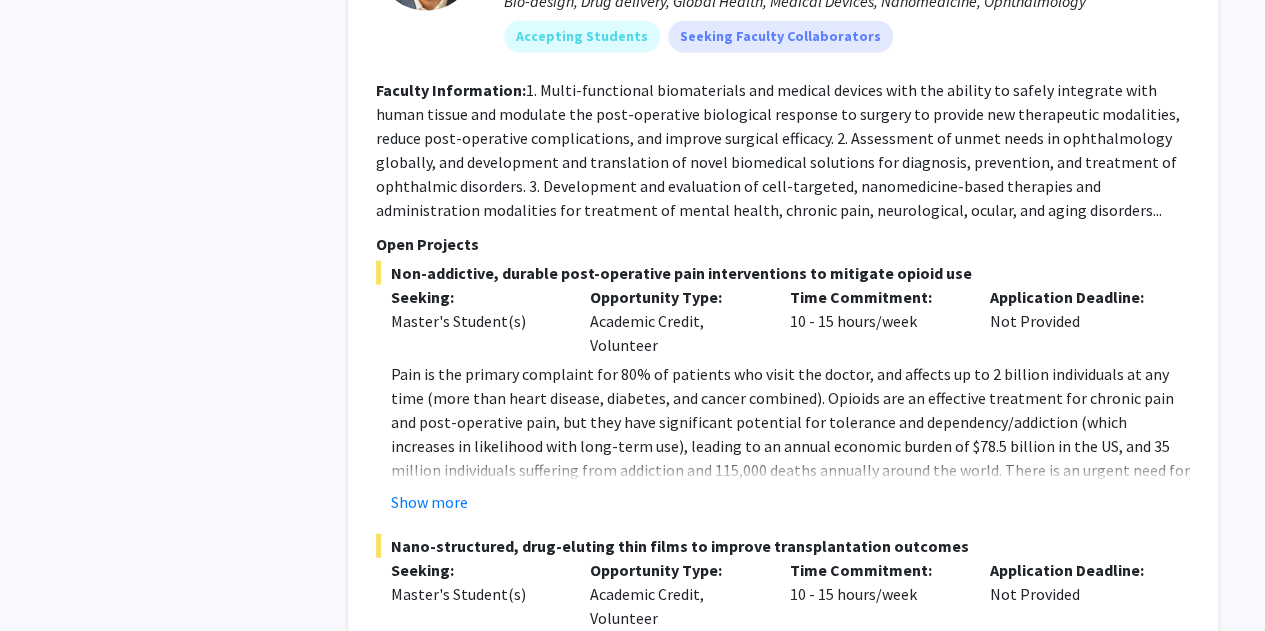 scroll, scrollTop: 6006, scrollLeft: 0, axis: vertical 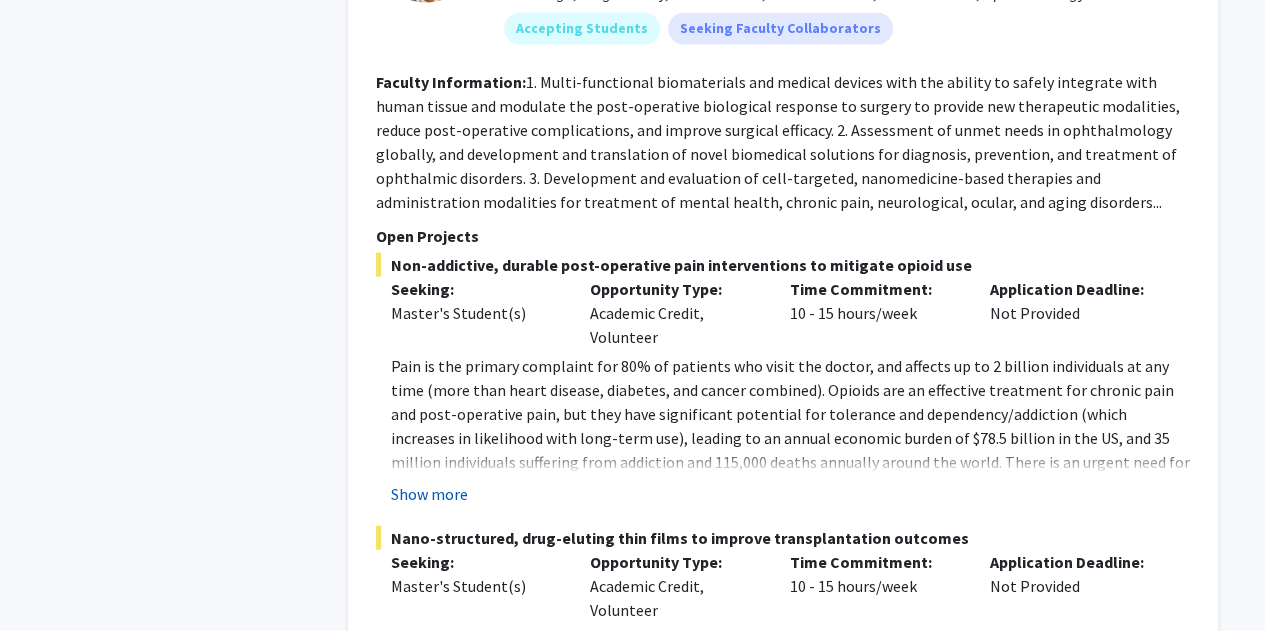 click on "Show more" 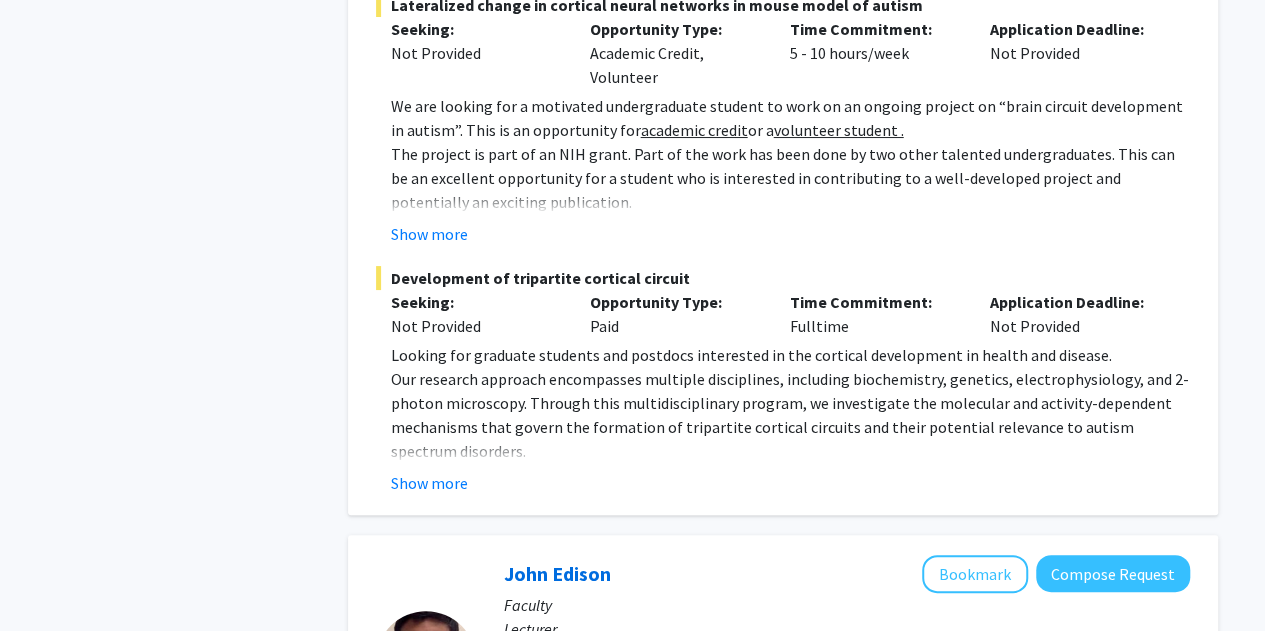 scroll, scrollTop: 7628, scrollLeft: 0, axis: vertical 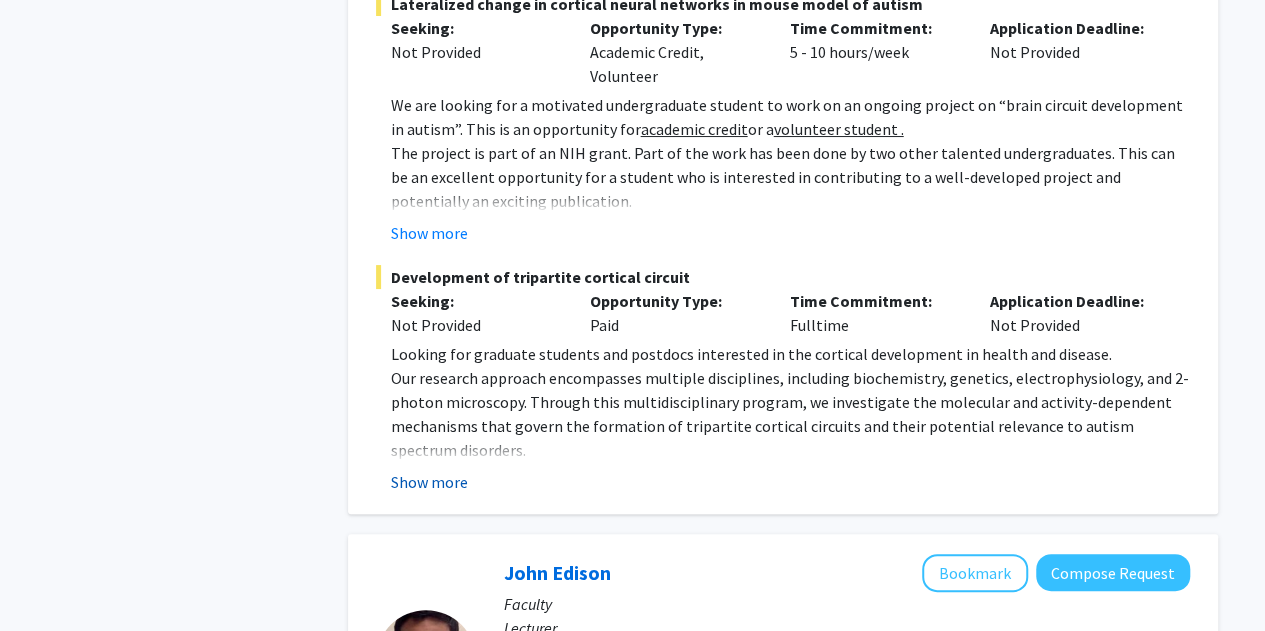 click on "Show more" 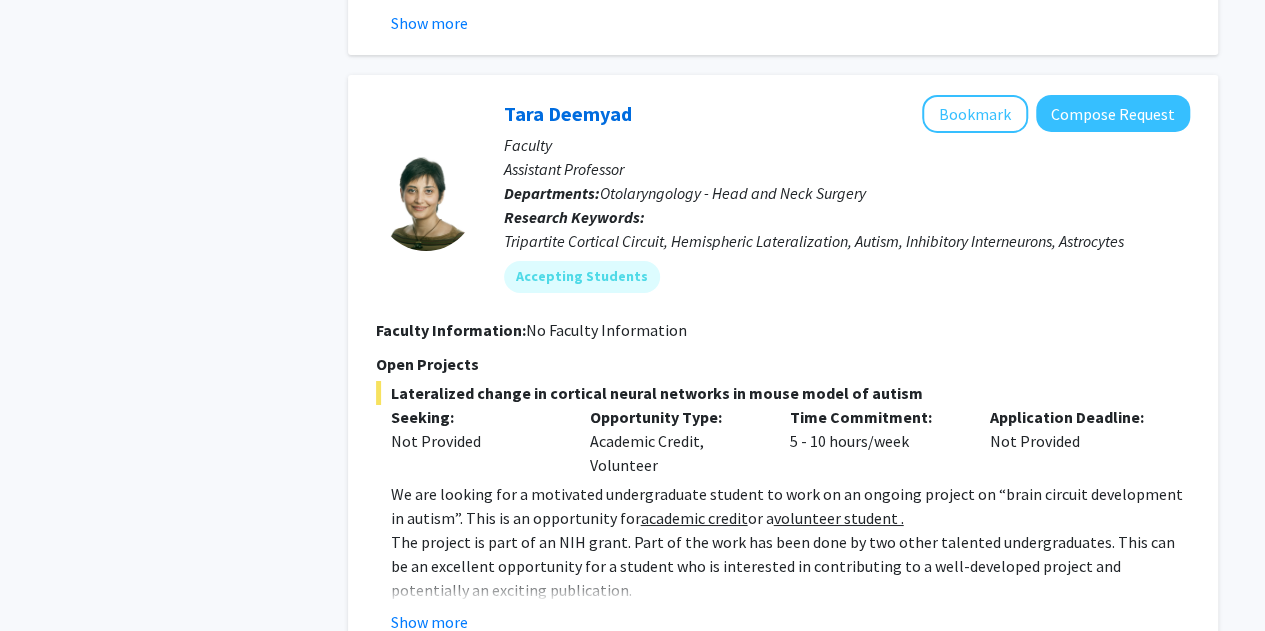 scroll, scrollTop: 7238, scrollLeft: 0, axis: vertical 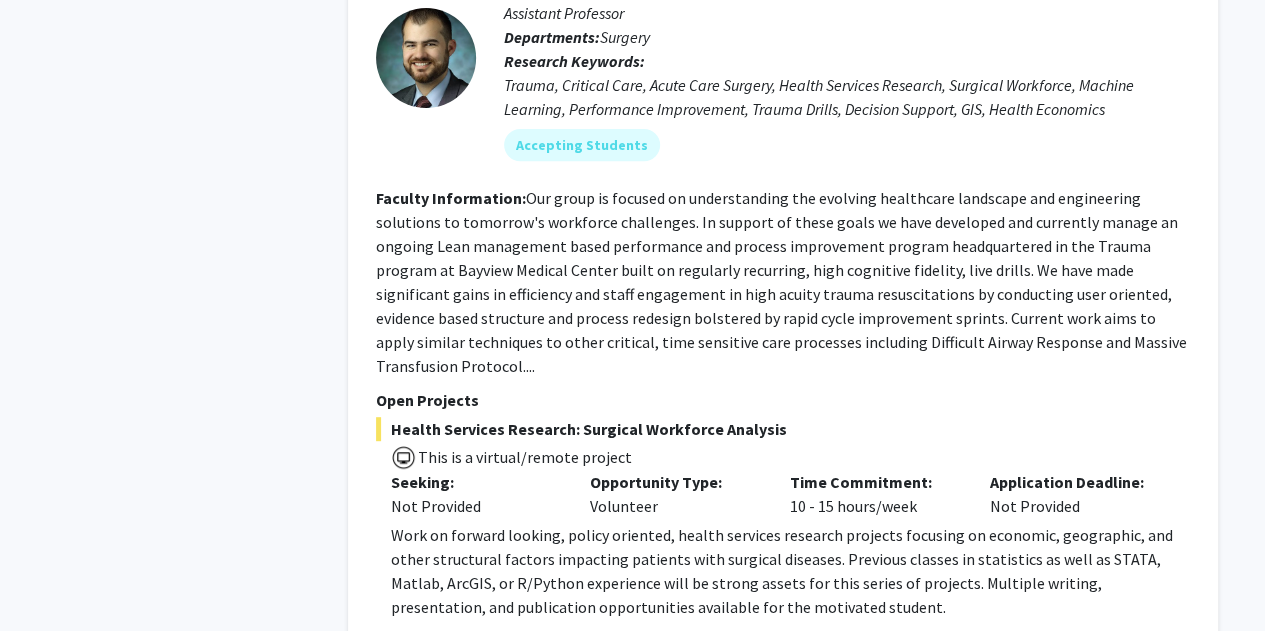 drag, startPoint x: 554, startPoint y: 108, endPoint x: 298, endPoint y: 291, distance: 314.68237 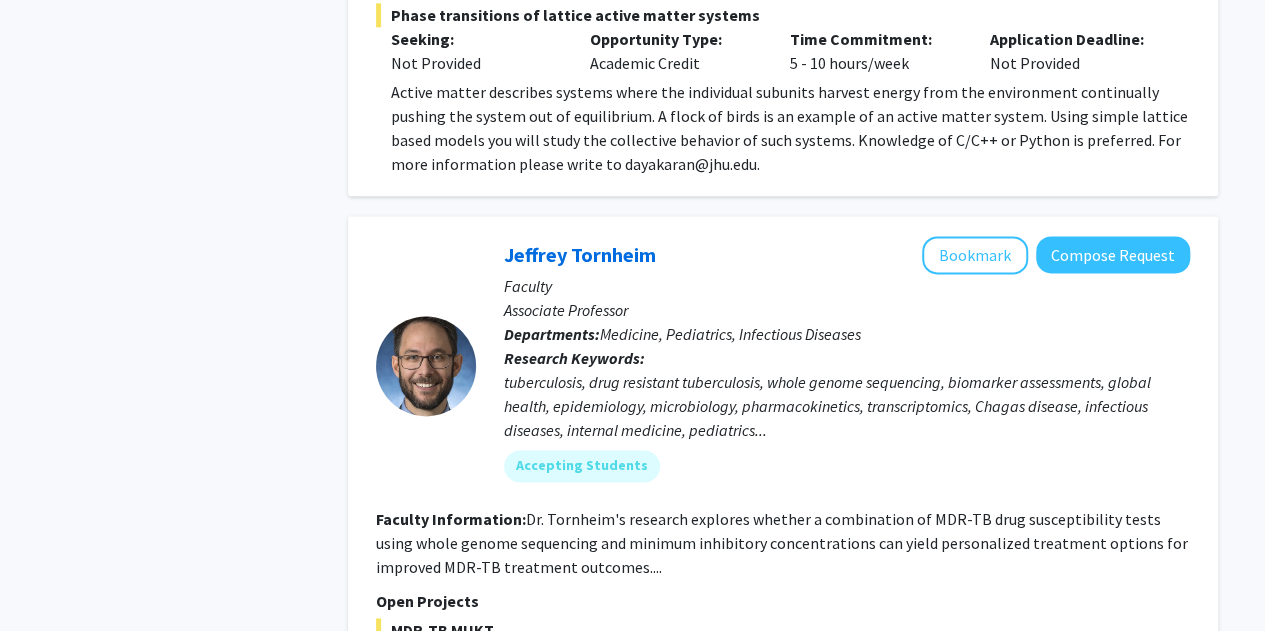 scroll, scrollTop: 8808, scrollLeft: 0, axis: vertical 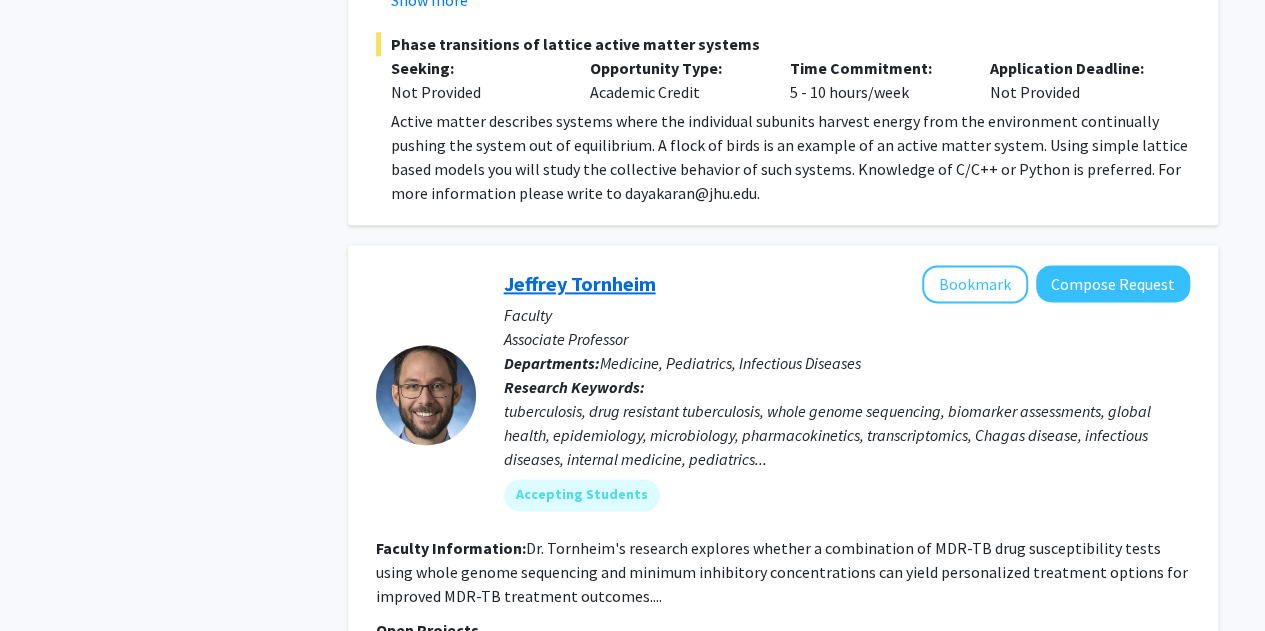 click on "Jeffrey Tornheim" 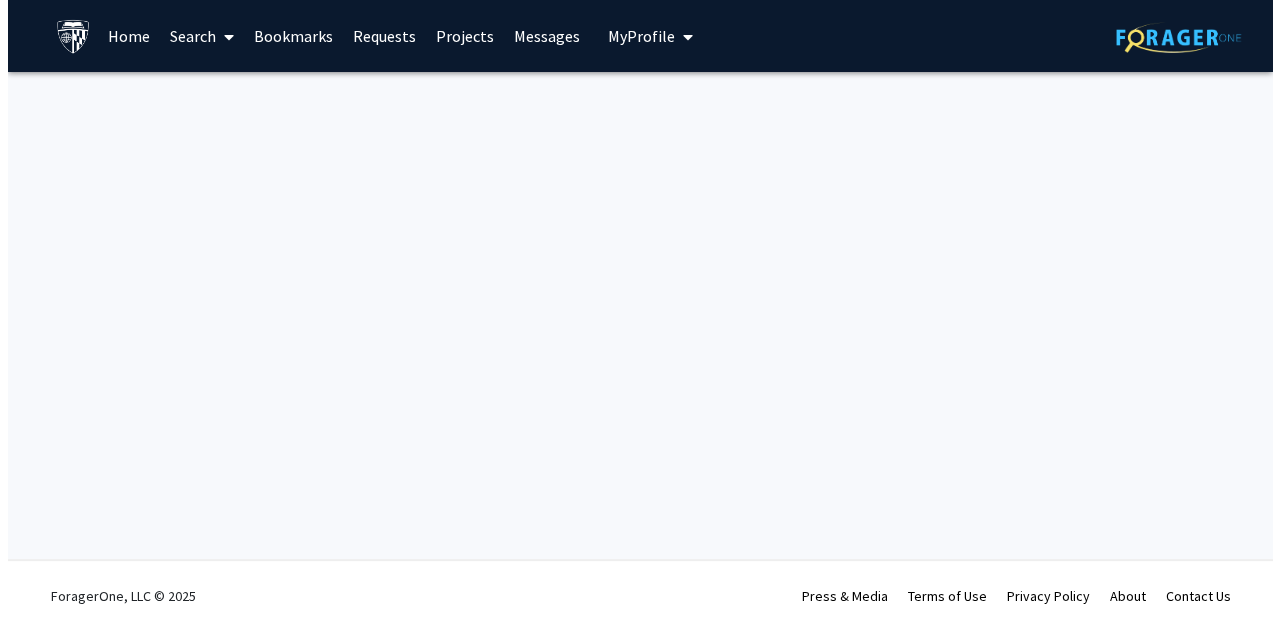scroll, scrollTop: 0, scrollLeft: 0, axis: both 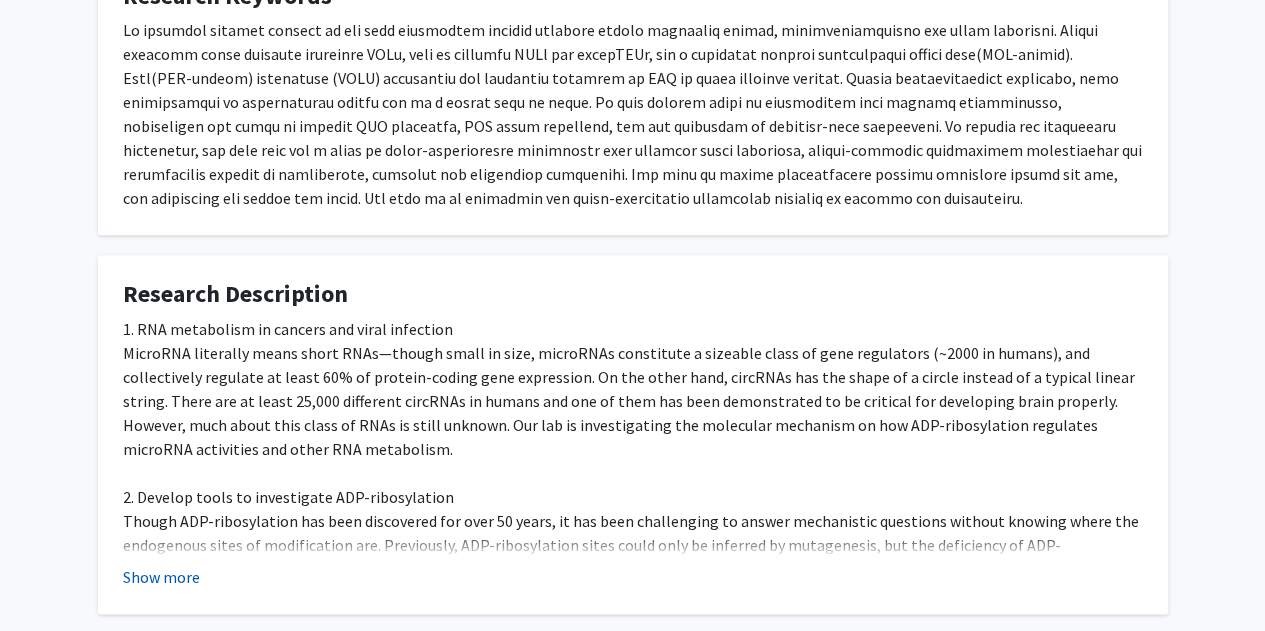 click on "Show more" 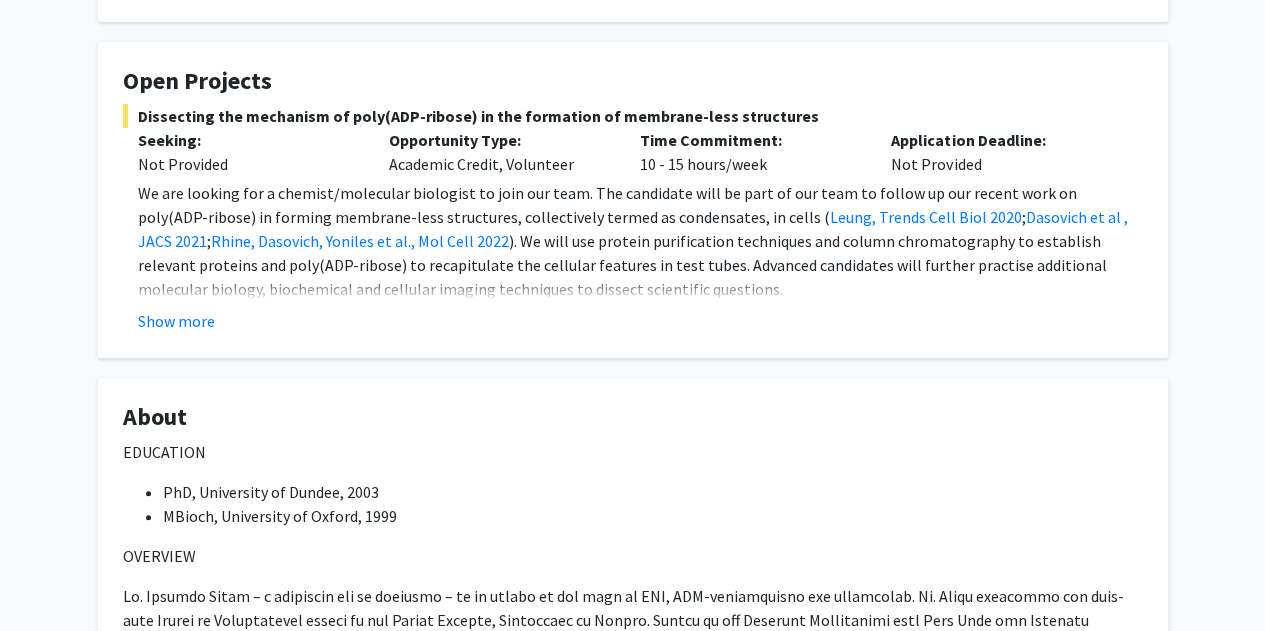 scroll, scrollTop: 173, scrollLeft: 0, axis: vertical 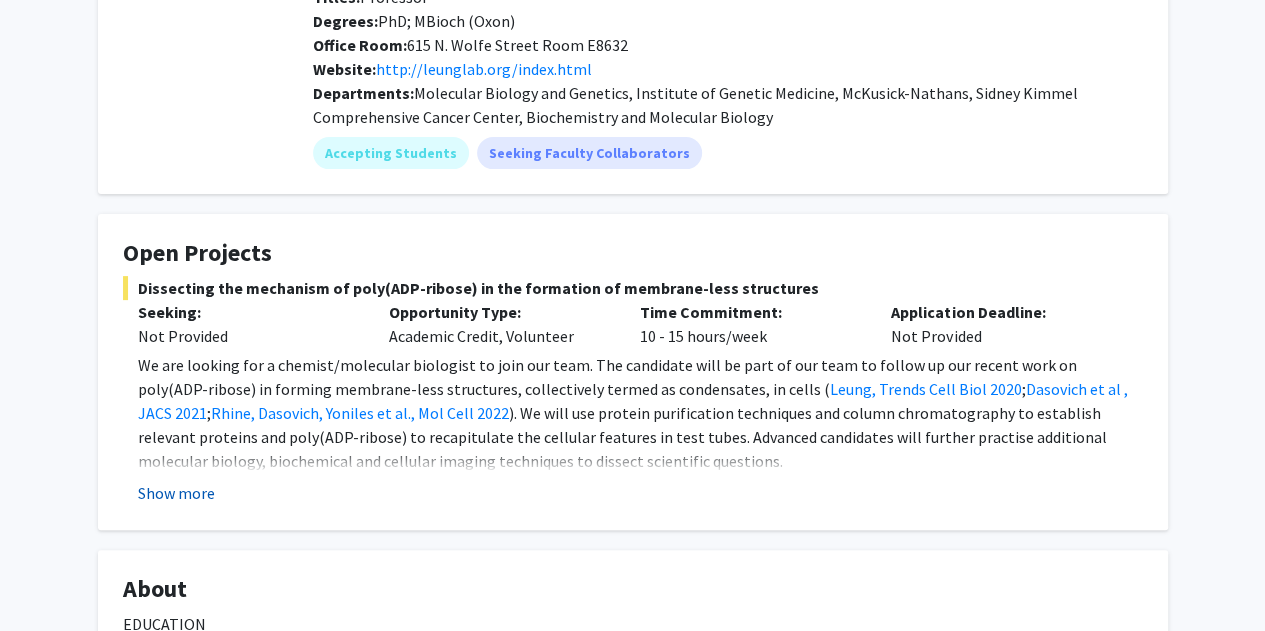 click on "Show more" 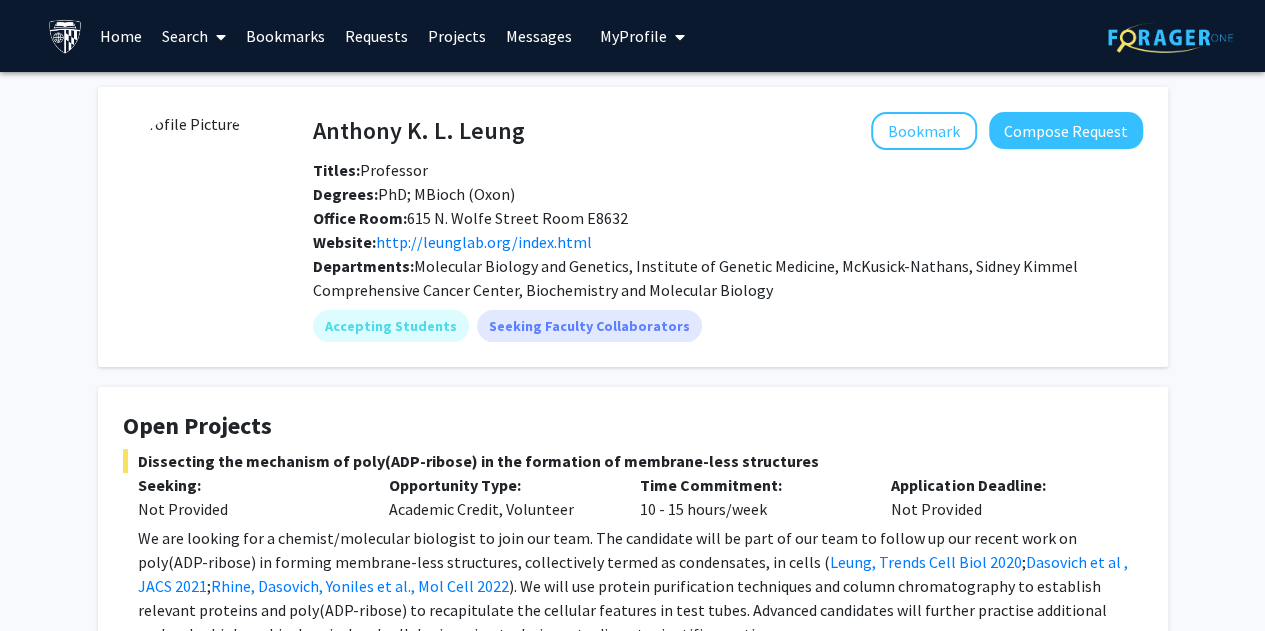 scroll, scrollTop: 8, scrollLeft: 0, axis: vertical 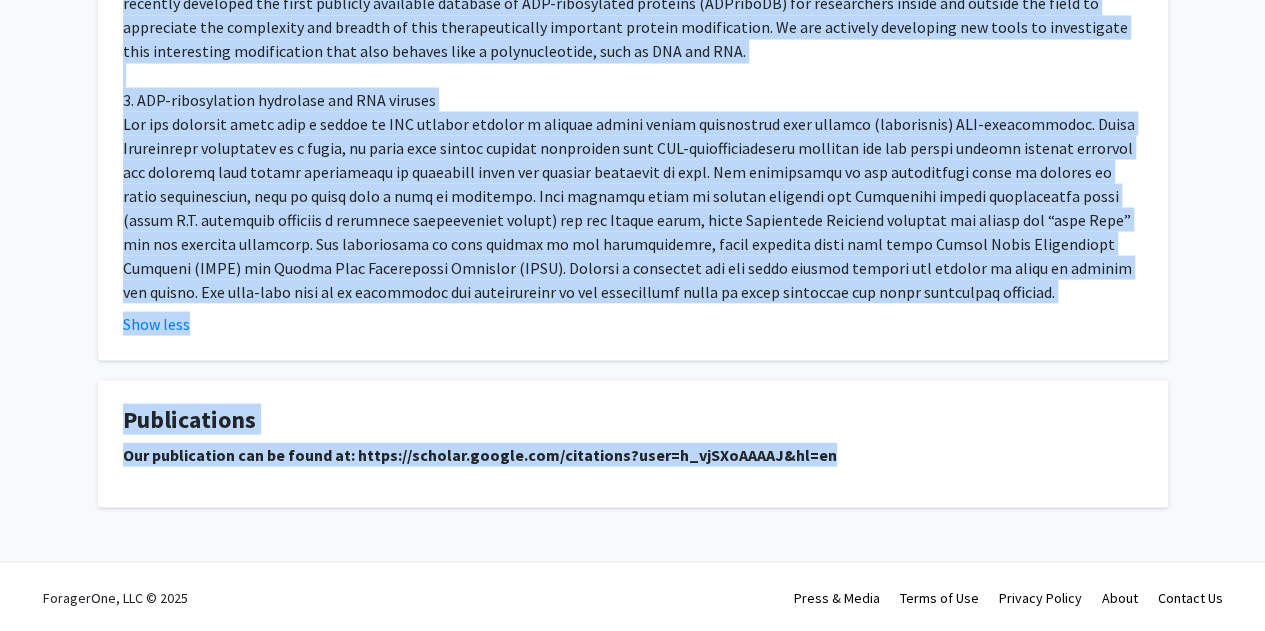 drag, startPoint x: 308, startPoint y: 124, endPoint x: 870, endPoint y: 453, distance: 651.2181 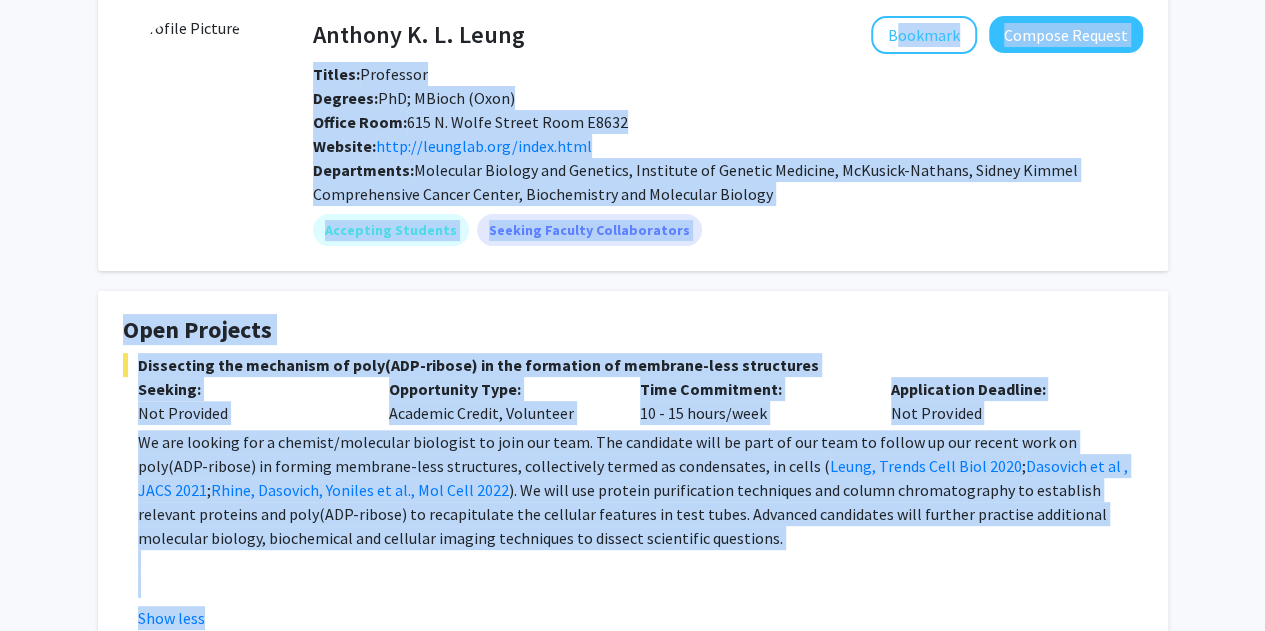 scroll, scrollTop: 0, scrollLeft: 0, axis: both 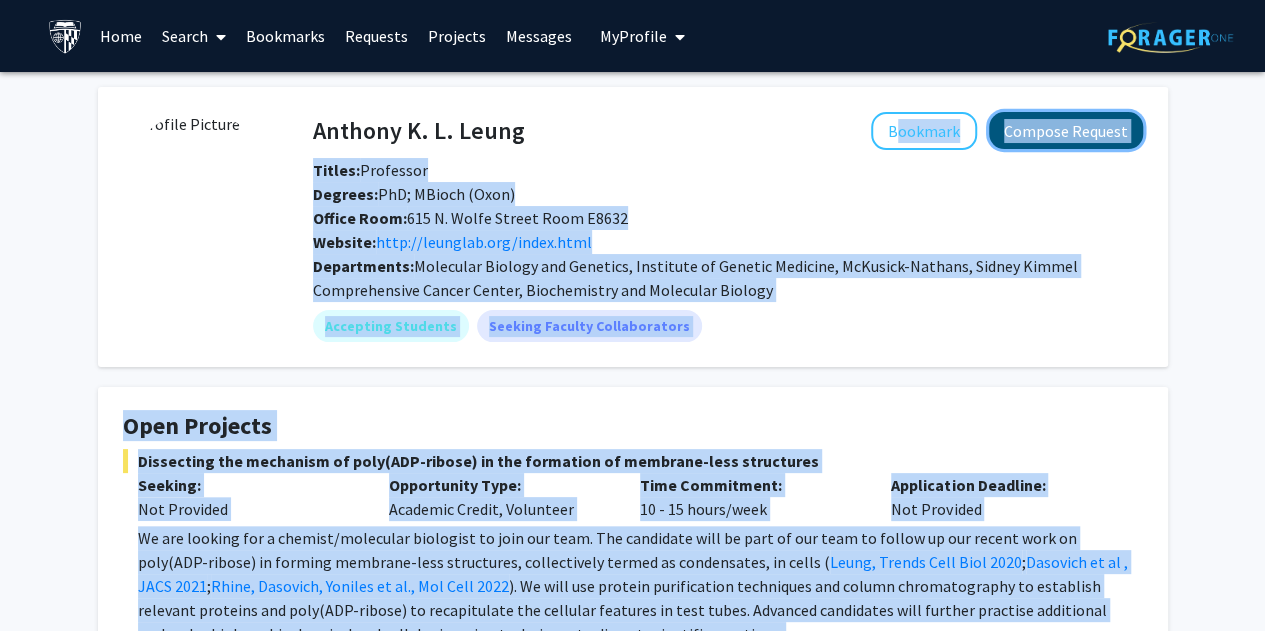 click on "Compose Request" 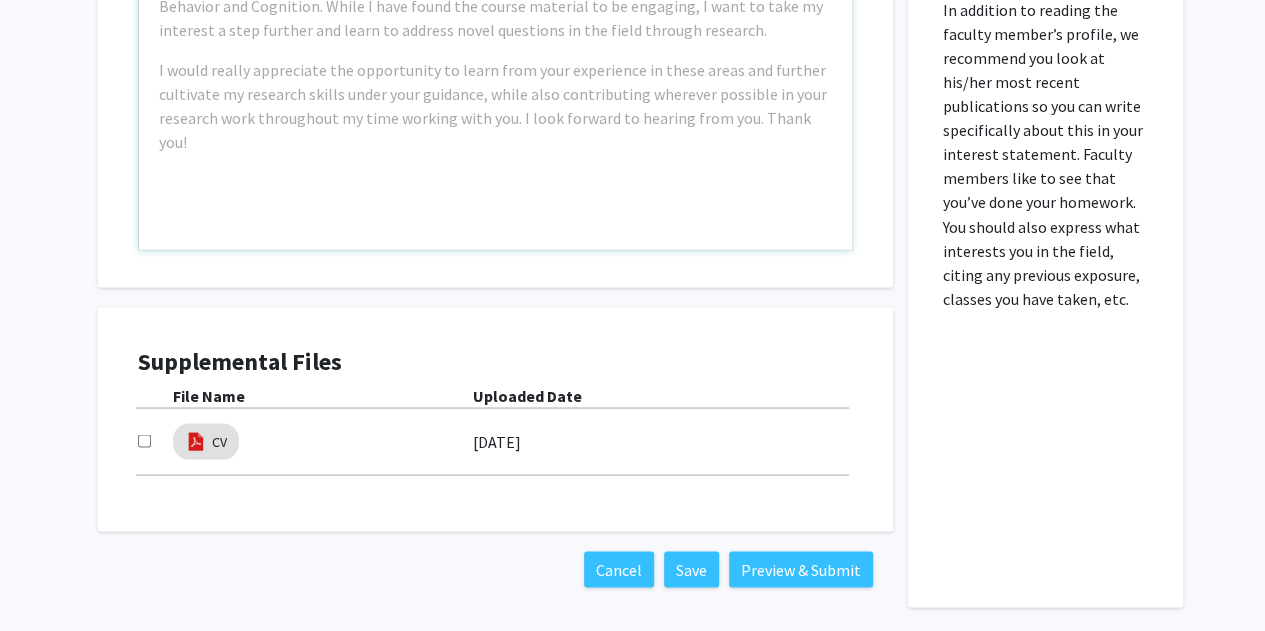 scroll, scrollTop: 1314, scrollLeft: 0, axis: vertical 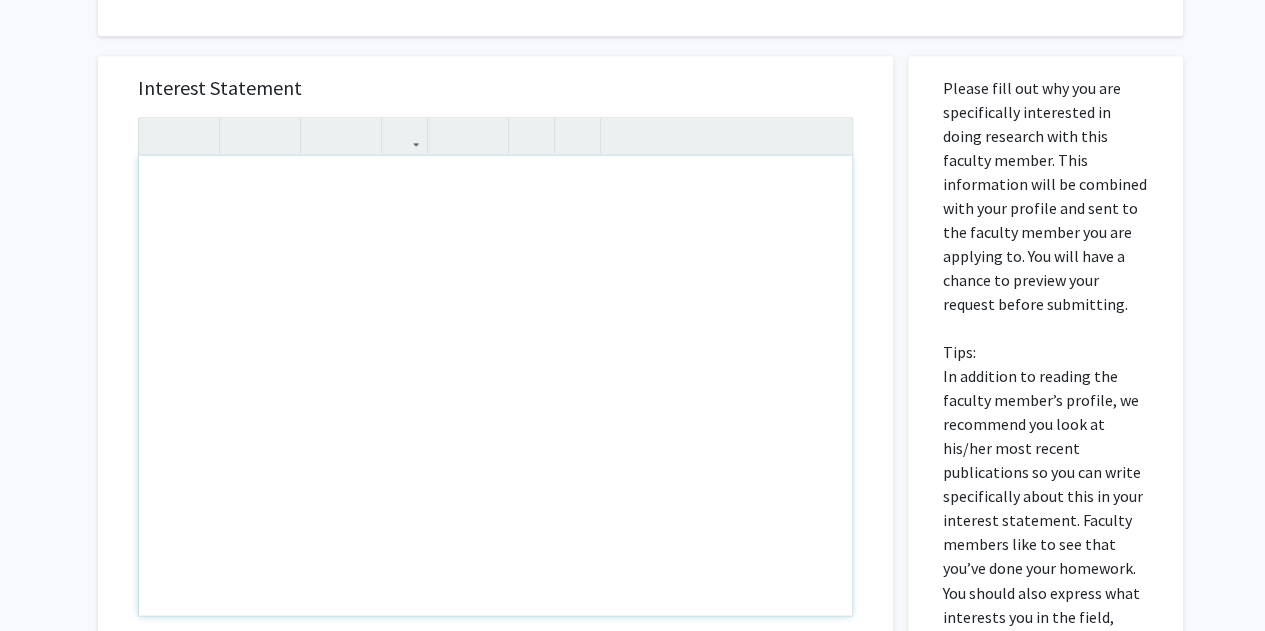 paste 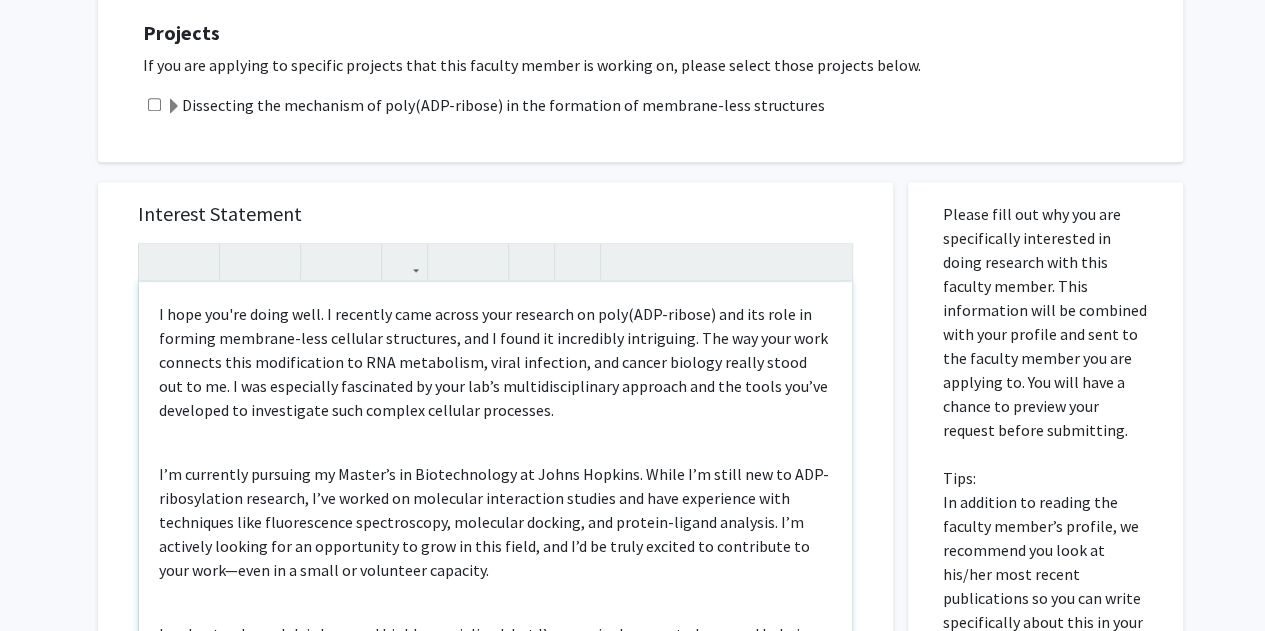 scroll, scrollTop: 1186, scrollLeft: 0, axis: vertical 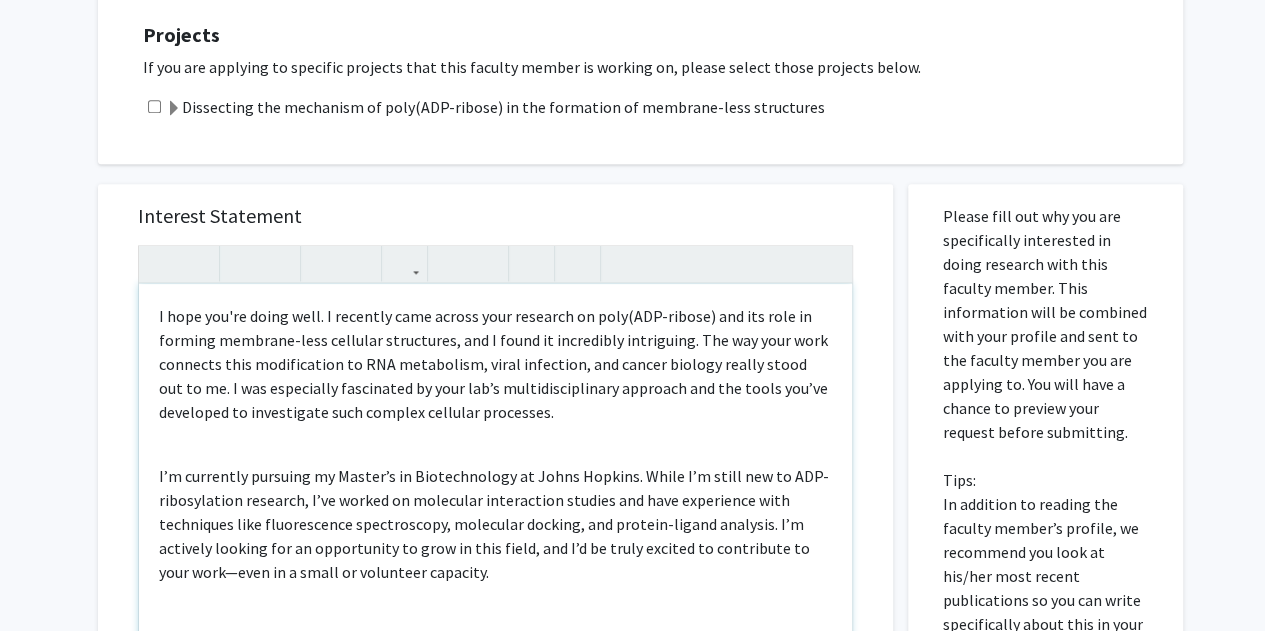 click on "I hope you're doing well. I recently came across your research on poly(ADP-ribose) and its role in forming membrane-less cellular structures, and I found it incredibly intriguing. The way your work connects this modification to RNA metabolism, viral infection, and cancer biology really stood out to me. I was especially fascinated by your lab’s multidisciplinary approach and the tools you’ve developed to investigate such complex cellular processes. I’m currently pursuing my Master’s in Biotechnology at Johns Hopkins. While I’m still new to ADP-ribosylation research, I’ve worked on molecular interaction studies and have experience with techniques like fluorescence spectroscopy, molecular docking, and protein-ligand analysis. I’m actively looking for an opportunity to grow in this field, and I’d be truly excited to contribute to your work—even in a small or volunteer capacity. Warm regards," at bounding box center (495, 513) 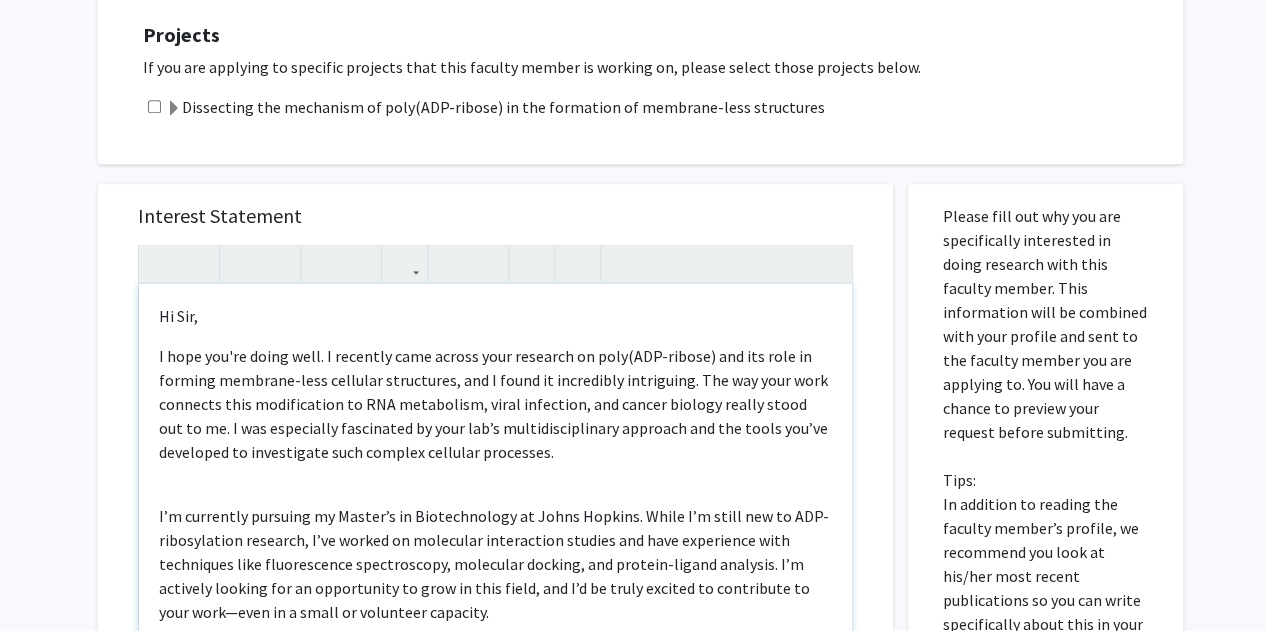 scroll, scrollTop: 11, scrollLeft: 0, axis: vertical 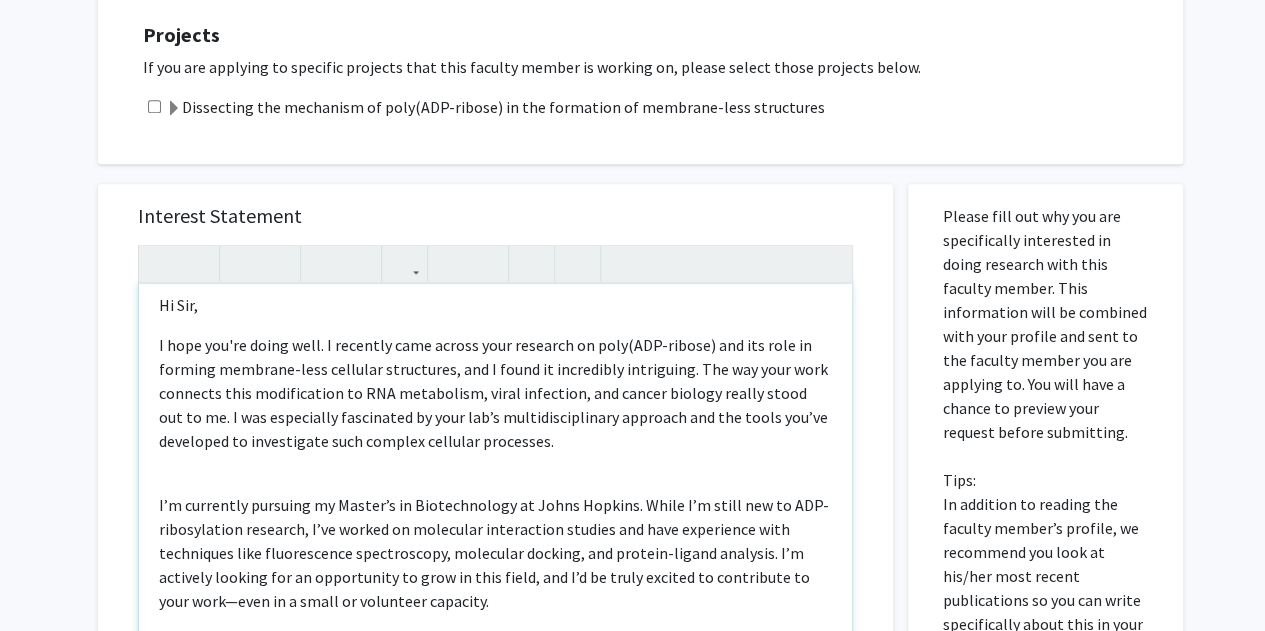 click on "I hope you're doing well. I recently came across your research on poly(ADP-ribose) and its role in forming membrane-less cellular structures, and I found it incredibly intriguing. The way your work connects this modification to RNA metabolism, viral infection, and cancer biology really stood out to me. I was especially fascinated by your lab’s multidisciplinary approach and the tools you’ve developed to investigate such complex cellular processes." at bounding box center (495, 393) 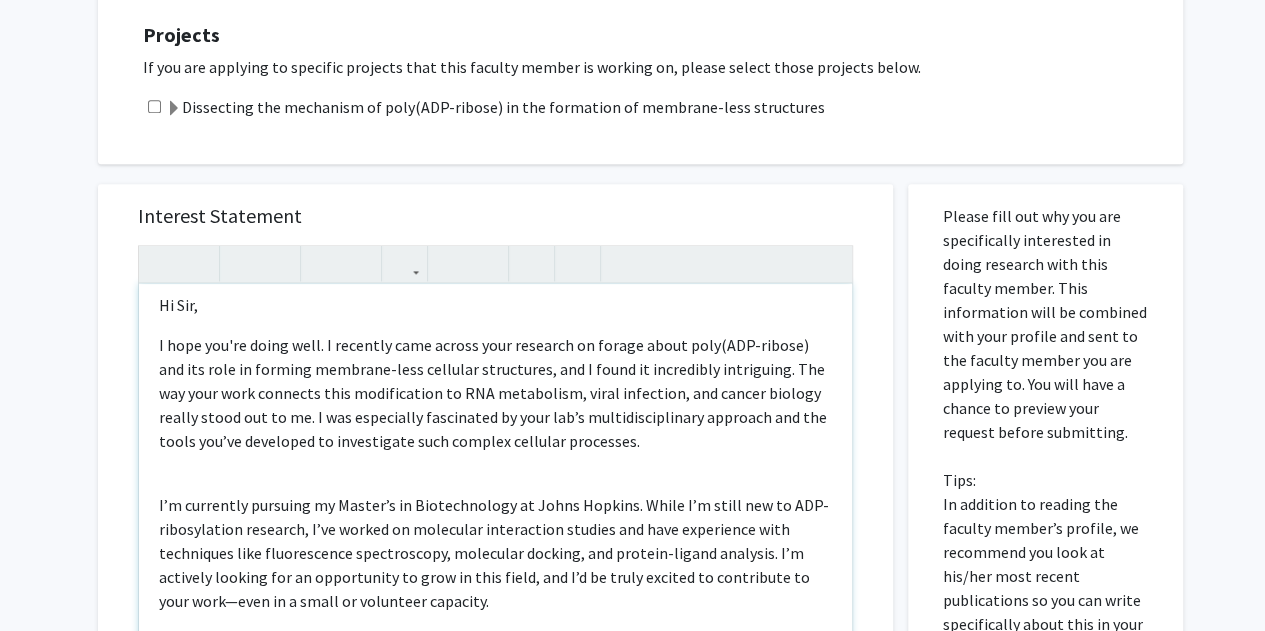 click on "Hi Sir, I hope you're doing well. I recently came across your research on forage about poly(ADP-ribose) and its role in forming membrane-less cellular structures, and I found it incredibly intriguing. The way your work connects this modification to RNA metabolism, viral infection, and cancer biology really stood out to me. I was especially fascinated by your lab’s multidisciplinary approach and the tools you’ve developed to investigate such complex cellular processes. I’m currently pursuing my Master’s in Biotechnology at Johns Hopkins. While I’m still new to ADP-ribosylation research, I’ve worked on molecular interaction studies and have experience with techniques like fluorescence spectroscopy, molecular docking, and protein-ligand analysis. I’m actively looking for an opportunity to grow in this field, and I’d be truly excited to contribute to your work—even in a small or volunteer capacity. Warm regards," at bounding box center (495, 513) 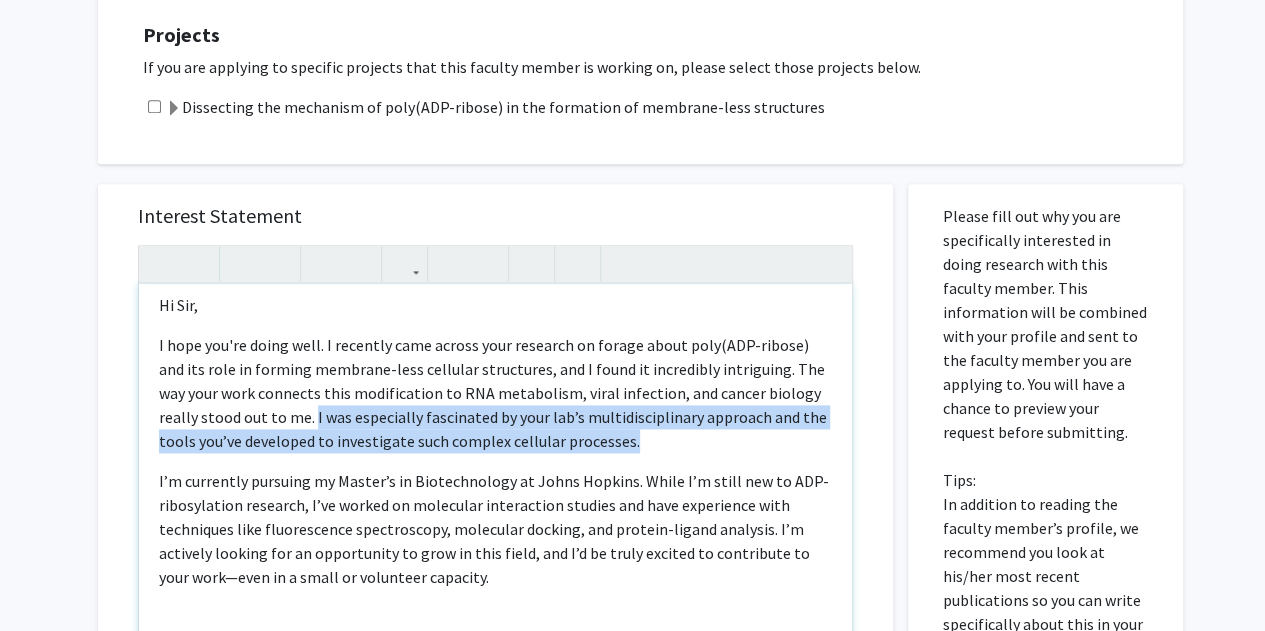drag, startPoint x: 643, startPoint y: 420, endPoint x: 311, endPoint y: 392, distance: 333.17862 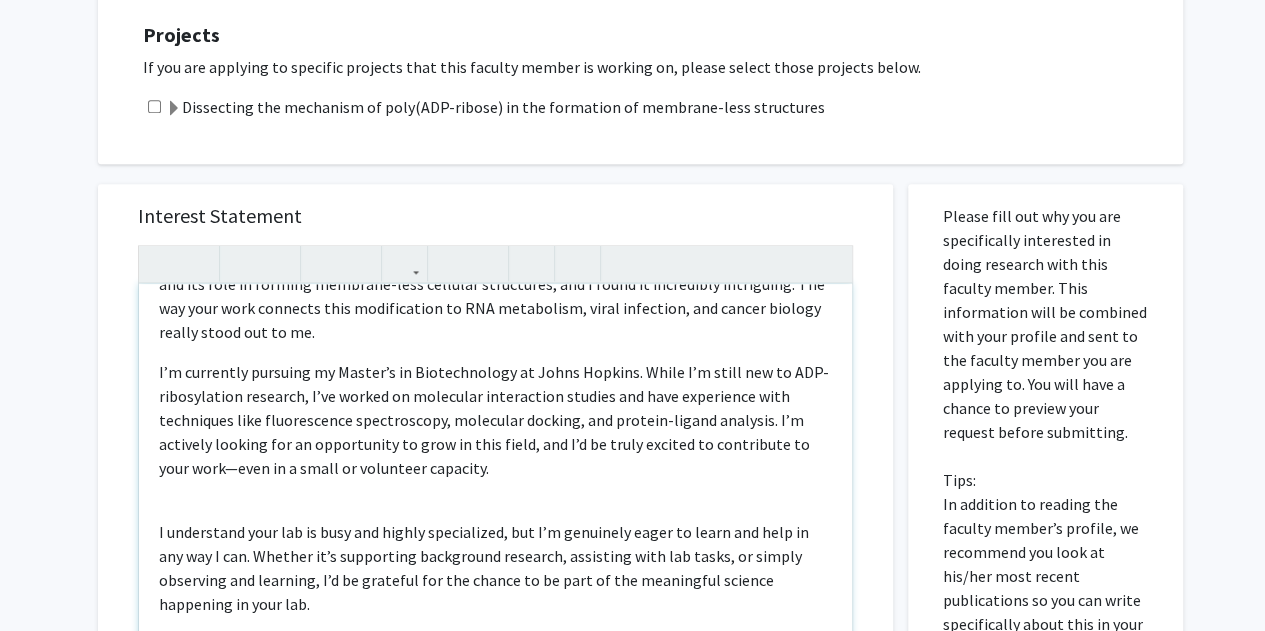scroll, scrollTop: 100, scrollLeft: 0, axis: vertical 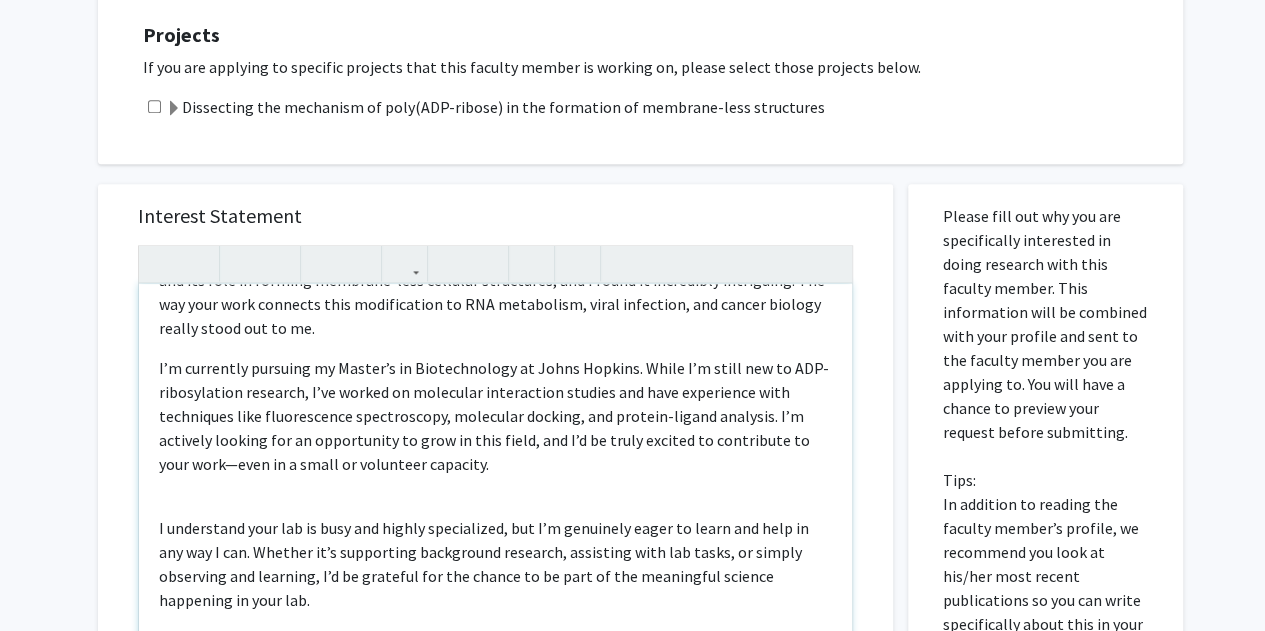 click on "I’m currently pursuing my Master’s in Biotechnology at Johns Hopkins. While I’m still new to ADP-ribosylation research, I’ve worked on molecular interaction studies and have experience with techniques like fluorescence spectroscopy, molecular docking, and protein-ligand analysis. I’m actively looking for an opportunity to grow in this field, and I’d be truly excited to contribute to your work—even in a small or volunteer capacity." at bounding box center [495, 416] 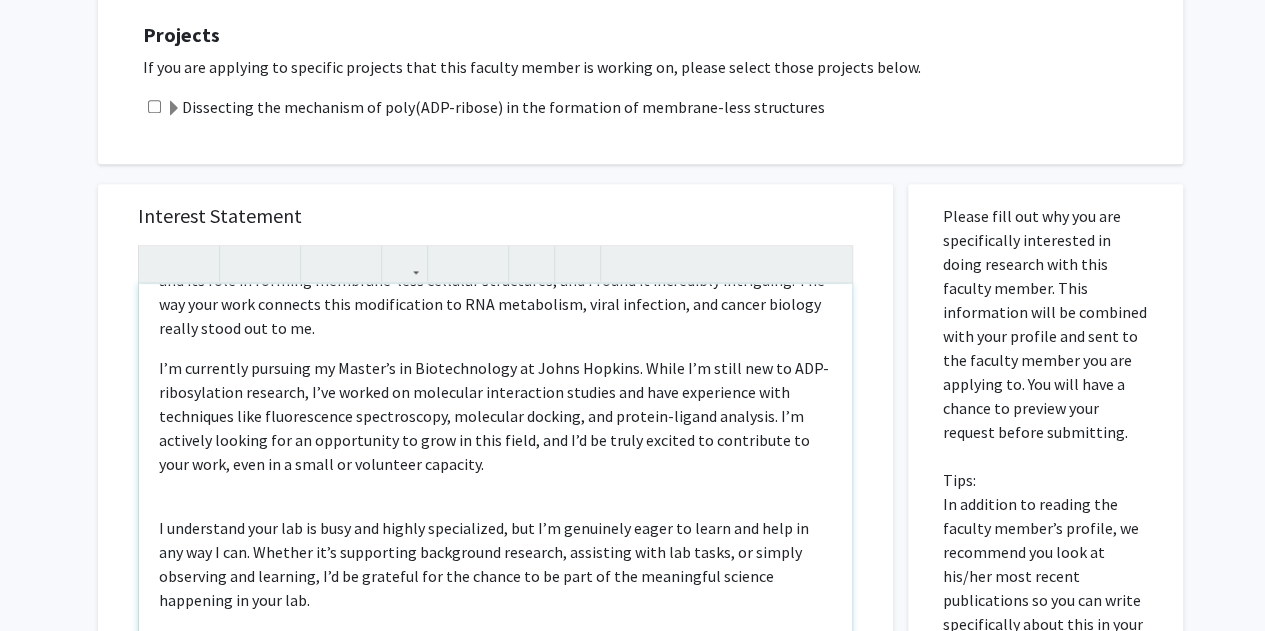 scroll, scrollTop: 151, scrollLeft: 0, axis: vertical 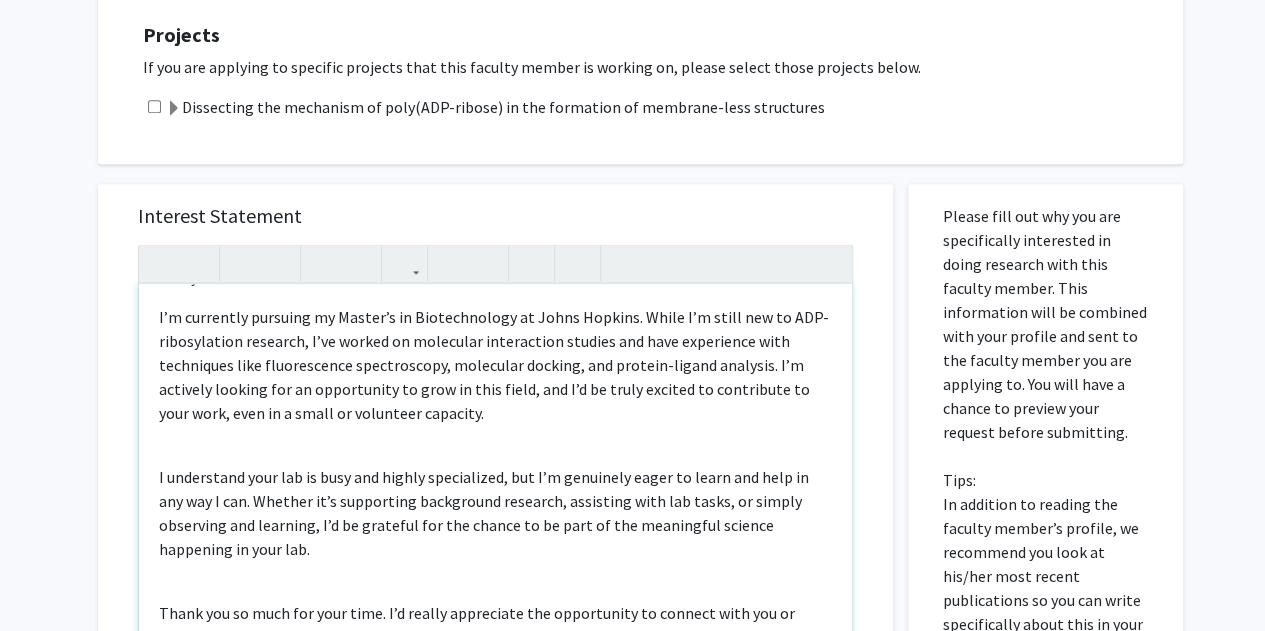 click on "Hi Sir, I hope you're doing well. I recently came across your research on forage about poly(ADP-ribose) and its role in forming membrane-less cellular structures, and I found it incredibly intriguing. The way your work connects this modification to RNA metabolism, viral infection, and cancer biology really stood out to me.  I’m currently pursuing my Master’s in Biotechnology at Johns Hopkins. While I’m still new to ADP-ribosylation research, I’ve worked on molecular interaction studies and have experience with techniques like fluorescence spectroscopy, molecular docking, and protein-ligand analysis. I’m actively looking for an opportunity to grow in this field, and I’d be truly excited to contribute to your work, even in a small or volunteer capacity. Thank you so much for your time. I’d really appreciate the opportunity to connect with you or someone from your team, if possible. Warm regards," at bounding box center [495, 513] 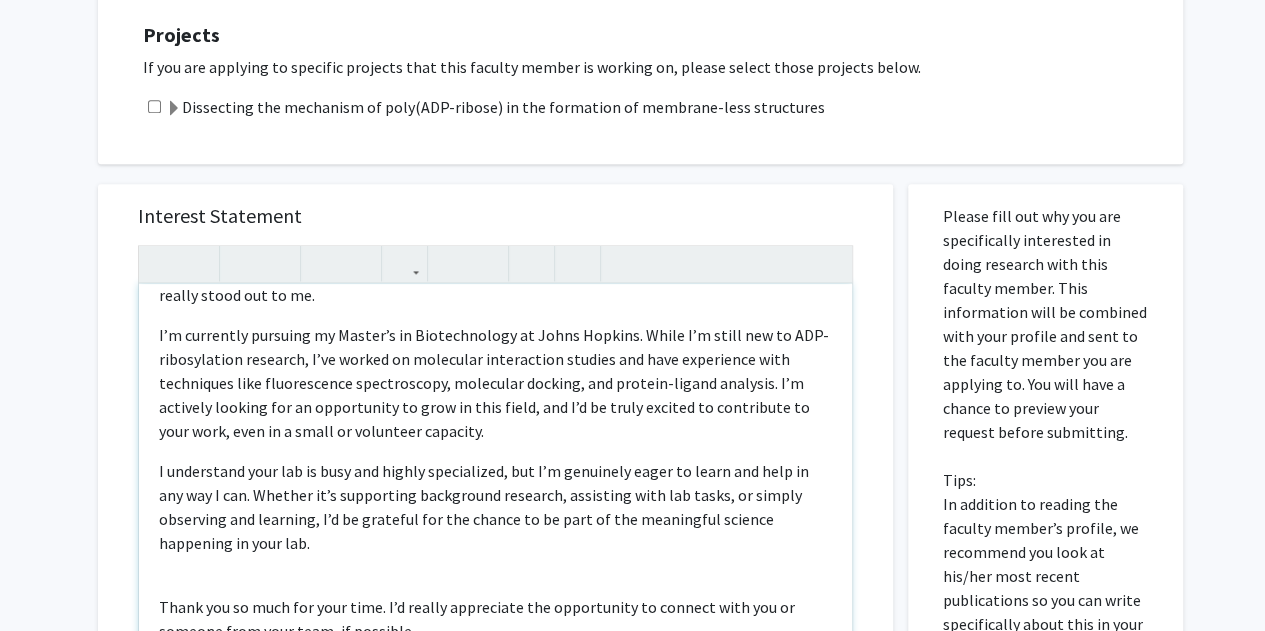 scroll, scrollTop: 133, scrollLeft: 0, axis: vertical 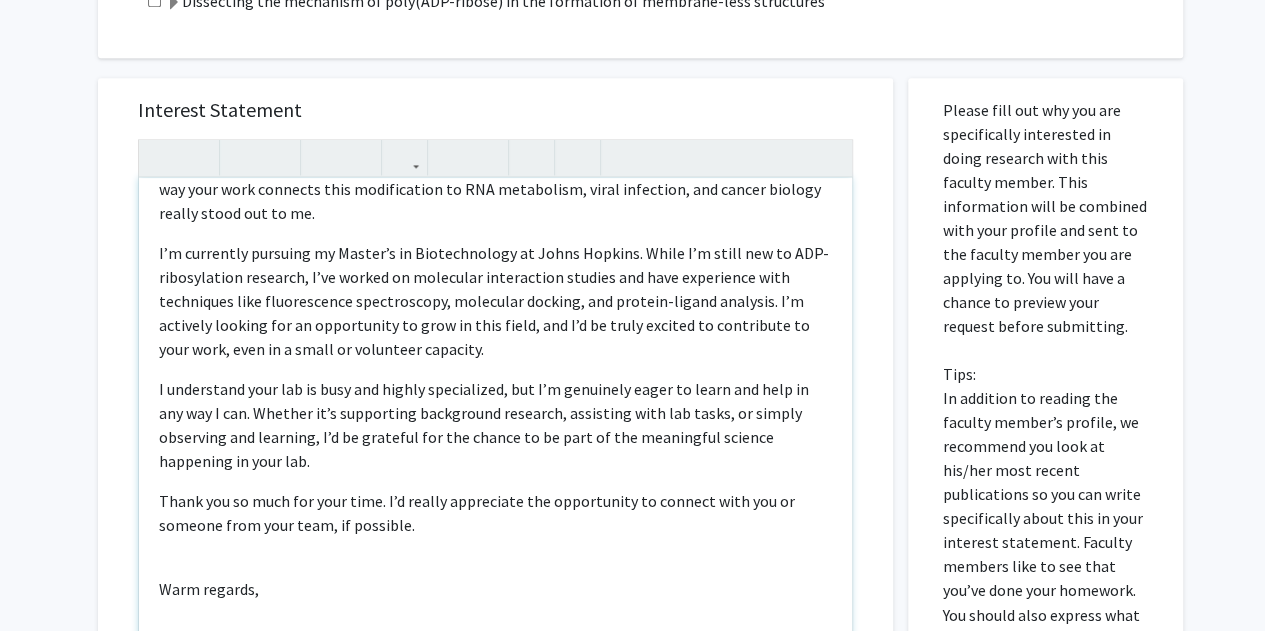 click on "Thank you so much for your time. I’d really appreciate the opportunity to connect with you or someone from your team, if possible." at bounding box center (495, 513) 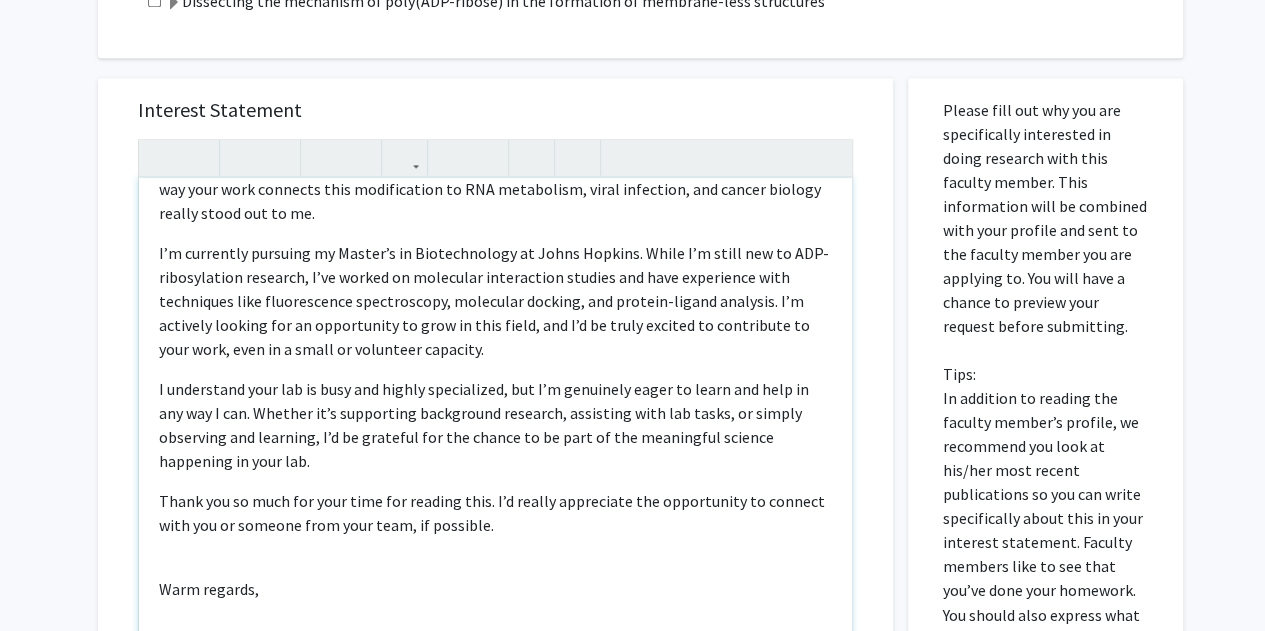 scroll, scrollTop: 1321, scrollLeft: 0, axis: vertical 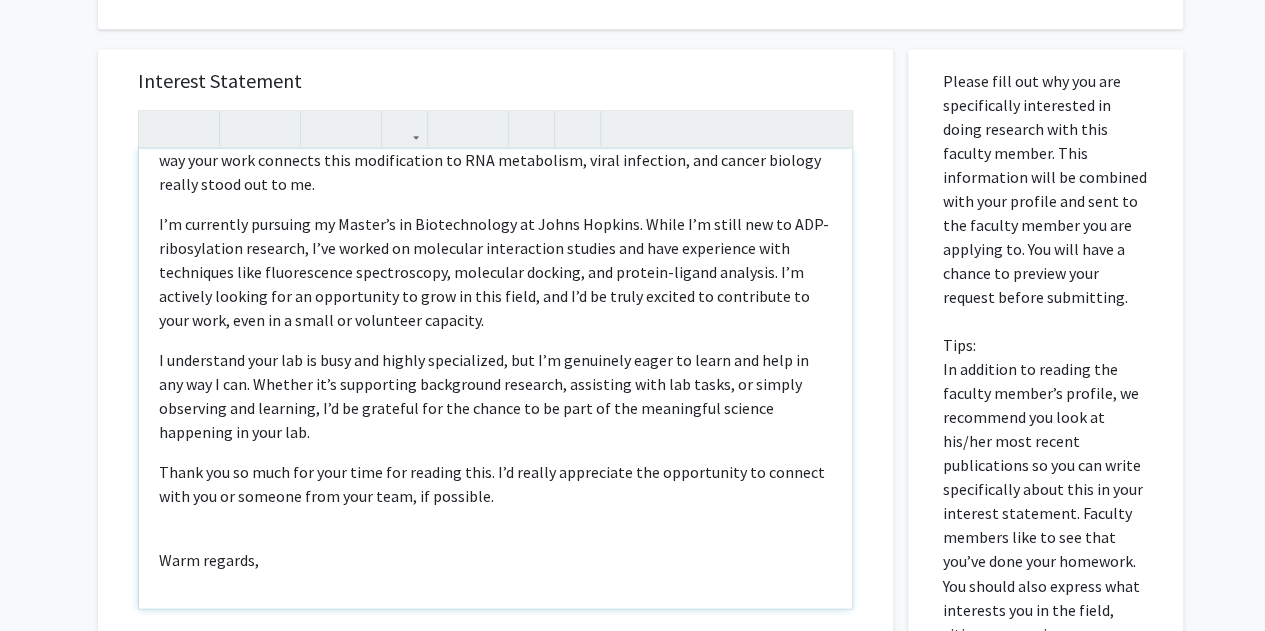click on "Warm regards," at bounding box center (495, 560) 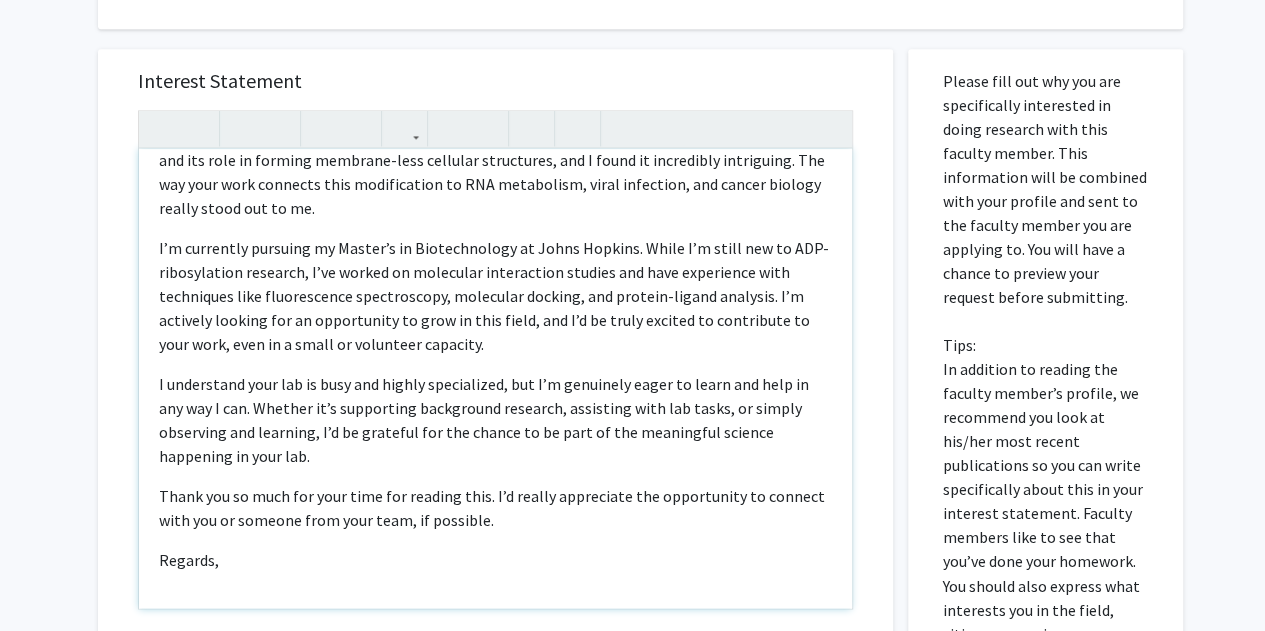 scroll, scrollTop: 125, scrollLeft: 0, axis: vertical 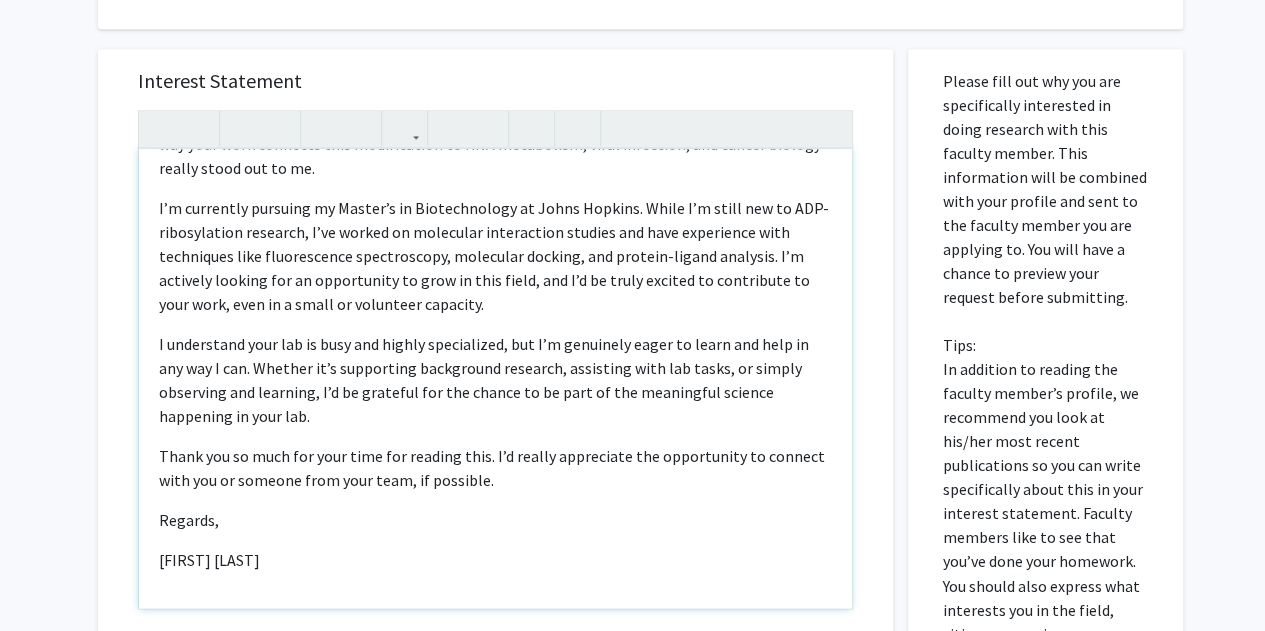 type on "<p>Hi Sir,</p><p>I hope you're doing well. I recently came across your research on forage about poly(ADP-ribose) and its role in forming membrane-less cellular structures, and I found it incredibly intriguing. The way your work connects this modification to RNA metabolism, viral infection, and cancer biology really stood out to me.&nbsp;</p><p>I’m currently pursuing my Master’s in Biotechnology at Johns Hopkins. While I’m still new to ADP-ribosylation research, I’ve worked on molecular interaction studies and have experience with techniques like fluorescence spectroscopy, molecular docking, and protein-ligand analysis. I’m actively looking for an opportunity to grow in this field, and I’d be truly excited to contribute to your work, even in a small or volunteer capacity.</p><p>I understand your lab is busy and highly specialized, but I’m genuinely eager to learn and help in any way I can. Whether it’s supporting background research, assisting with lab tasks, or simply observing and learning, I’d be gratefu..." 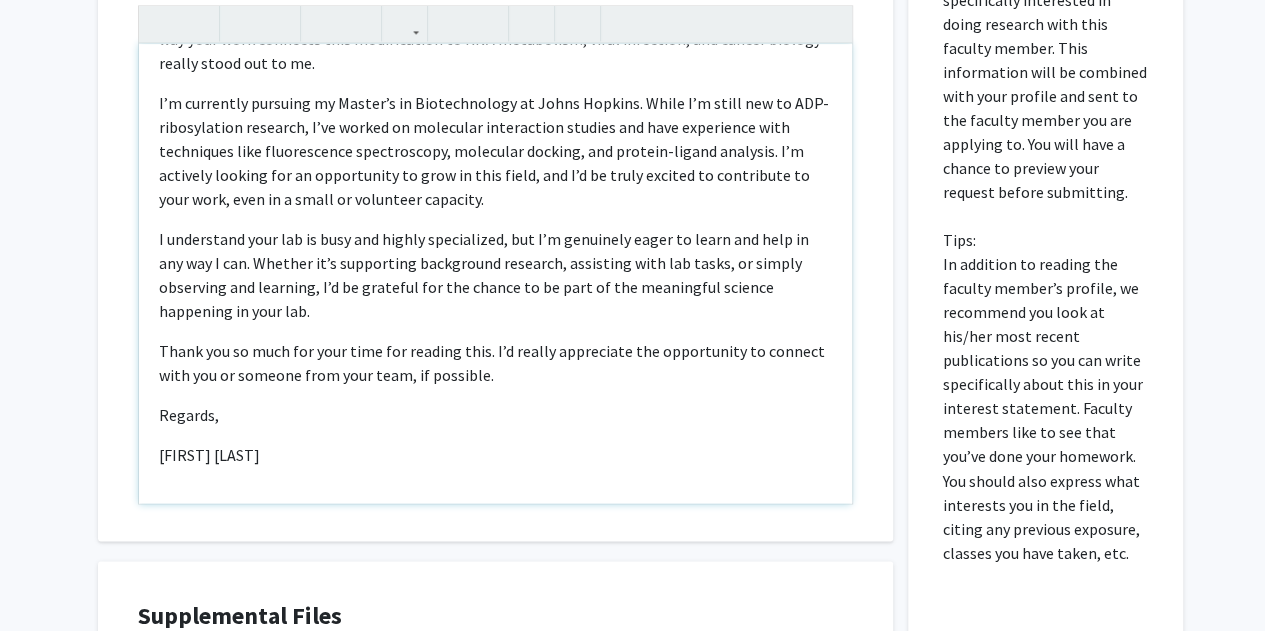 scroll, scrollTop: 1427, scrollLeft: 0, axis: vertical 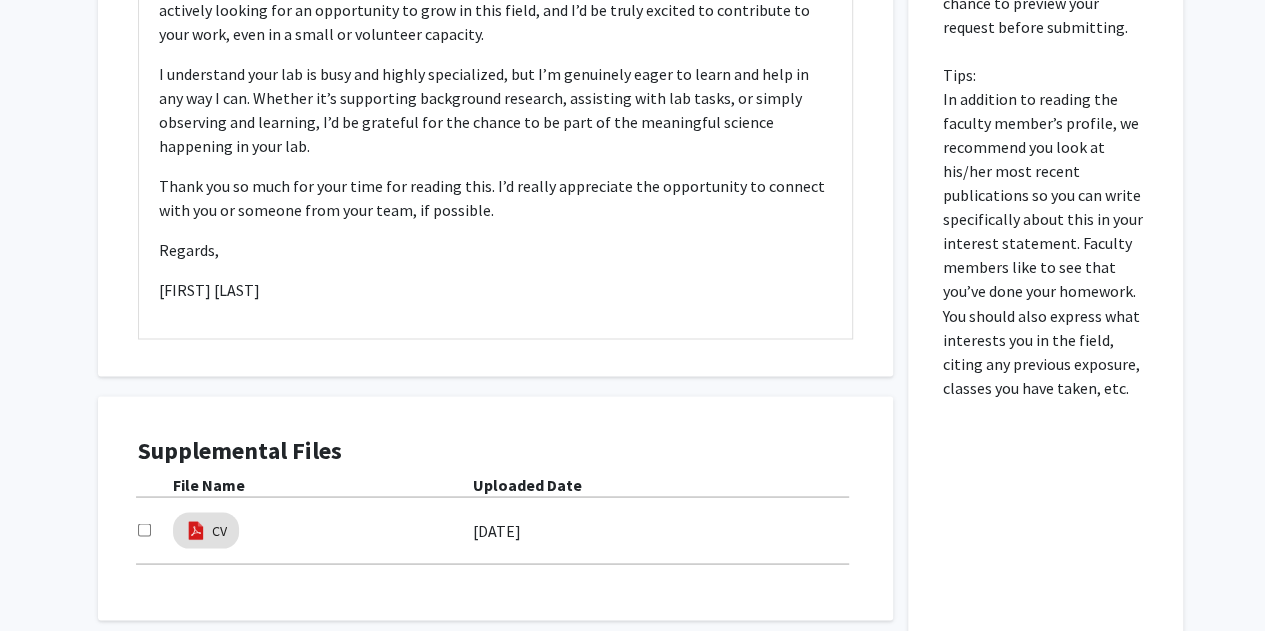 click at bounding box center [144, 529] 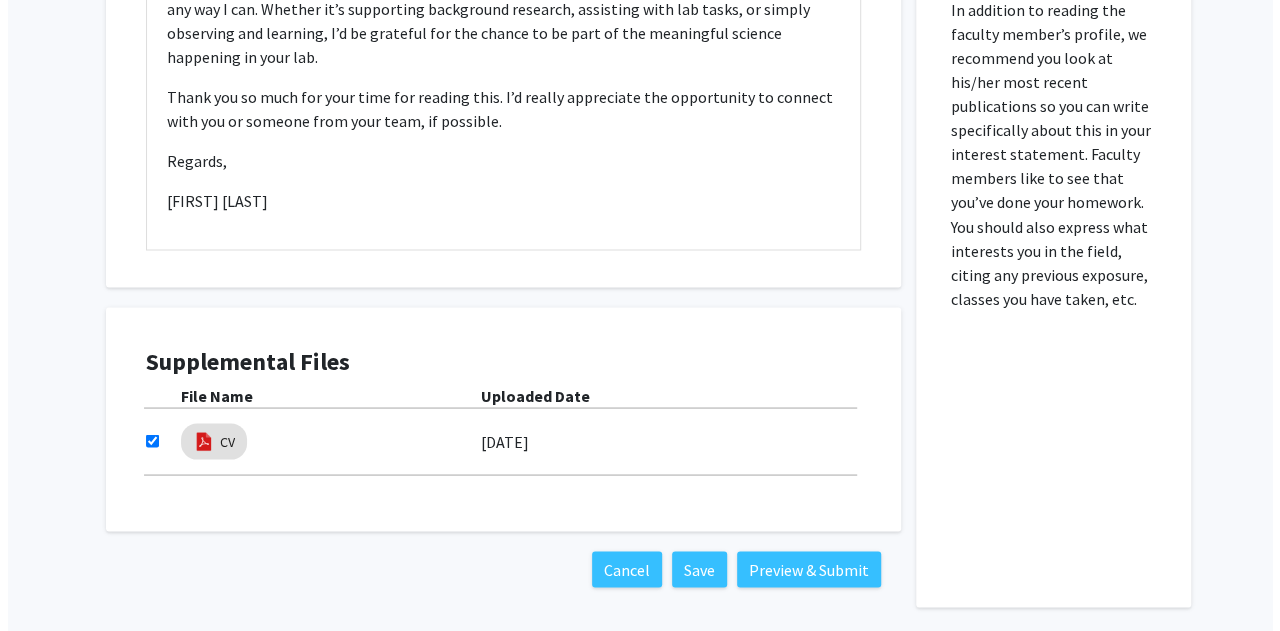 scroll, scrollTop: 1681, scrollLeft: 0, axis: vertical 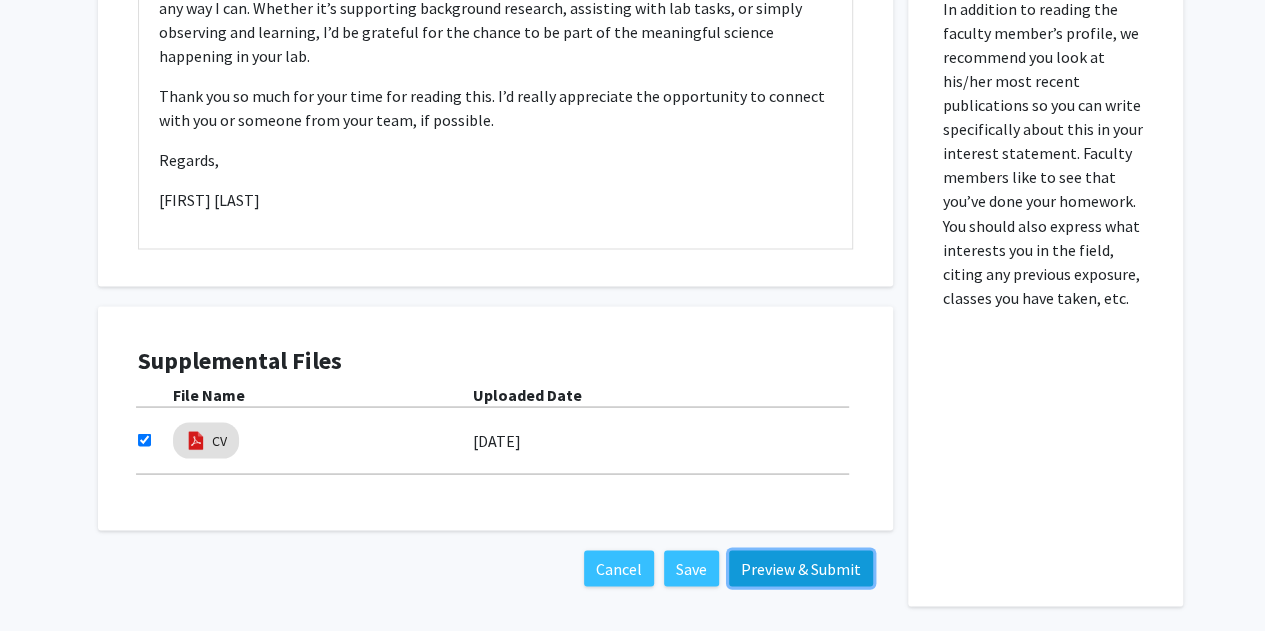 click on "Preview & Submit" at bounding box center [801, 568] 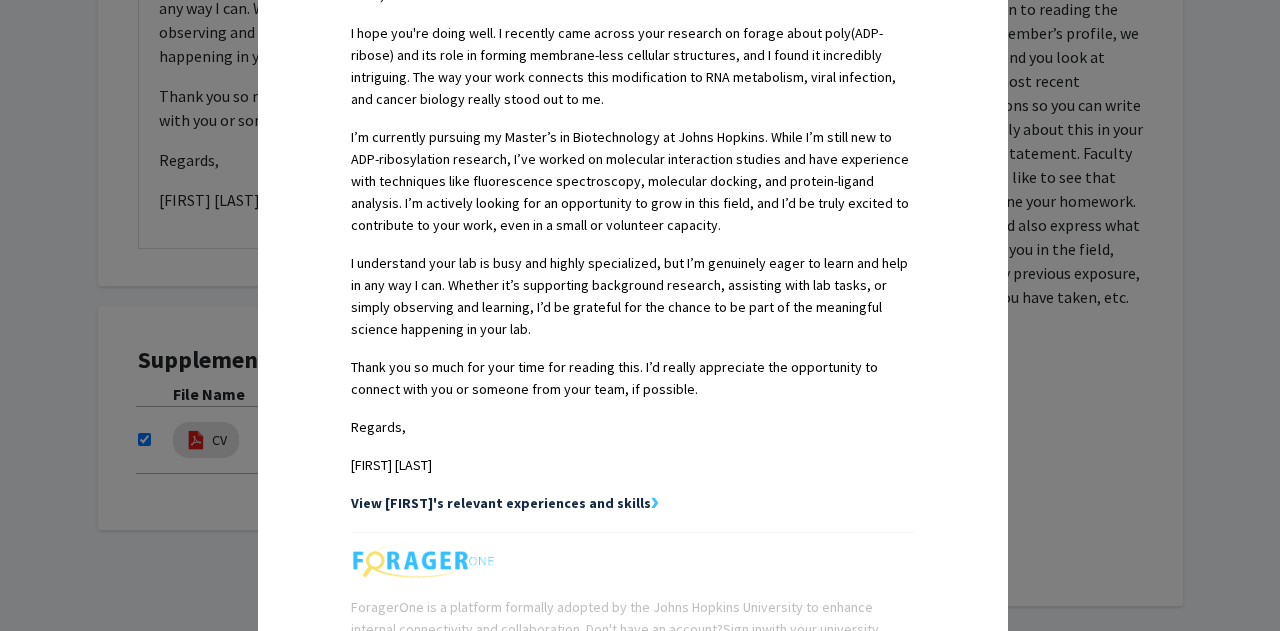 scroll, scrollTop: 767, scrollLeft: 0, axis: vertical 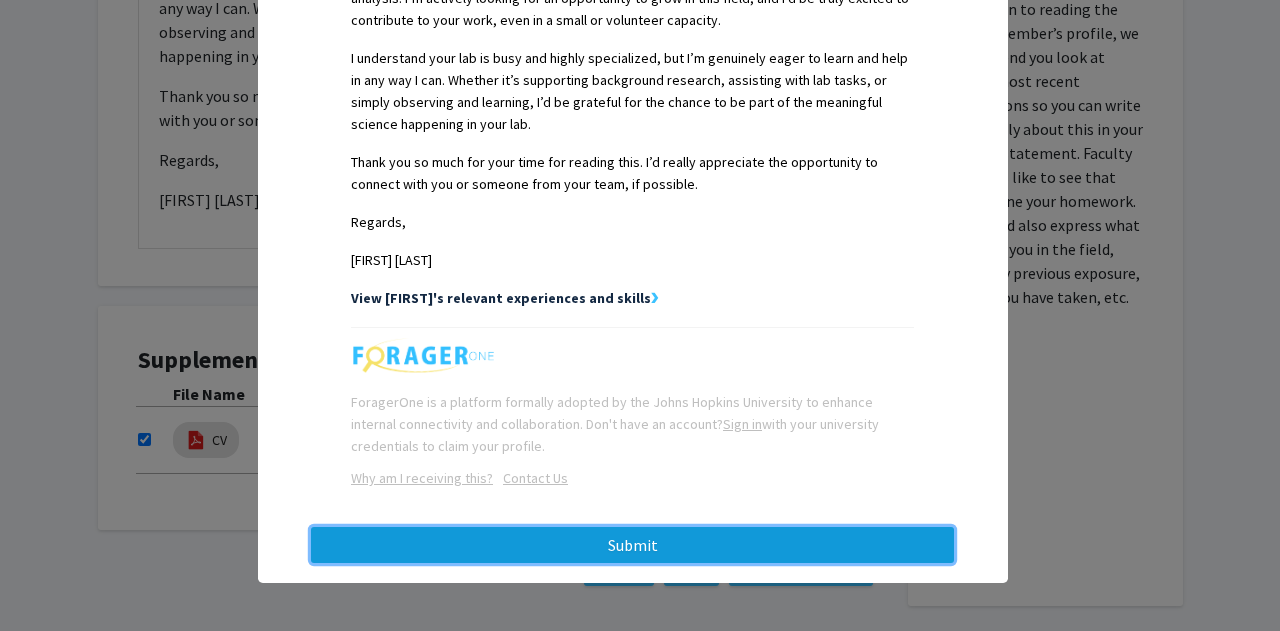 click on "Submit" at bounding box center [632, 545] 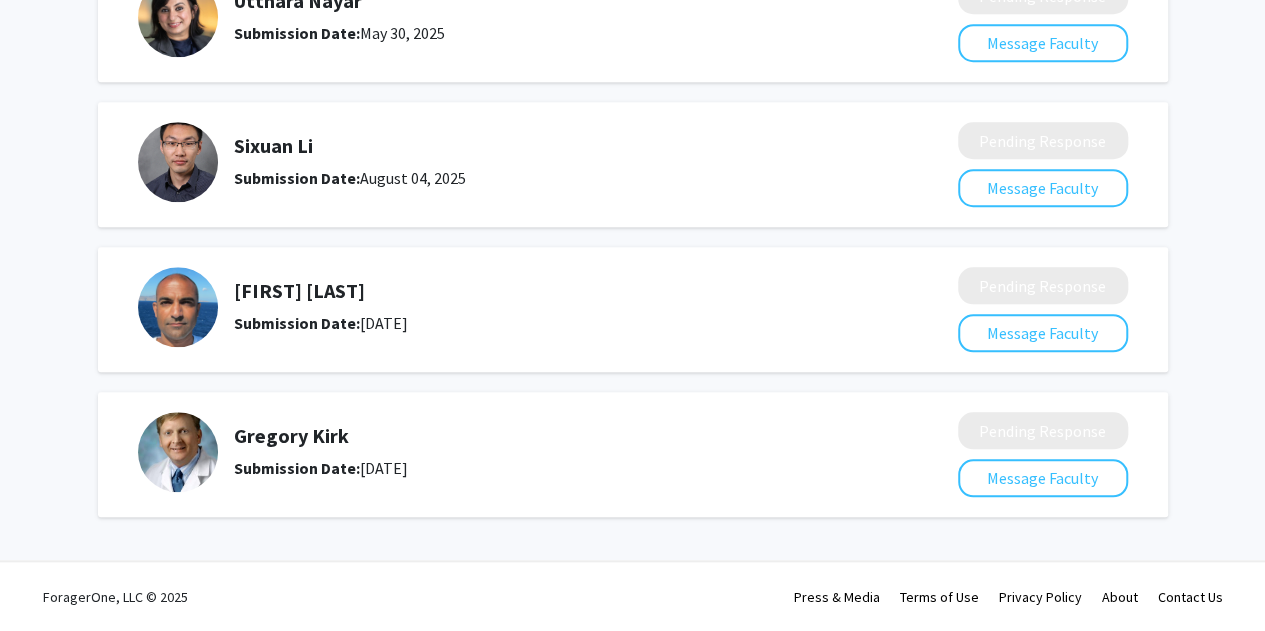 scroll, scrollTop: 0, scrollLeft: 0, axis: both 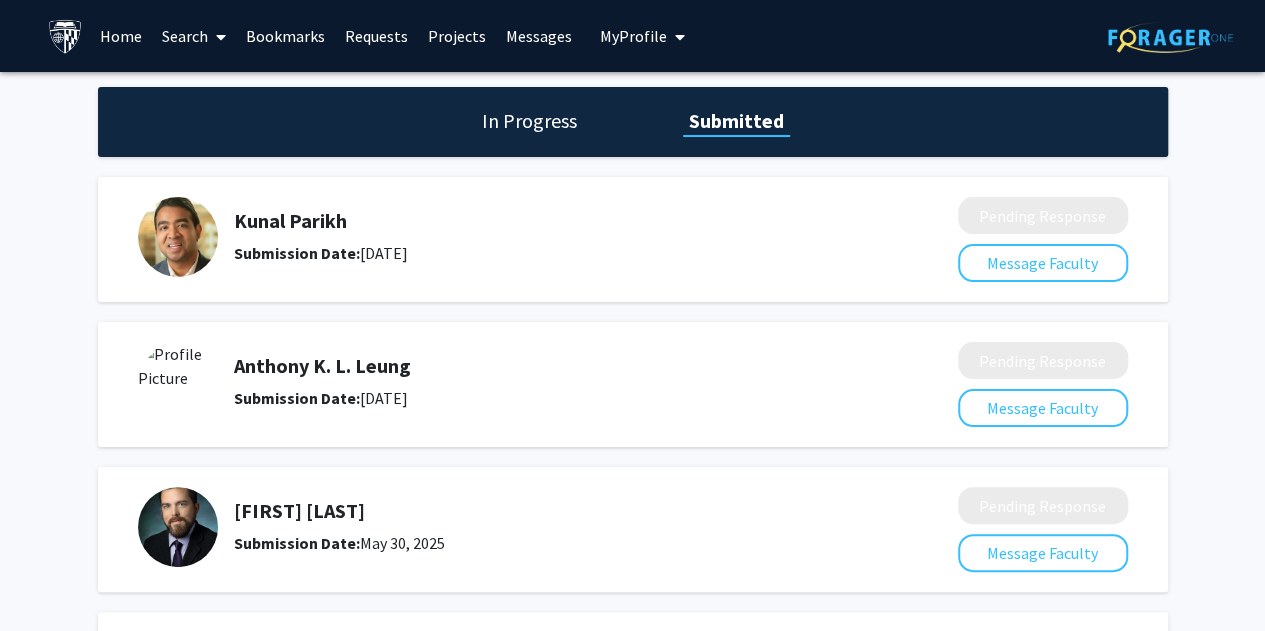 click on "Bookmarks" at bounding box center [285, 36] 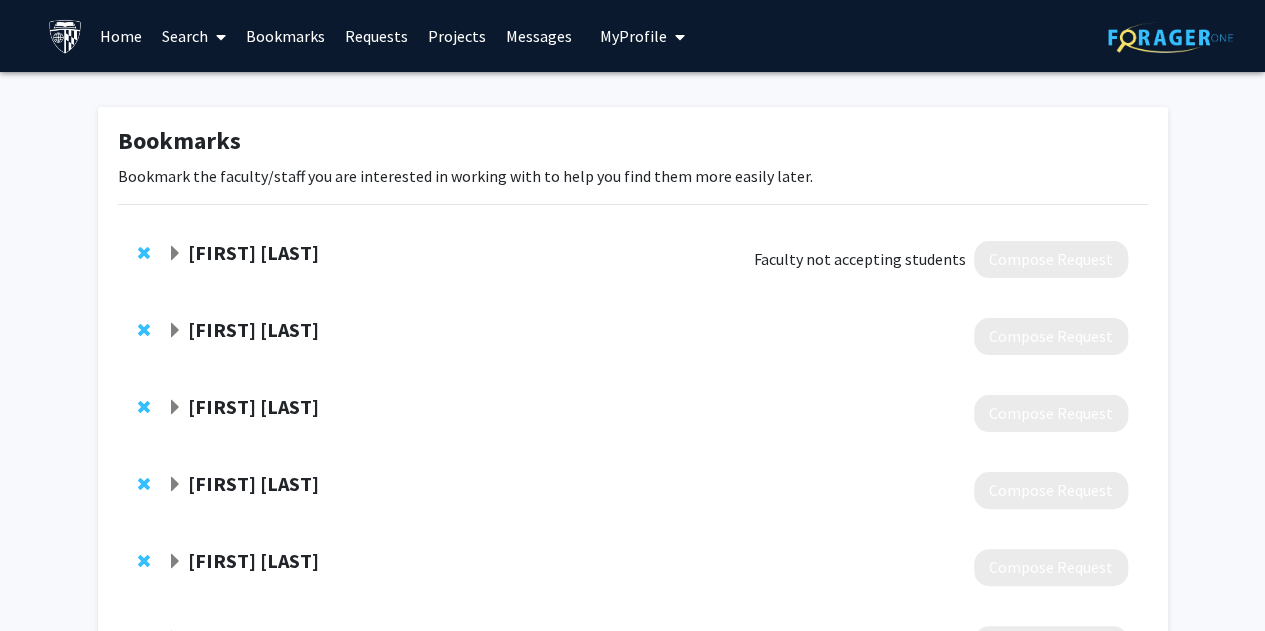 click on "Requests" at bounding box center [376, 36] 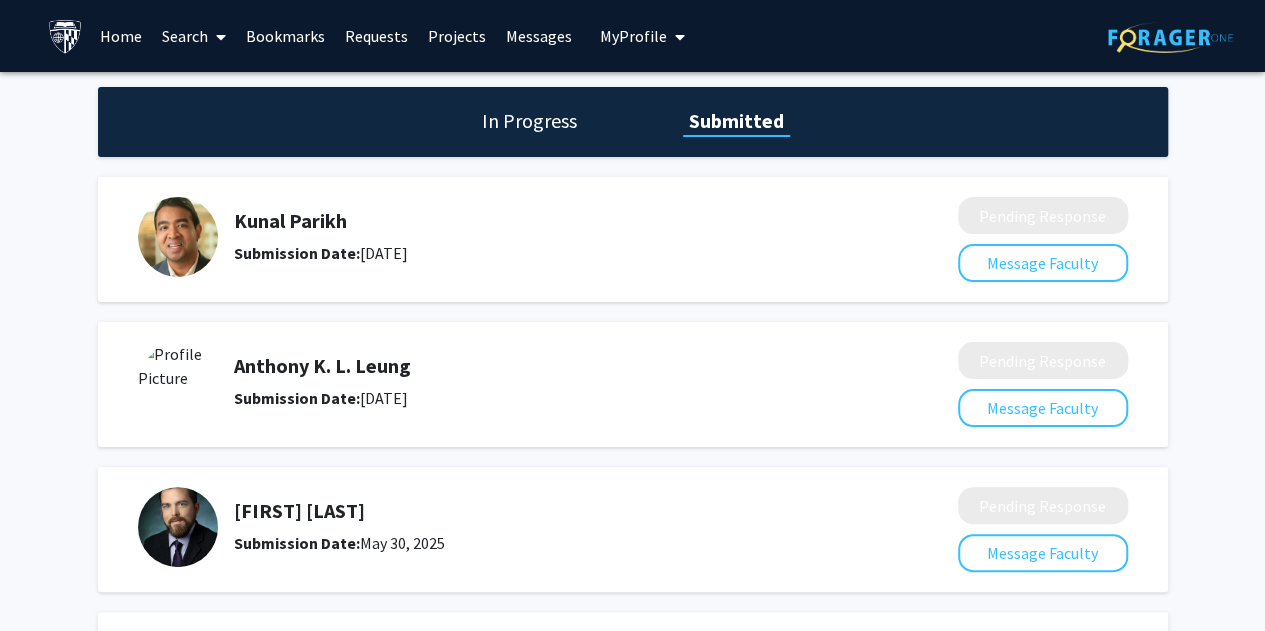 click on "Bookmarks" at bounding box center [285, 36] 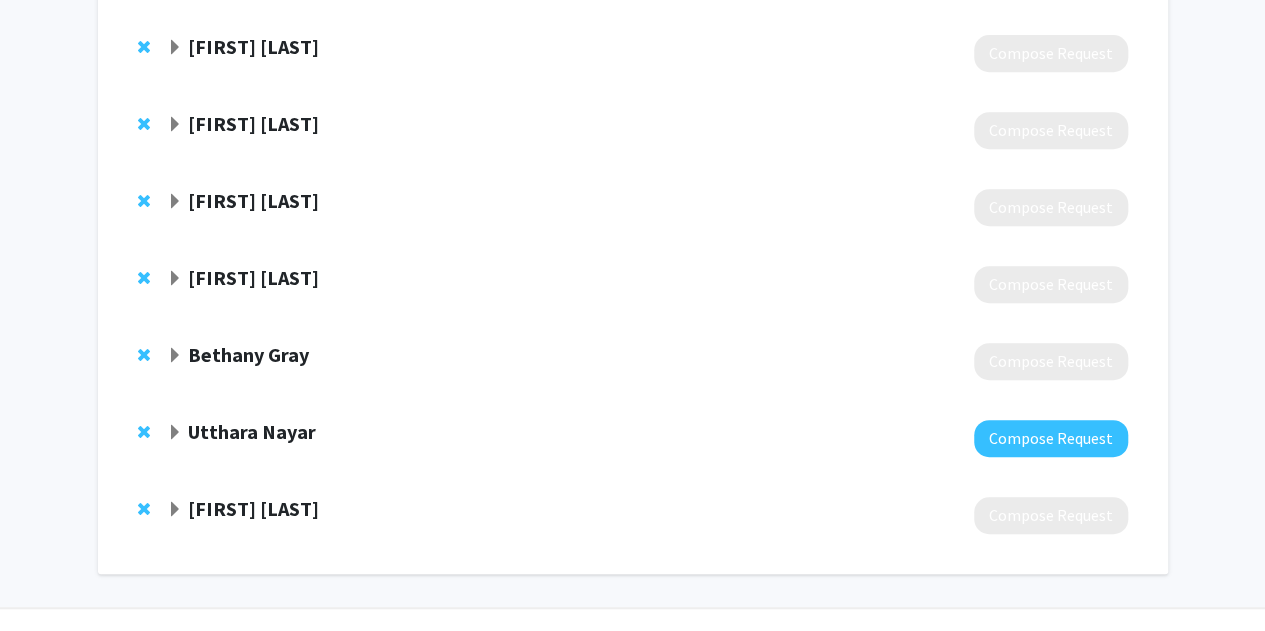 scroll, scrollTop: 484, scrollLeft: 0, axis: vertical 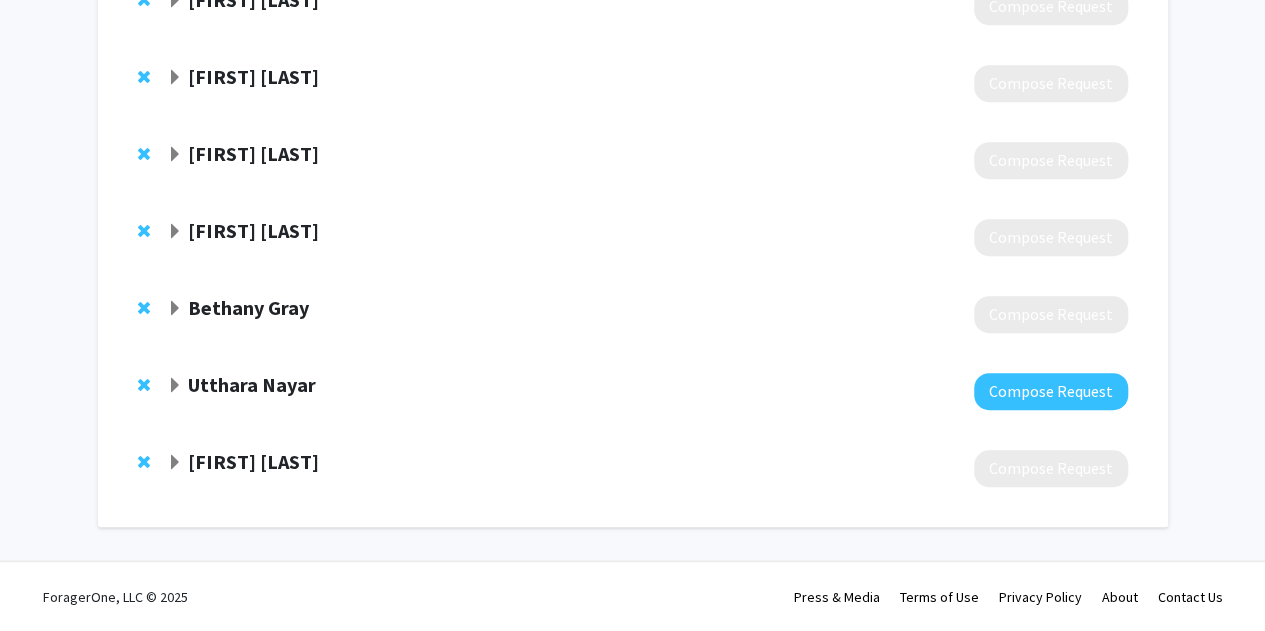 click on "Utthara Nayar" 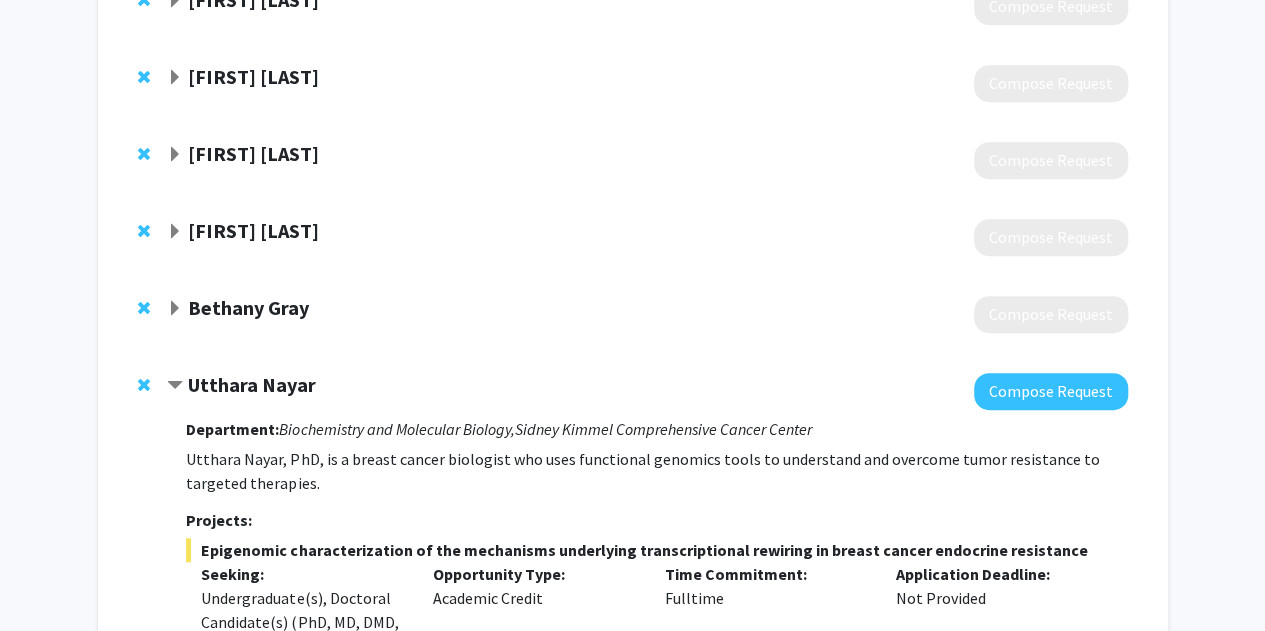 click on "Utthara Nayar" 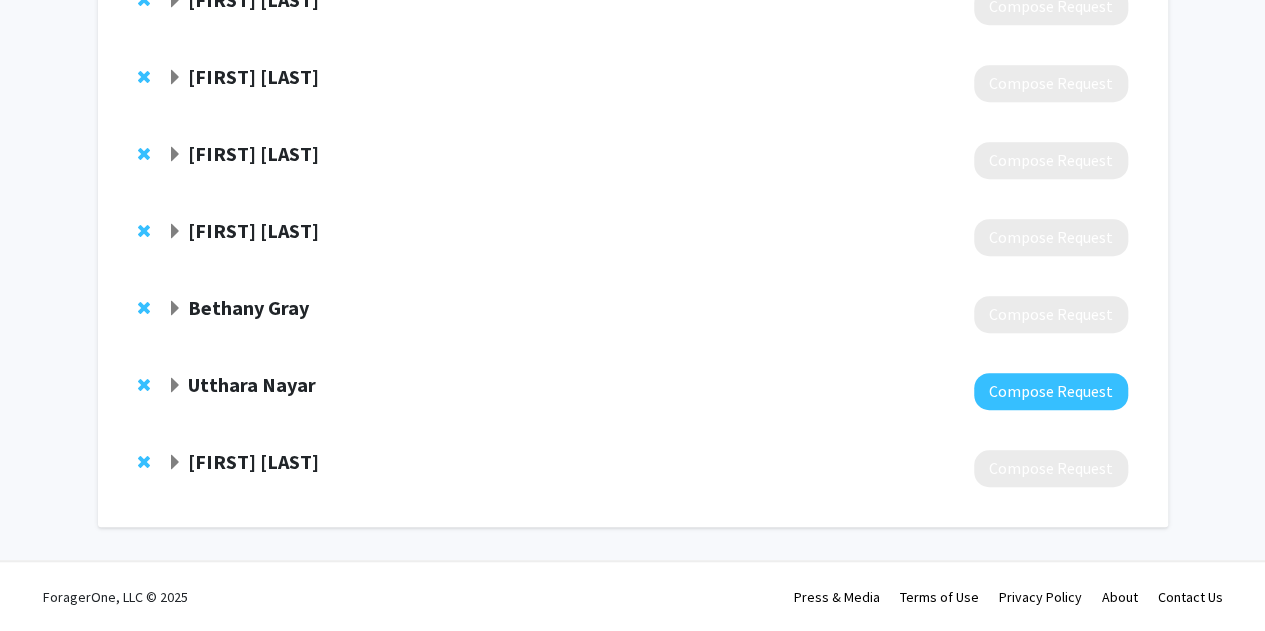 drag, startPoint x: 270, startPoint y: 385, endPoint x: 227, endPoint y: 381, distance: 43.185646 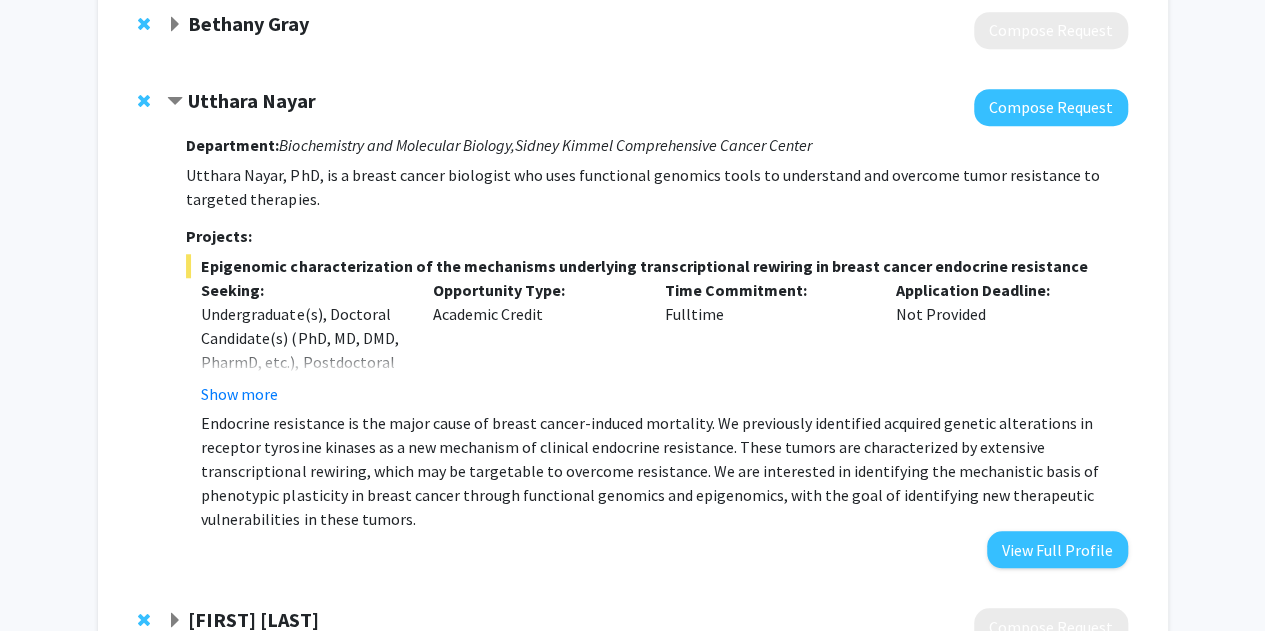 scroll, scrollTop: 769, scrollLeft: 0, axis: vertical 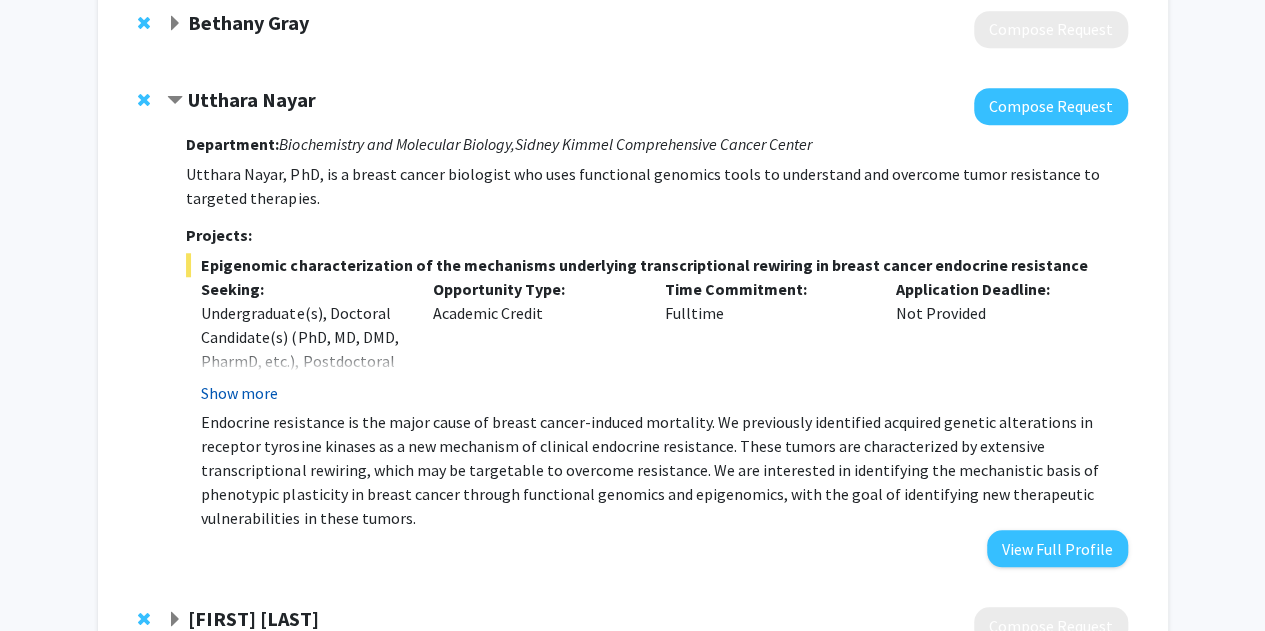 click on "Show more" at bounding box center [239, 393] 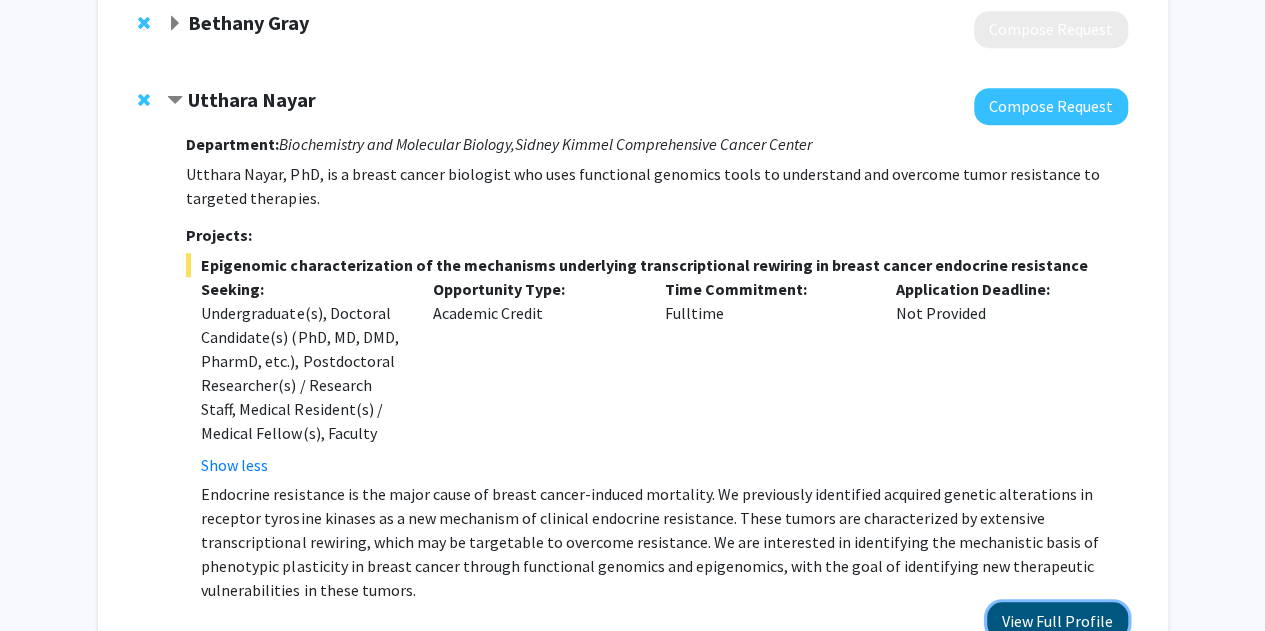 click on "View Full Profile" at bounding box center (1057, 620) 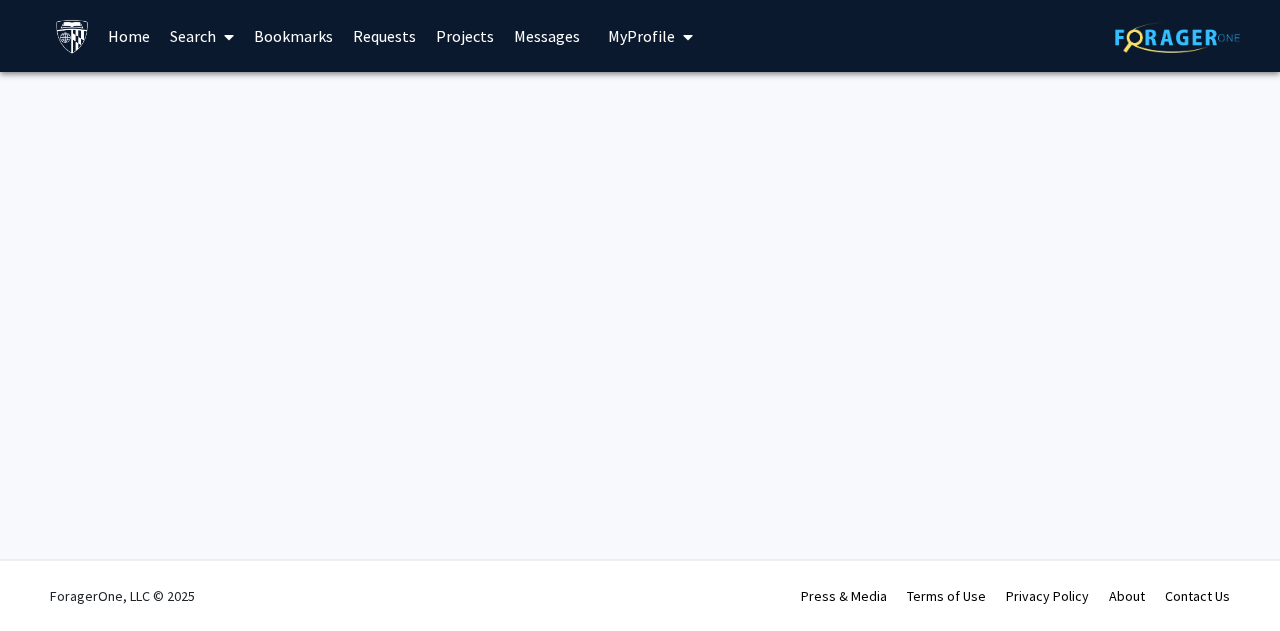 scroll, scrollTop: 0, scrollLeft: 0, axis: both 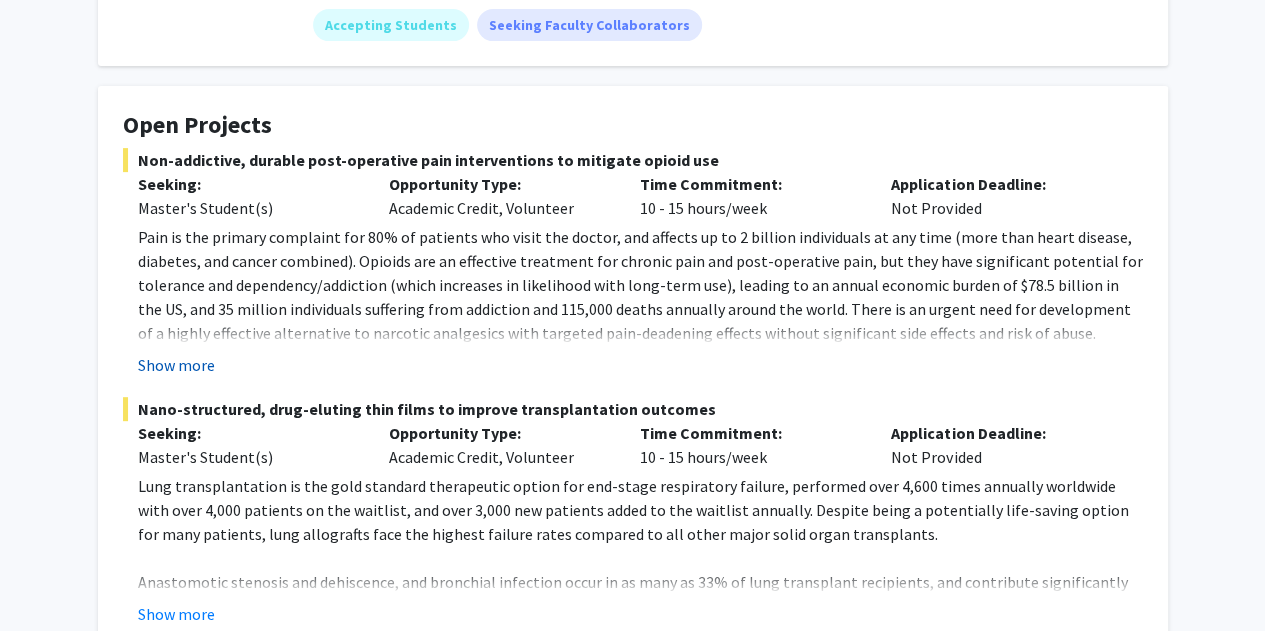 click on "Show more" 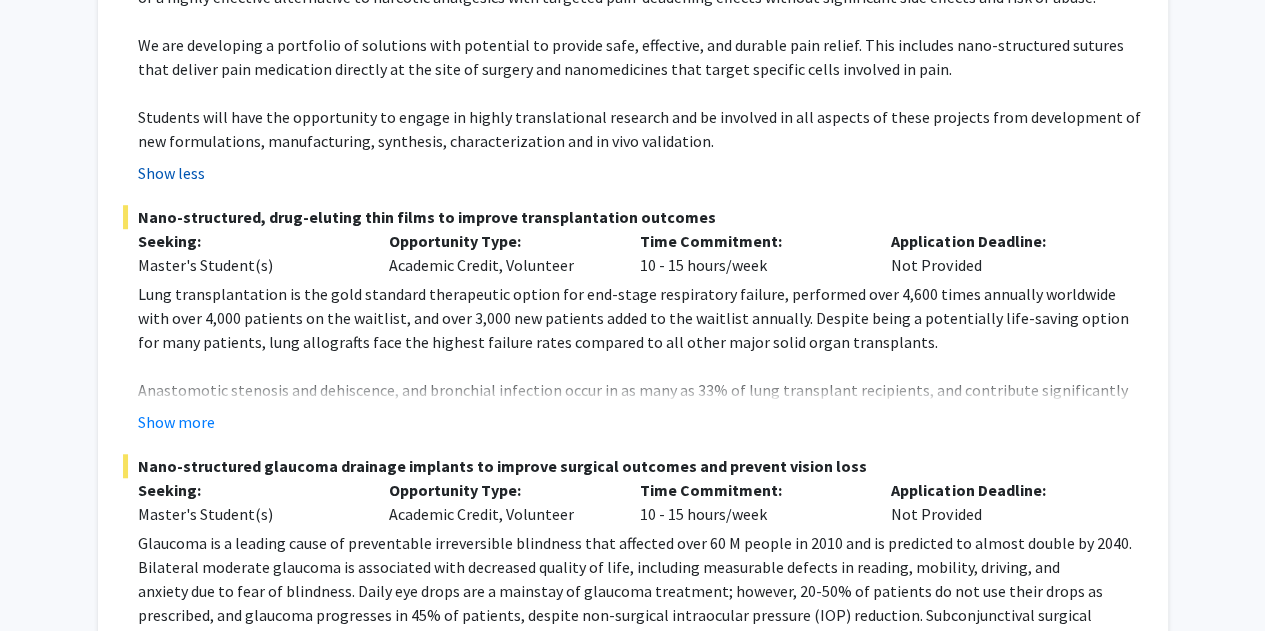 scroll, scrollTop: 636, scrollLeft: 0, axis: vertical 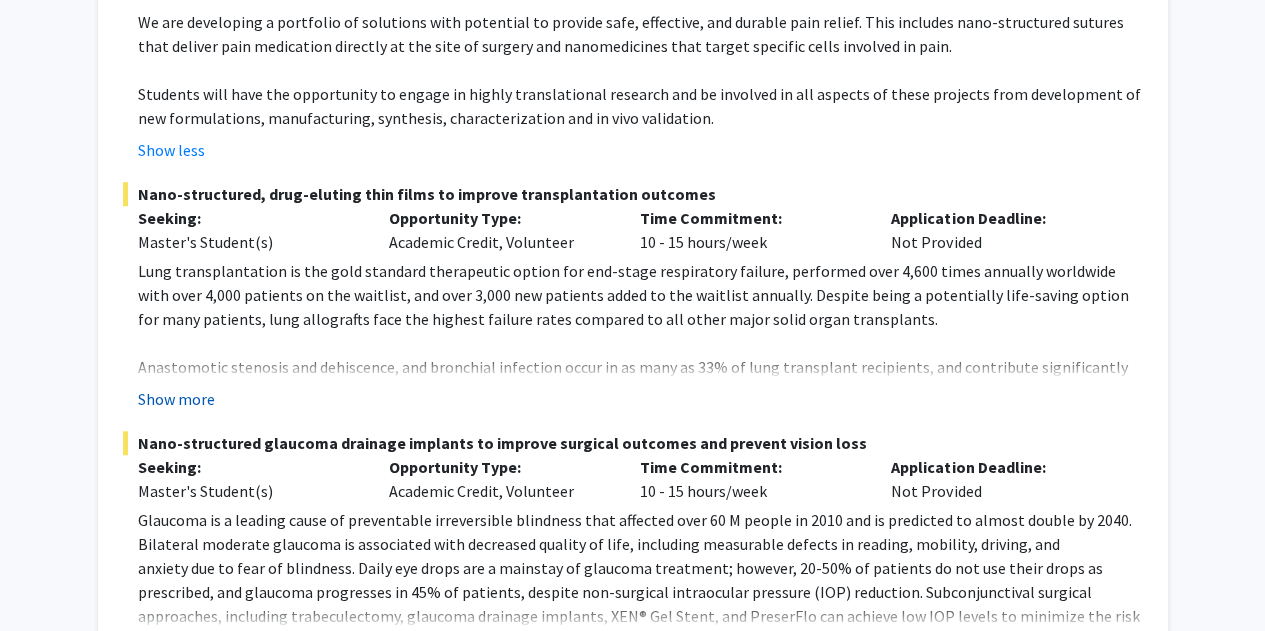 click on "Show more" 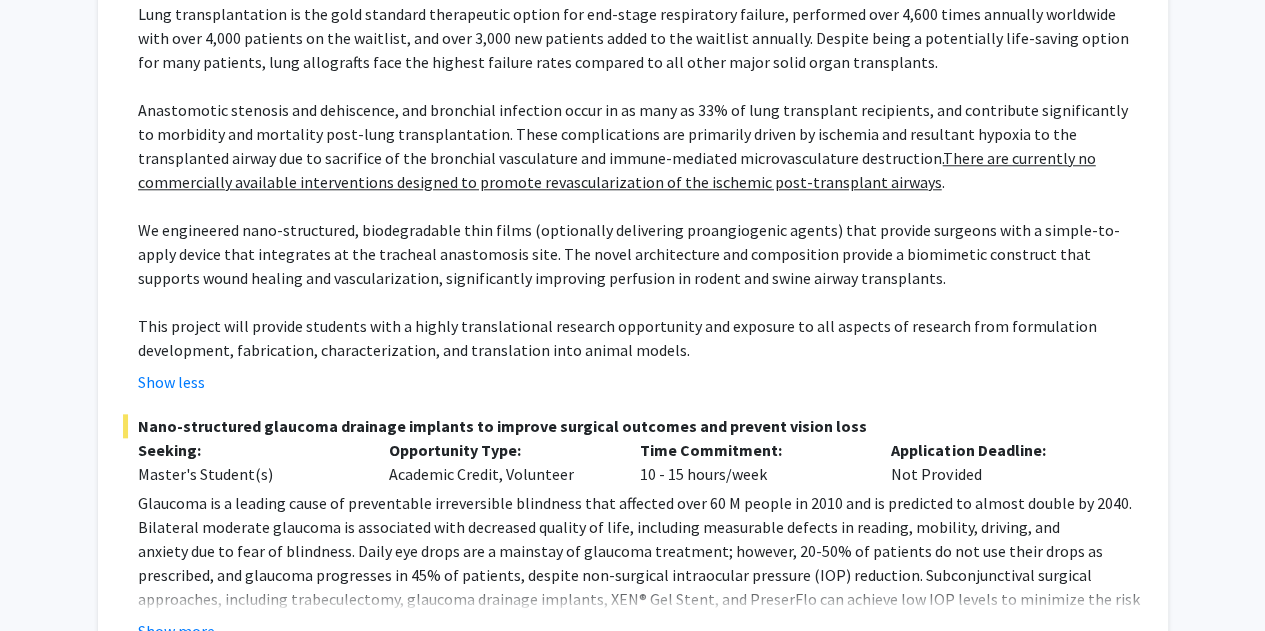 scroll, scrollTop: 1189, scrollLeft: 0, axis: vertical 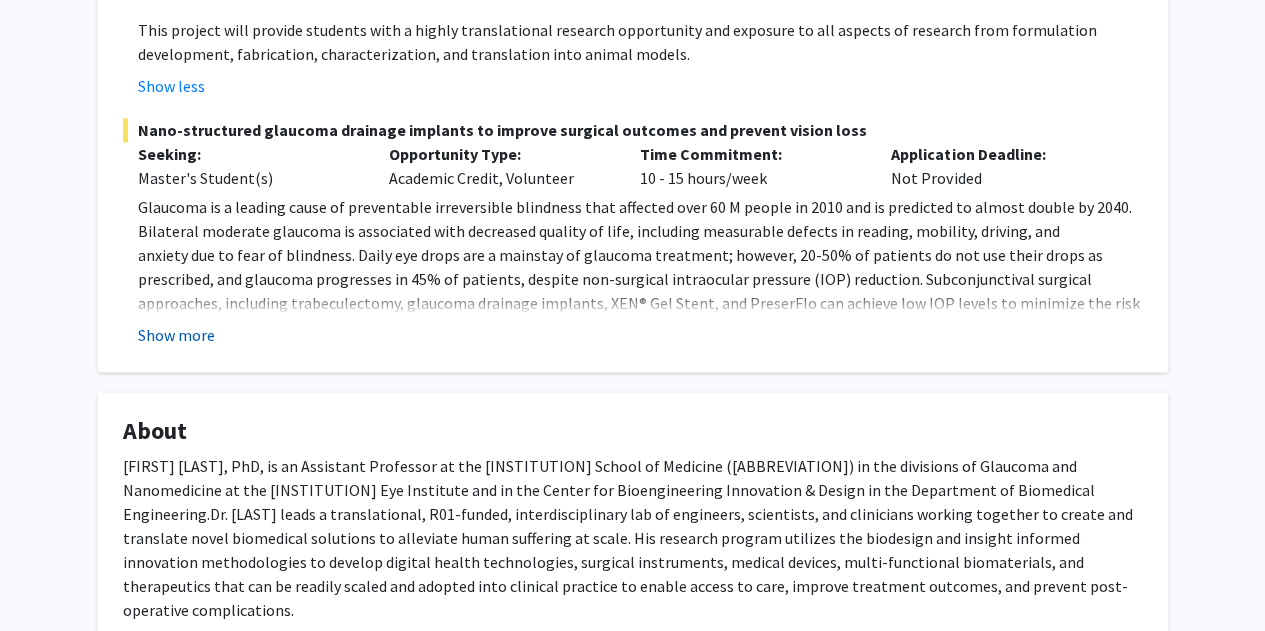 click on "Show more" 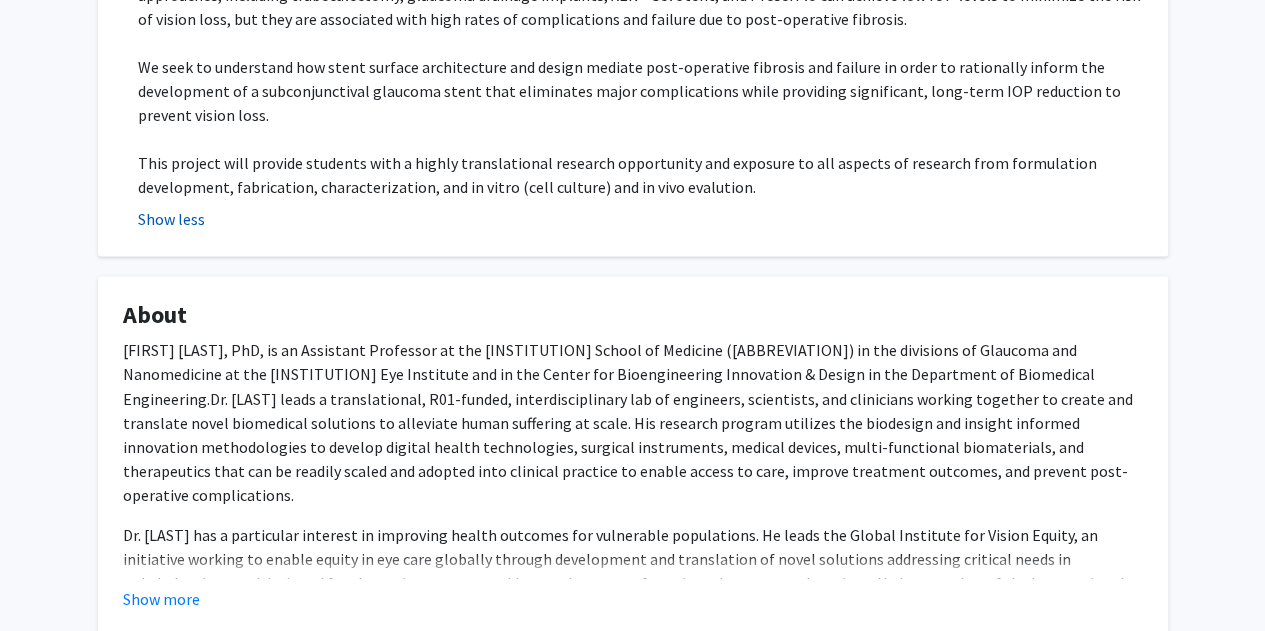 scroll, scrollTop: 1499, scrollLeft: 0, axis: vertical 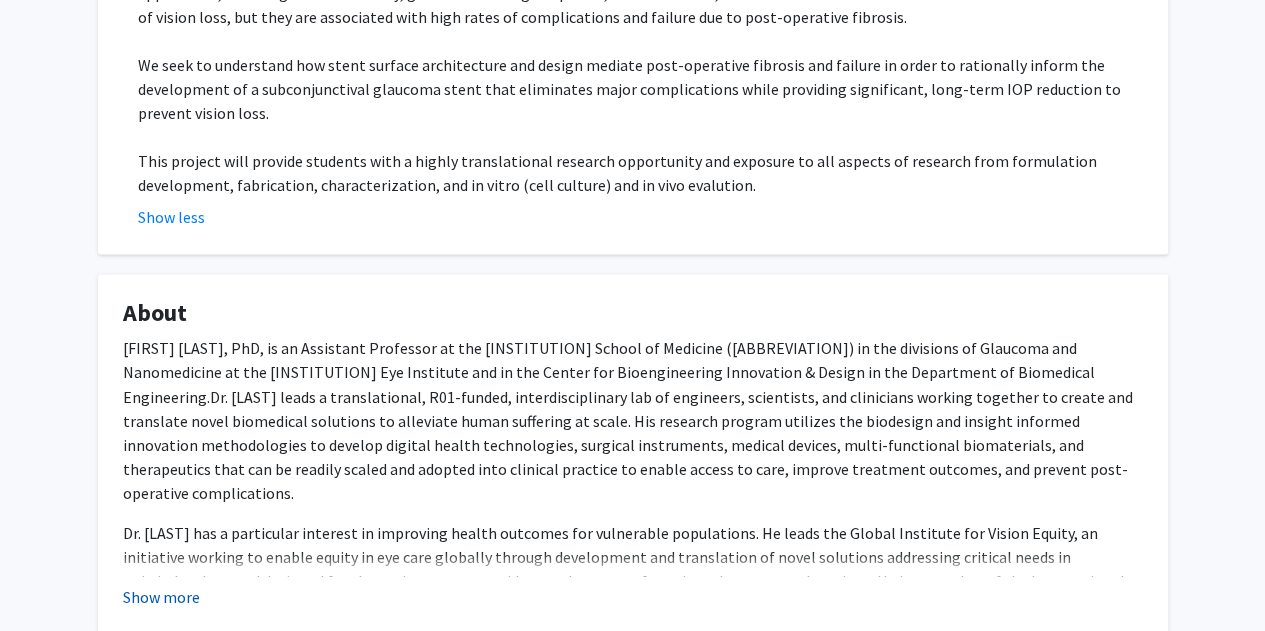 click on "Show more" 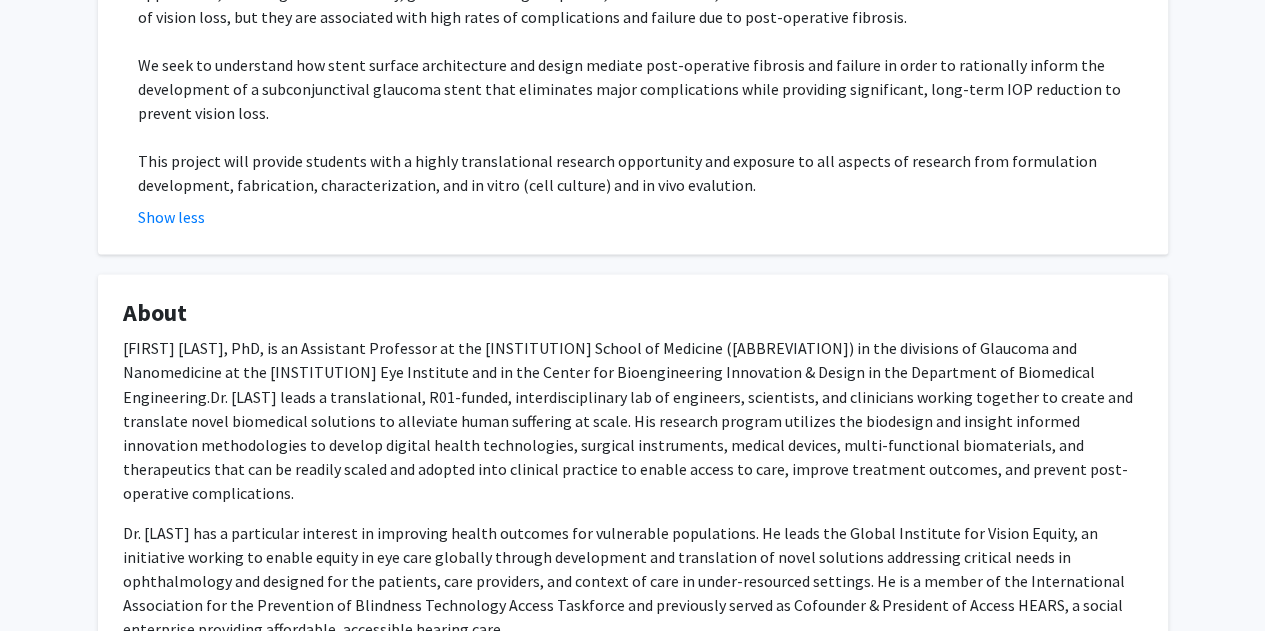 scroll, scrollTop: 1666, scrollLeft: 0, axis: vertical 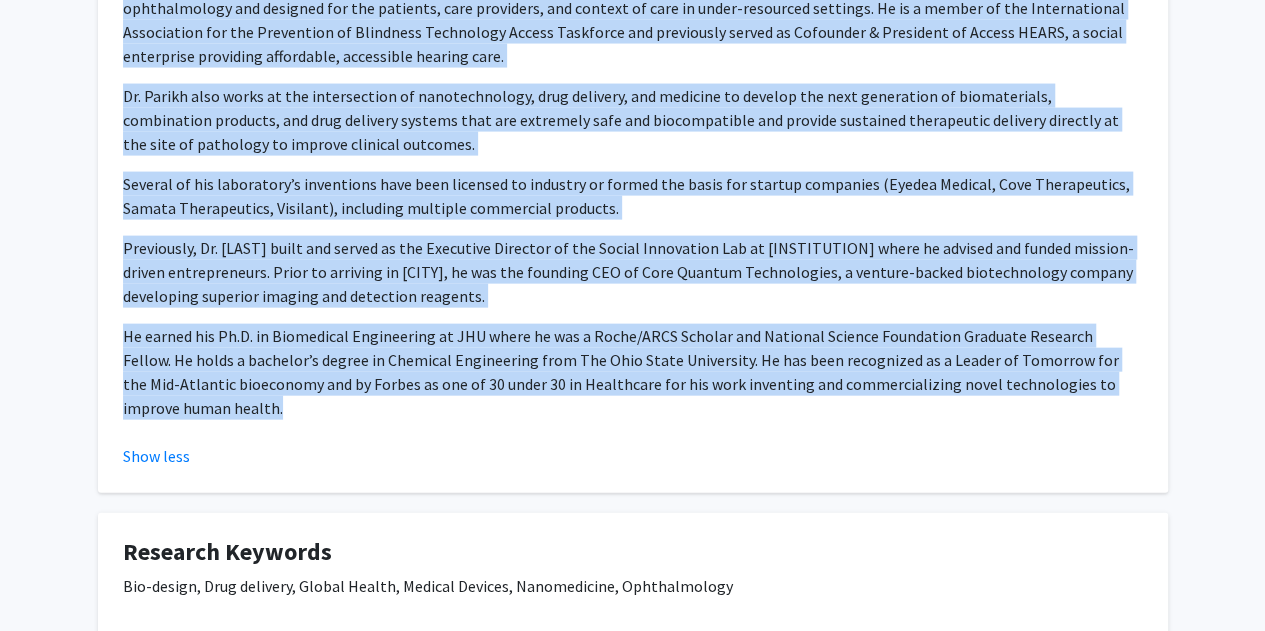 drag, startPoint x: 124, startPoint y: 179, endPoint x: 590, endPoint y: 396, distance: 514.04767 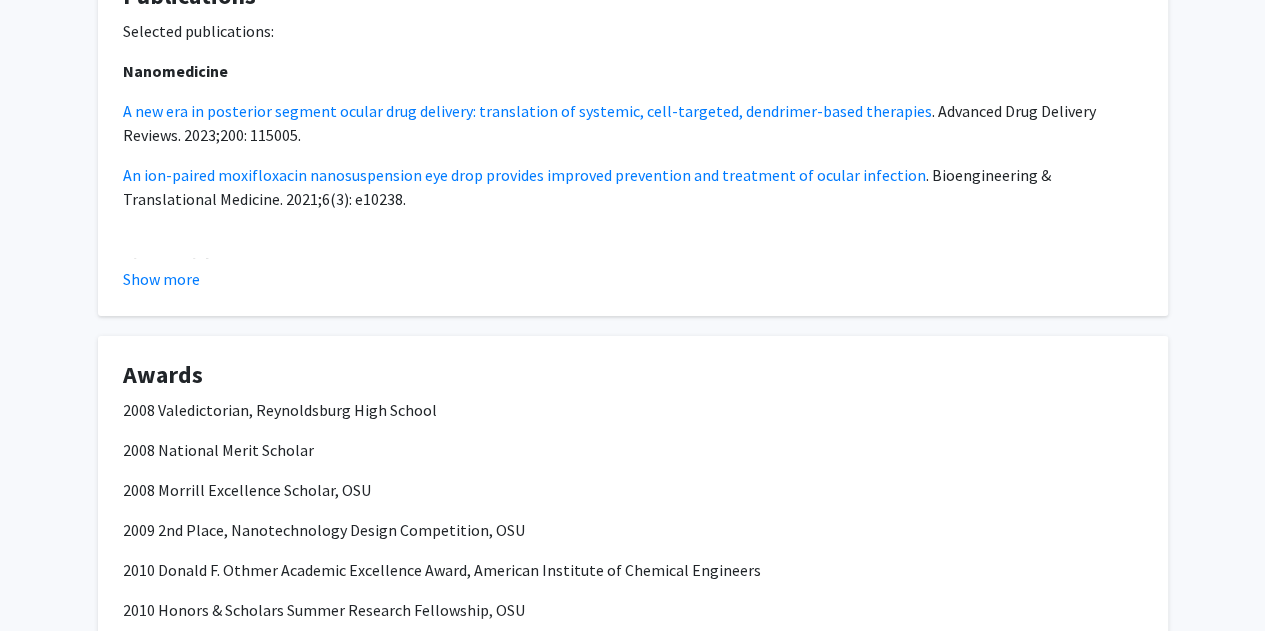 scroll, scrollTop: 3276, scrollLeft: 0, axis: vertical 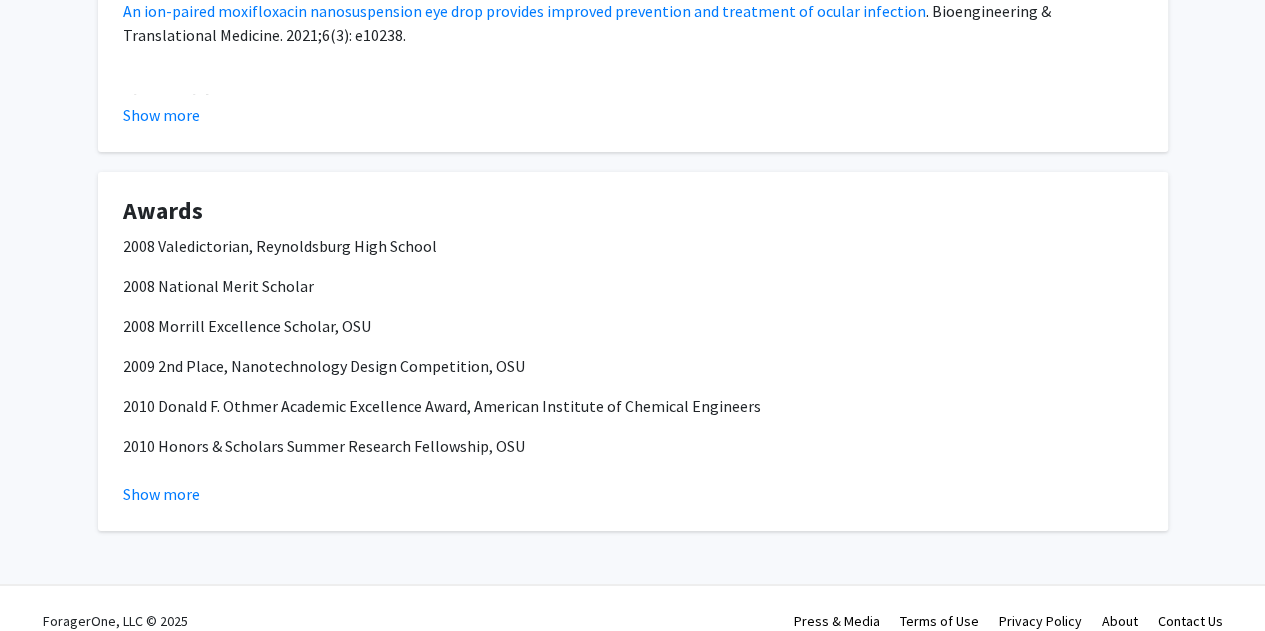 click on "[FIRST] [LAST] Bookmark Compose Request Titles: Assistant Professor Degrees: PhD Office Room: [NUMBER] [STREET] Building Website: No Website Available Departments: Biomedical Engineering, Ophthalmology Accepting Students Seeking Faculty Collaborators Open Projects Non-addictive, durable post-operative pain interventions to mitigate opioid use Seeking: Master's Student(s) Opportunity Type: Academic Credit, Volunteer Time Commitment: 10 - 15 hours/week Application Deadline: Not Provided We are developing a portfolio of solutions with potential to provide safe, effective, and durable pain relief. This includes nano-structured sutures that deliver pain medication directly at the site of surgery and nanomedicines that target specific cells involved in pain. Students will have the opportunity to engage in highly translational research and be involved in all aspects of these projects from development of new formulations, manufacturing, synthesis, characterization and in vivo validation." 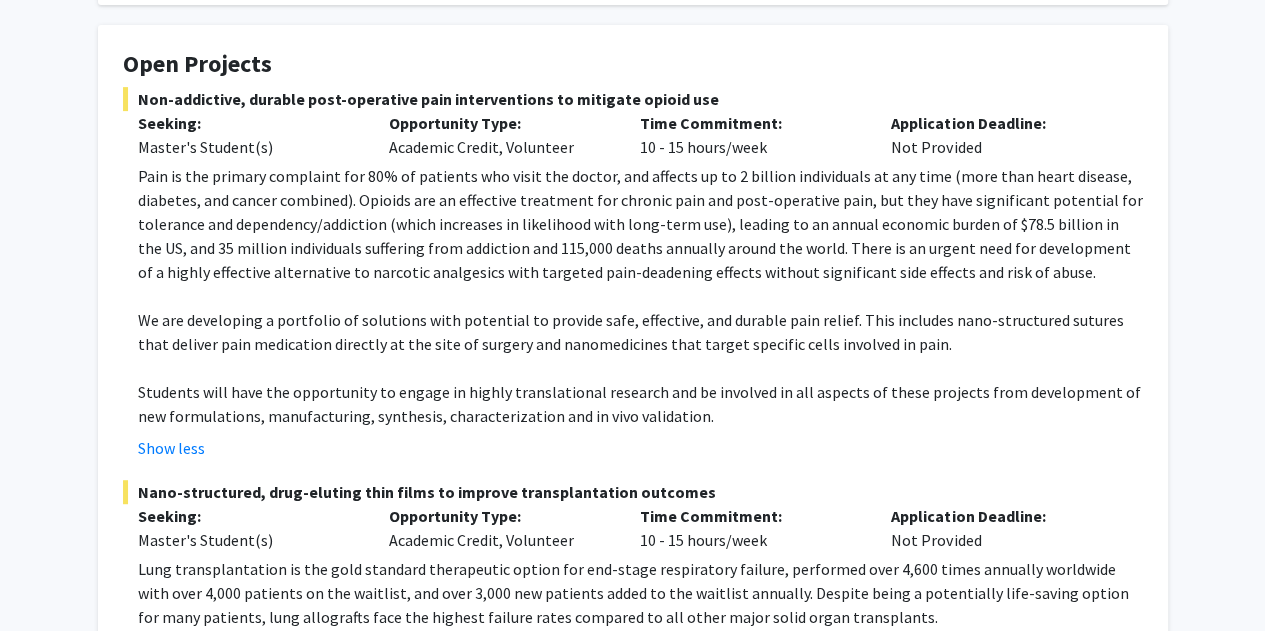 scroll, scrollTop: 0, scrollLeft: 0, axis: both 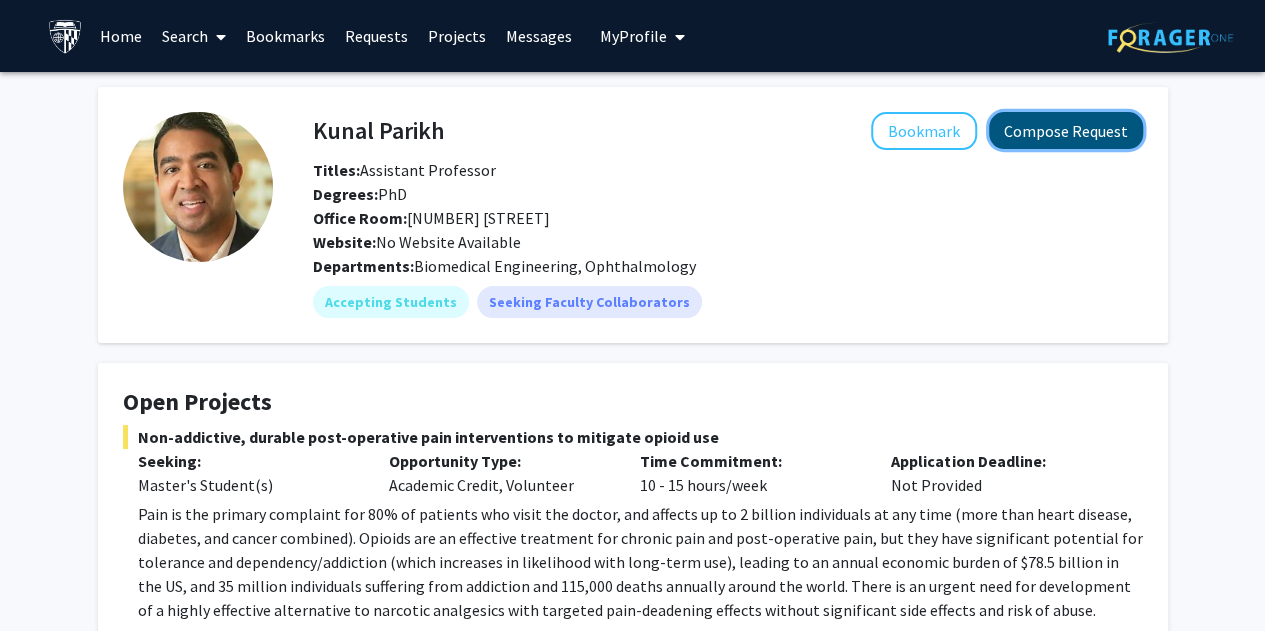 click on "Compose Request" 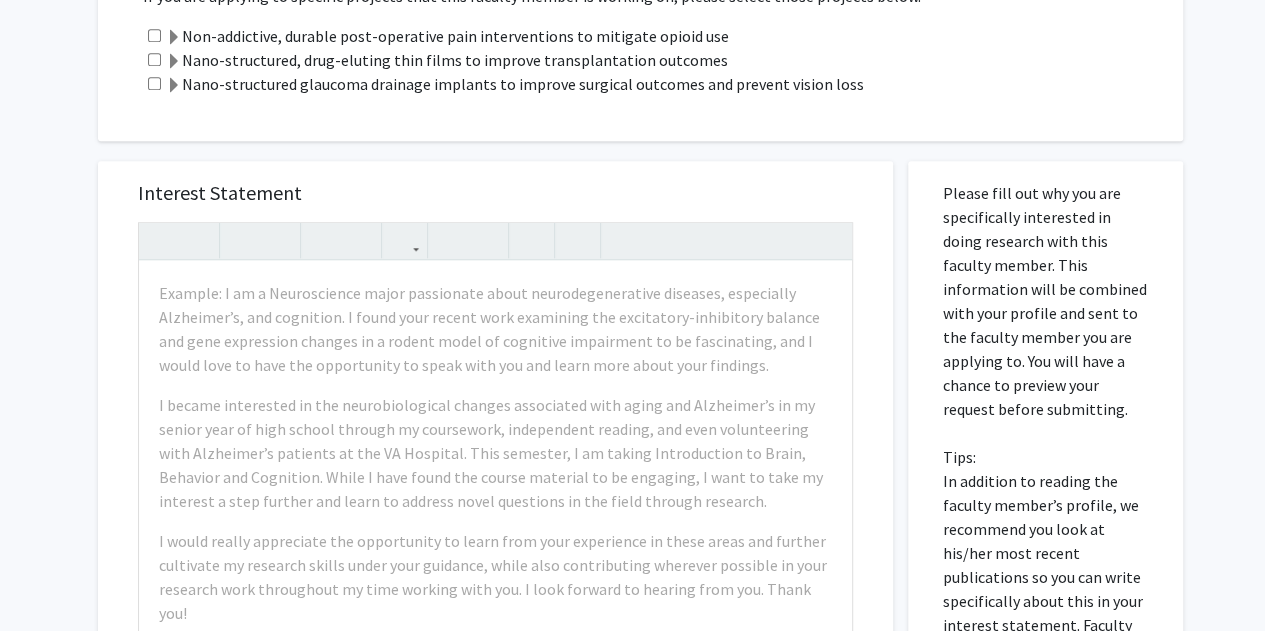 scroll, scrollTop: 775, scrollLeft: 0, axis: vertical 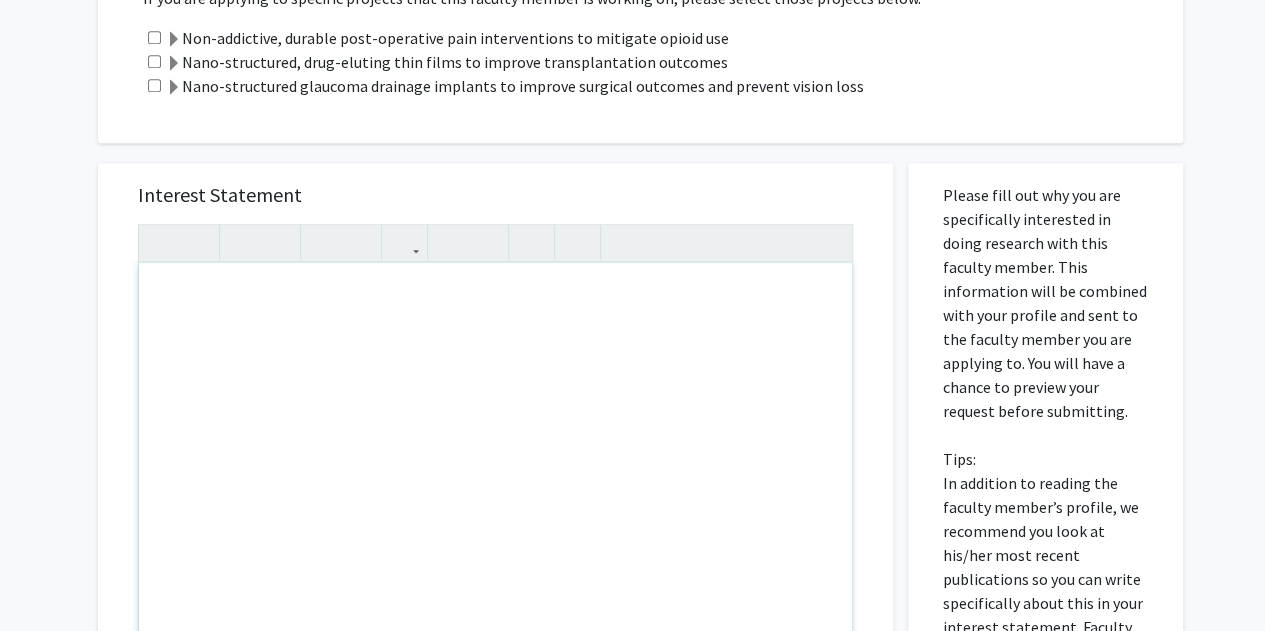 click on "All Requests Request for [FIRST] [LAST] Request for [FIRST] [LAST] Departments: Biomedical Engineering, Ophthalmology Research Keywords: Bio-design, Drug delivery, Global Health, Medical Devices, Nanomedicine, Ophthalmology Research Description: 1. Multi-functional biomaterials and medical devices with the ability to safely integrate with human tissue and modulate the post-operative biological response to surgery to provide new therapeutic modalities, reduce post-operative complications, and improve surgical efficacy. 2. Assessment of unmet needs in ophthalmology globally, and development and translation of novel biomedical solutions for diagnosis, prevention, and treatment of ophthalmic disorders. 3. Development and evaluation of cell-targeted, nanomedicine-based therapies and administration modalities for treatment of mental health, chronic pain, neurological, ocular, and aging disorders Projects Non-addictive, durable post-operative pain interventions to mitigate opioid use Interest Statement" 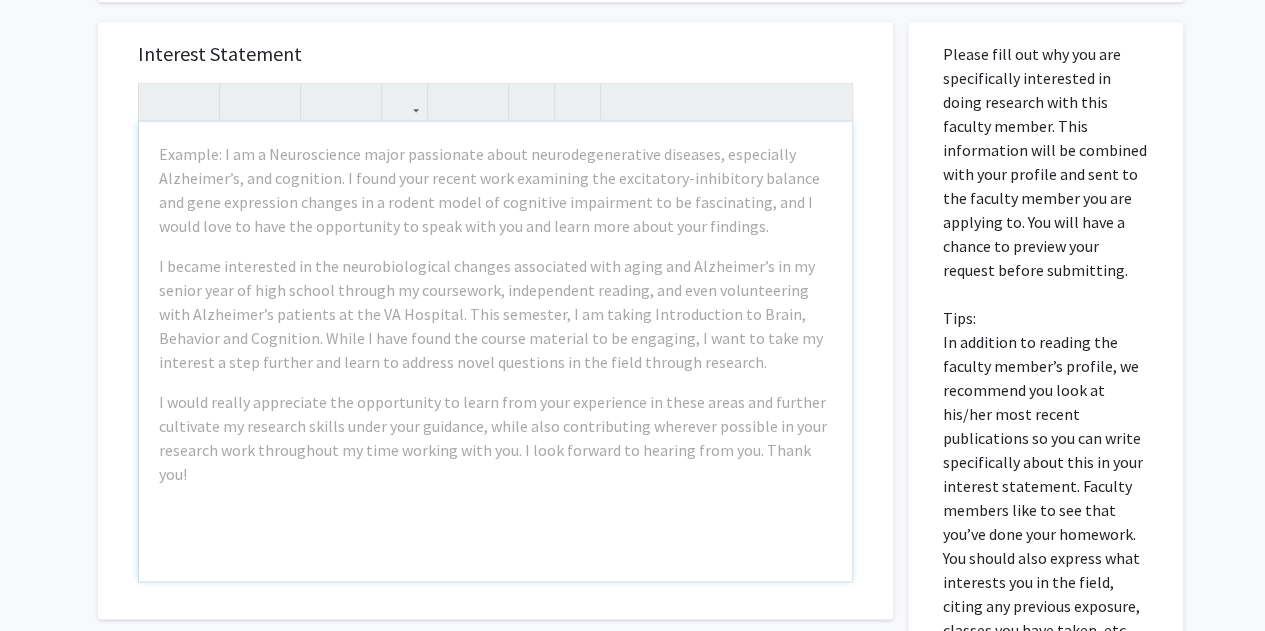 scroll, scrollTop: 908, scrollLeft: 0, axis: vertical 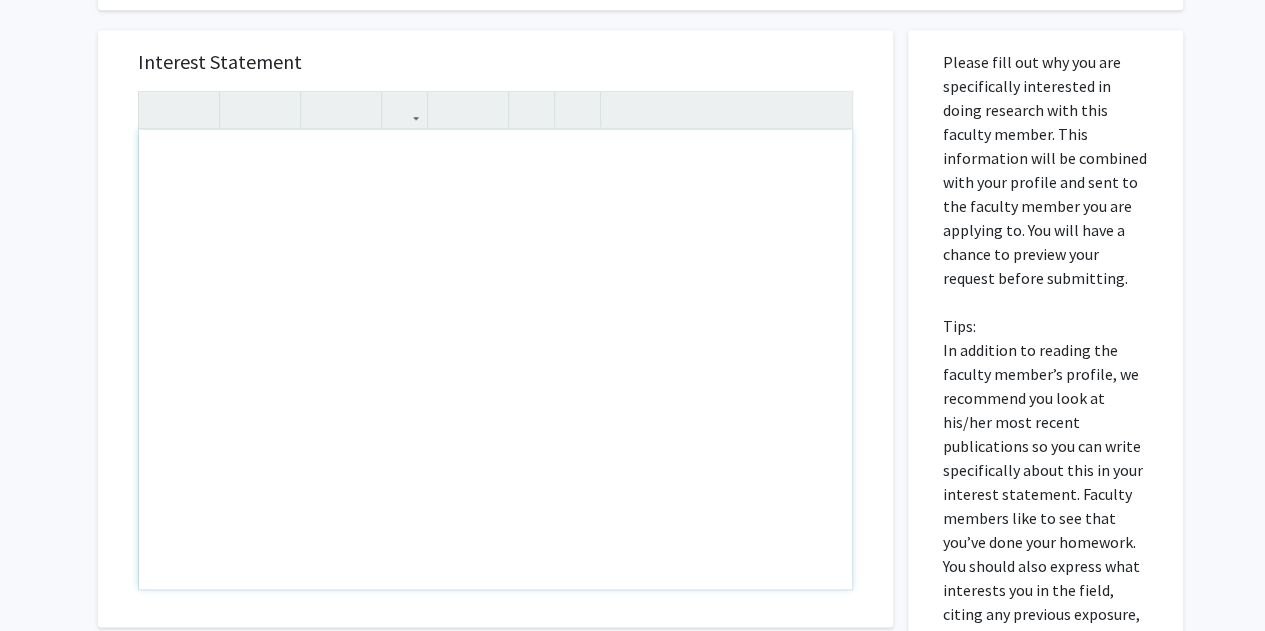 click at bounding box center (495, 359) 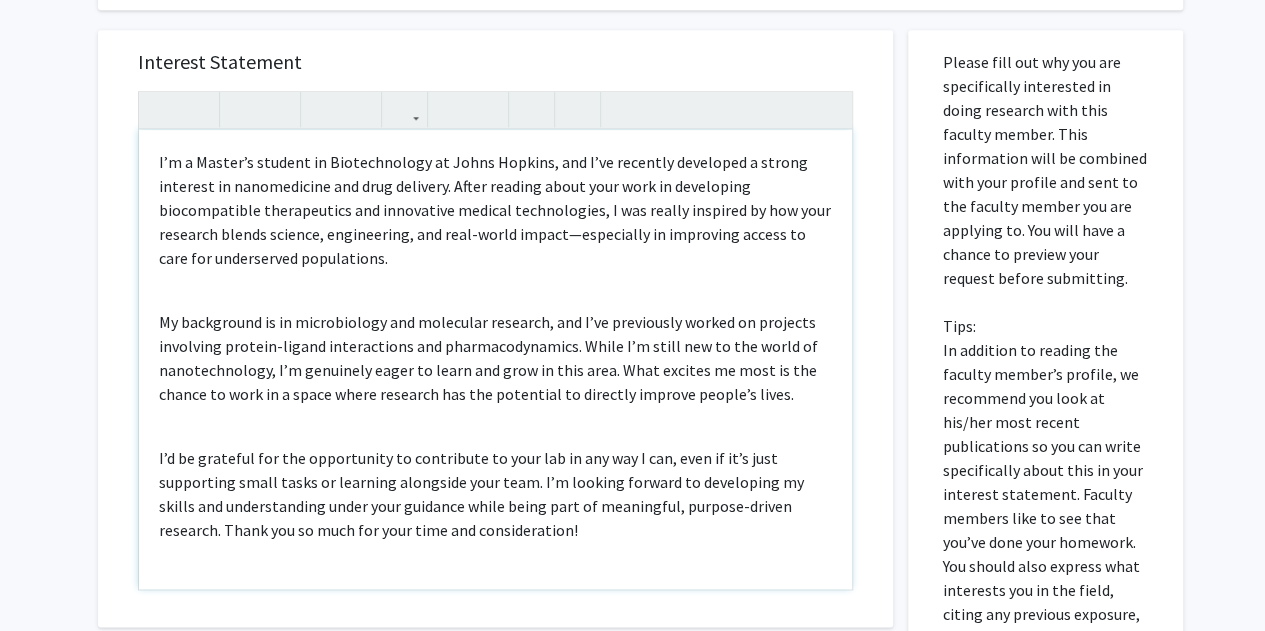 click on "I’m a Master’s student in Biotechnology at Johns Hopkins, and I’ve recently developed a strong interest in nanomedicine and drug delivery. After reading about your work in developing biocompatible therapeutics and innovative medical technologies, I was really inspired by how your research blends science, engineering, and real-world impact—especially in improving access to care for underserved populations. My background is in microbiology and molecular research, and I’ve previously worked on projects involving protein-ligand interactions and pharmacodynamics. While I’m still new to the world of nanotechnology, I’m genuinely eager to learn and grow in this area. What excites me most is the chance to work in a space where research has the potential to directly improve people’s lives." at bounding box center (495, 359) 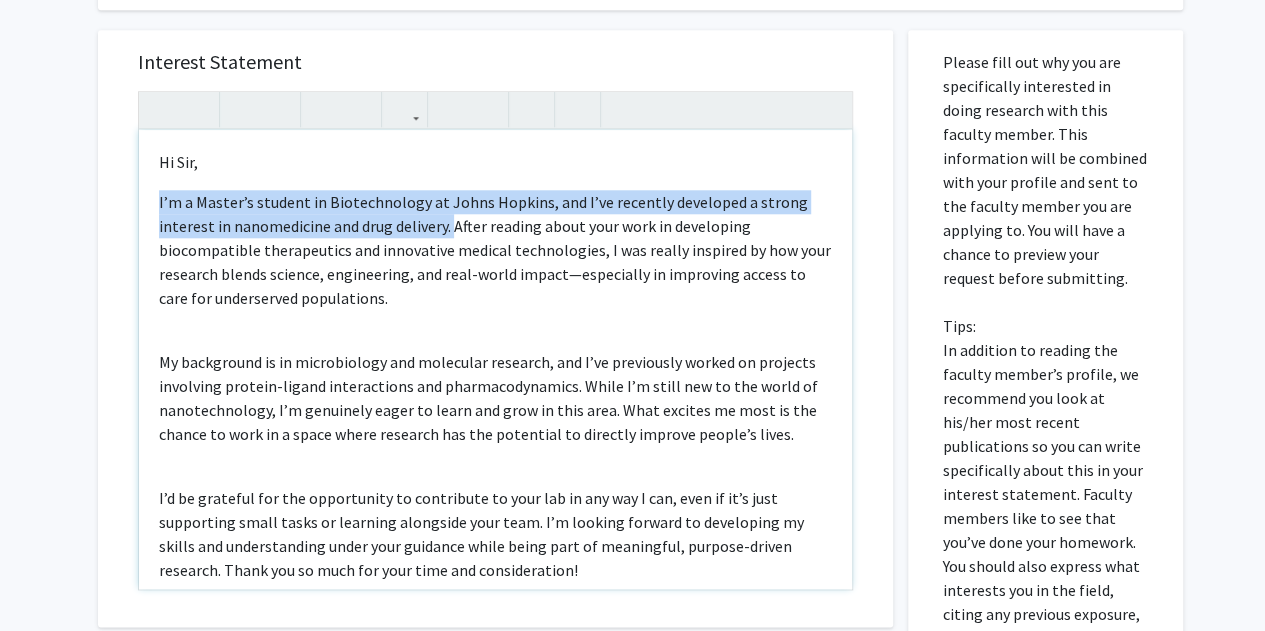 drag, startPoint x: 156, startPoint y: 204, endPoint x: 453, endPoint y: 233, distance: 298.41248 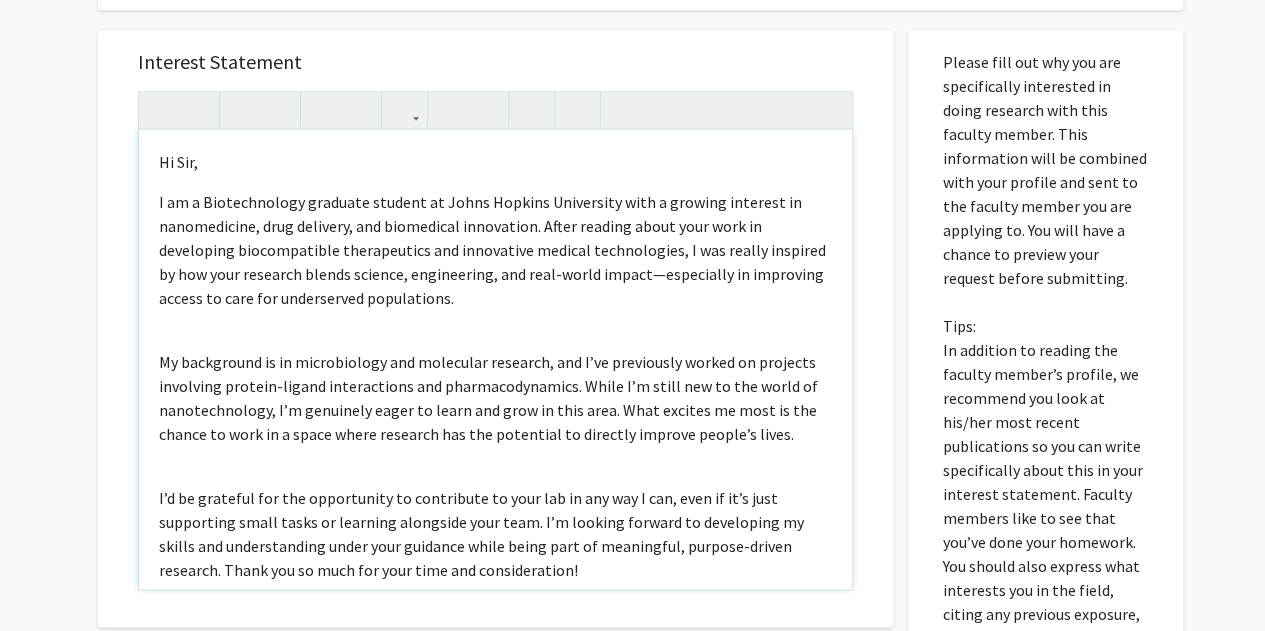 click on "I am a Biotechnology graduate student at Johns Hopkins University with a growing interest in nanomedicine, drug delivery, and biomedical innovation. After reading about your work in developing biocompatible therapeutics and innovative medical technologies, I was really inspired by how your research blends science, engineering, and real-world impact—especially in improving access to care for underserved populations." at bounding box center (495, 250) 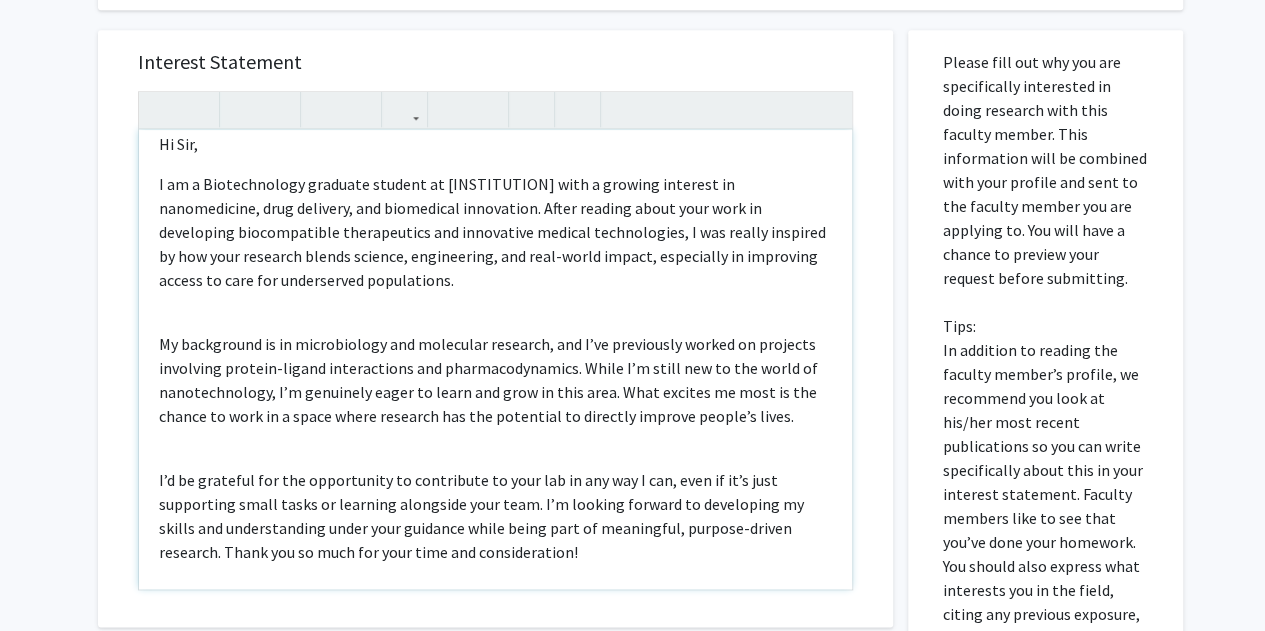 scroll, scrollTop: 29, scrollLeft: 0, axis: vertical 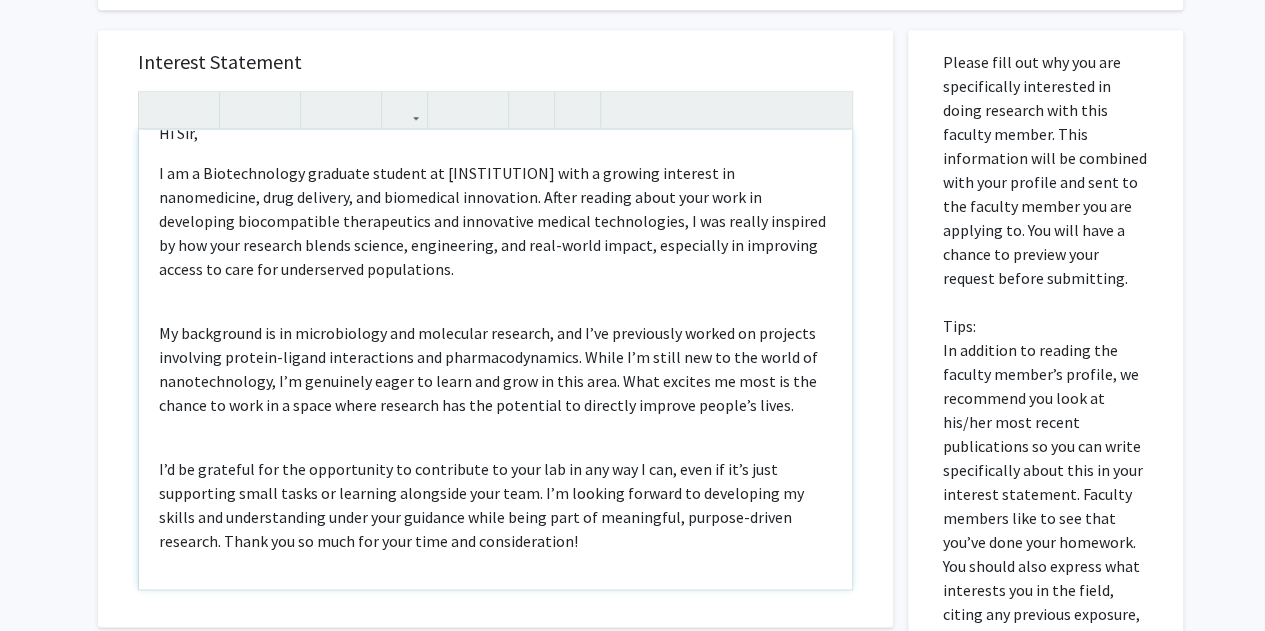 click on "I am a Biotechnology graduate student at Johns Hopkins University with a growing interest in nanomedicine, drug delivery, and biomedical innovation. After reading about your work in developing biocompatible therapeutics and innovative medical technologies, I was really inspired by how your research blends science, engineering, and real-world impact, especially in improving access to care for underserved populations." at bounding box center [495, 221] 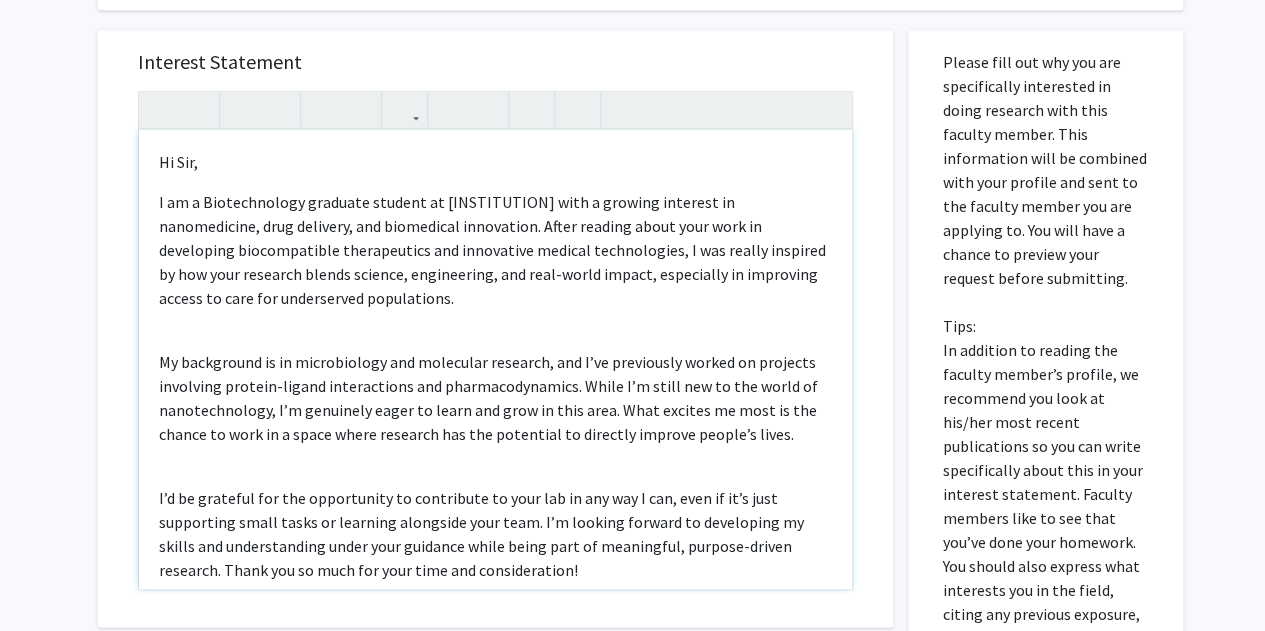 scroll, scrollTop: 1, scrollLeft: 0, axis: vertical 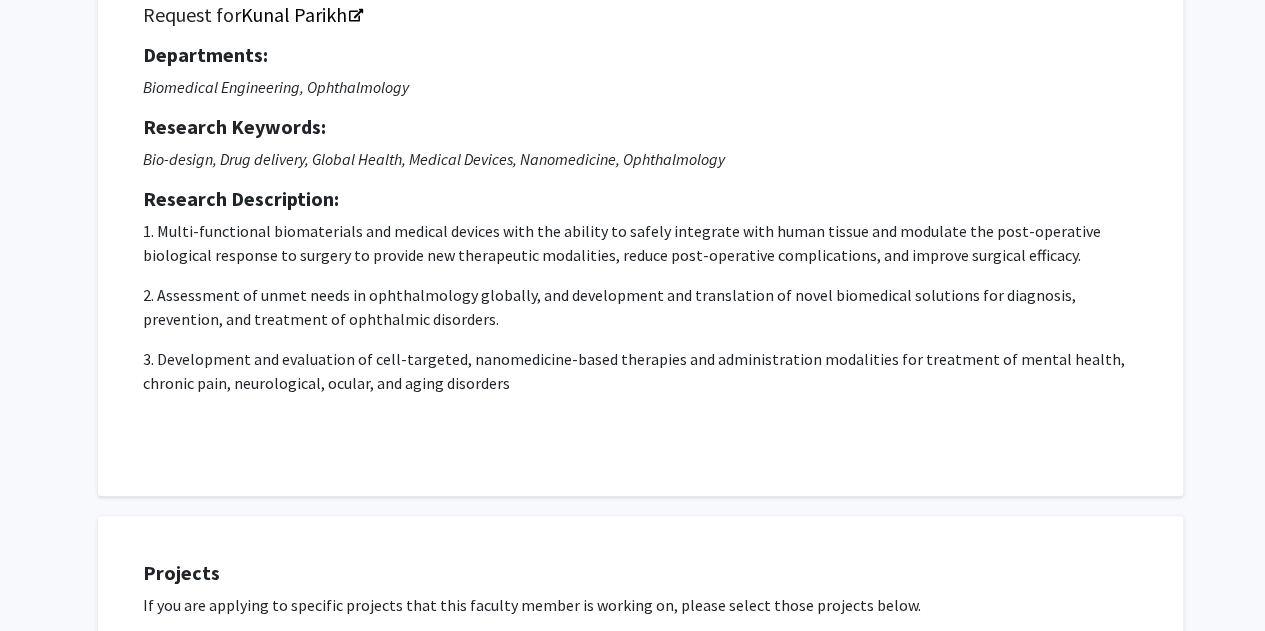 click on "Request for   Kunal Parikh  Departments:  Biomedical Engineering, Ophthalmology  Research Keywords: Bio-design, Drug delivery, Global Health, Medical Devices, Nanomedicine, Ophthalmology Research Description: 1.	Multi-functional biomaterials and medical devices with the ability to safely integrate with human tissue and modulate the post-operative biological response to surgery to provide new therapeutic modalities, reduce post-operative complications, and improve surgical efficacy.
2.	Assessment of unmet needs in ophthalmology globally, and development and translation of novel biomedical solutions for diagnosis, prevention, and treatment of ophthalmic disorders.
3.	Development and evaluation of cell-targeted, nanomedicine-based therapies and administration modalities for treatment of mental health, chronic pain, neurological, ocular, and aging disorders" 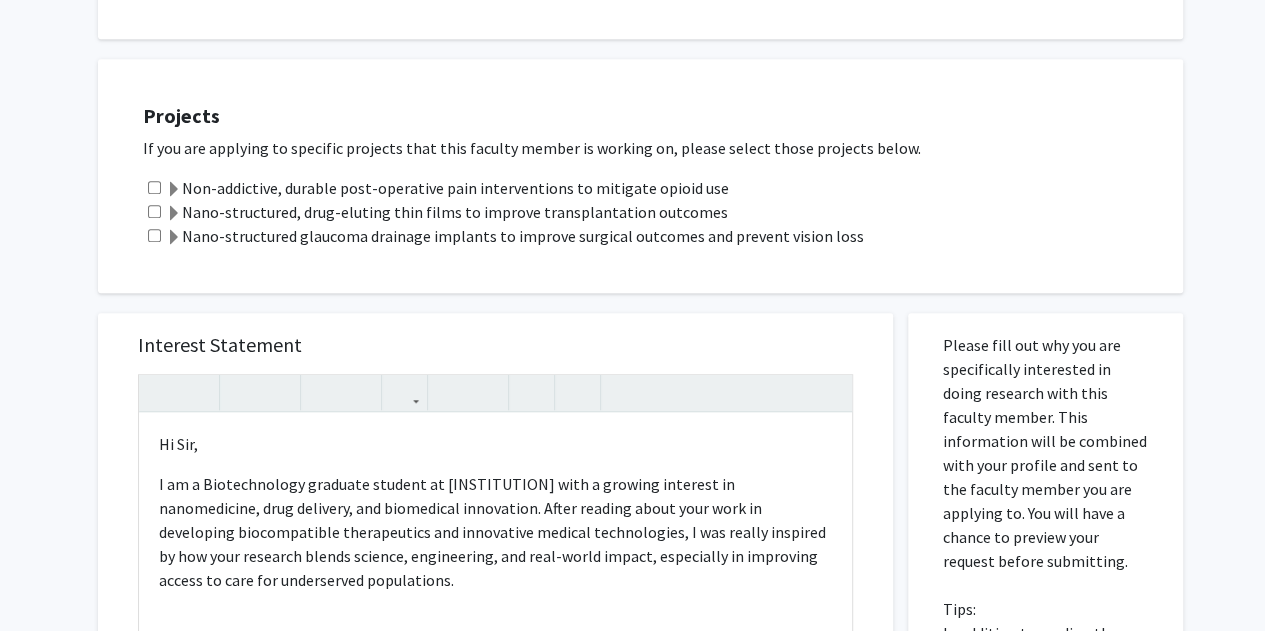 scroll, scrollTop: 669, scrollLeft: 0, axis: vertical 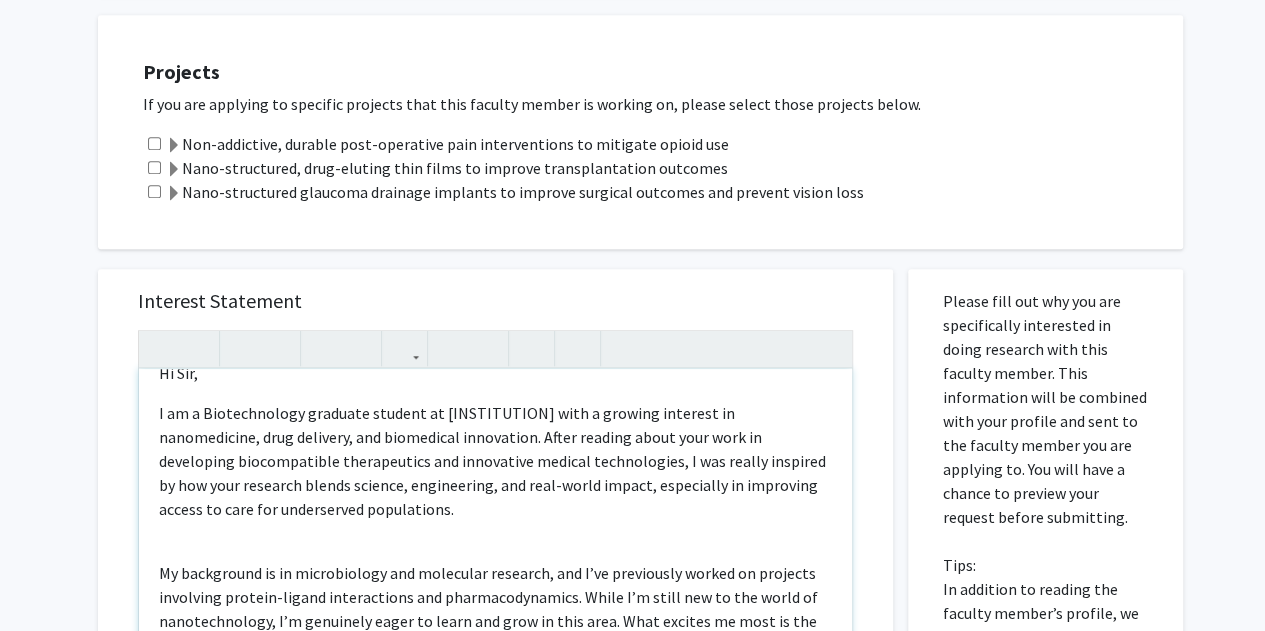 click on "I am a Biotechnology graduate student at Johns Hopkins University with a growing interest in nanomedicine, drug delivery, and biomedical innovation. After reading about your work in developing biocompatible therapeutics and innovative medical technologies, I was really inspired by how your research blends science, engineering, and real-world impact, especially in improving access to care for underserved populations." at bounding box center [495, 461] 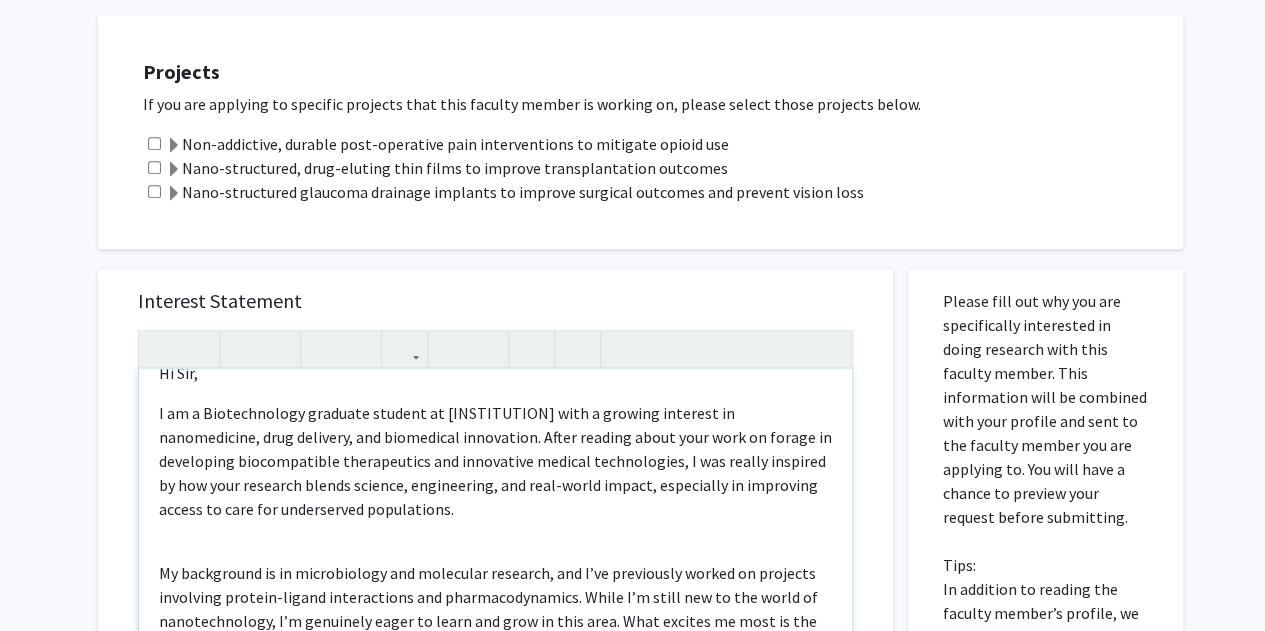 scroll, scrollTop: 29, scrollLeft: 0, axis: vertical 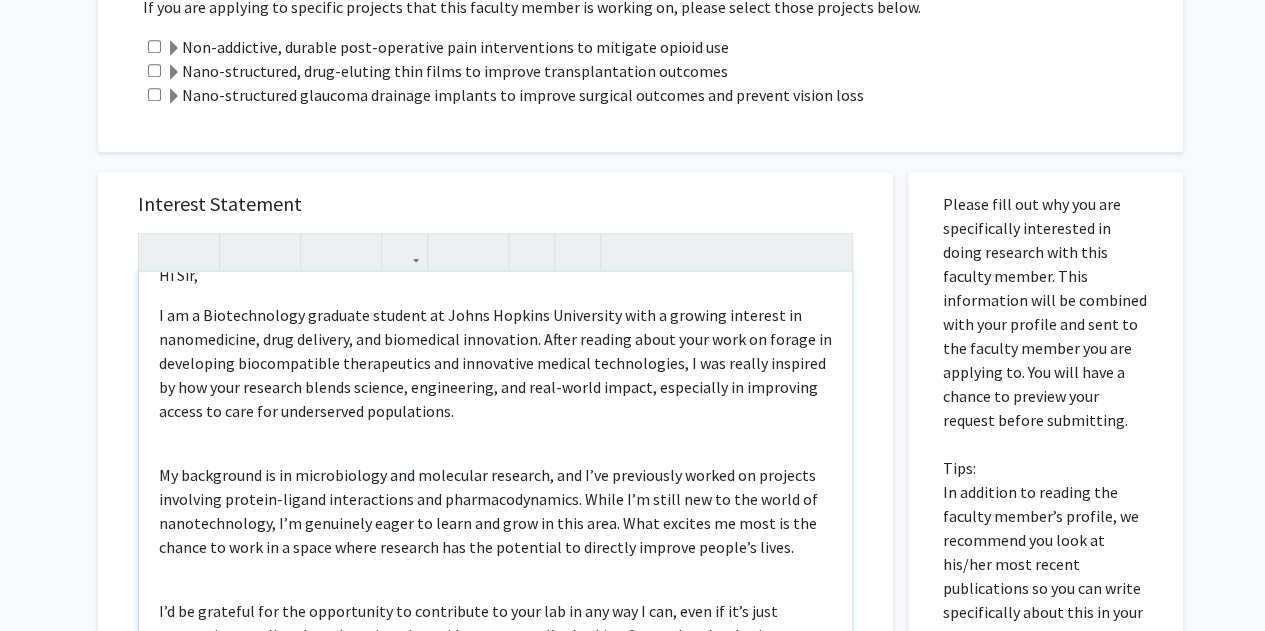click on "Hi Sir, I am a Biotechnology graduate student at Johns Hopkins University with a growing interest in nanomedicine, drug delivery, and biomedical innovation. After reading about your work on forage in developing biocompatible therapeutics and innovative medical technologies, I was really inspired by how your research blends science, engineering, and real-world impact, especially in improving access to care for underserved populations. My background is in microbiology and molecular research, and I’ve previously worked on projects involving protein-ligand interactions and pharmacodynamics. While I’m still new to the world of nanotechnology, I’m genuinely eager to learn and grow in this area. What excites me most is the chance to work in a space where research has the potential to directly improve people’s lives." at bounding box center [495, 501] 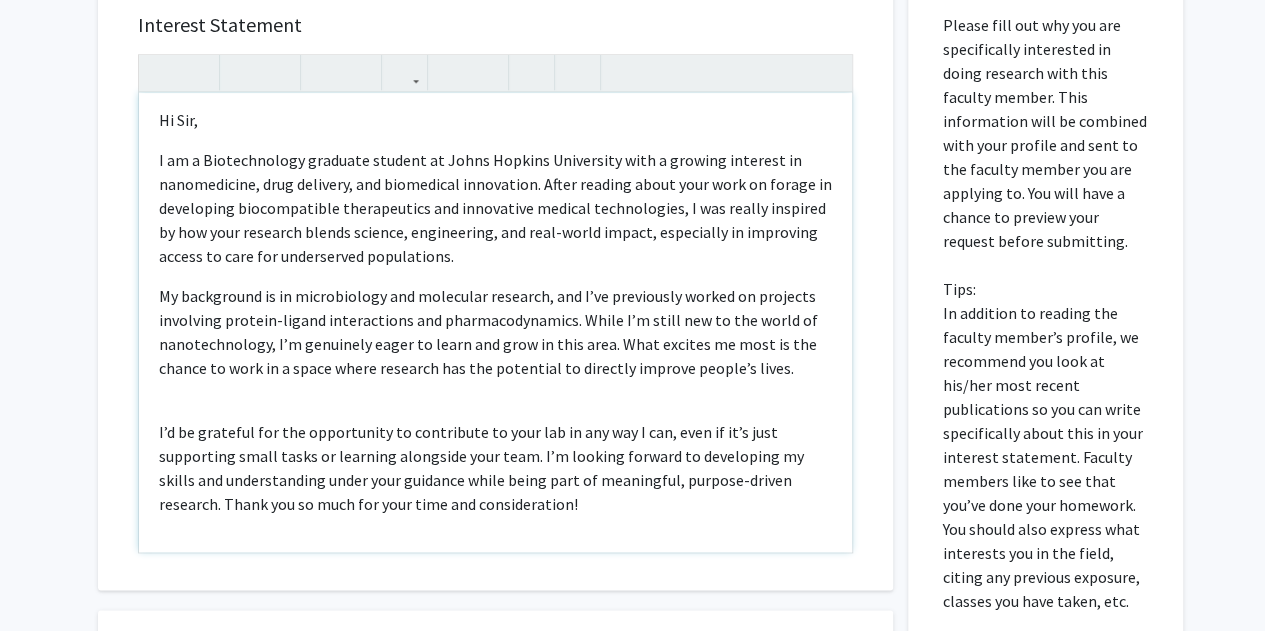 scroll, scrollTop: 946, scrollLeft: 0, axis: vertical 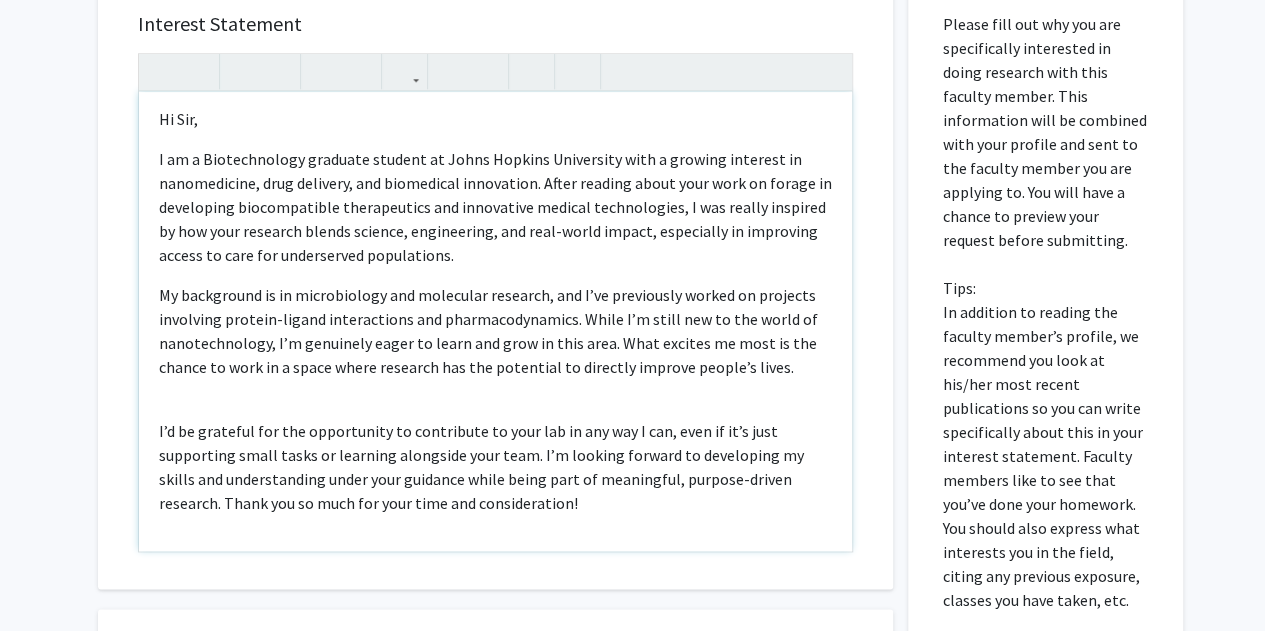 click on "Hi Sir, I am a Biotechnology graduate student at Johns Hopkins University with a growing interest in nanomedicine, drug delivery, and biomedical innovation. After reading about your work on forage in developing biocompatible therapeutics and innovative medical technologies, I was really inspired by how your research blends science, engineering, and real-world impact, especially in improving access to care for underserved populations. My background is in microbiology and molecular research, and I’ve previously worked on projects involving protein-ligand interactions and pharmacodynamics. While I’m still new to the world of nanotechnology, I’m genuinely eager to learn and grow in this area. What excites me most is the chance to work in a space where research has the potential to directly improve people’s lives." at bounding box center [495, 321] 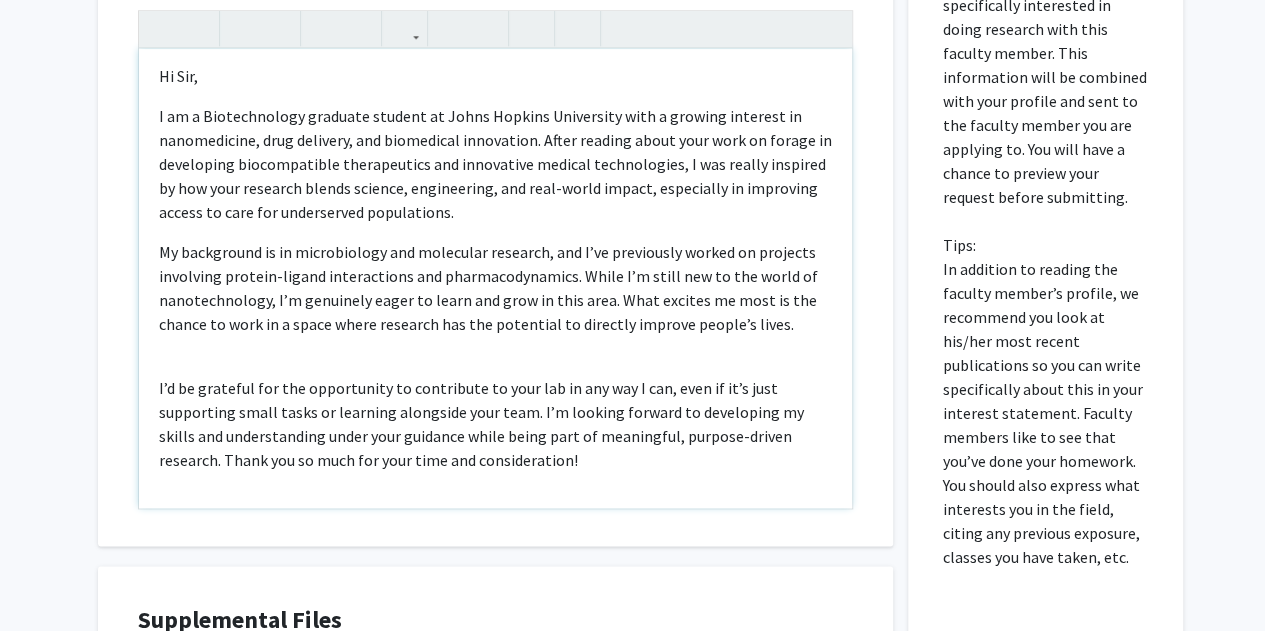 scroll, scrollTop: 990, scrollLeft: 0, axis: vertical 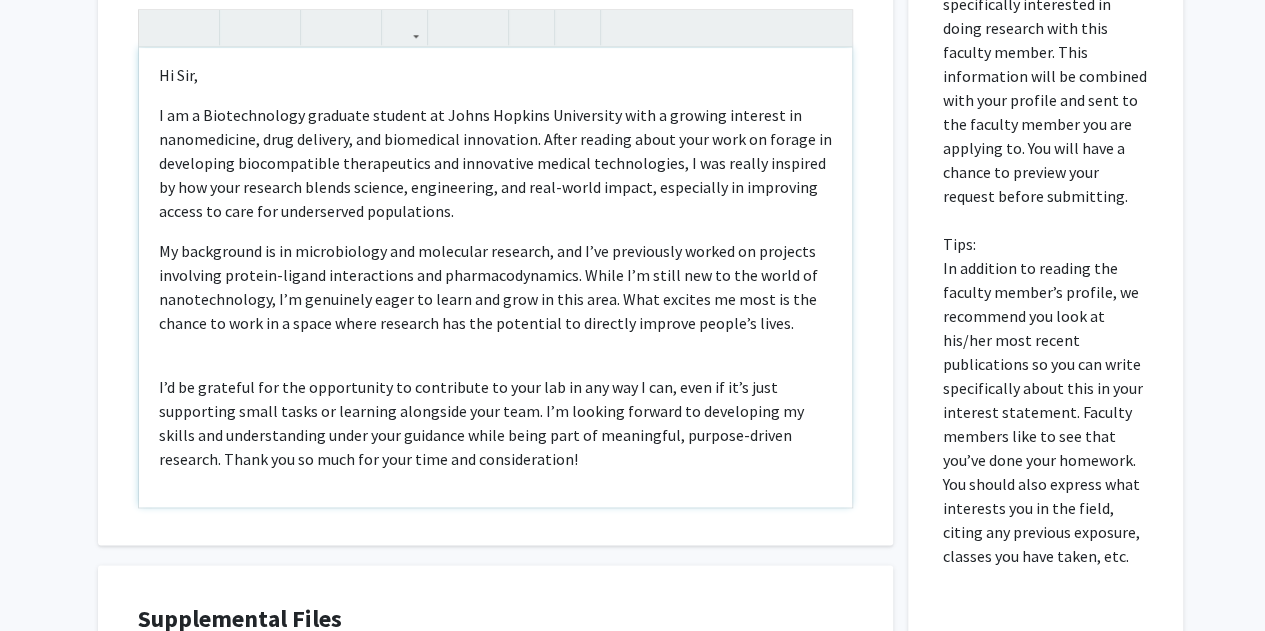 click on "I’d be grateful for the opportunity to contribute to your lab in any way I can, even if it’s just supporting small tasks or learning alongside your team. I’m looking forward to developing my skills and understanding under your guidance while being part of meaningful, purpose-driven research. Thank you so much for your time and consideration!" at bounding box center (495, 423) 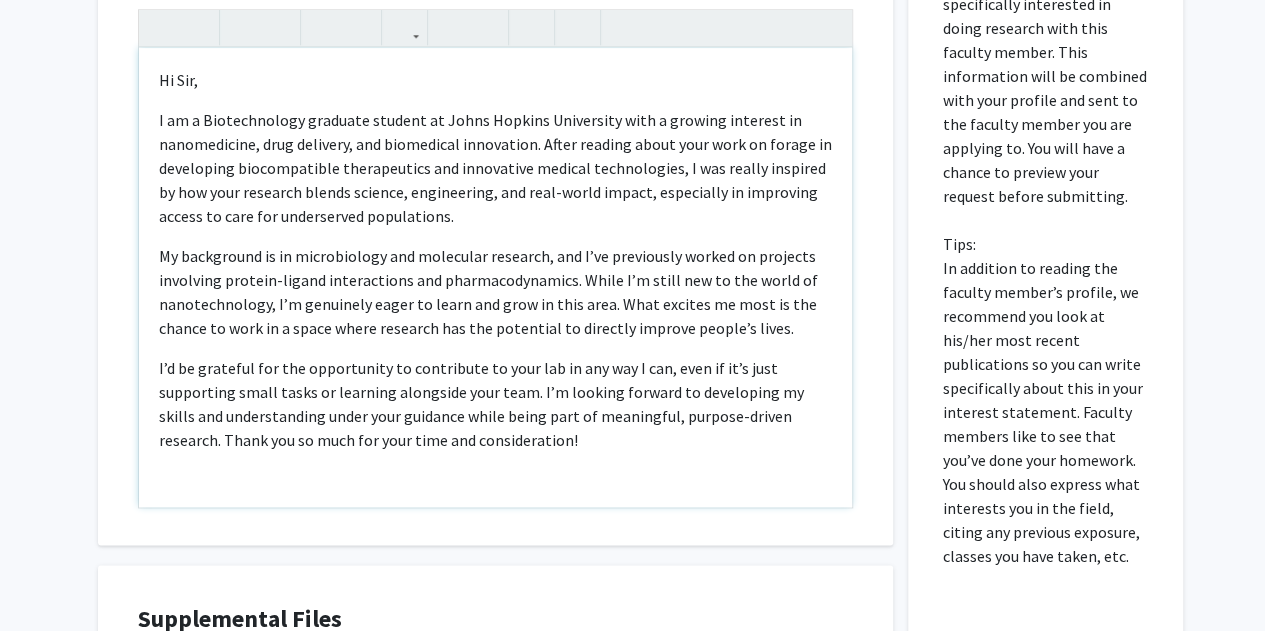 scroll, scrollTop: 0, scrollLeft: 0, axis: both 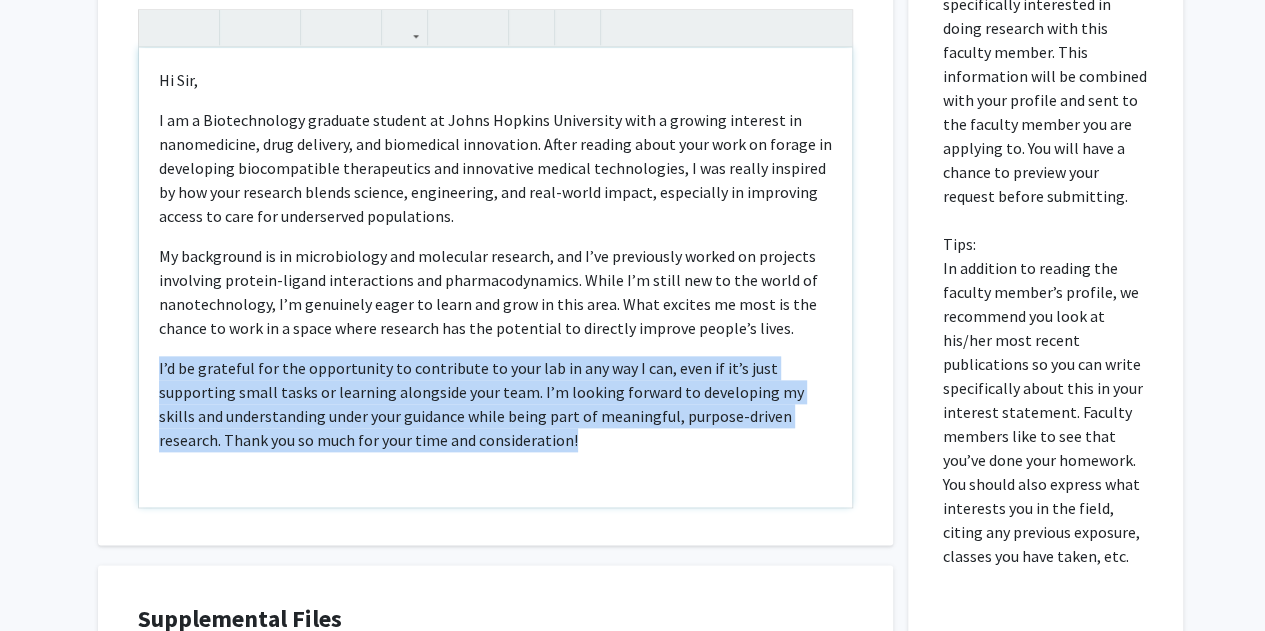 drag, startPoint x: 486, startPoint y: 437, endPoint x: 126, endPoint y: 370, distance: 366.18164 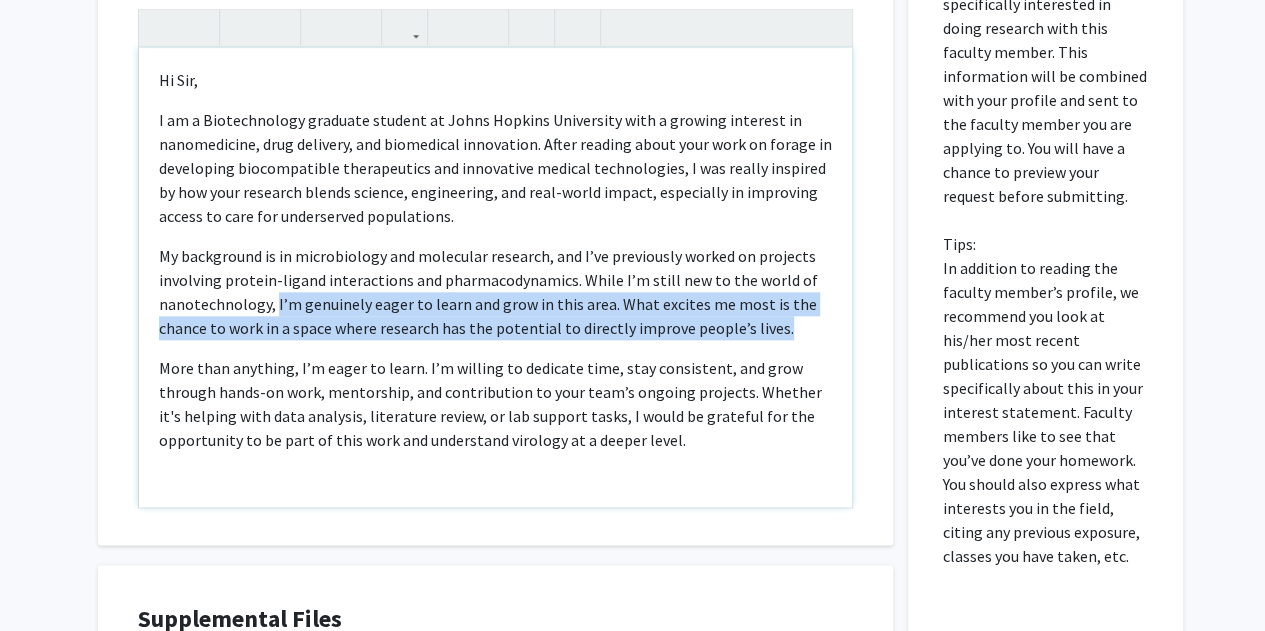 drag, startPoint x: 274, startPoint y: 301, endPoint x: 808, endPoint y: 320, distance: 534.3379 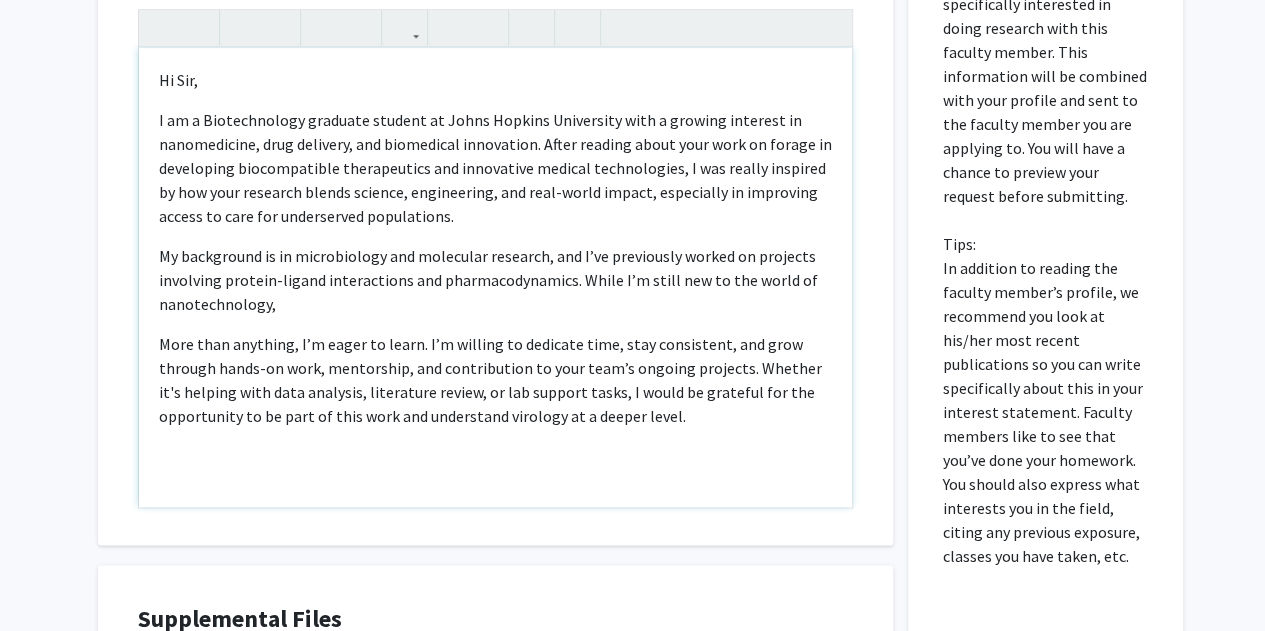 click on "Hi Sir, I am a Biotechnology graduate student at Johns Hopkins University with a growing interest in nanomedicine, drug delivery, and biomedical innovation. After reading about your work on forage in developing biocompatible therapeutics and innovative medical technologies, I was really inspired by how your research blends science, engineering, and real-world impact, especially in improving access to care for underserved populations. My background is in microbiology and molecular research, and I’ve previously worked on projects involving protein-ligand interactions and pharmacodynamics. While I’m still new to the world of nanotechnology," at bounding box center (495, 277) 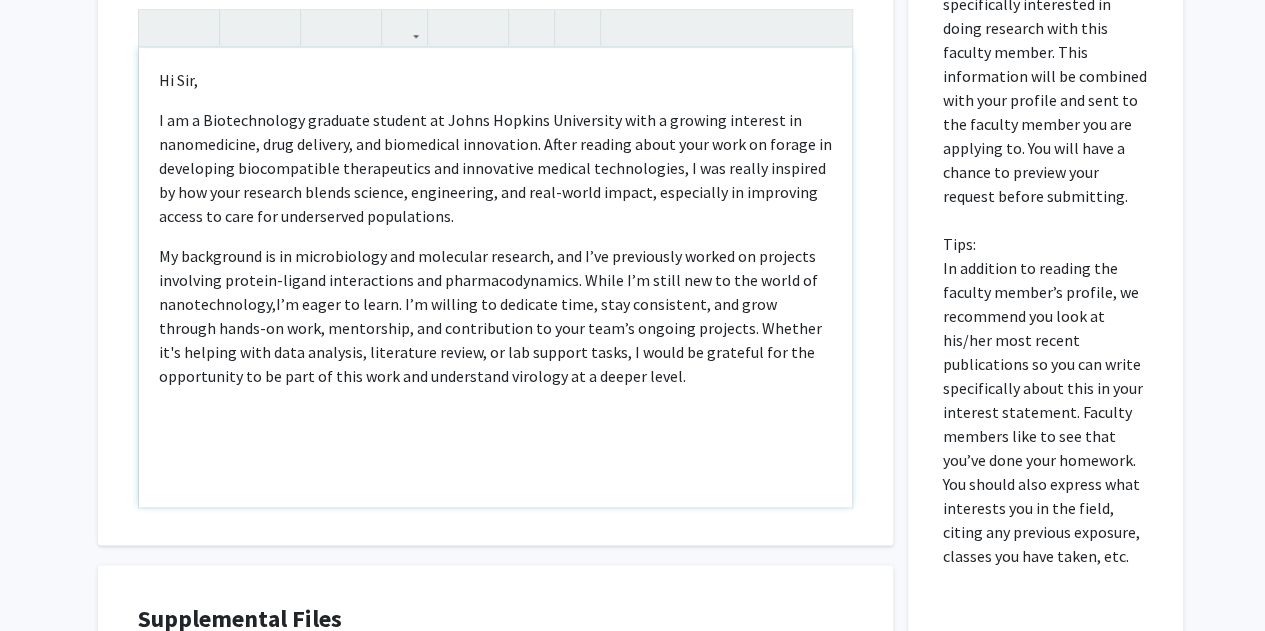 click on "My background is in microbiology and molecular research, and I’ve previously worked on projects involving protein-ligand interactions and pharmacodynamics. While I’m still new to the world of nanotechnology,  I’m eager to learn. I’m willing to dedicate time, stay consistent, and grow through hands-on work, mentorship, and contribution to your team’s ongoing projects. Whether it's helping with data analysis, literature review, or lab support tasks, I would be grateful for the opportunity to be part of this work and understand virology at a deeper level." at bounding box center (495, 316) 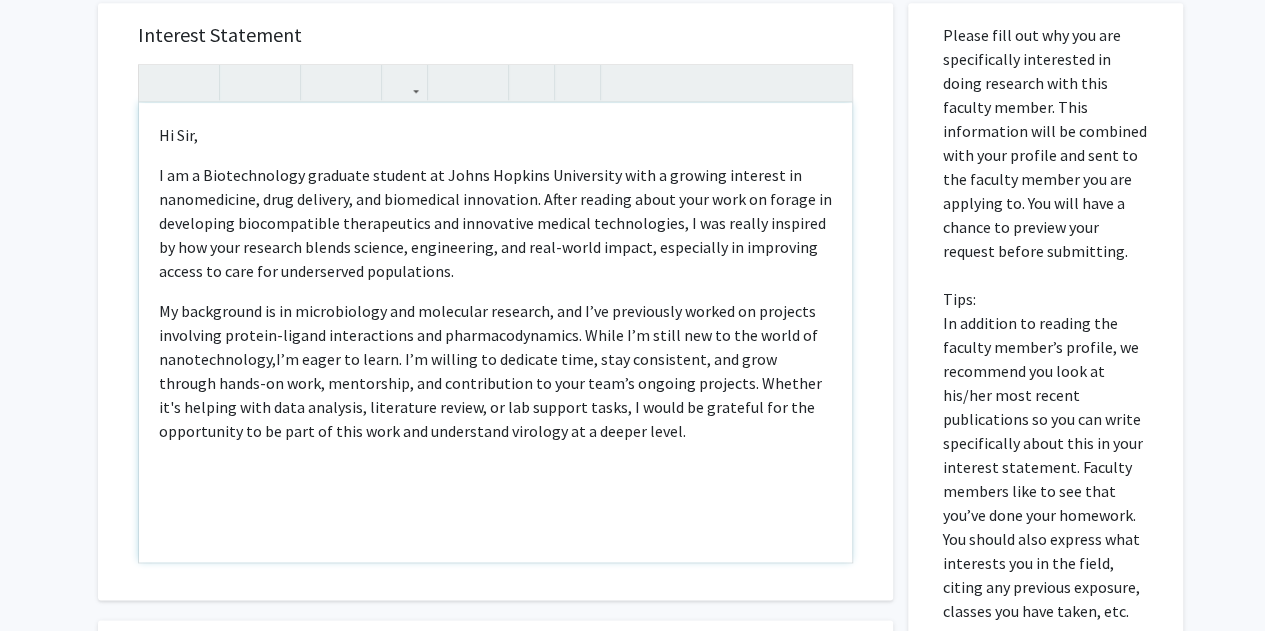 scroll, scrollTop: 934, scrollLeft: 0, axis: vertical 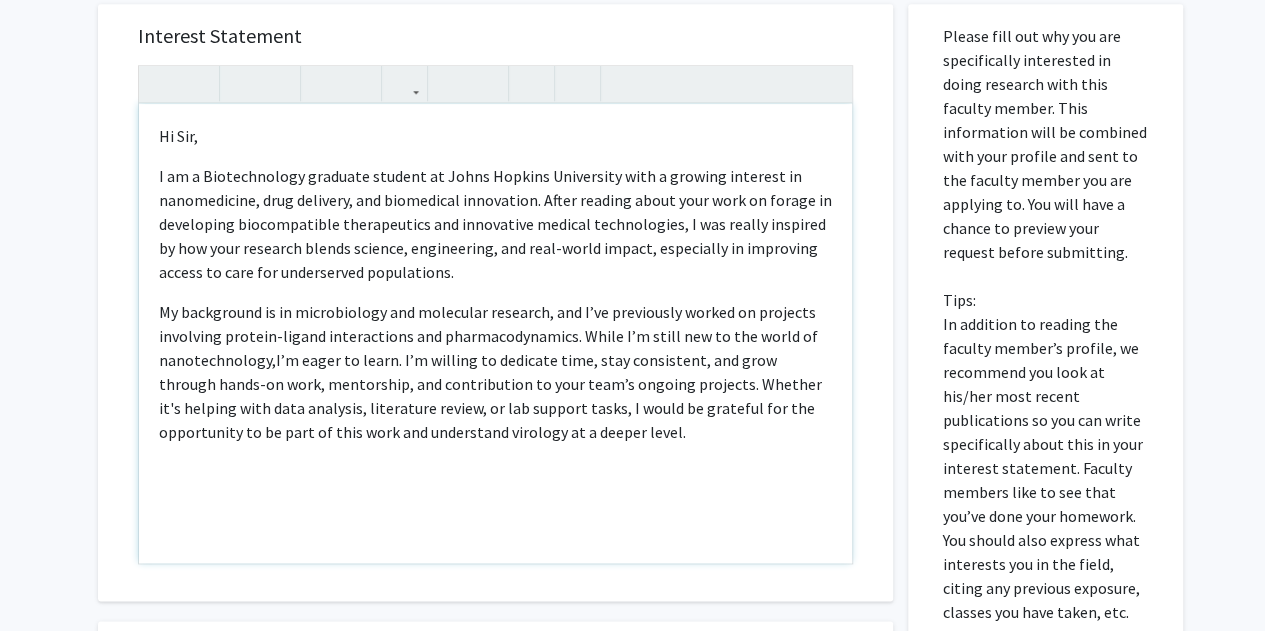 click on "I am a Biotechnology graduate student at Johns Hopkins University with a growing interest in nanomedicine, drug delivery, and biomedical innovation. After reading about your work on forage in developing biocompatible therapeutics and innovative medical technologies, I was really inspired by how your research blends science, engineering, and real-world impact, especially in improving access to care for underserved populations." at bounding box center [495, 224] 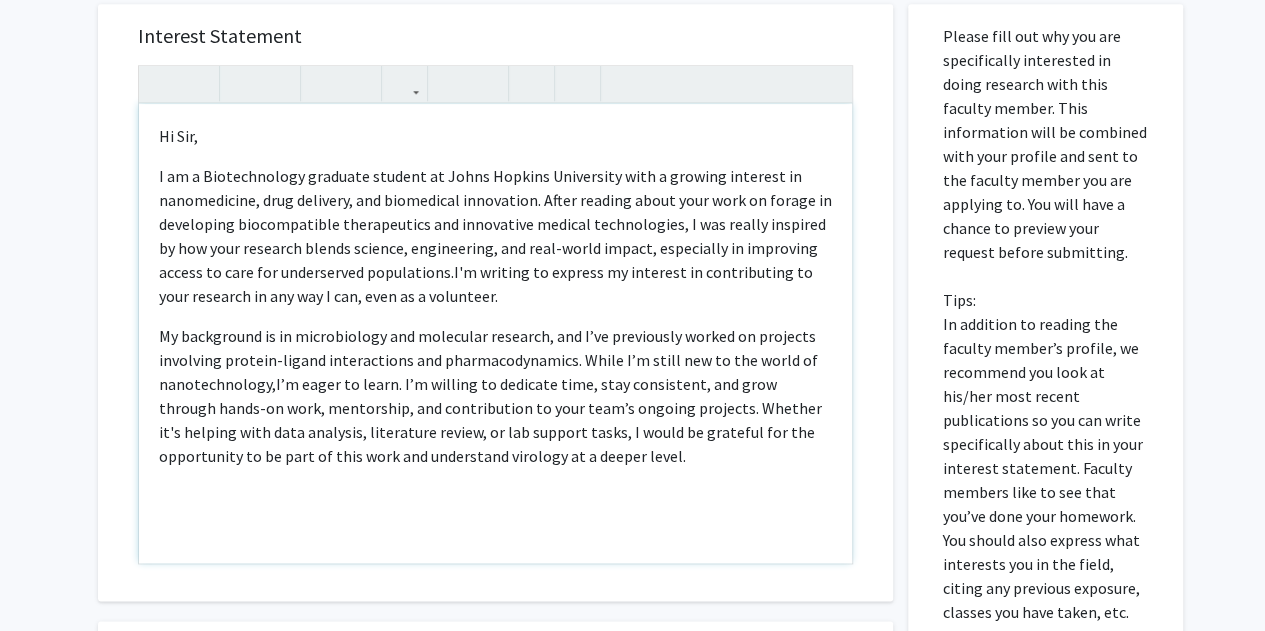 click on "I am a Biotechnology graduate student at Johns Hopkins University with a growing interest in nanomedicine, drug delivery, and biomedical innovation. After reading about your work on forage in developing biocompatible therapeutics and innovative medical technologies, I was really inspired by how your research blends science, engineering, and real-world impact, especially in improving access to care for underserved populations.I'm writing to express my interest in contributing to your research in any way I can, even as a volunteer." at bounding box center (495, 236) 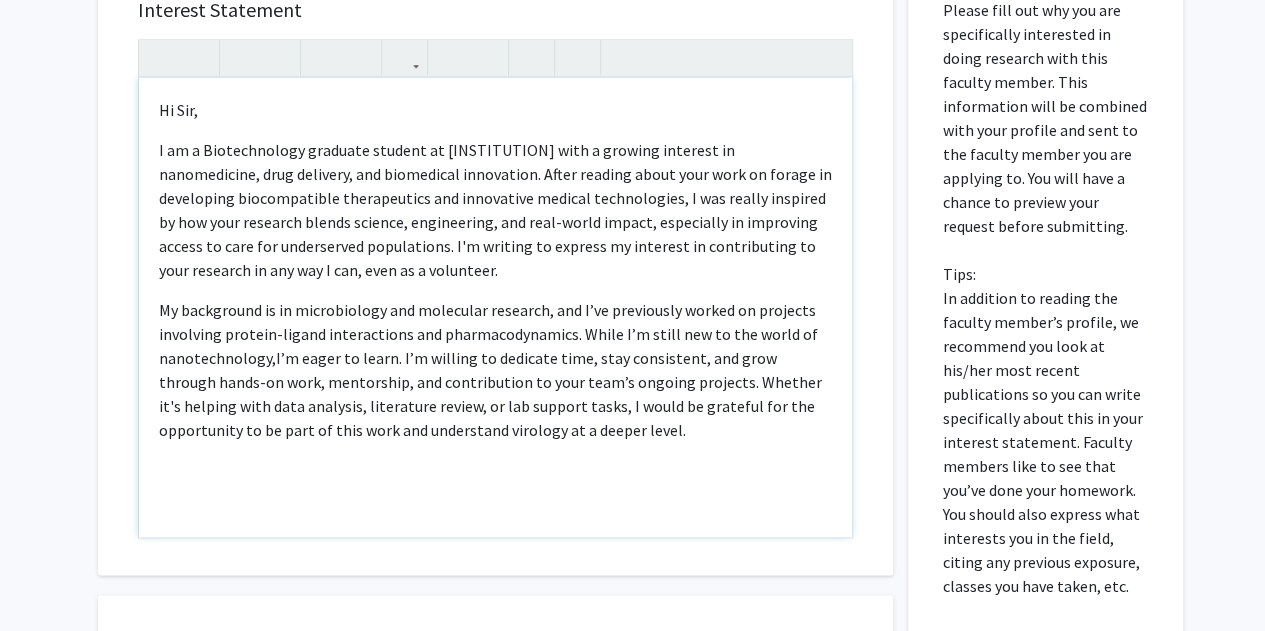 scroll, scrollTop: 961, scrollLeft: 0, axis: vertical 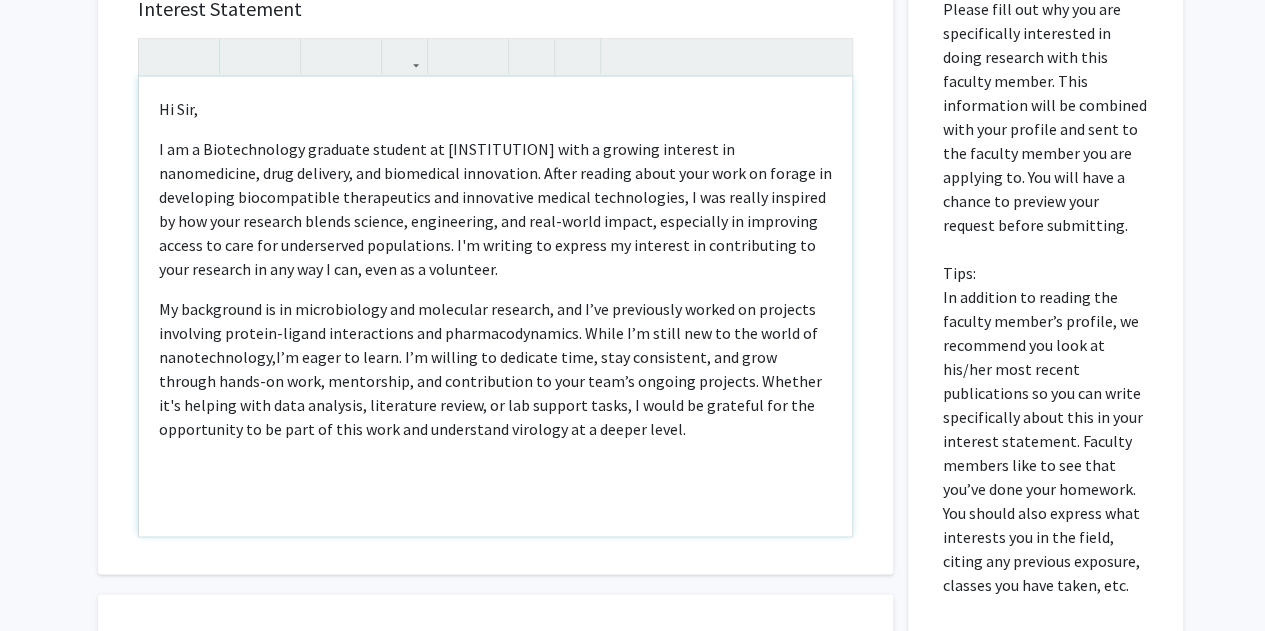click on "My background is in microbiology and molecular research, and I’ve previously worked on projects involving protein-ligand interactions and pharmacodynamics. While I’m still new to the world of nanotechnology,  I’m eager to learn. I’m willing to dedicate time, stay consistent, and grow through hands-on work, mentorship, and contribution to your team’s ongoing projects. Whether it's helping with data analysis, literature review, or lab support tasks, I would be grateful for the opportunity to be part of this work and understand virology at a deeper level." at bounding box center [495, 369] 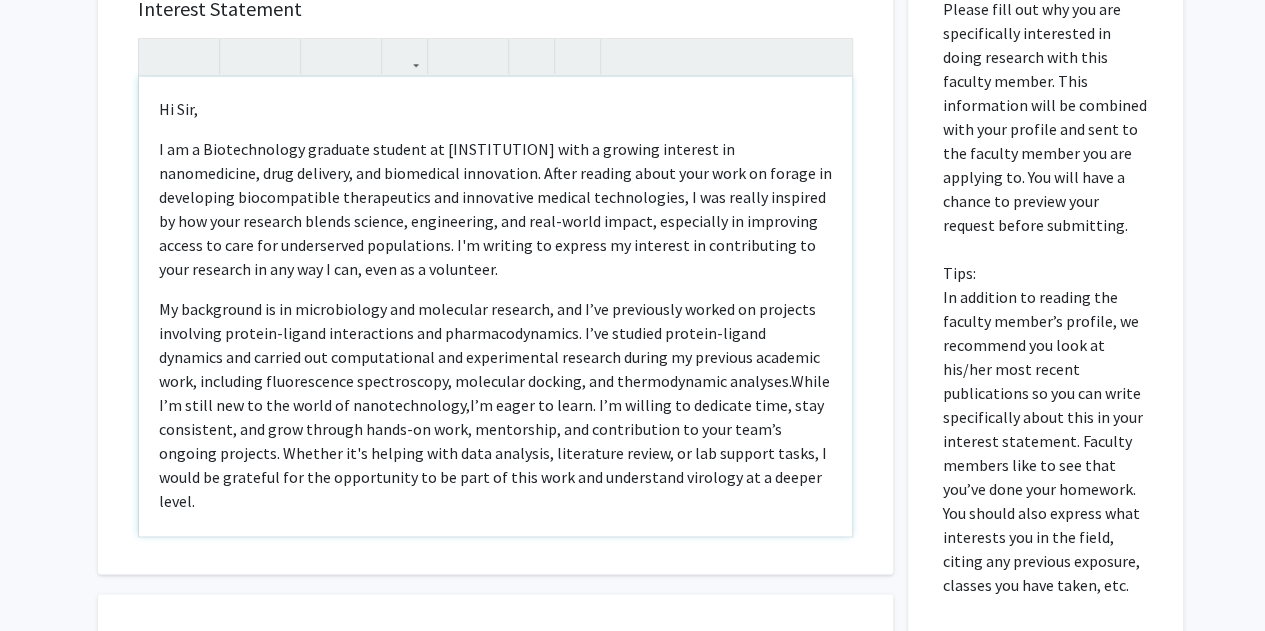 click on "My background is in microbiology and molecular research, and I’ve previously worked on projects involving protein-ligand interactions and pharmacodynamics. I’ve studied protein-ligand dynamics and carried out computational and experimental research during my previous academic work, including fluorescence spectroscopy, molecular docking, and thermodynamic analyses.While I’m still new to the world of nanotechnology,  I’m eager to learn. I’m willing to dedicate time, stay consistent, and grow through hands-on work, mentorship, and contribution to your team’s ongoing projects. Whether it's helping with data analysis, literature review, or lab support tasks, I would be grateful for the opportunity to be part of this work and understand virology at a deeper level." at bounding box center [495, 405] 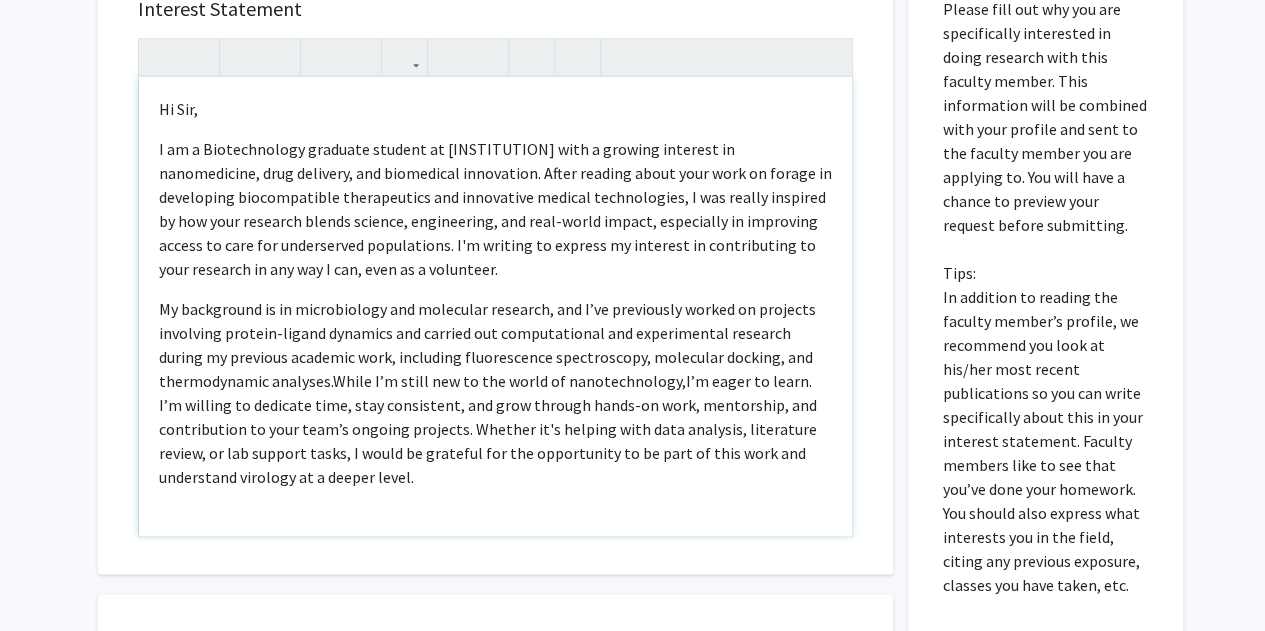 click on "My background is in microbiology and molecular research, and I’ve previously worked on projects involving protein-ligand dynamics and carried out computational and experimental research during my previous academic work, including fluorescence spectroscopy, molecular docking, and thermodynamic analyses.While I’m still new to the world of nanotechnology,  I’m eager to learn. I’m willing to dedicate time, stay consistent, and grow through hands-on work, mentorship, and contribution to your team’s ongoing projects. Whether it's helping with data analysis, literature review, or lab support tasks, I would be grateful for the opportunity to be part of this work and understand virology at a deeper level." at bounding box center (495, 393) 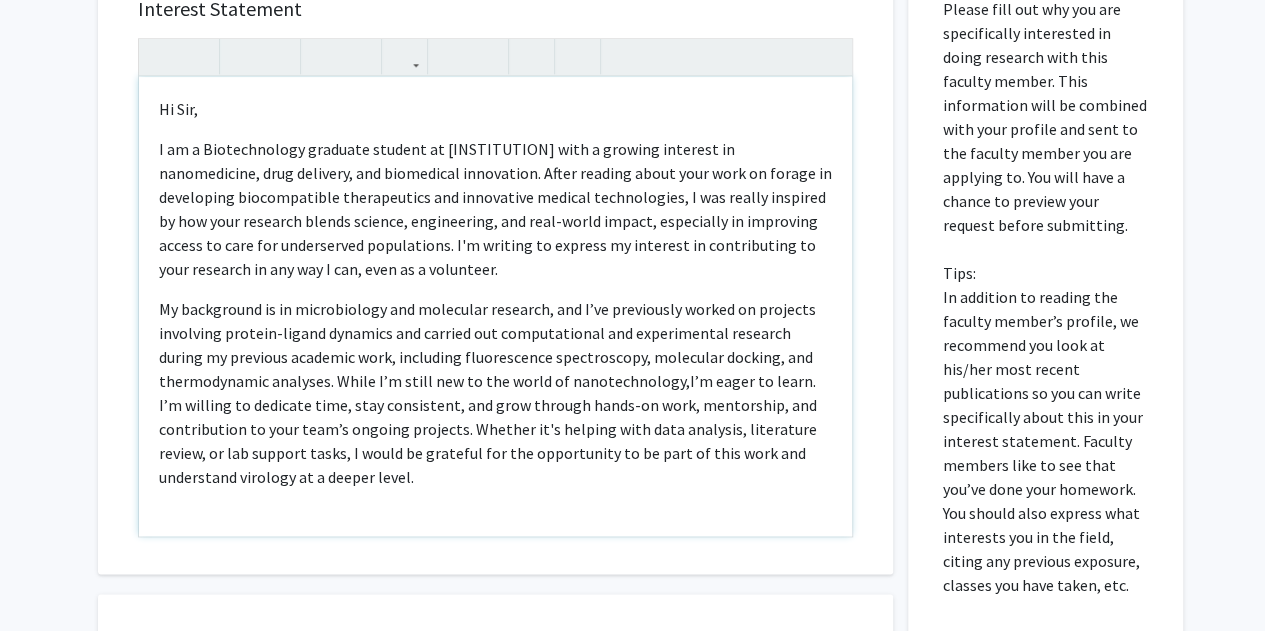 scroll, scrollTop: 13, scrollLeft: 0, axis: vertical 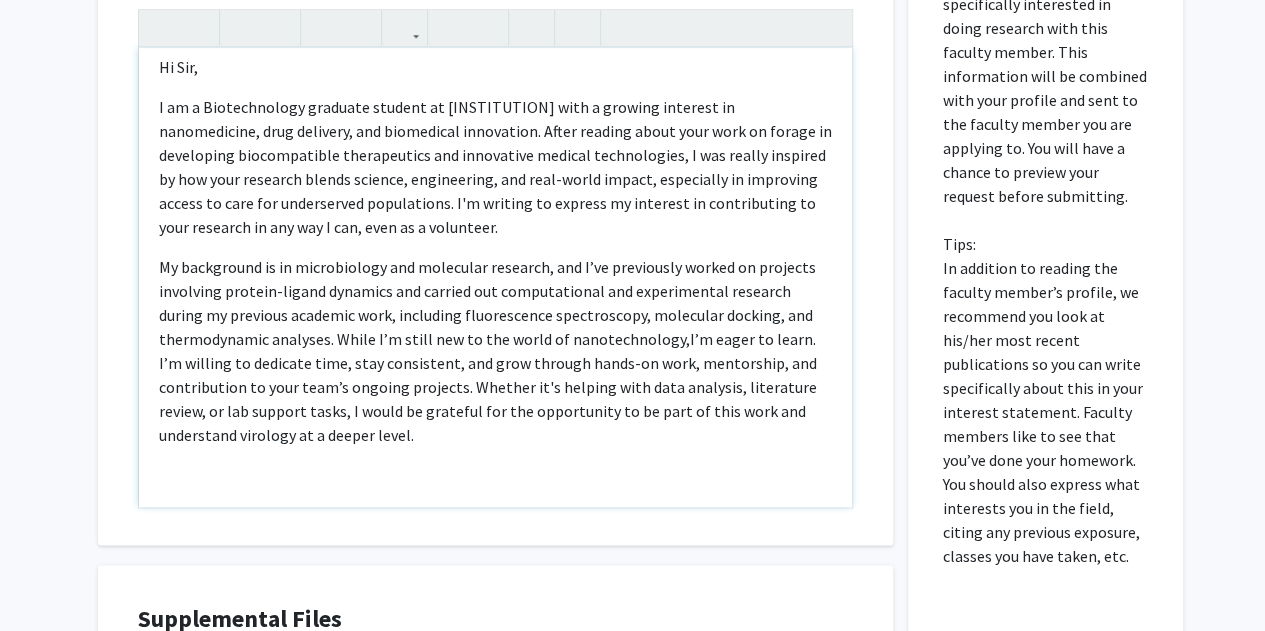click on "My background is in microbiology and molecular research, and I’ve previously worked on projects involving protein-ligand dynamics and carried out computational and experimental research during my previous academic work, including fluorescence spectroscopy, molecular docking, and thermodynamic analyses. While I’m still new to the world of nanotechnology,  I’m eager to learn. I’m willing to dedicate time, stay consistent, and grow through hands-on work, mentorship, and contribution to your team’s ongoing projects. Whether it's helping with data analysis, literature review, or lab support tasks, I would be grateful for the opportunity to be part of this work and understand virology at a deeper level." at bounding box center (495, 351) 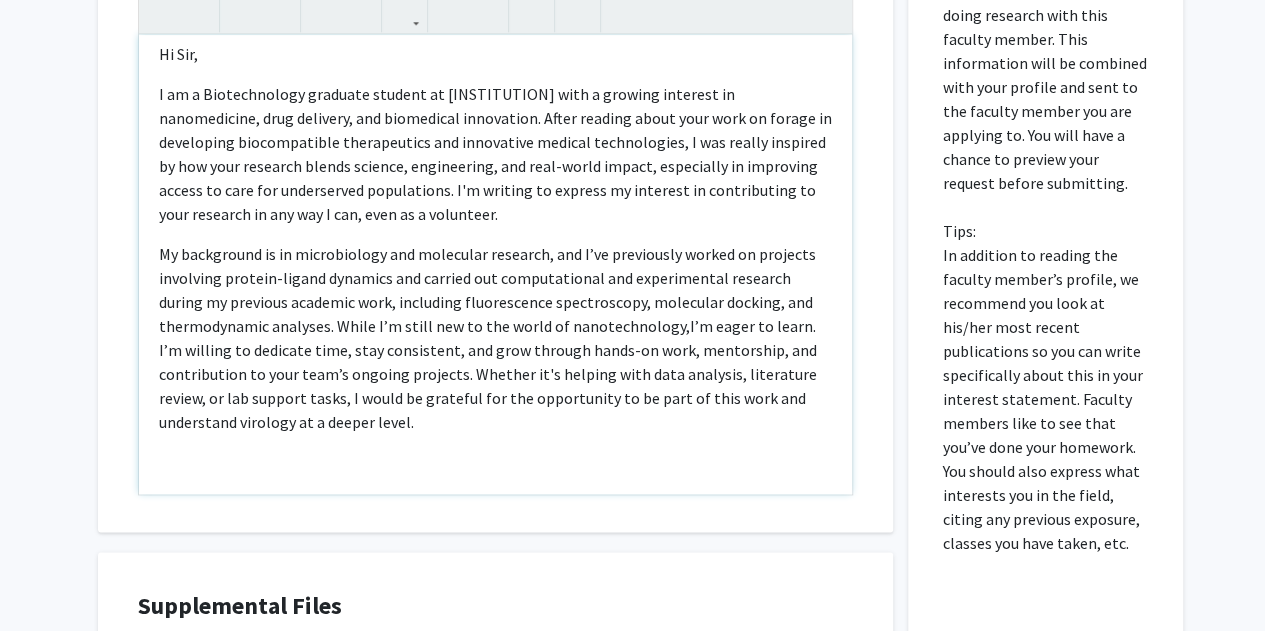 scroll, scrollTop: 1005, scrollLeft: 0, axis: vertical 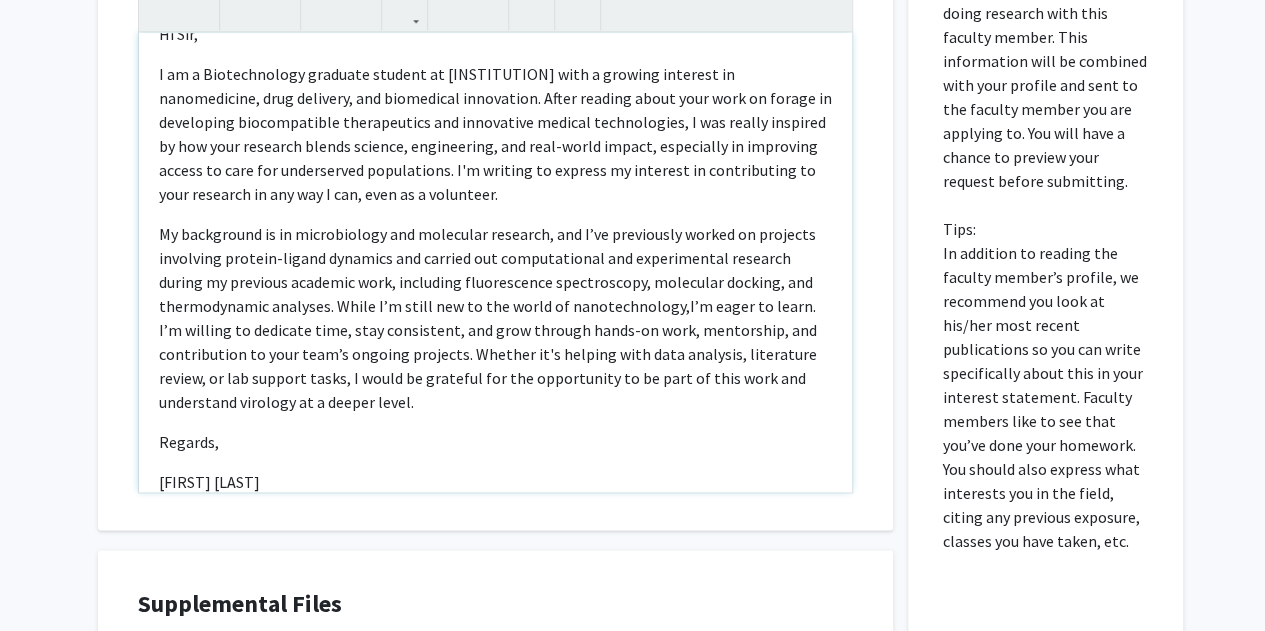 type on "<p>Hi Sir,</p><p>I am a Biotechnology graduate student at Johns Hopkins University with a growing interest in nanomedicine, drug delivery, and biomedical innovation. After reading about your work on forage in developing biocompatible therapeutics and innovative medical technologies, I was really inspired by how your research blends science, engineering, and real-world impact, especially in improving access to care for underserved populations. I'm writing to express my interest in contributing to your research in any way I can, even as a volunteer.</p><p>My background is in microbiology and molecular research, and I’ve previously worked on projects involving protein-ligand dynamics and carried out computational and experimental research during my previous academic work, including fluorescence spectroscopy, molecular docking, and thermodynamic analyses. While I’m still new to the world of nanotechnology,<span style="font-size: 1rem;">&nbsp;I’m eager to learn. I’m willing to dedicate time, stay consistent, an..." 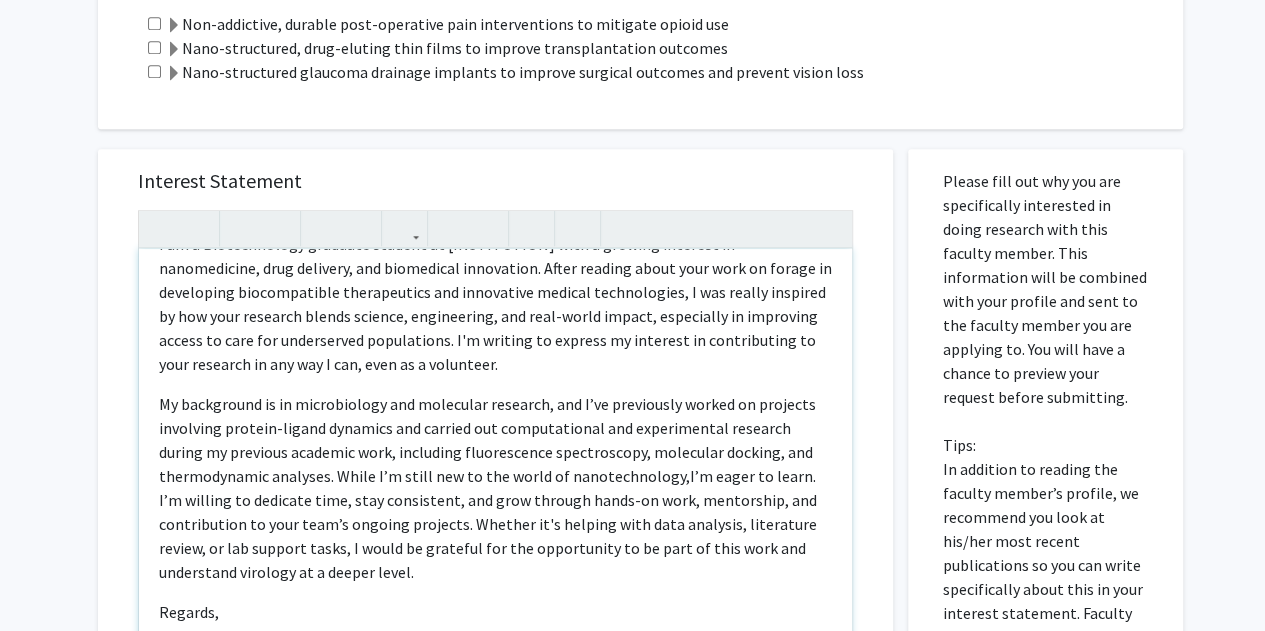 scroll, scrollTop: 787, scrollLeft: 0, axis: vertical 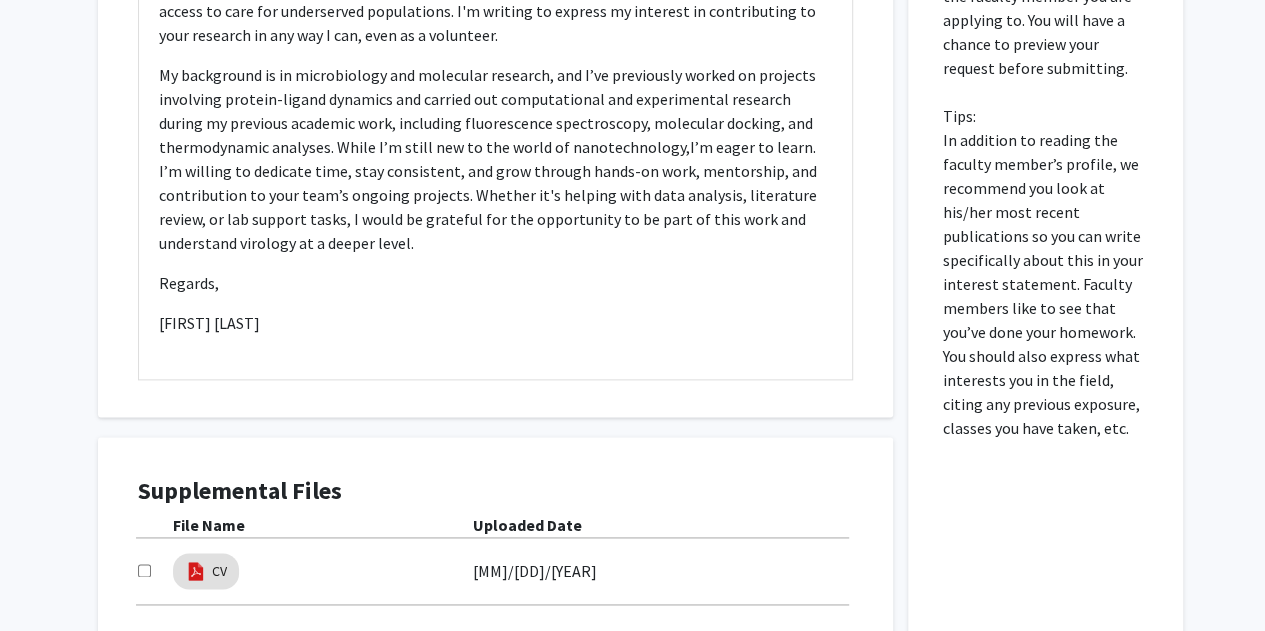 click at bounding box center [144, 570] 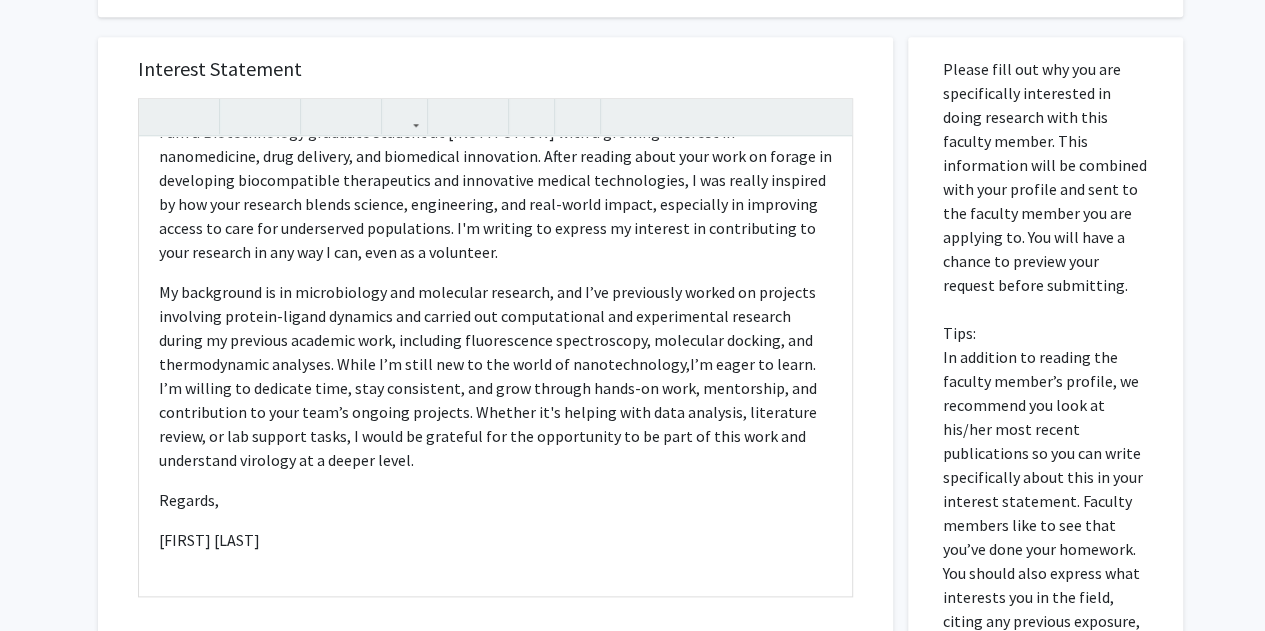 scroll, scrollTop: 900, scrollLeft: 0, axis: vertical 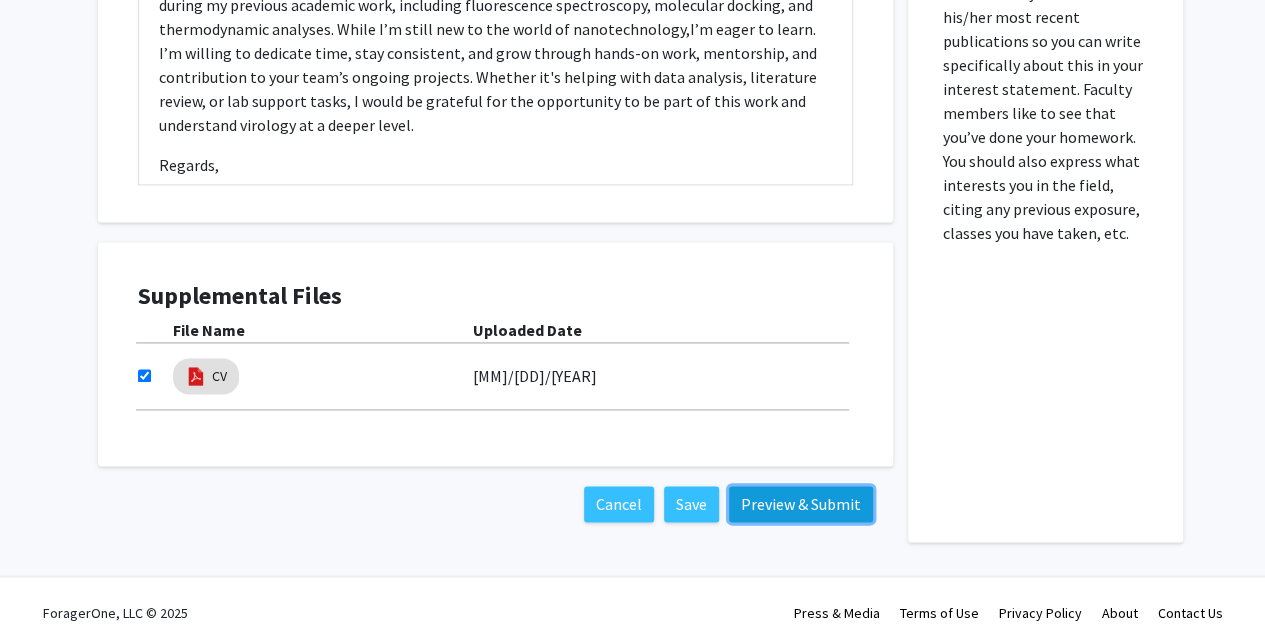 click on "Preview & Submit" at bounding box center (801, 504) 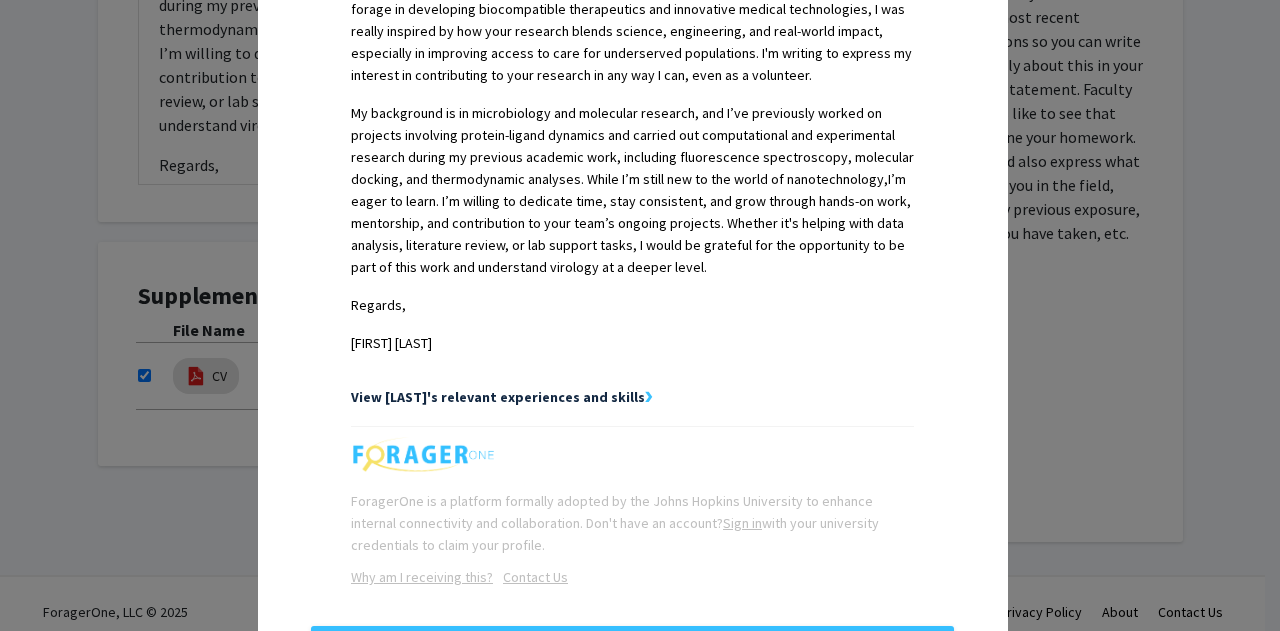 scroll, scrollTop: 729, scrollLeft: 0, axis: vertical 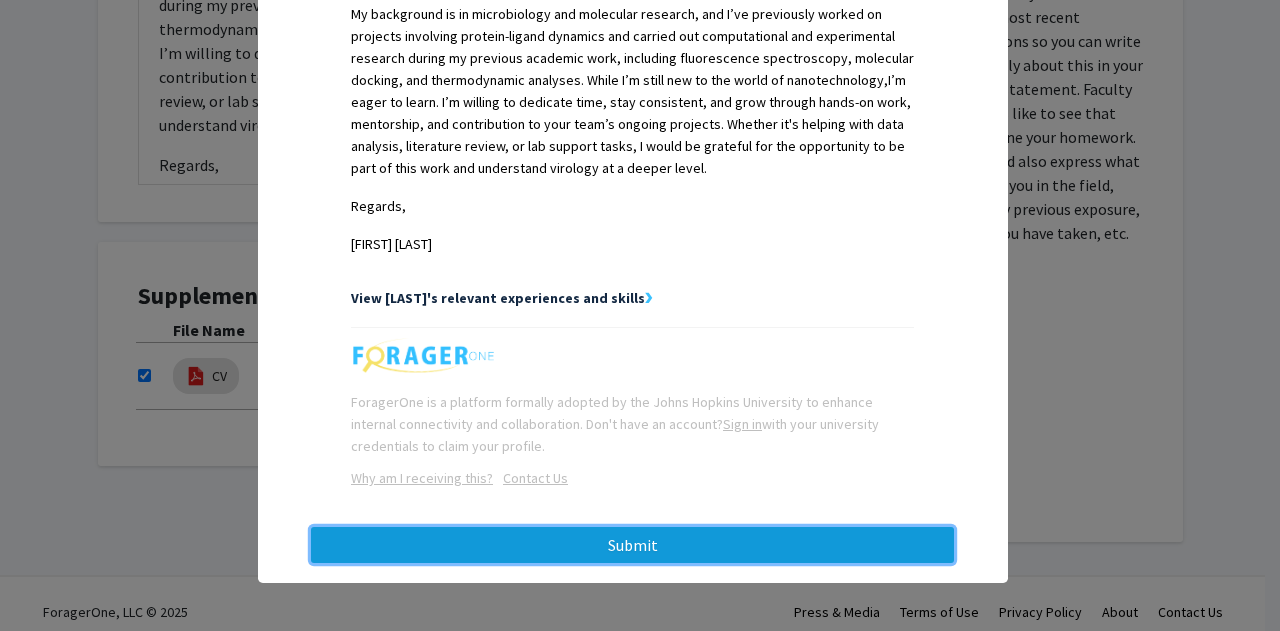 click on "Submit" at bounding box center (632, 545) 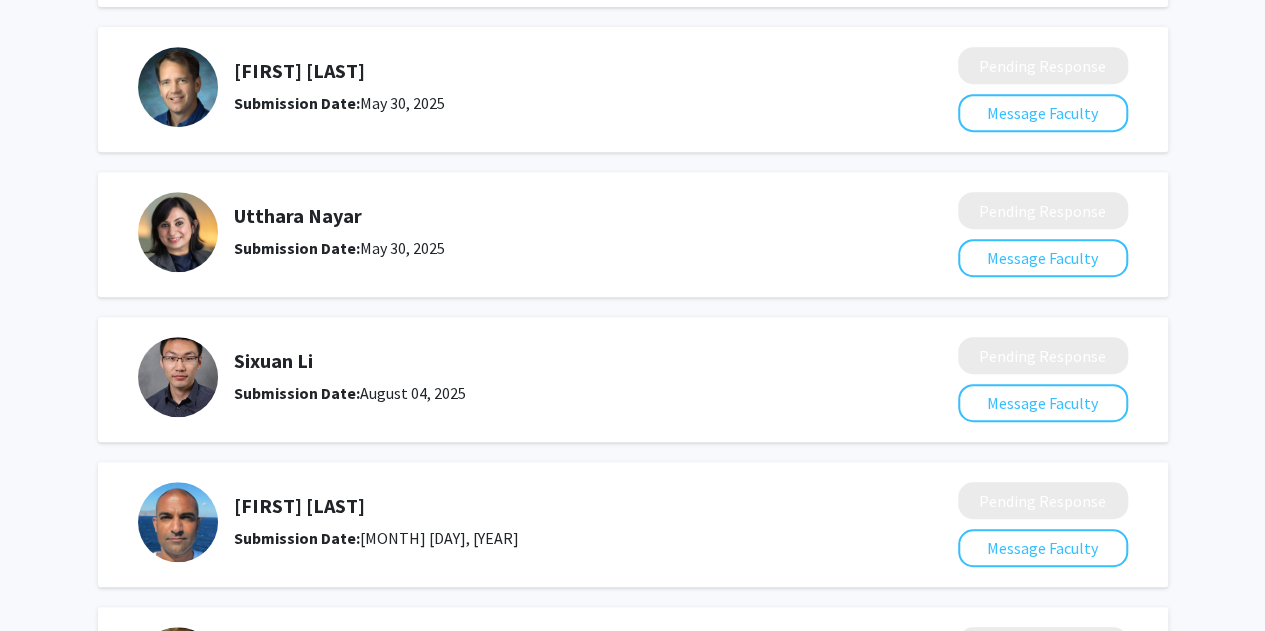scroll, scrollTop: 656, scrollLeft: 0, axis: vertical 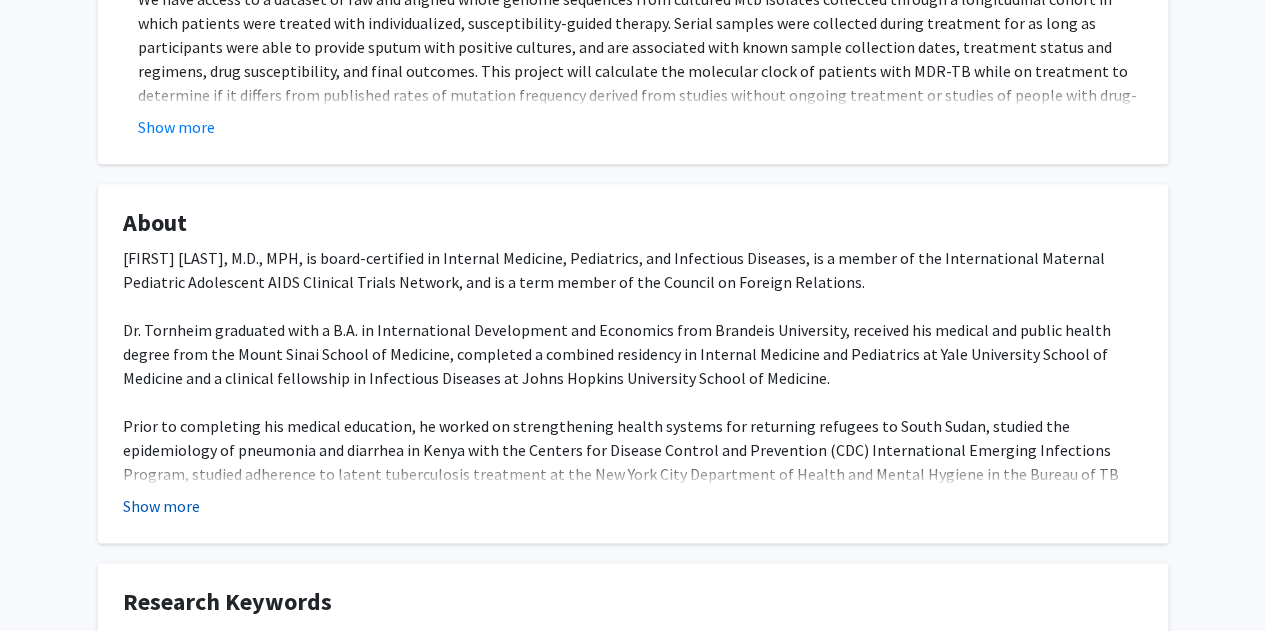 click on "Show more" 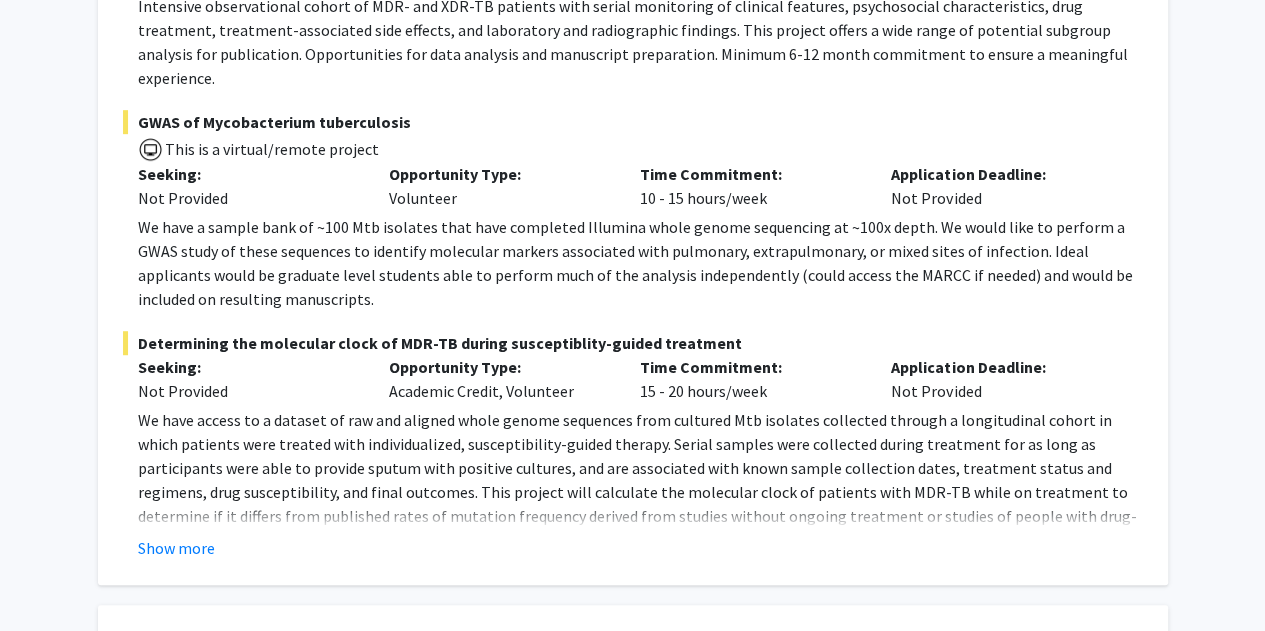 scroll, scrollTop: 509, scrollLeft: 0, axis: vertical 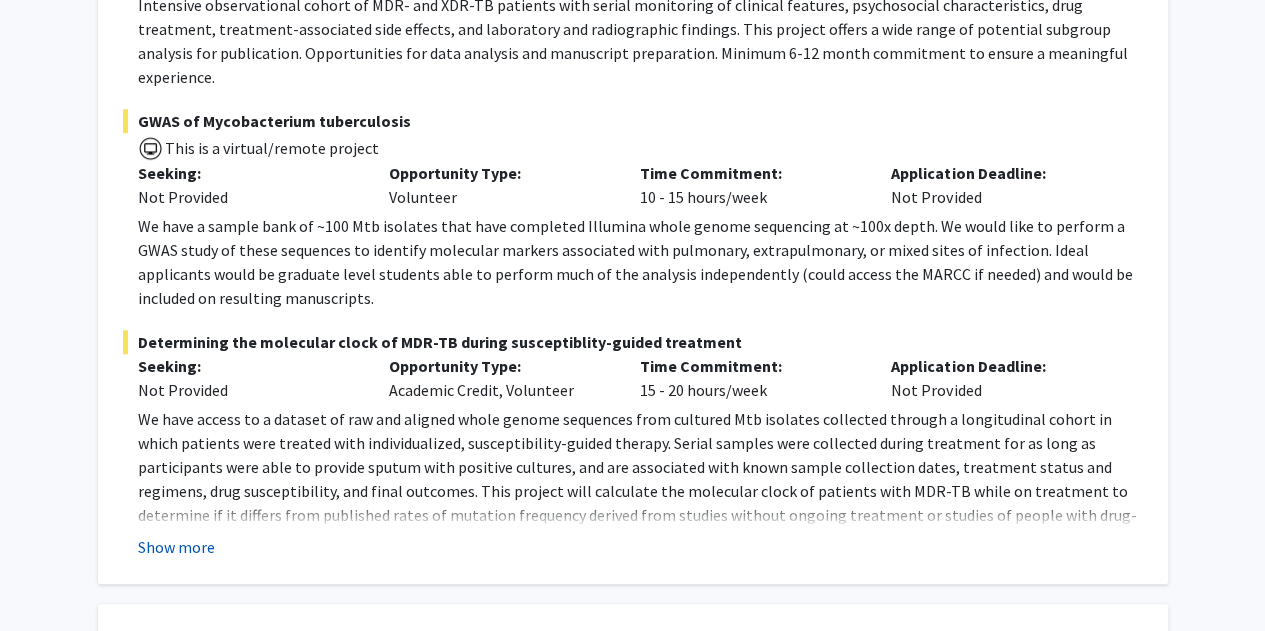 click on "Show more" 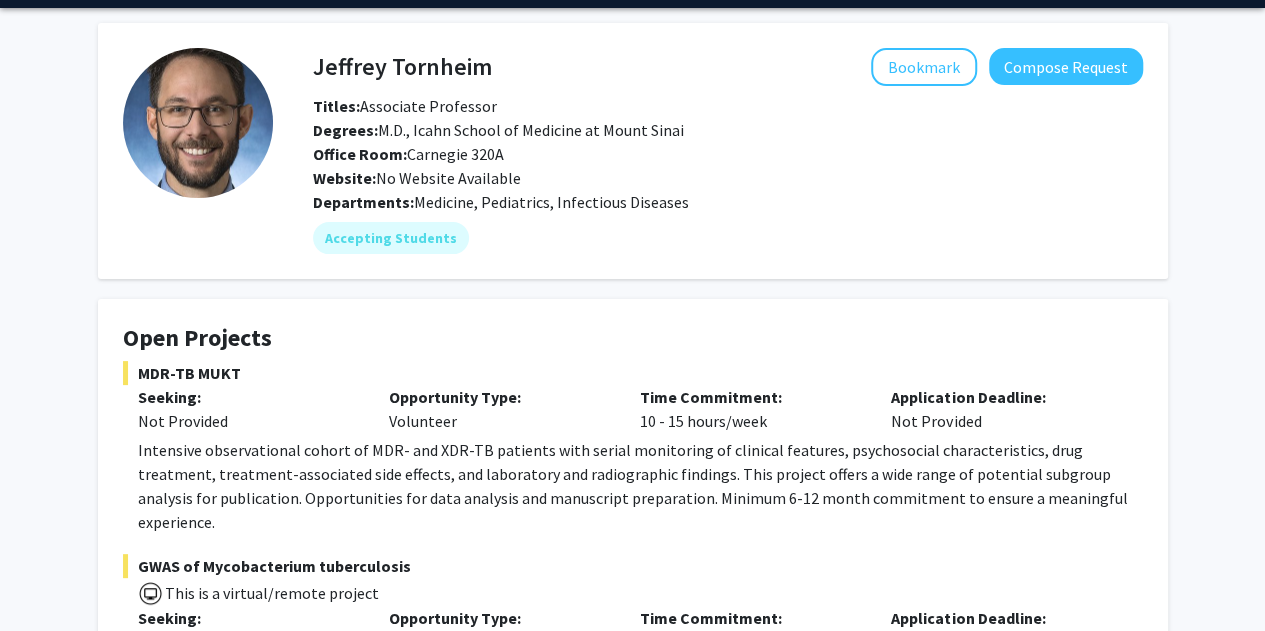 scroll, scrollTop: 0, scrollLeft: 0, axis: both 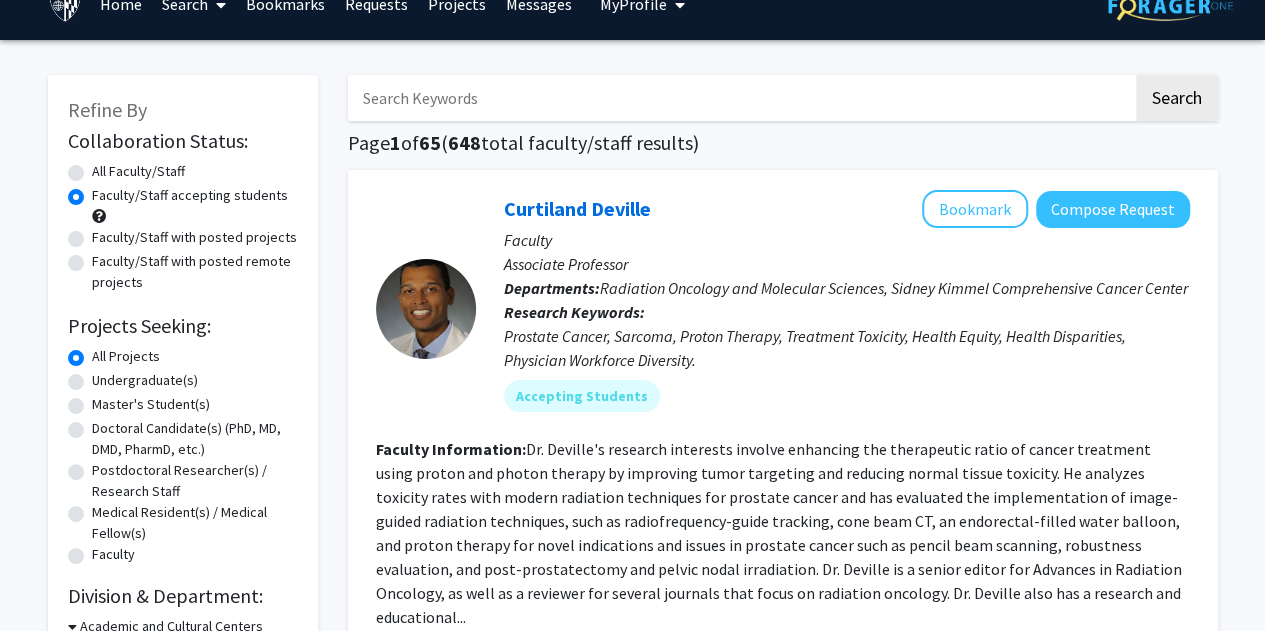 click on "Doctoral Candidate(s) (PhD, MD, DMD, PharmD, etc.)" 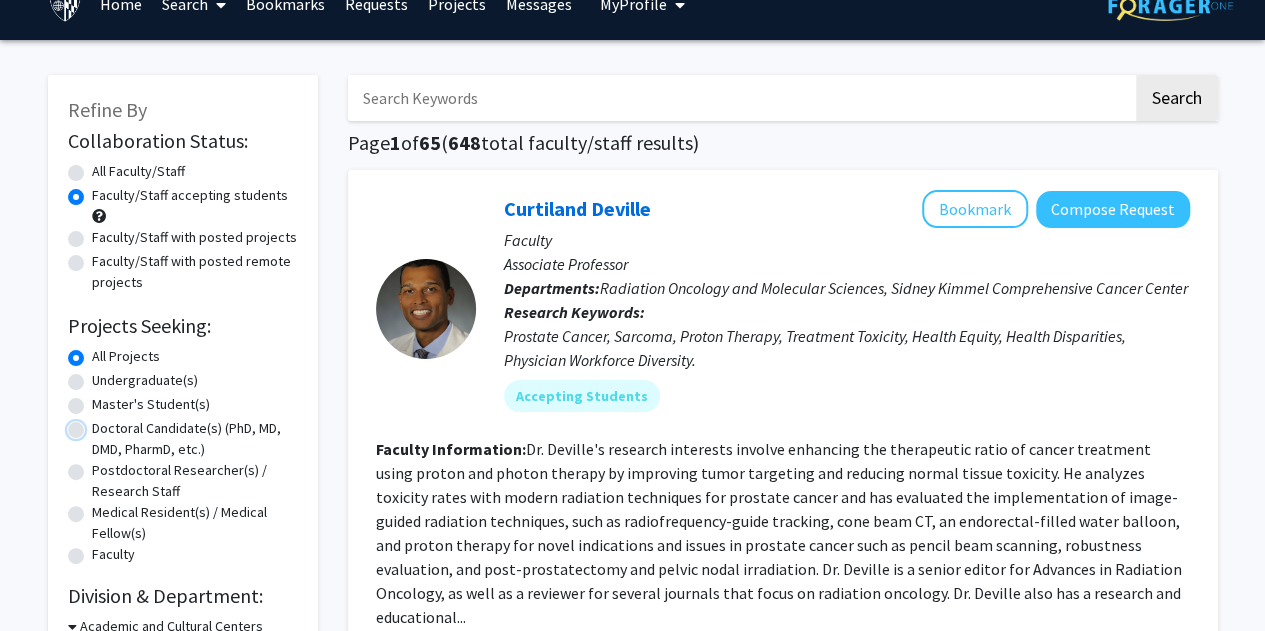 click on "Doctoral Candidate(s) (PhD, MD, DMD, PharmD, etc.)" at bounding box center [98, 424] 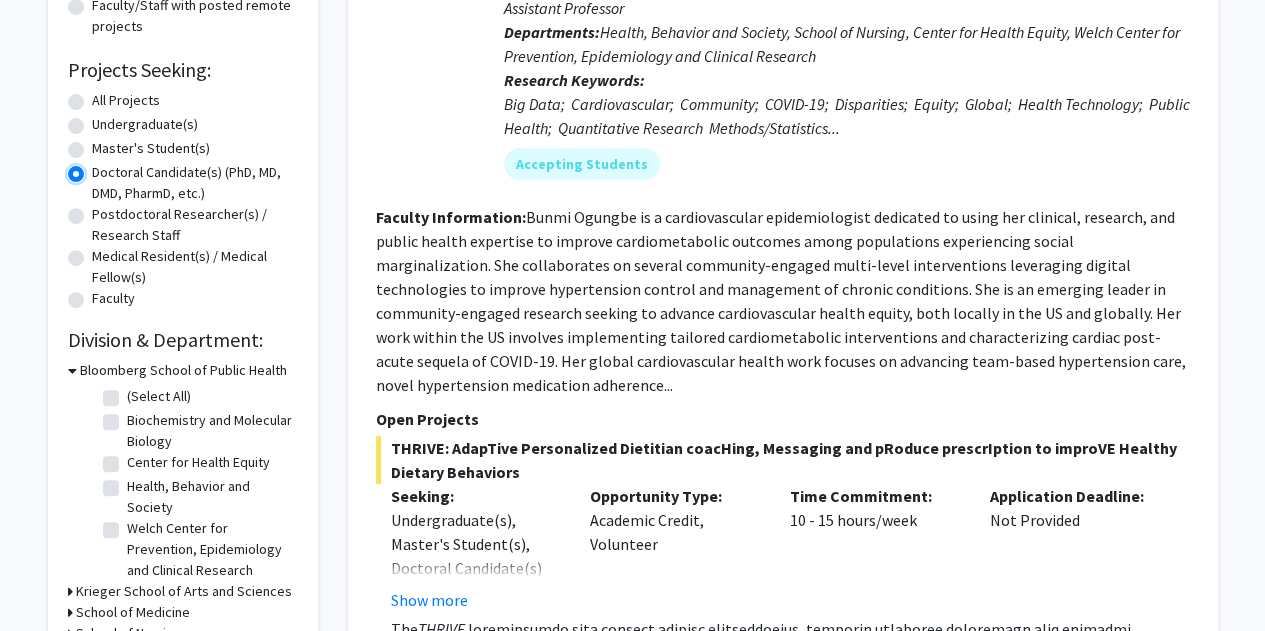 scroll, scrollTop: 289, scrollLeft: 0, axis: vertical 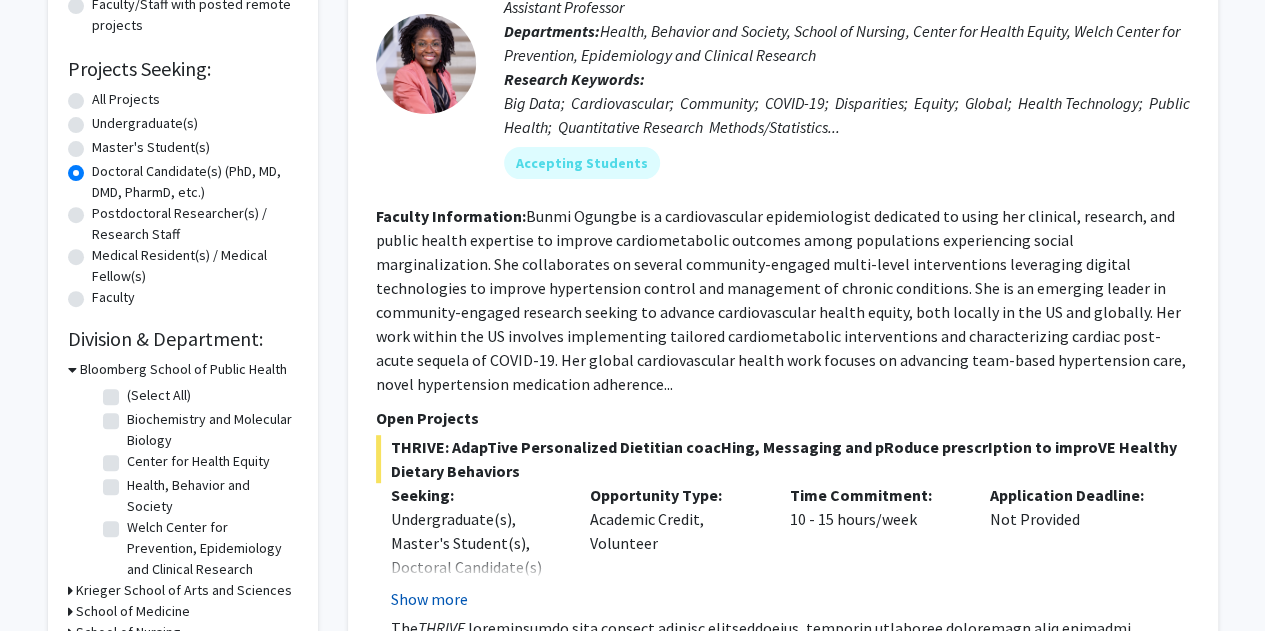 click on "Show more" 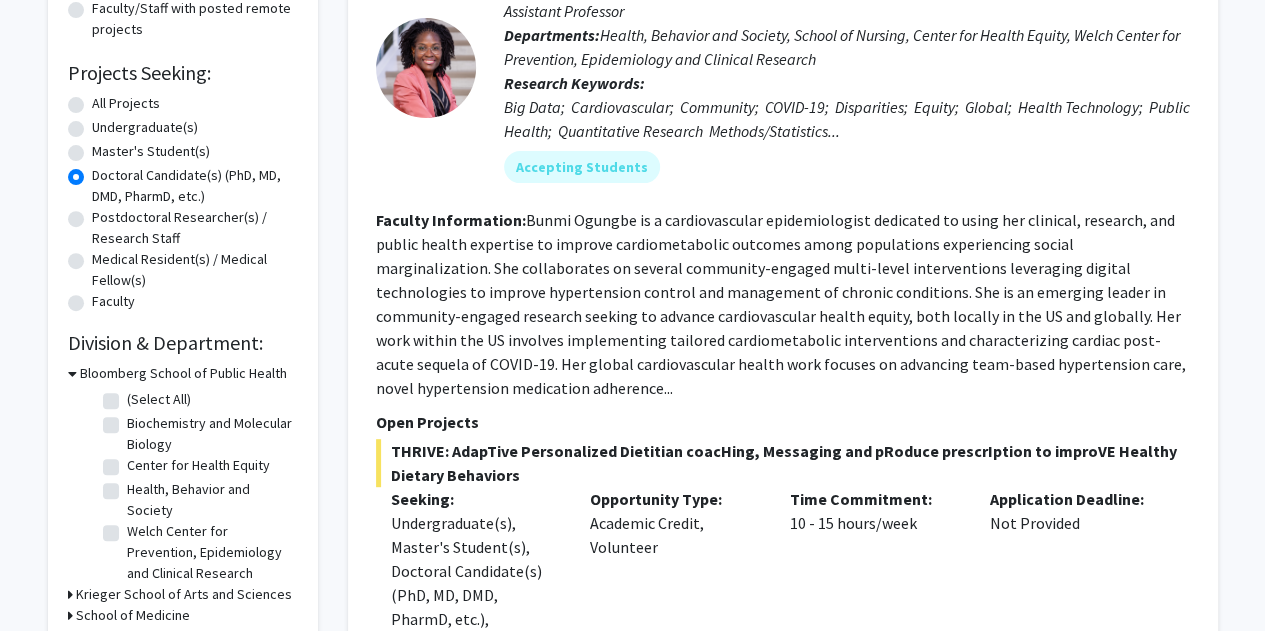 scroll, scrollTop: 0, scrollLeft: 0, axis: both 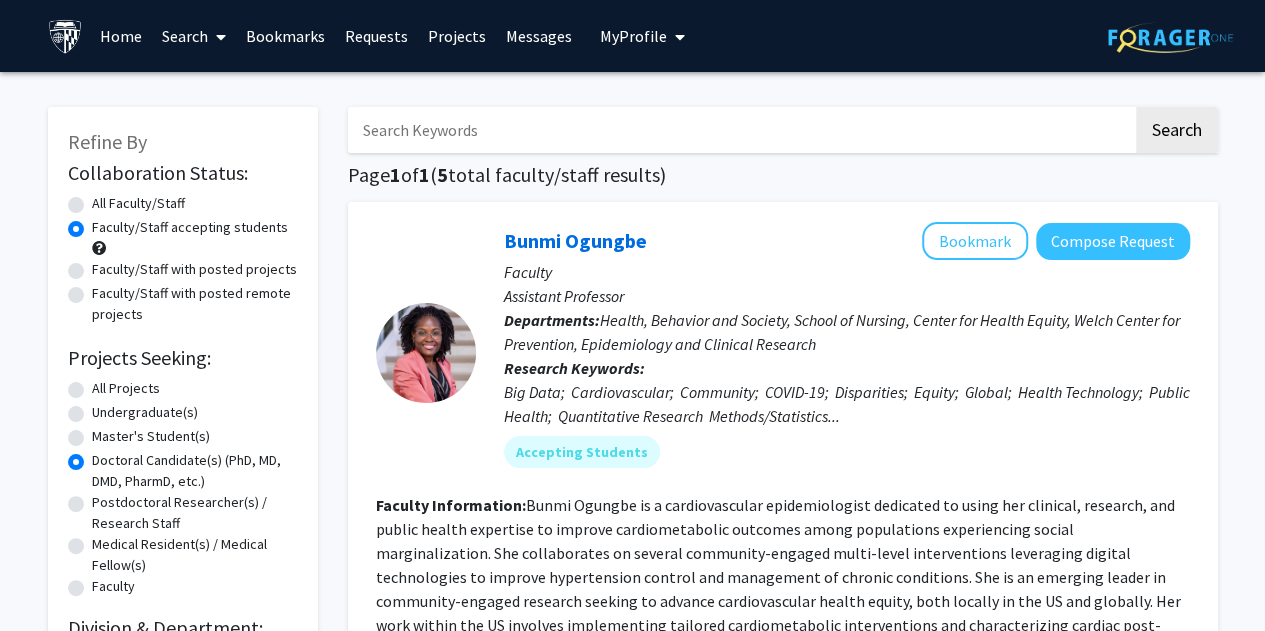 click on "All Projects" 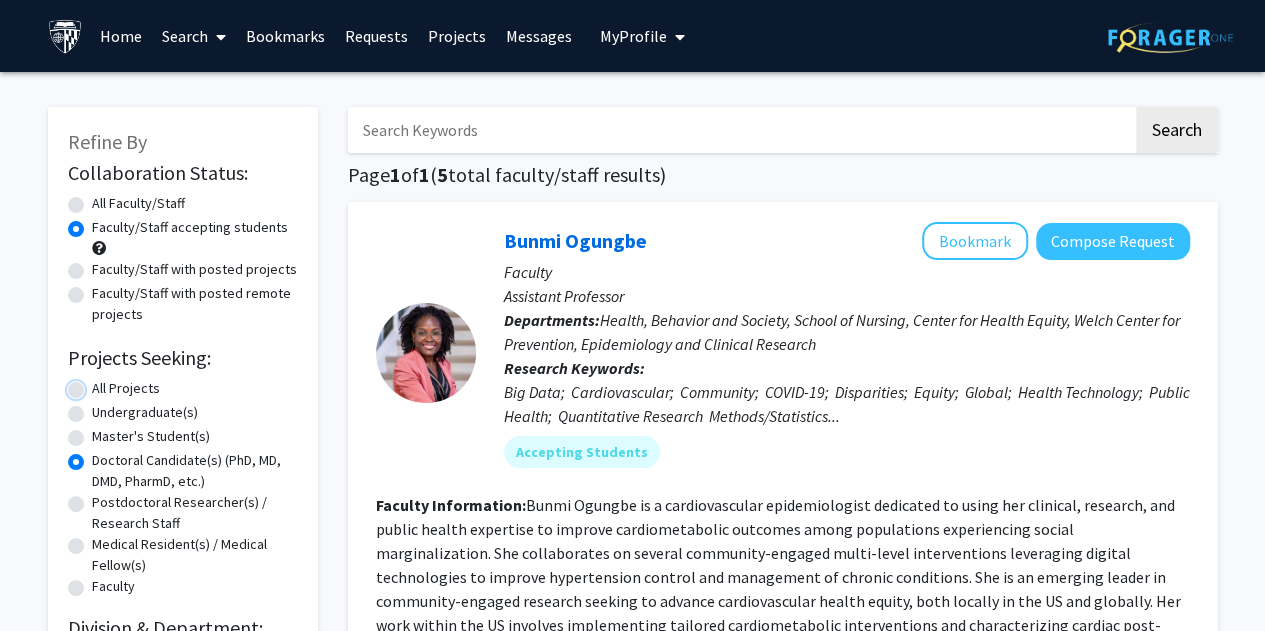 click on "All Projects" at bounding box center (98, 384) 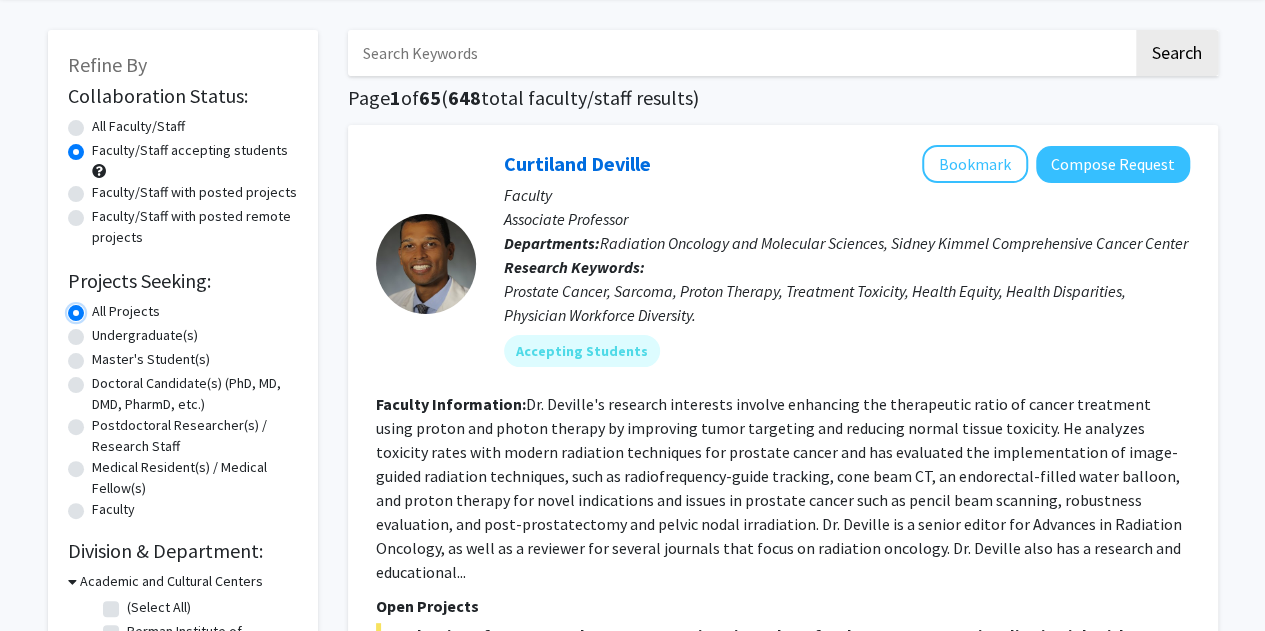 scroll, scrollTop: 78, scrollLeft: 0, axis: vertical 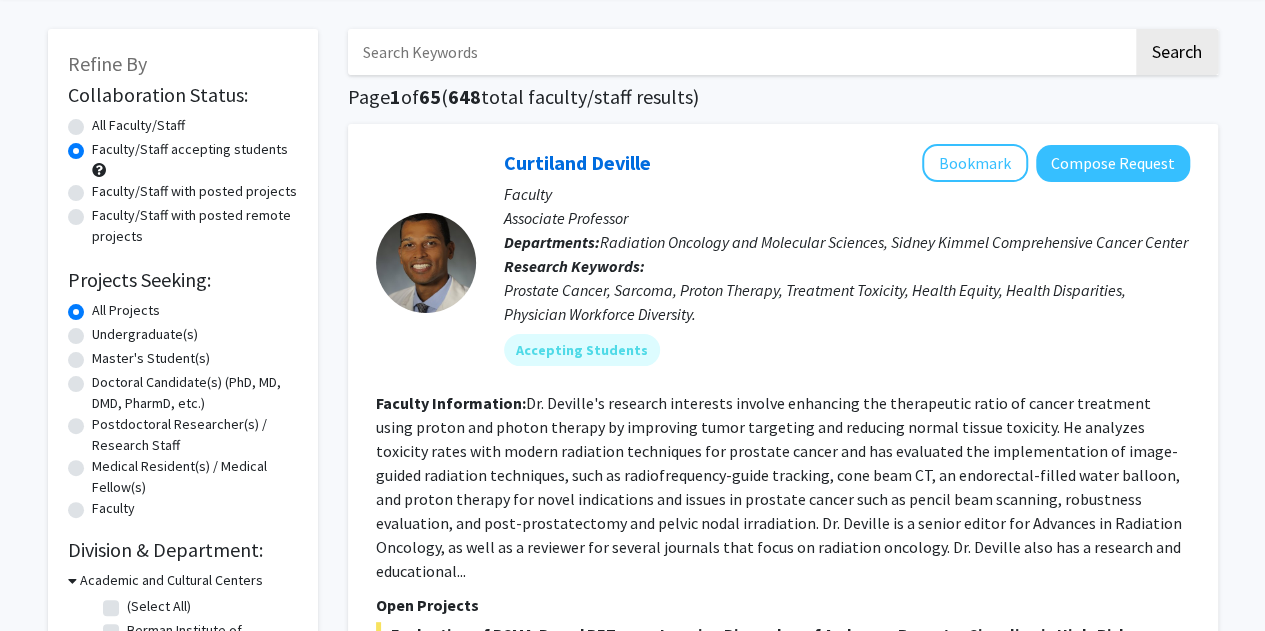 click on "Master's Student(s)" 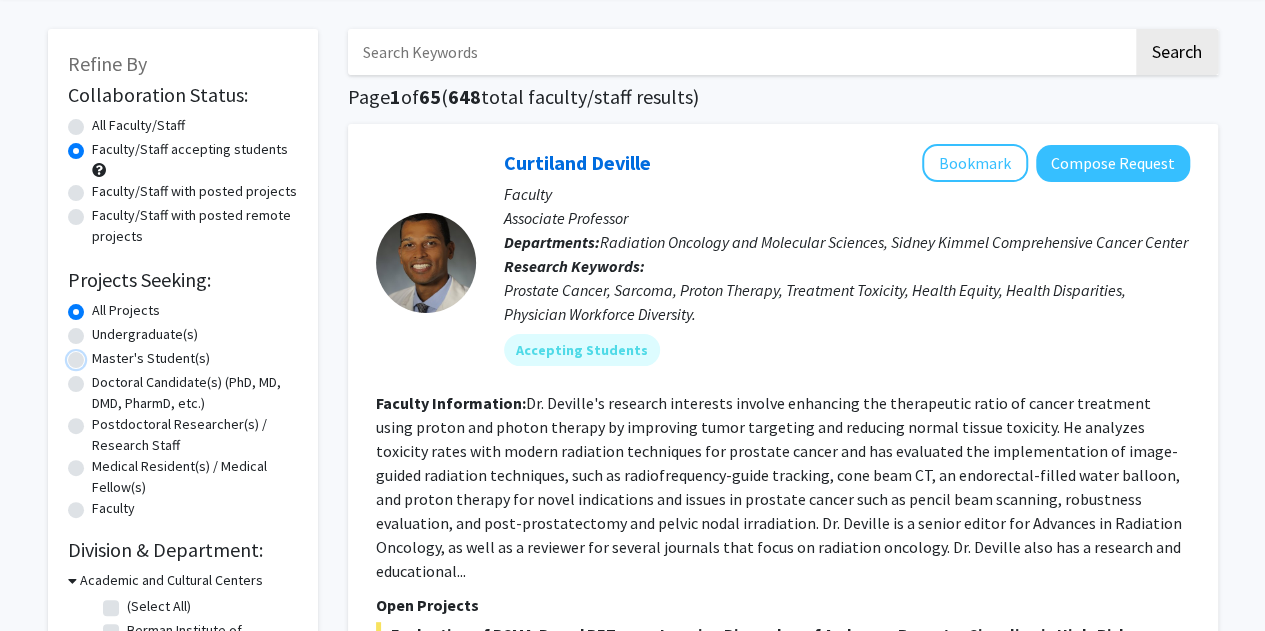 click on "Master's Student(s)" at bounding box center [98, 354] 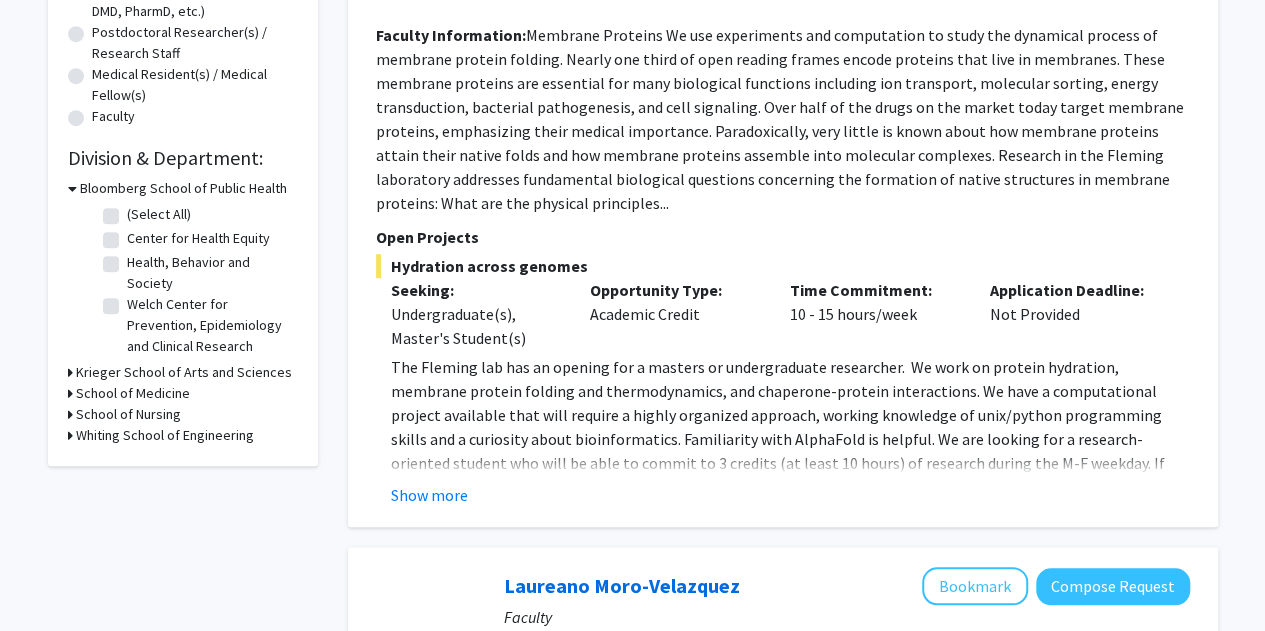 scroll, scrollTop: 471, scrollLeft: 0, axis: vertical 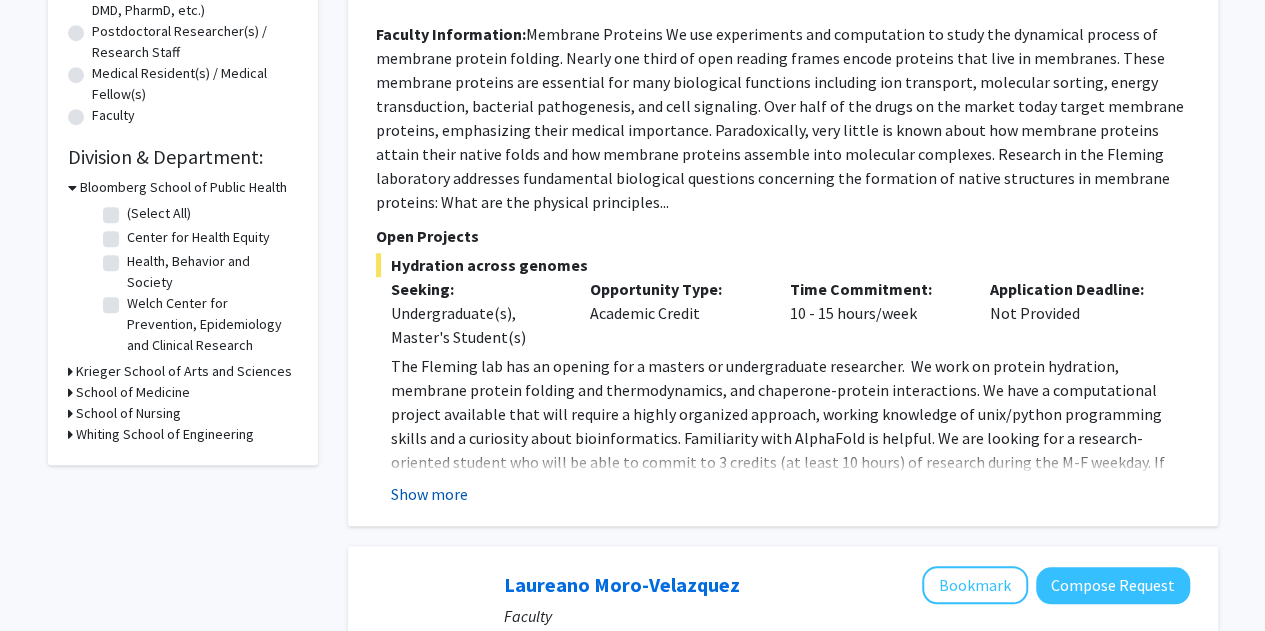 click on "Show more" 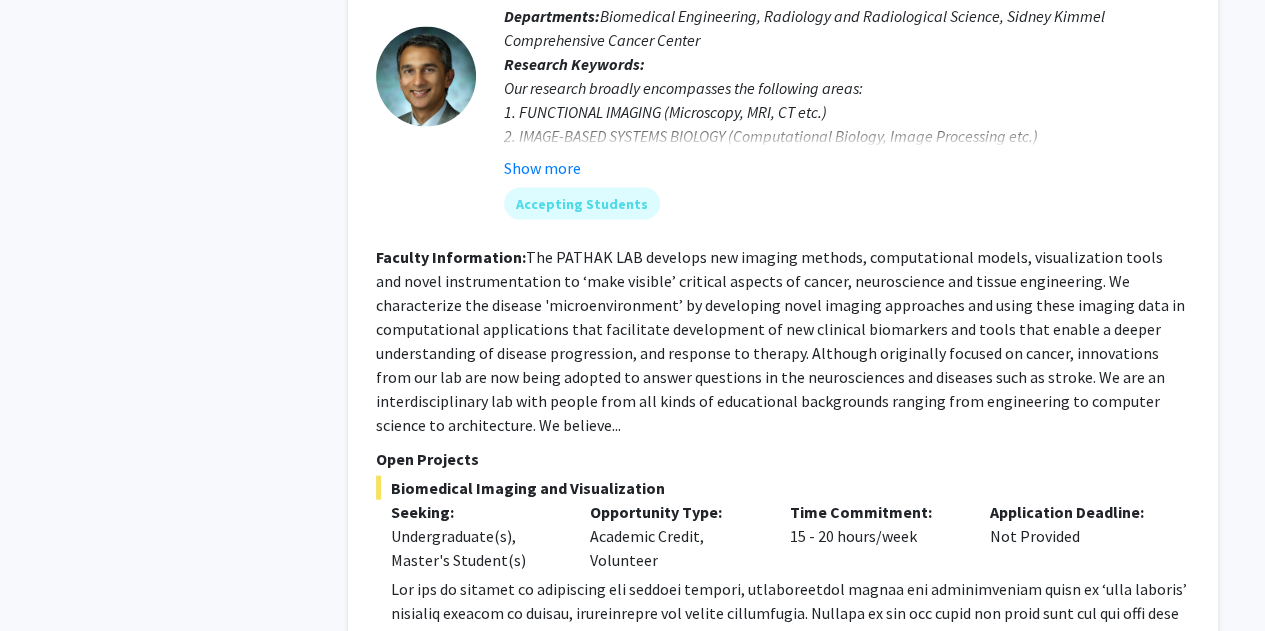 scroll, scrollTop: 2149, scrollLeft: 0, axis: vertical 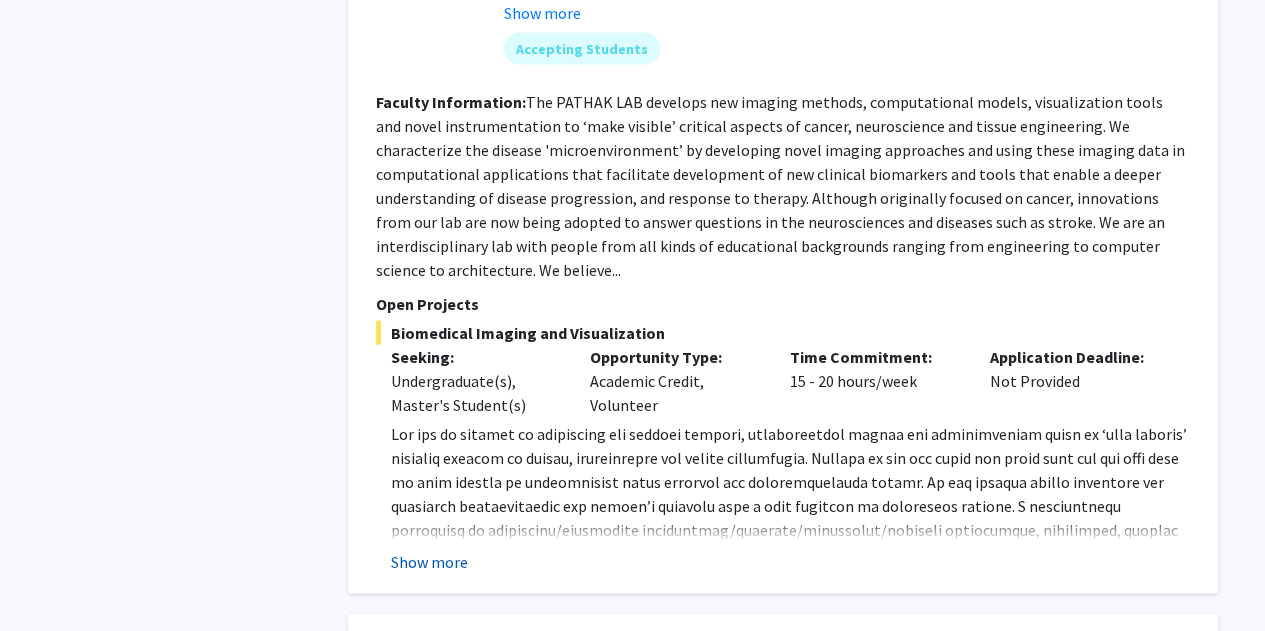 click on "Show more" 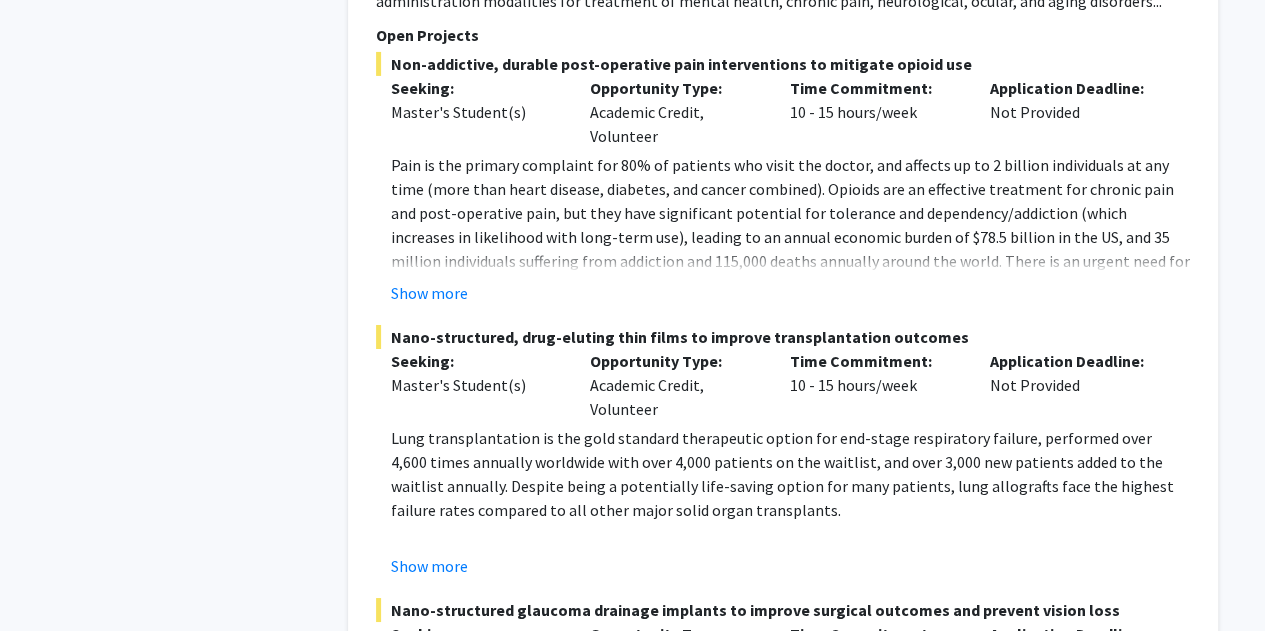 scroll, scrollTop: 3415, scrollLeft: 0, axis: vertical 